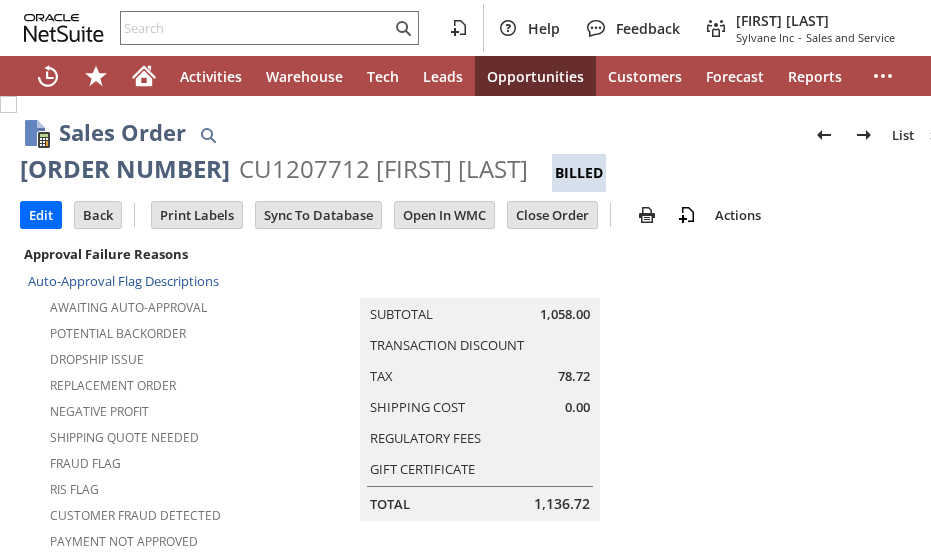 scroll, scrollTop: 0, scrollLeft: 0, axis: both 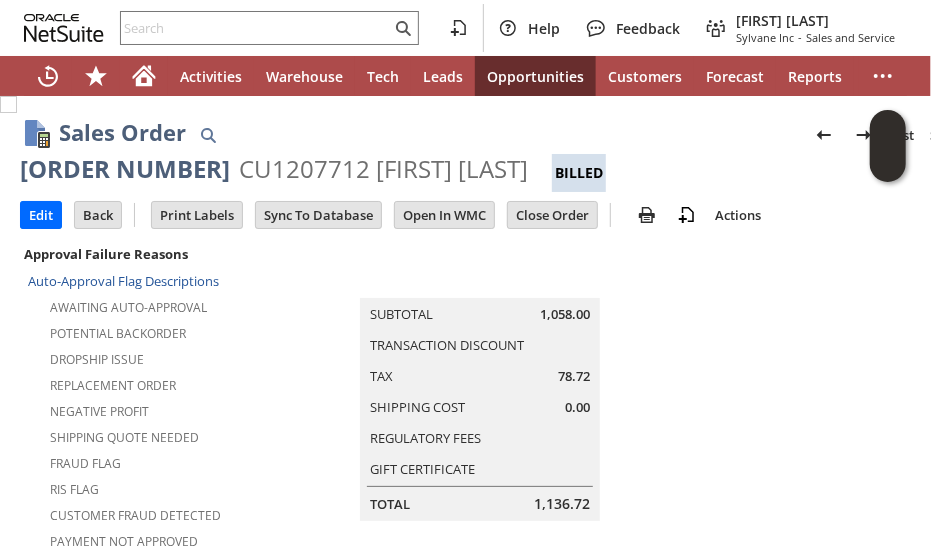 click on "Summary
Subtotal
1,058.00
Transaction Discount
Tax
78.72
Shipping Cost
0.00
Regulatory Fees
Gift Certificate
Total
1,136.72" at bounding box center (500, 381) 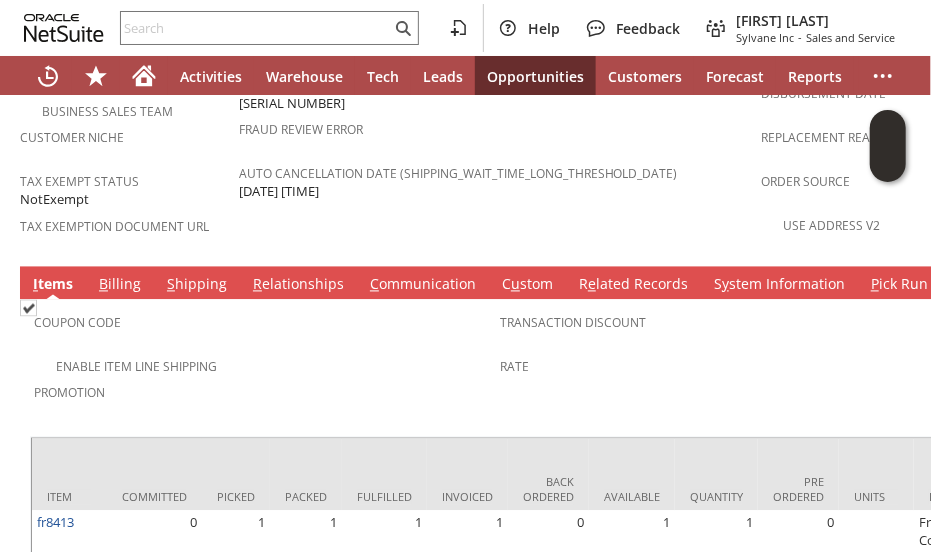 scroll, scrollTop: 1641, scrollLeft: 0, axis: vertical 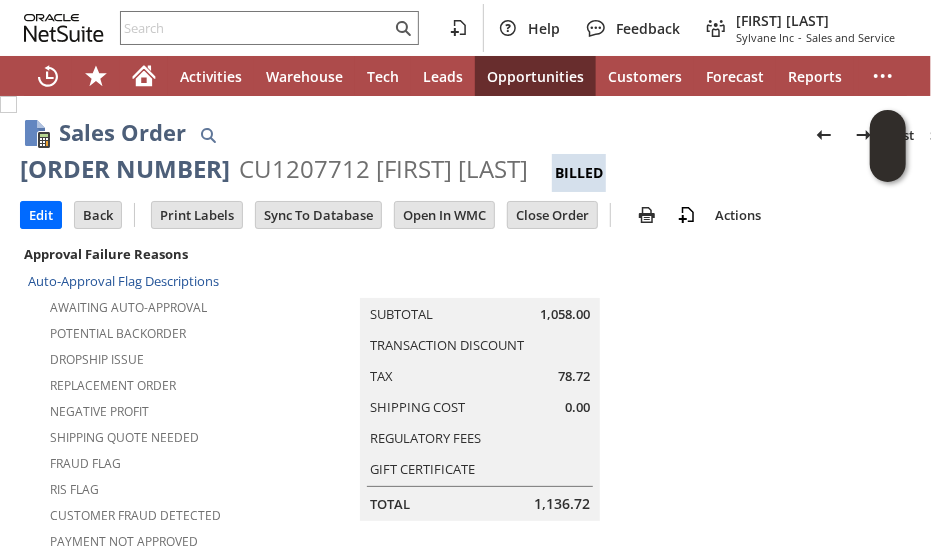 click on "Summary
Subtotal
1,058.00
Transaction Discount
Tax
78.72
Shipping Cost
0.00
Regulatory Fees
Gift Certificate
Total
1,136.72" at bounding box center [500, 381] 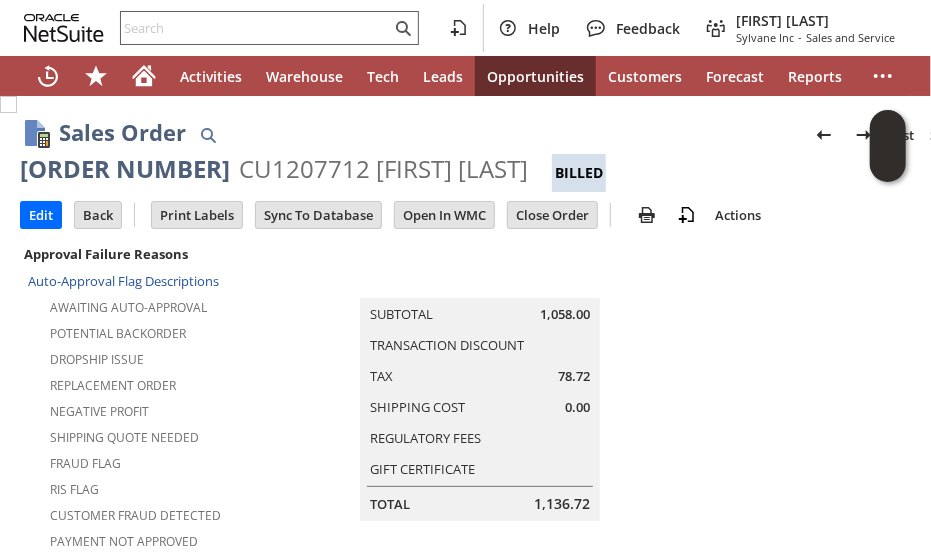 click at bounding box center (256, 28) 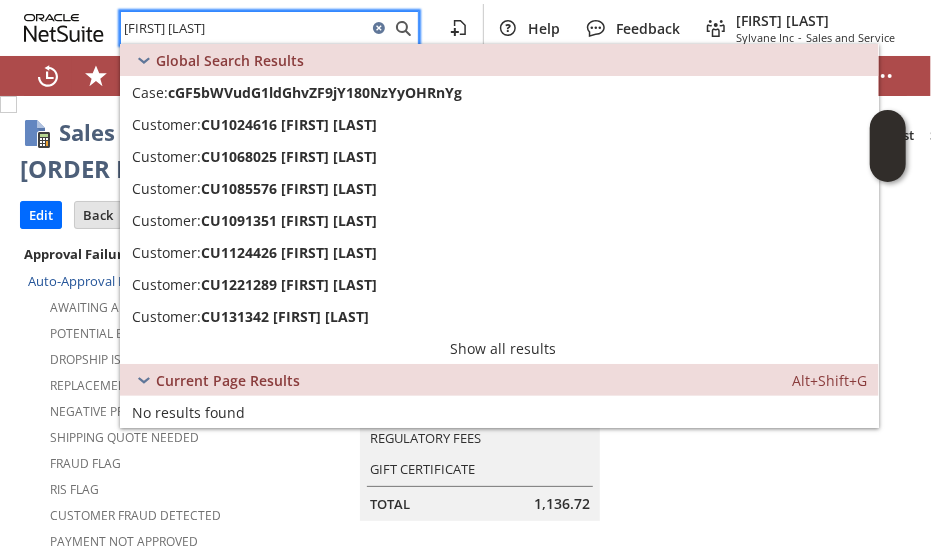 click on "kevin jones" at bounding box center [244, 28] 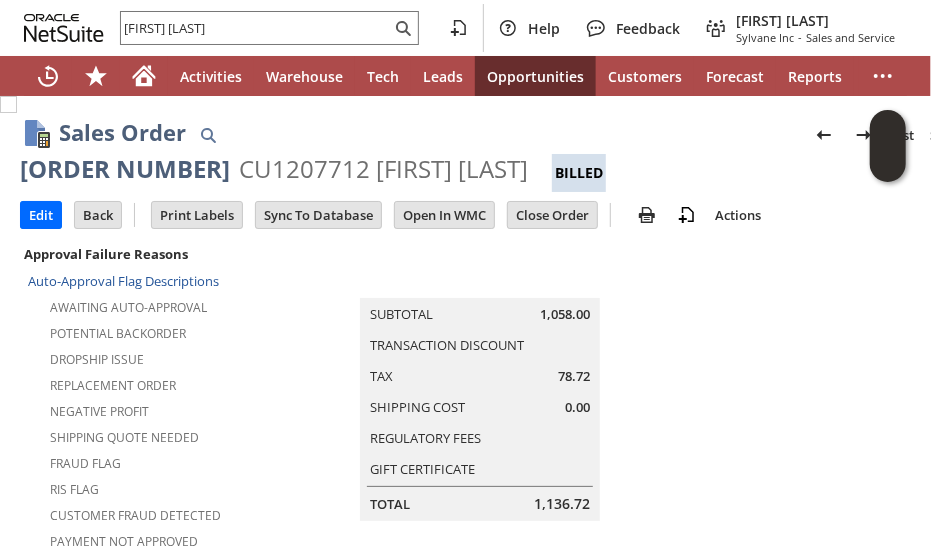 click on "Summary
Subtotal
1,058.00
Transaction Discount
Tax
78.72
Shipping Cost
0.00
Regulatory Fees
Gift Certificate
Total
1,136.72" at bounding box center [500, 381] 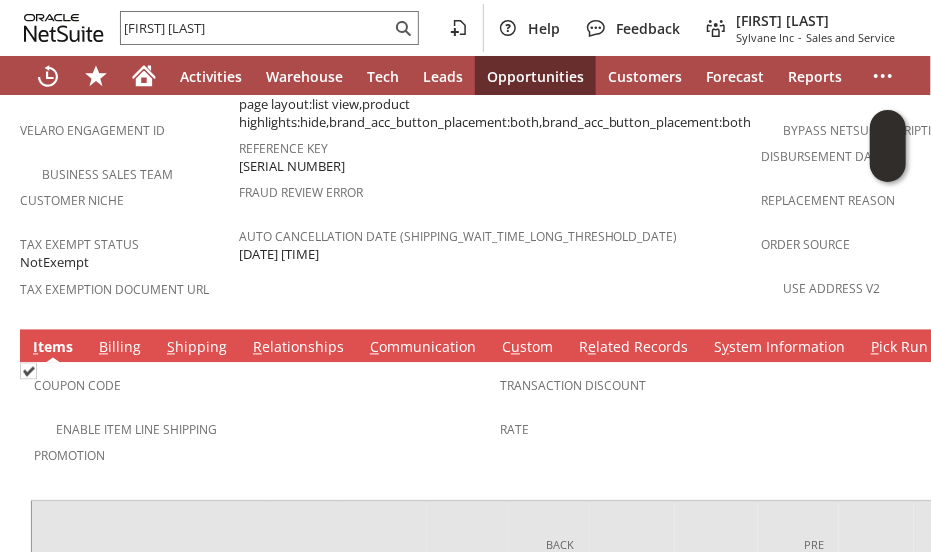 scroll, scrollTop: 1641, scrollLeft: 0, axis: vertical 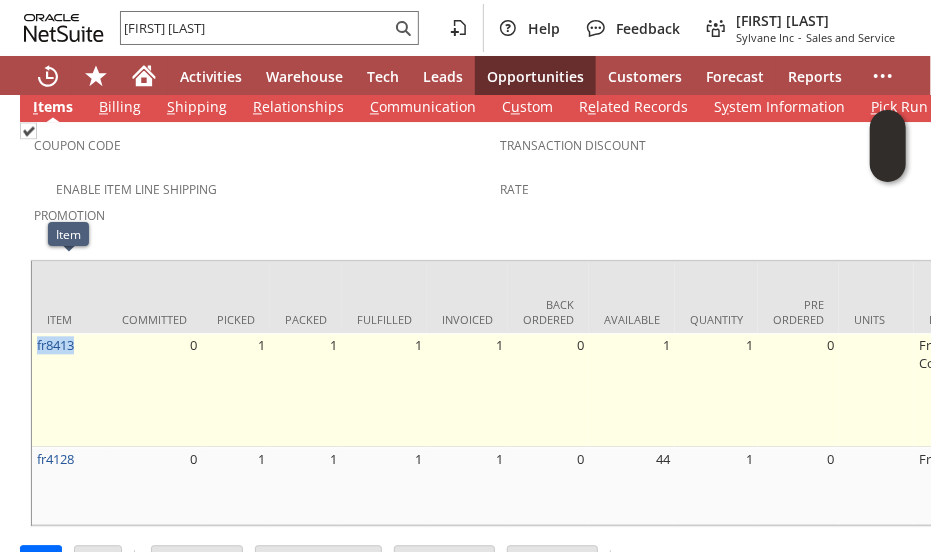 drag, startPoint x: 79, startPoint y: 273, endPoint x: 50, endPoint y: 290, distance: 33.61547 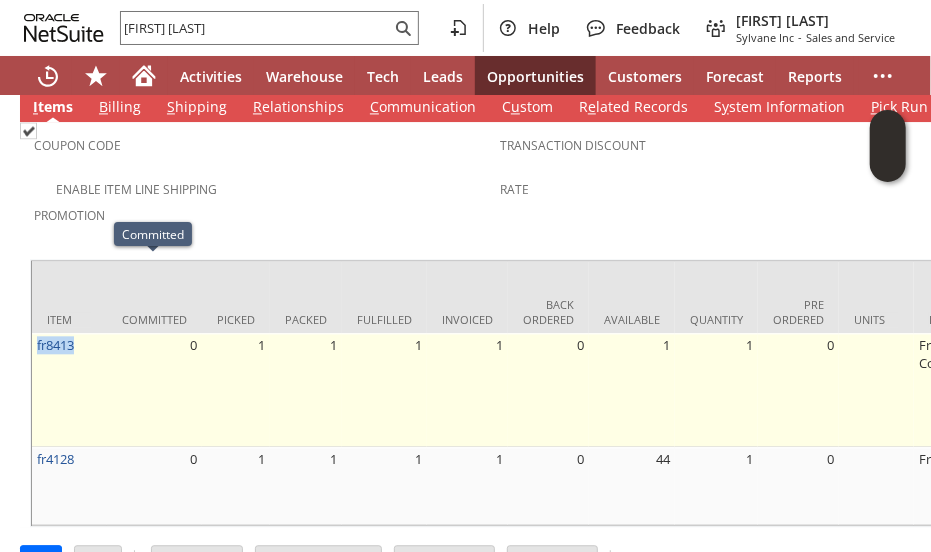 copy on "fr8413" 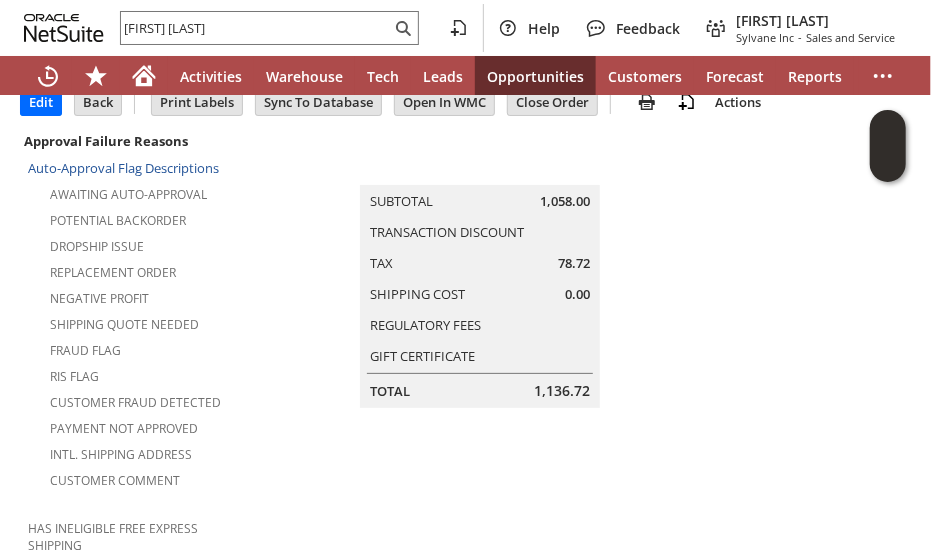 scroll, scrollTop: 0, scrollLeft: 0, axis: both 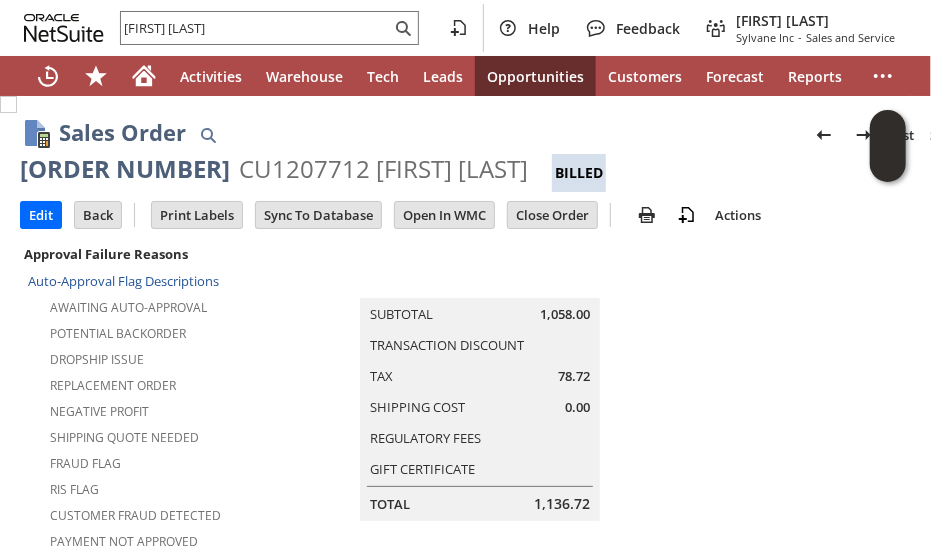 click on "Summary
Subtotal
1,058.00
Transaction Discount
Tax
78.72
Shipping Cost
0.00
Regulatory Fees
Gift Certificate
Total
1,136.72" at bounding box center [500, 381] 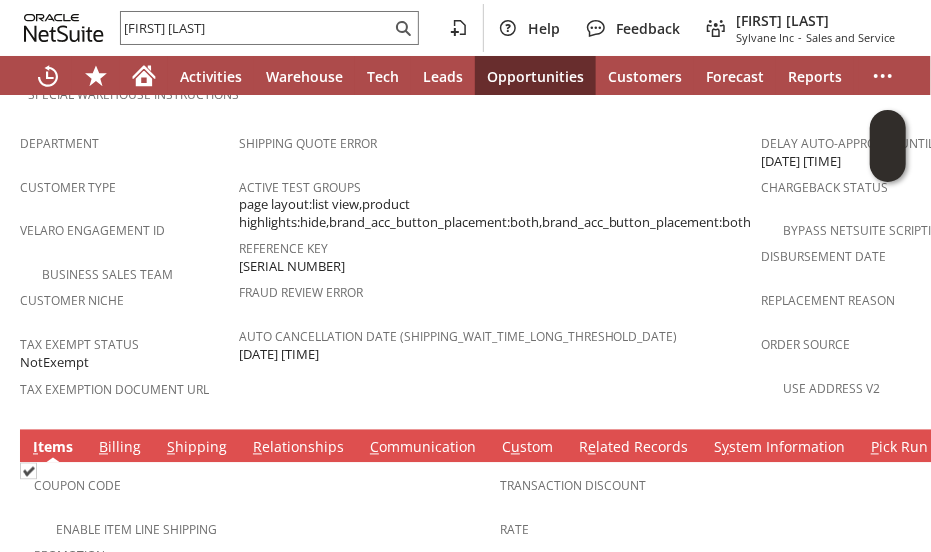 scroll, scrollTop: 1641, scrollLeft: 0, axis: vertical 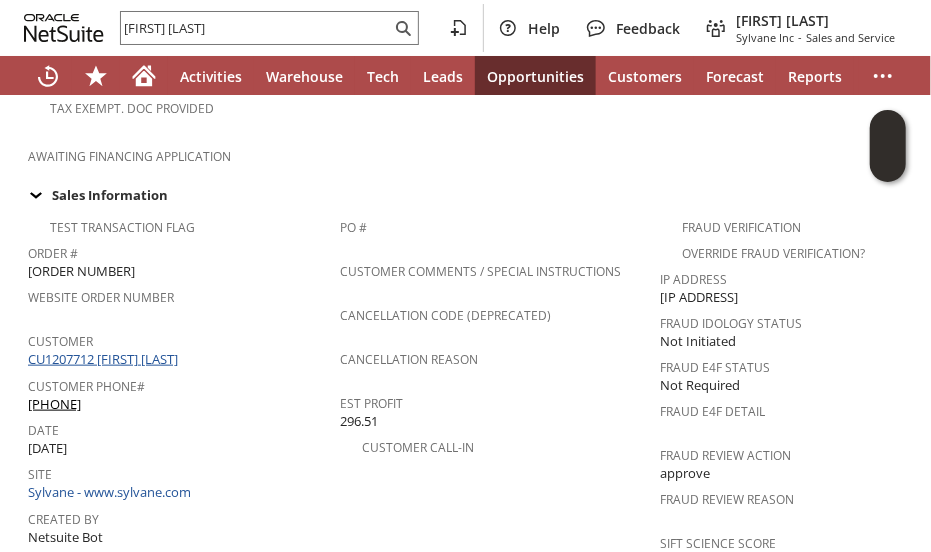 click on "CU1207712 Micheal McIntosh" at bounding box center [105, 359] 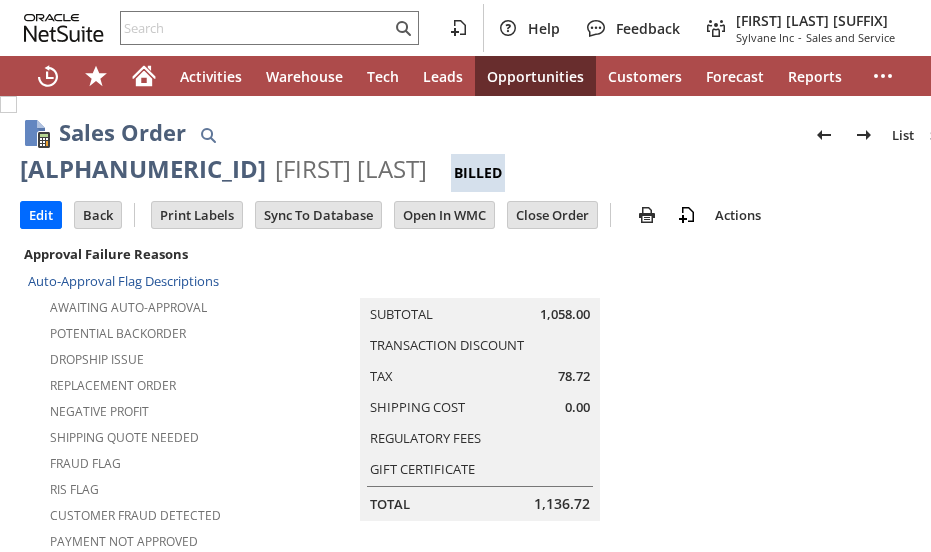 scroll, scrollTop: 0, scrollLeft: 0, axis: both 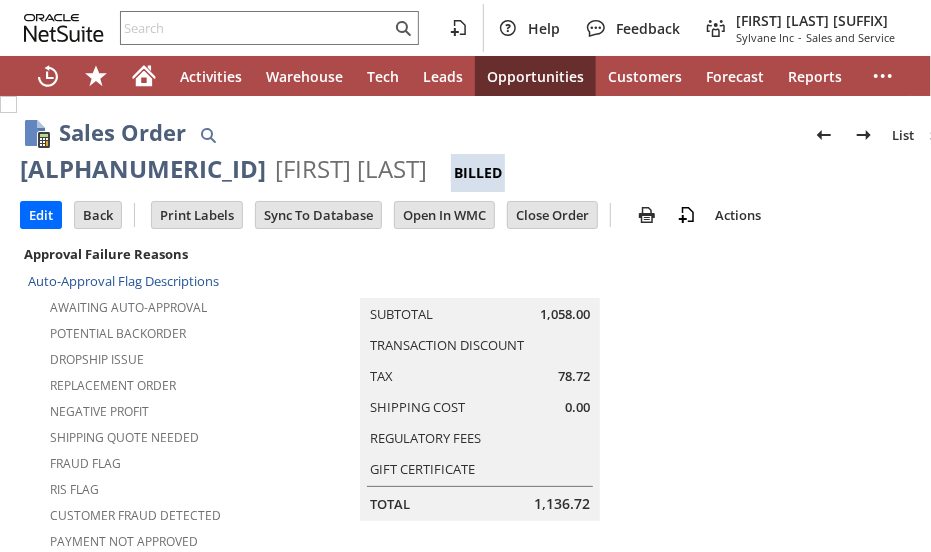 drag, startPoint x: 0, startPoint y: 0, endPoint x: 294, endPoint y: 380, distance: 480.45395 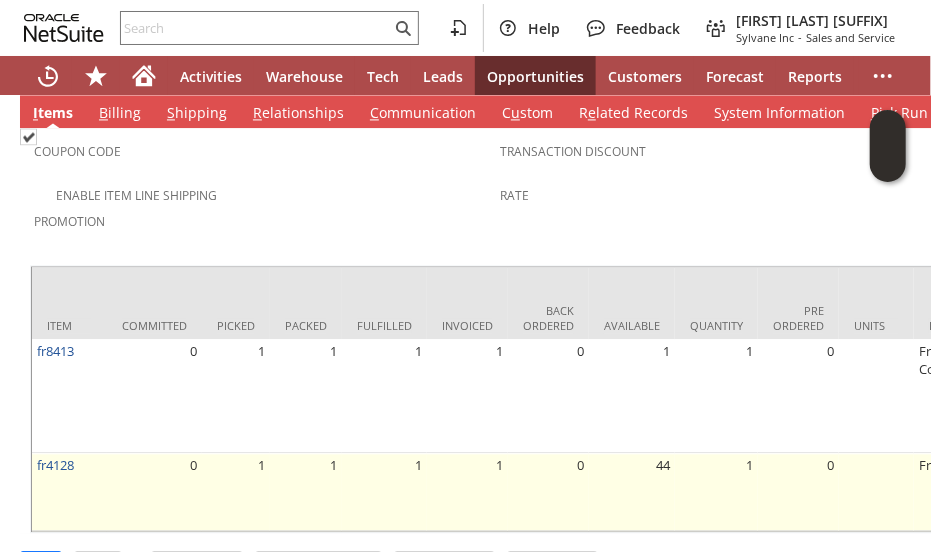 scroll, scrollTop: 1641, scrollLeft: 0, axis: vertical 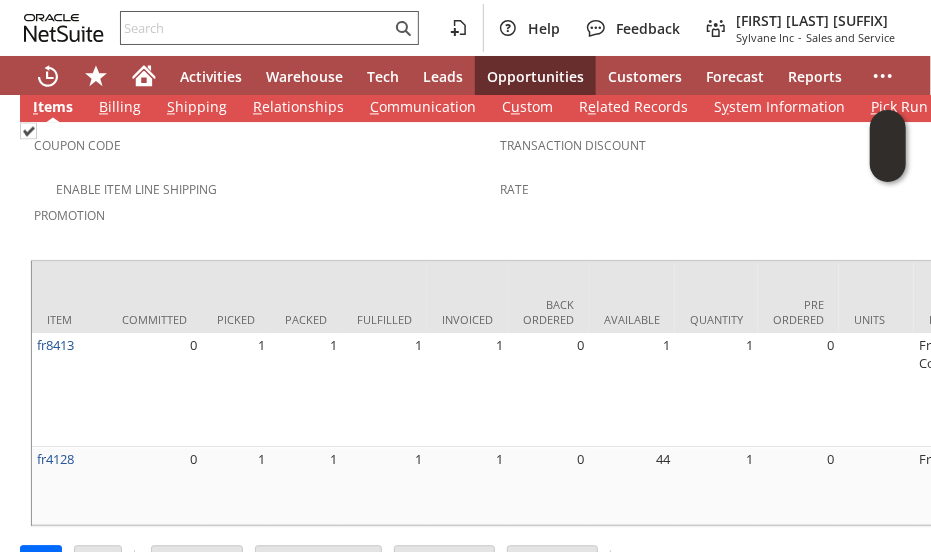 click at bounding box center (256, 28) 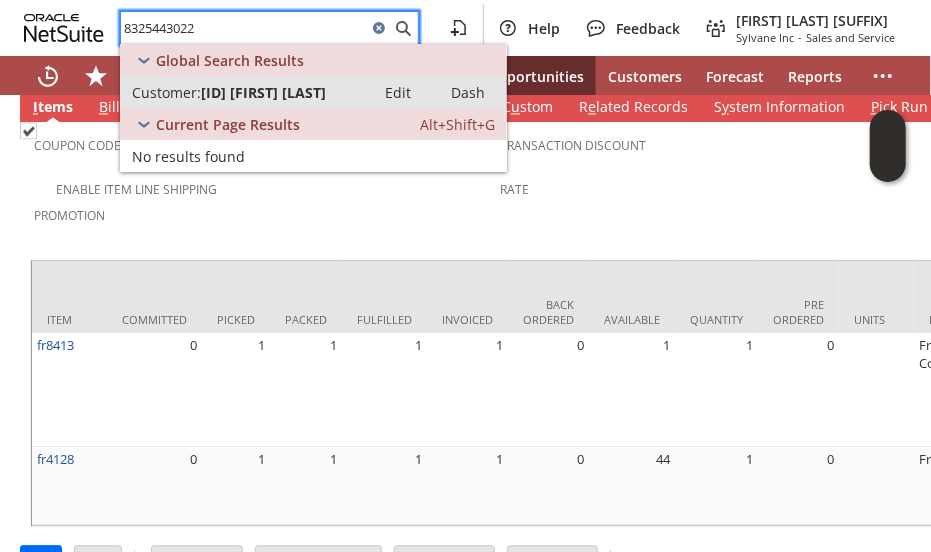 type on "8325443022" 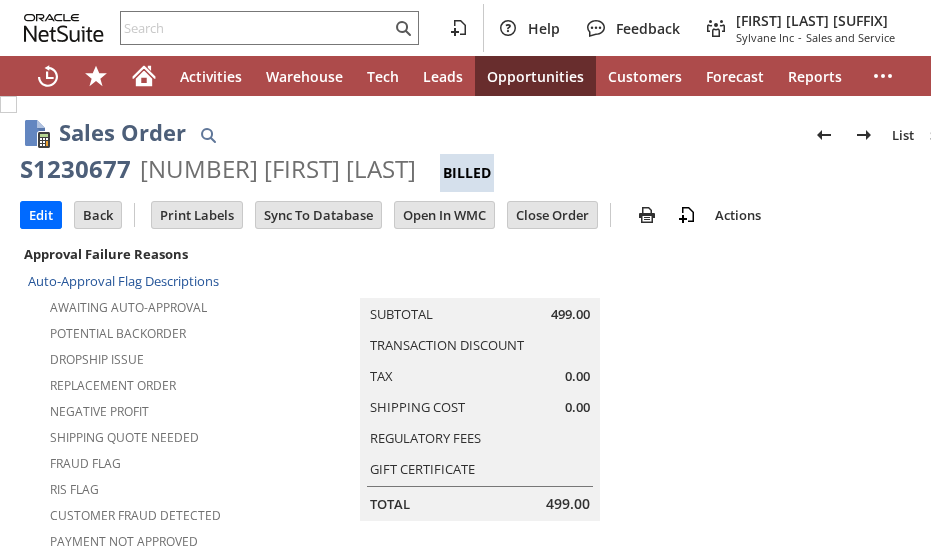 scroll, scrollTop: 0, scrollLeft: 0, axis: both 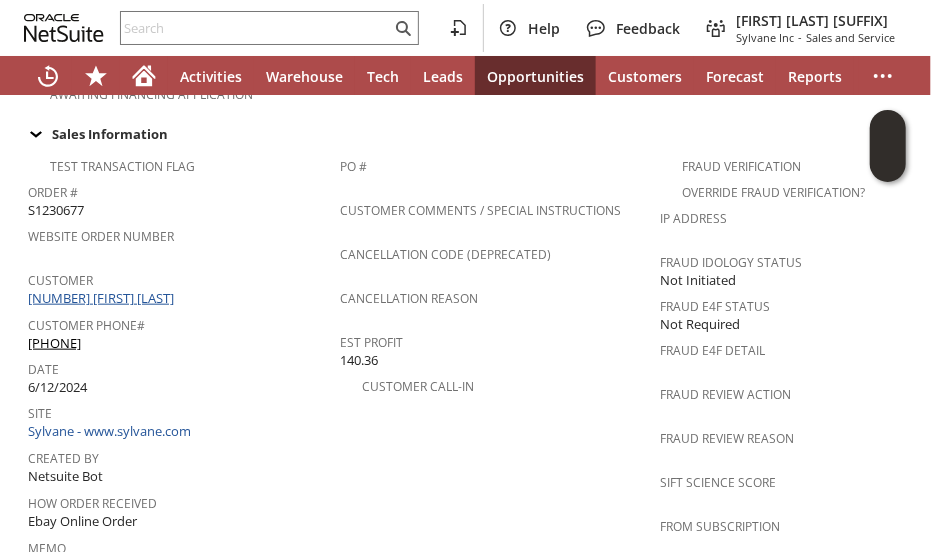click on "CU1124426 [FIRST] [LAST]" at bounding box center (103, 298) 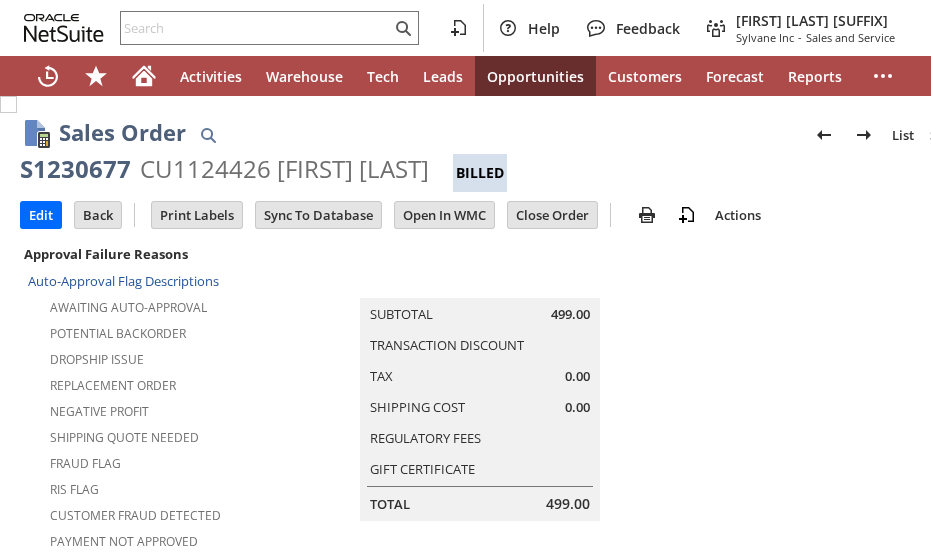 scroll, scrollTop: 0, scrollLeft: 0, axis: both 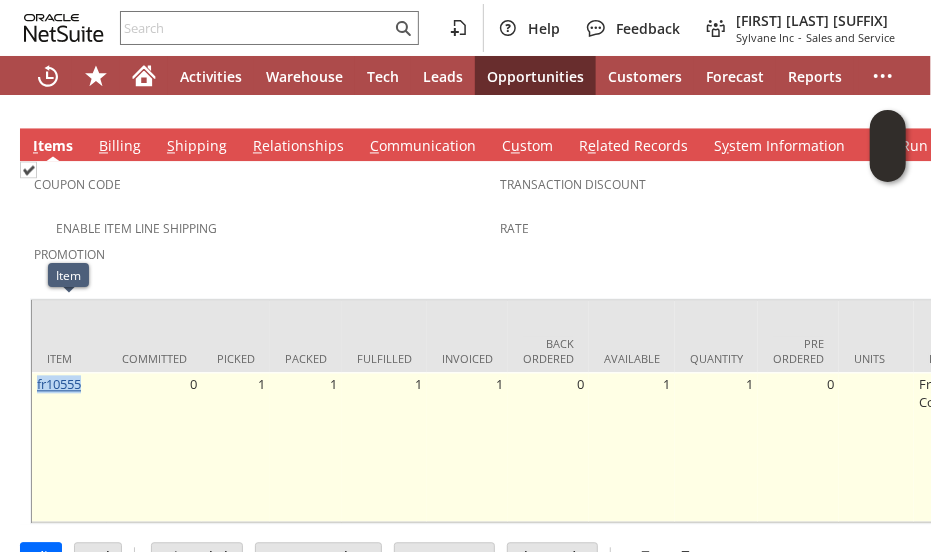 drag, startPoint x: 88, startPoint y: 309, endPoint x: 38, endPoint y: 315, distance: 50.358715 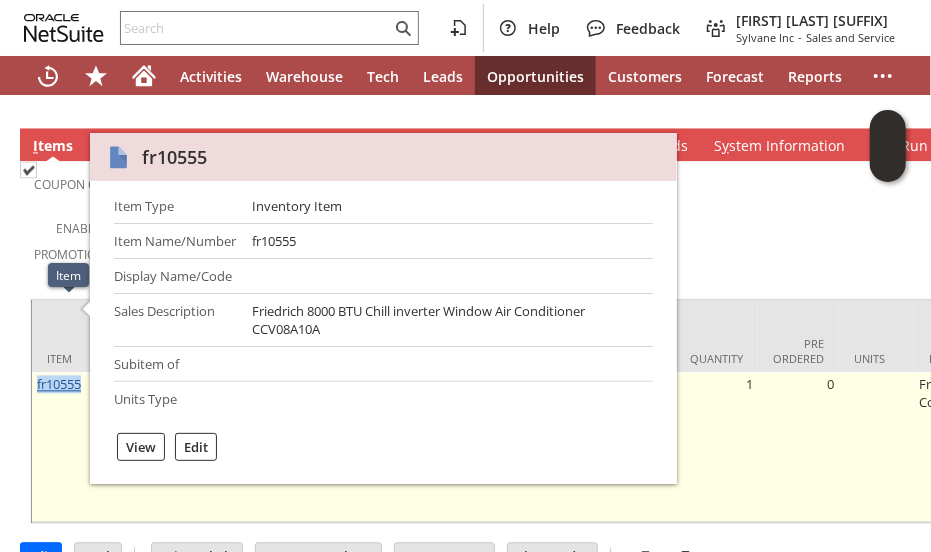 copy on "fr10555" 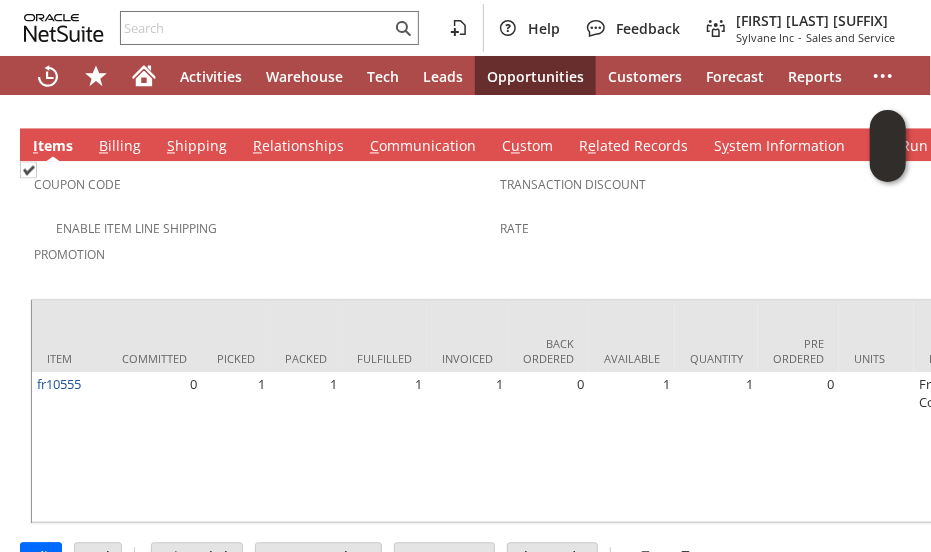 click on "Transaction Discount" at bounding box center [728, 191] 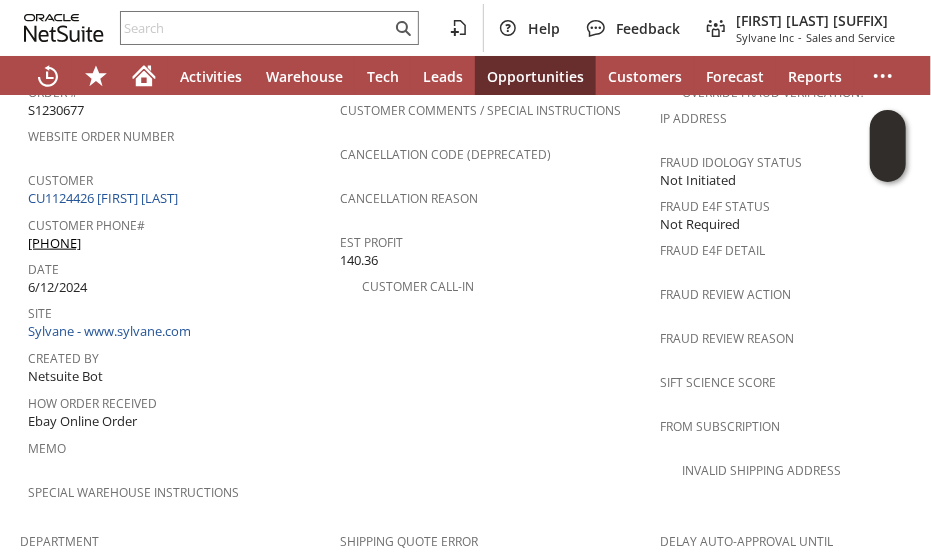 scroll, scrollTop: 743, scrollLeft: 0, axis: vertical 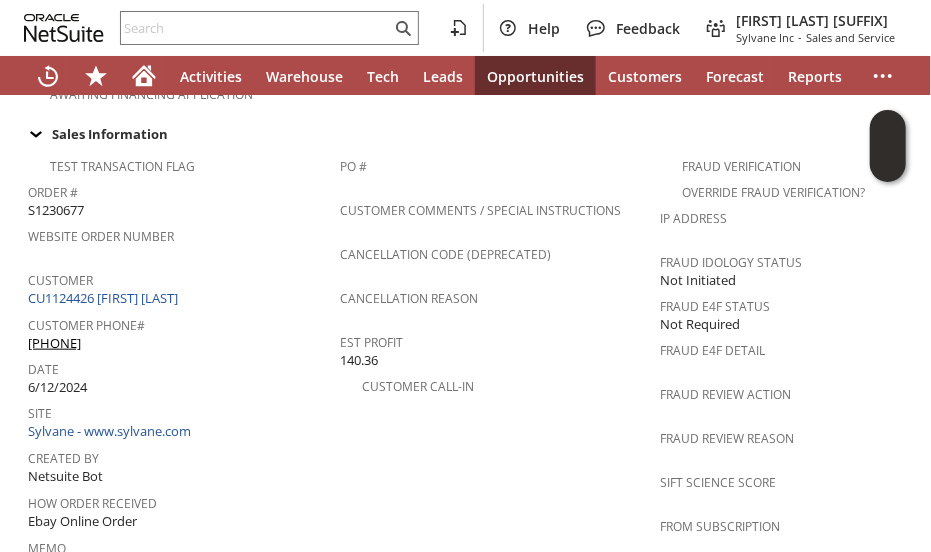 click on "Customer Phone#" at bounding box center (179, 322) 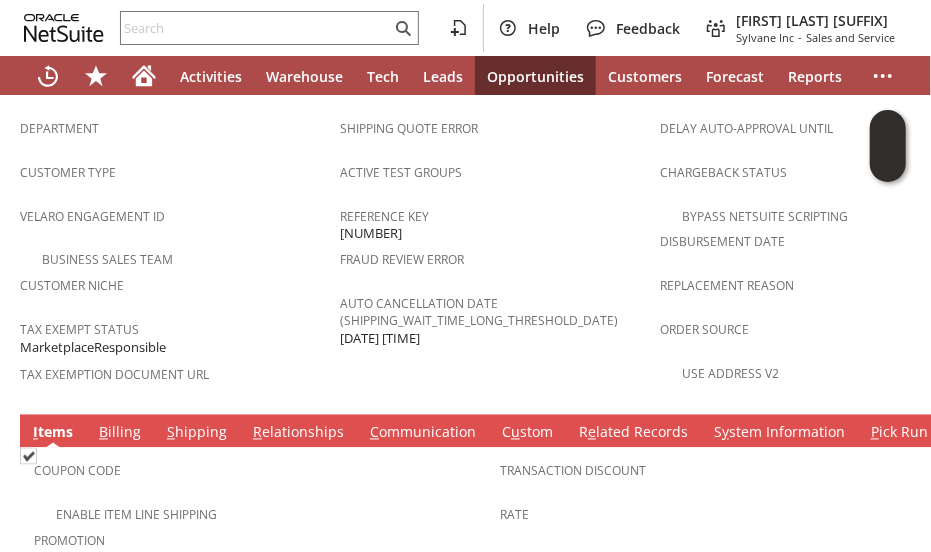 scroll, scrollTop: 1243, scrollLeft: 0, axis: vertical 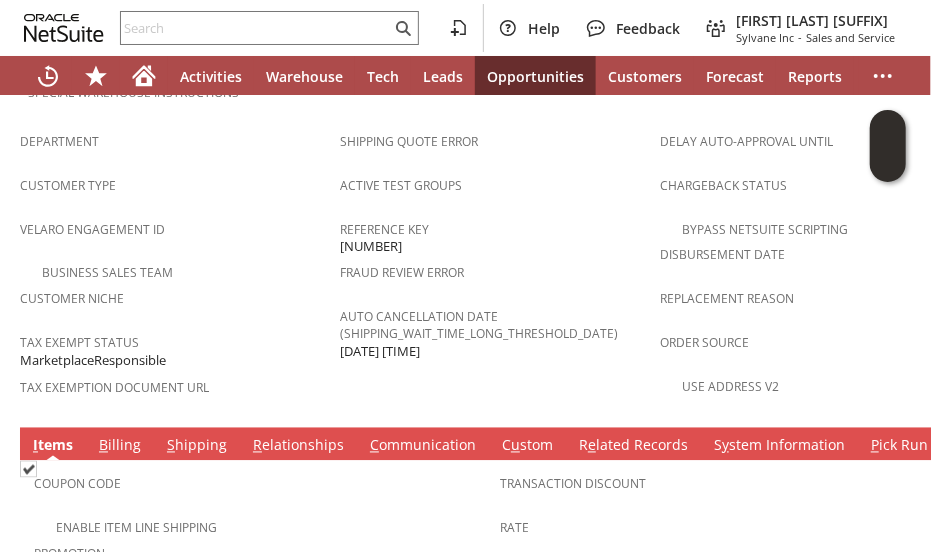 click on "B illing" at bounding box center (120, 447) 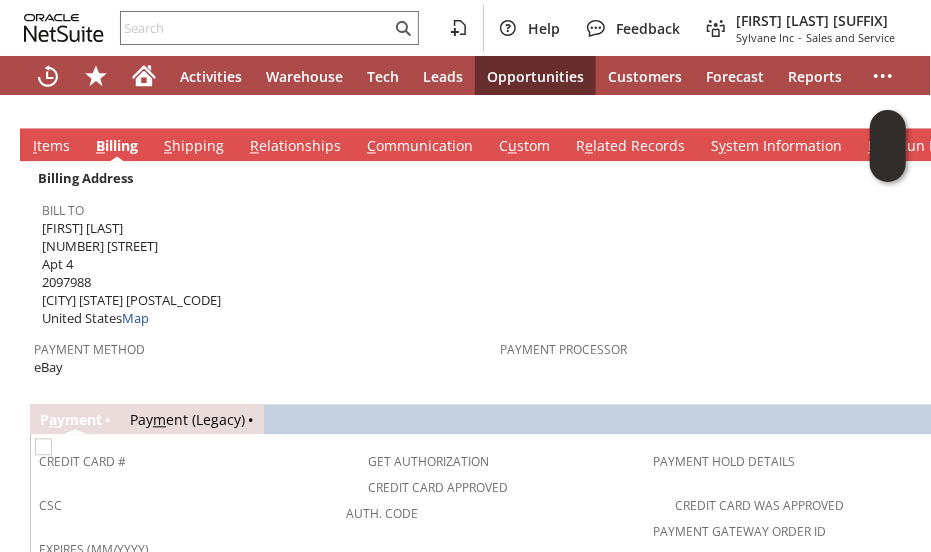 scroll, scrollTop: 1443, scrollLeft: 0, axis: vertical 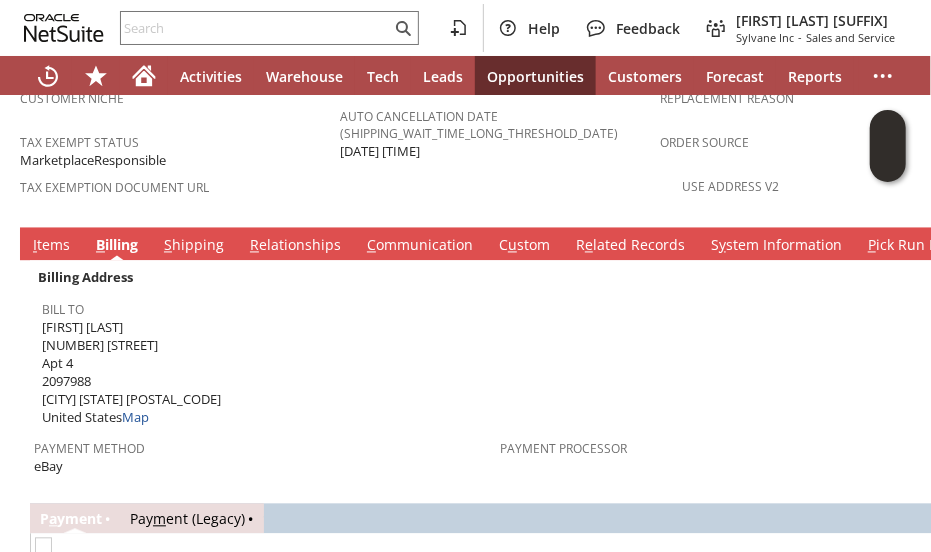 click on "I tems" at bounding box center [51, 247] 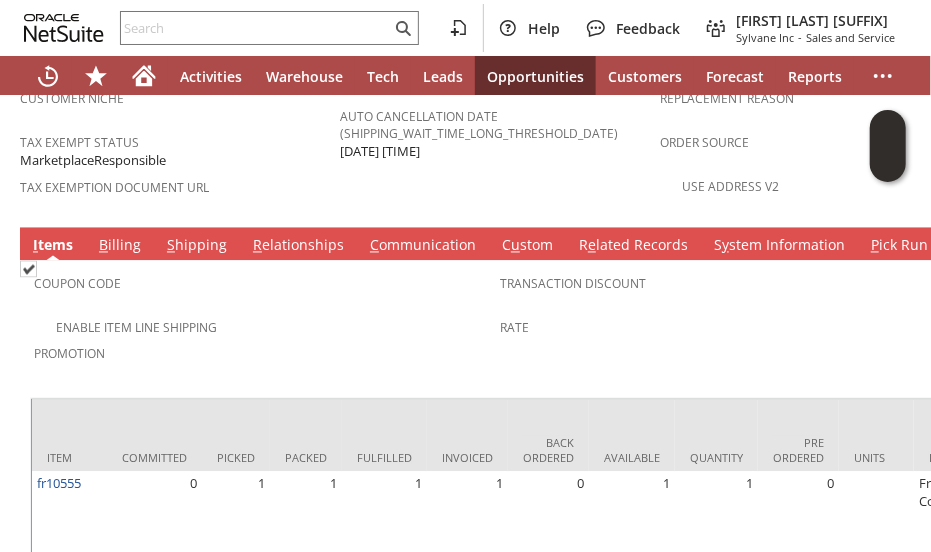 click on "Enable Item Line Shipping" at bounding box center [267, 327] 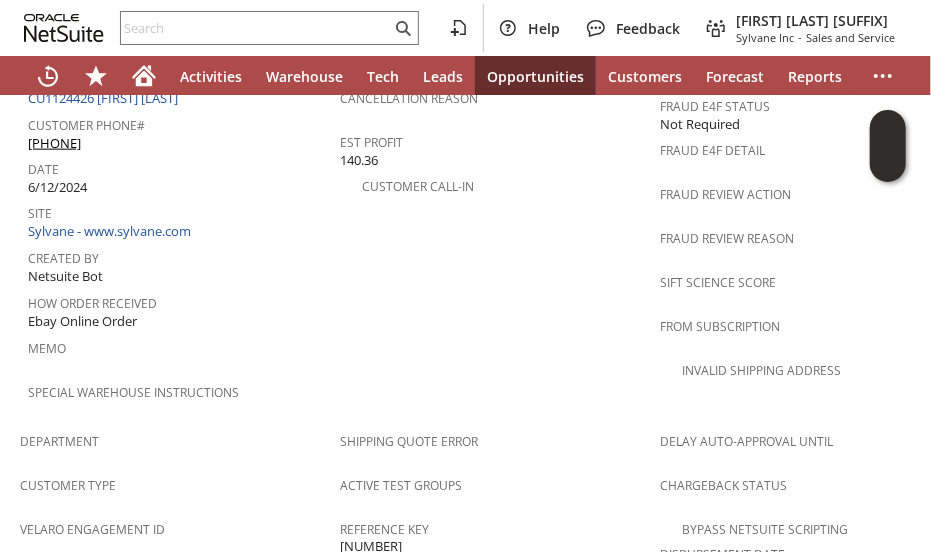 click on "How Order Received
Ebay Online Order" at bounding box center (179, 310) 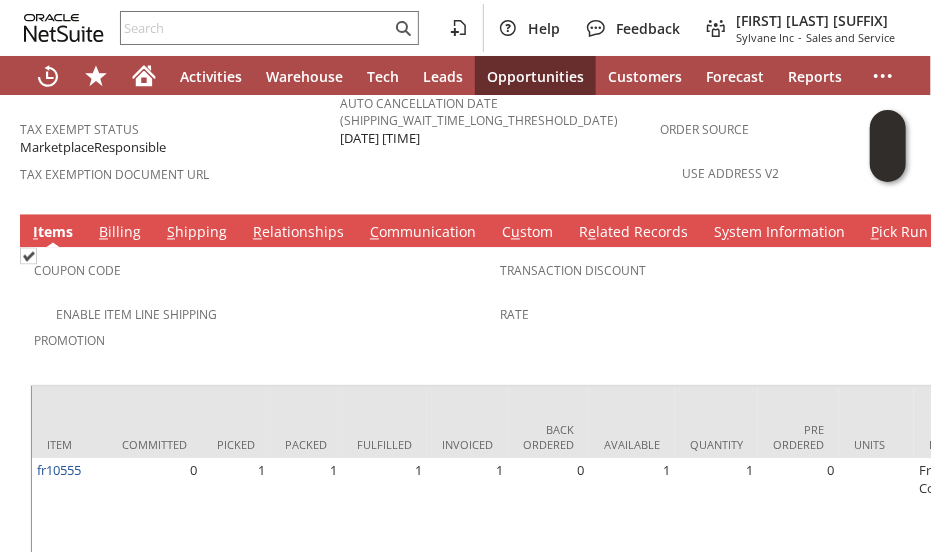 scroll, scrollTop: 1343, scrollLeft: 0, axis: vertical 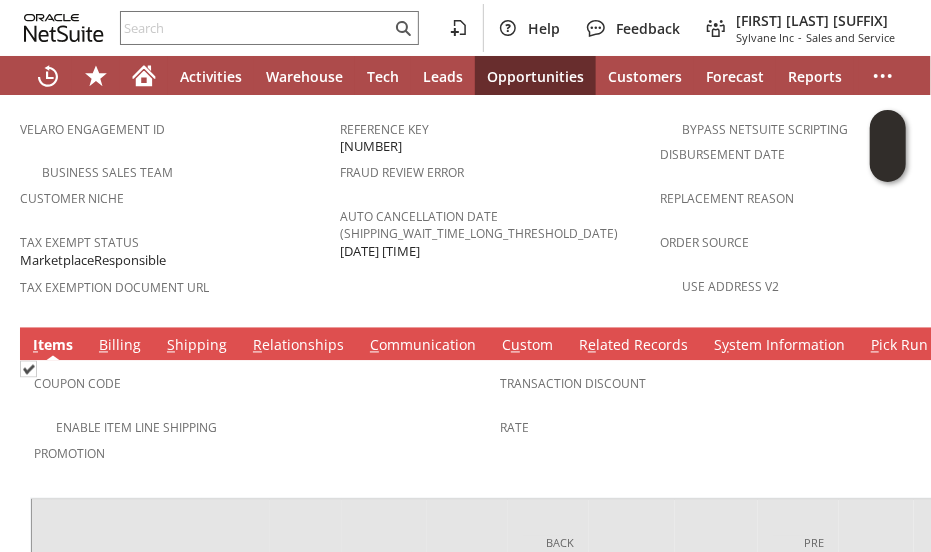 click on "B illing" at bounding box center (120, 347) 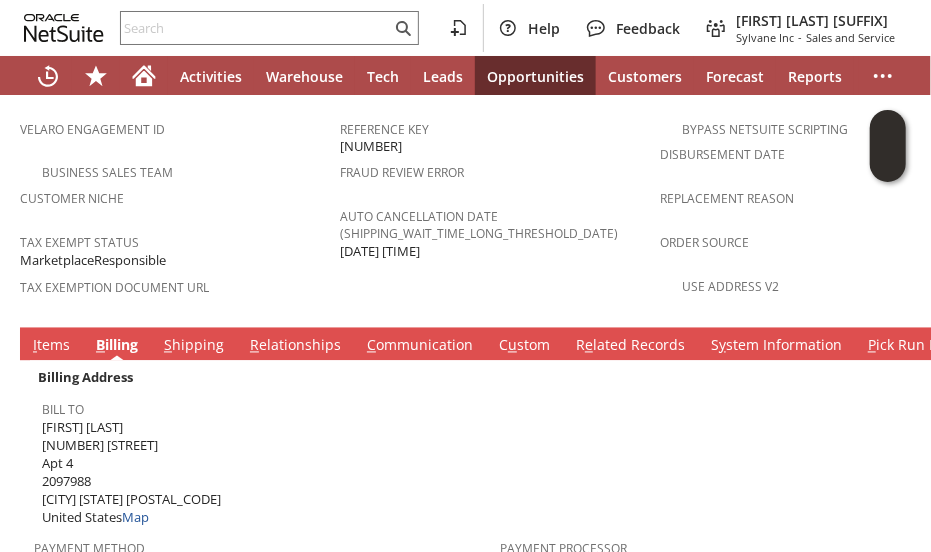 click on "I tems" at bounding box center (51, 347) 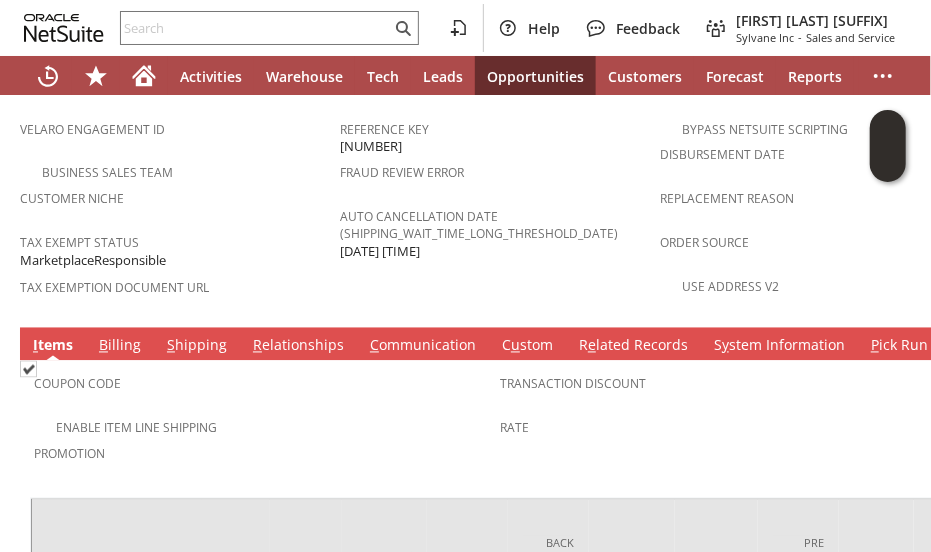 click on "Customer Niche" at bounding box center [180, 207] 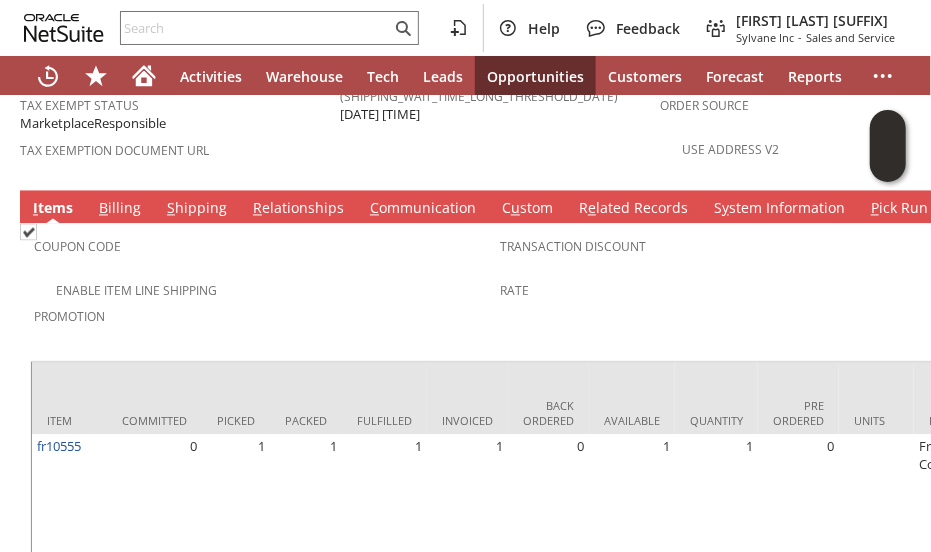 scroll, scrollTop: 1543, scrollLeft: 0, axis: vertical 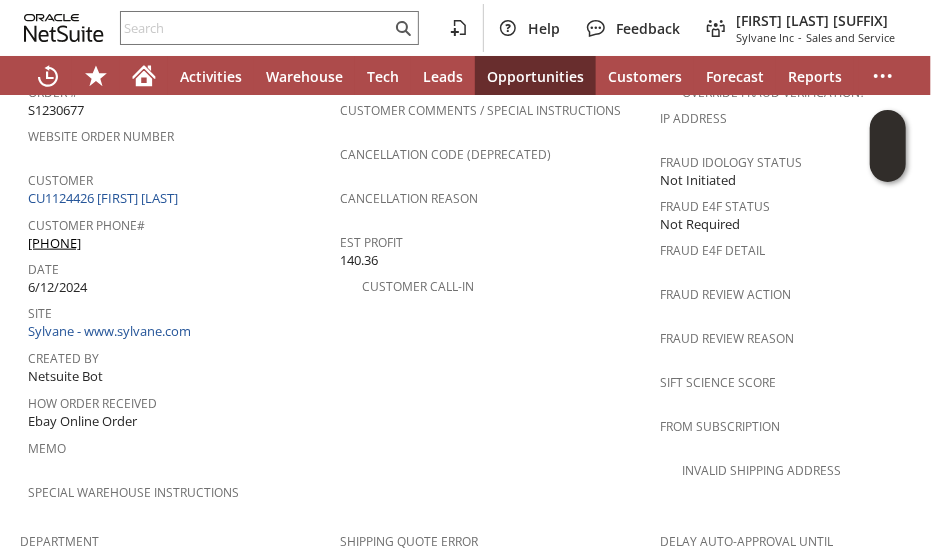 click on "Date" at bounding box center (179, 266) 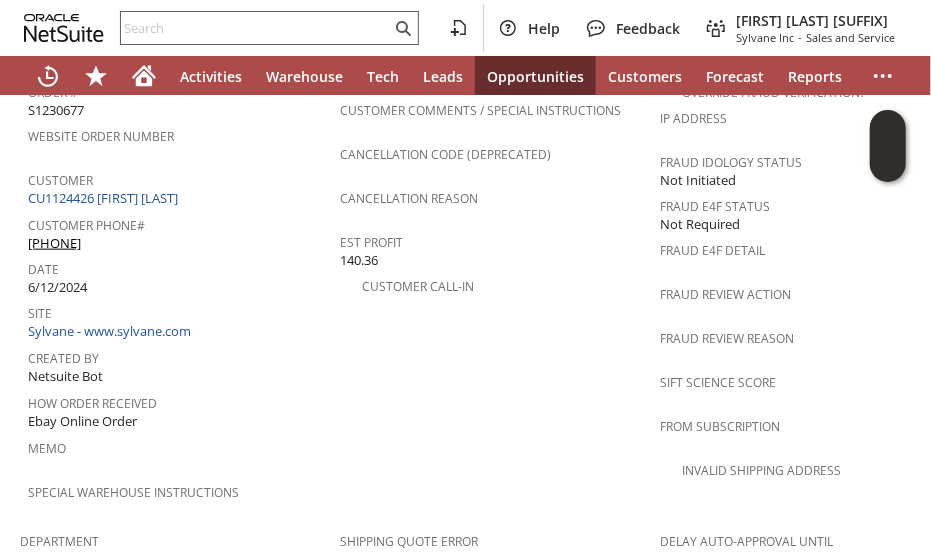 click at bounding box center (256, 28) 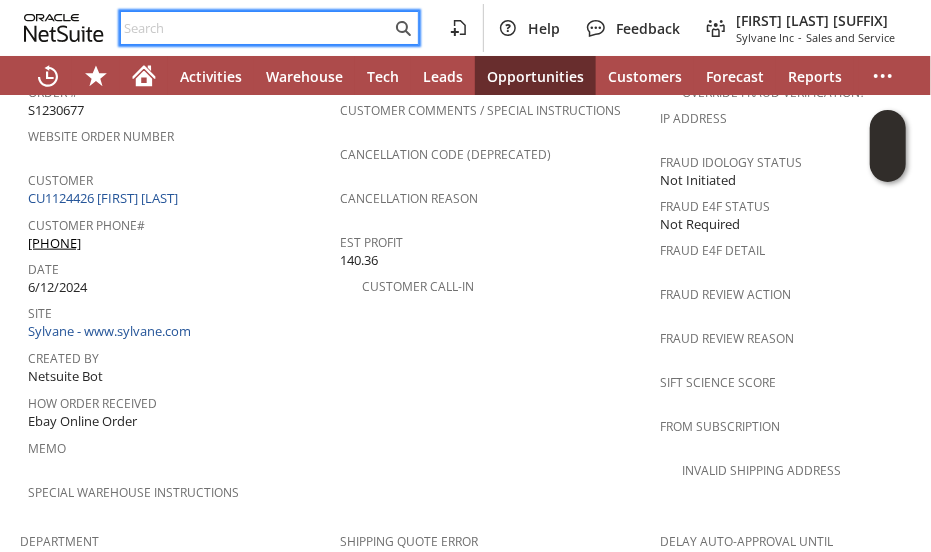 paste on "5743861118" 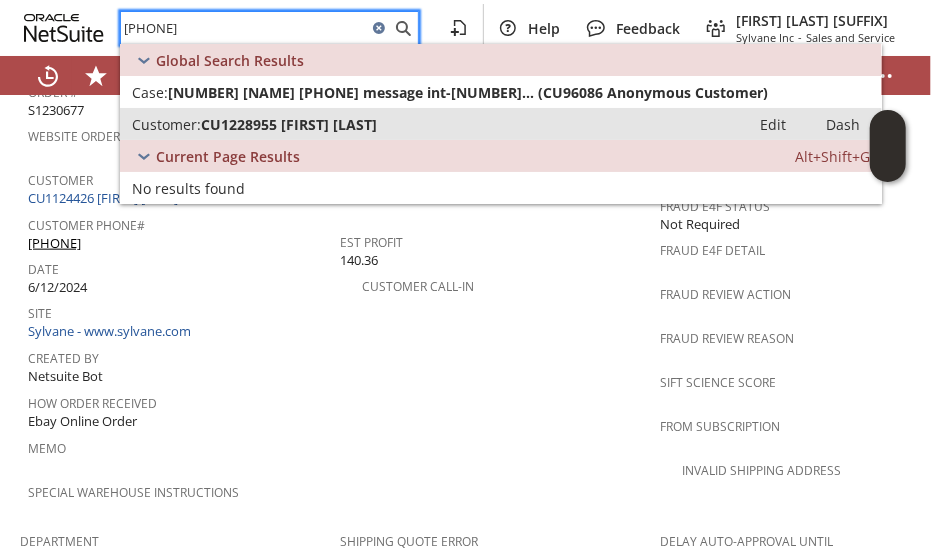 type on "5743861118" 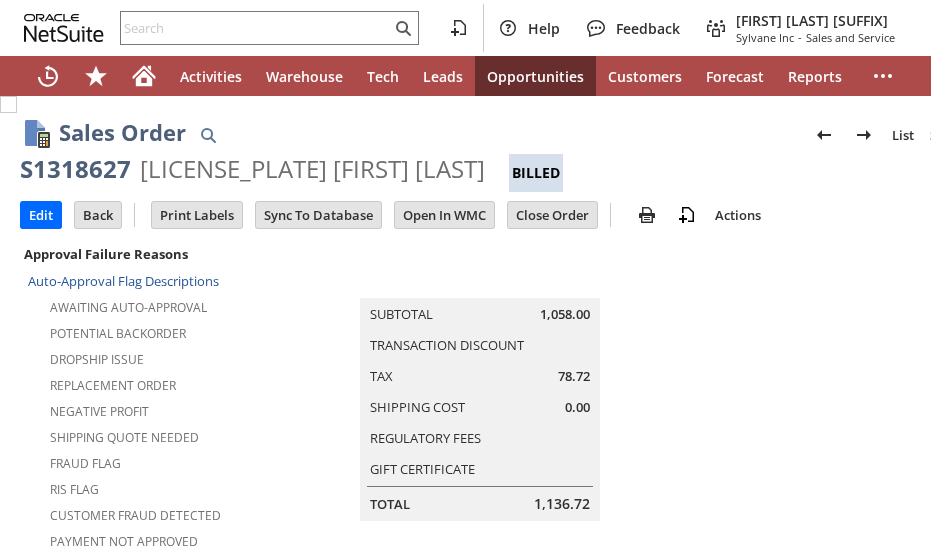 scroll, scrollTop: 0, scrollLeft: 0, axis: both 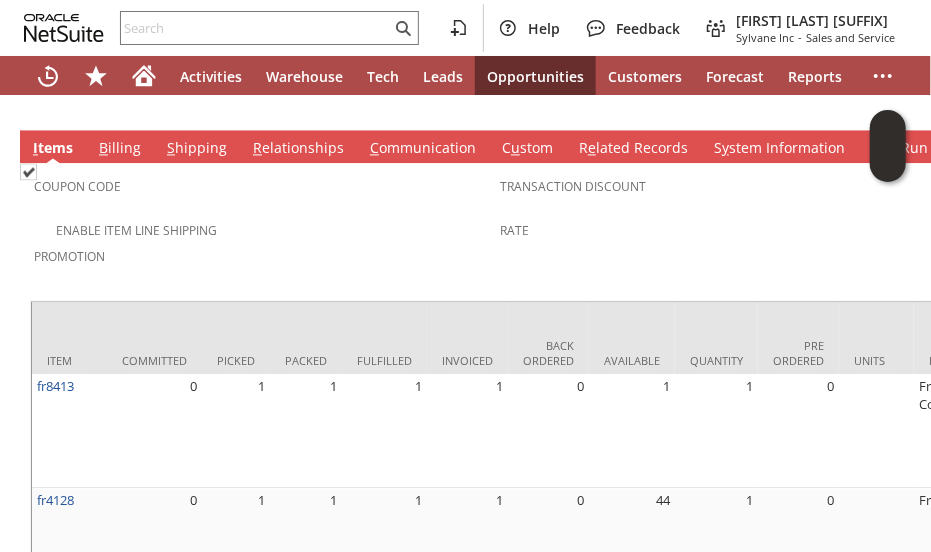click on "Promotion" at bounding box center [262, 263] 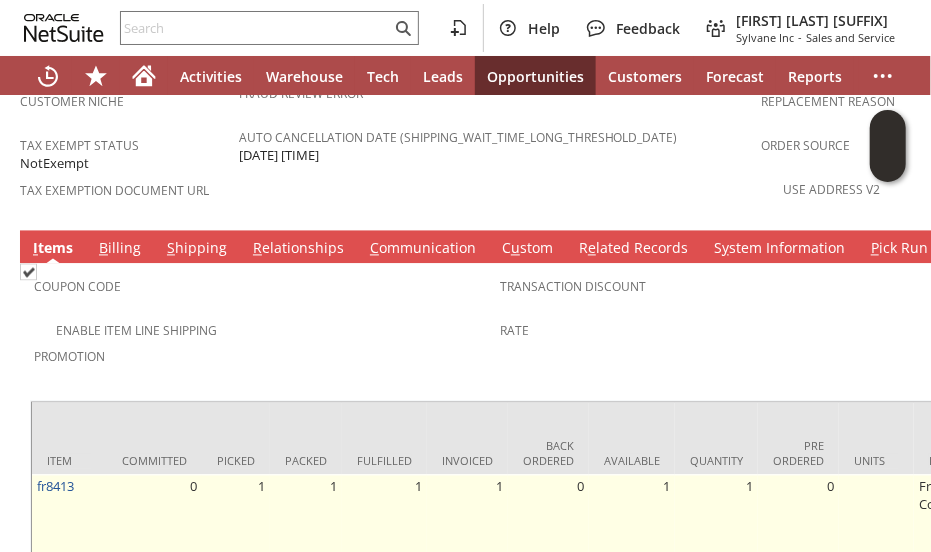 scroll, scrollTop: 1600, scrollLeft: 0, axis: vertical 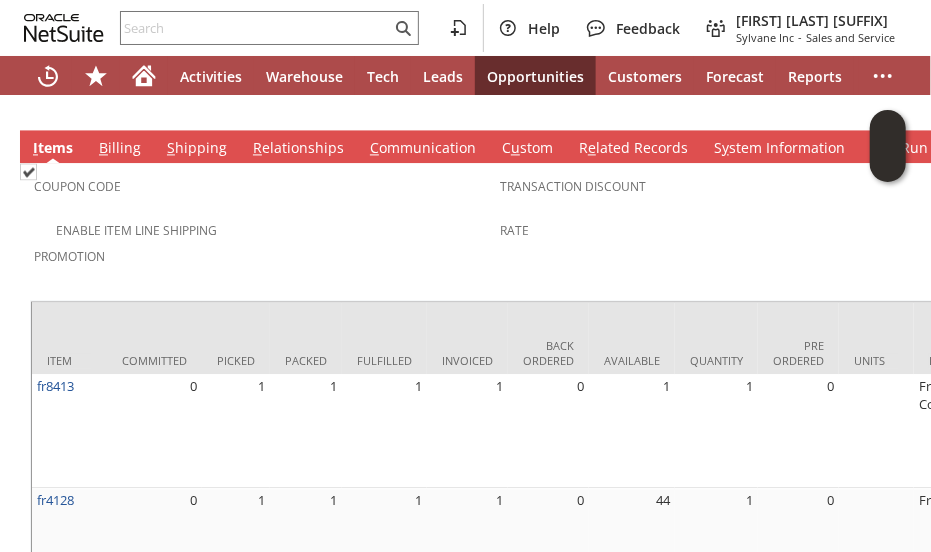 click on "Promotion" at bounding box center (262, 253) 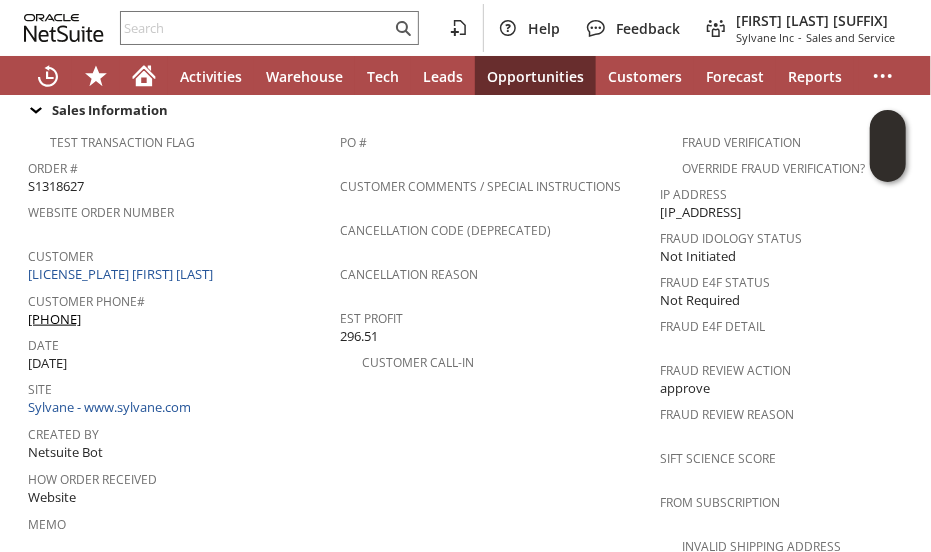scroll, scrollTop: 700, scrollLeft: 0, axis: vertical 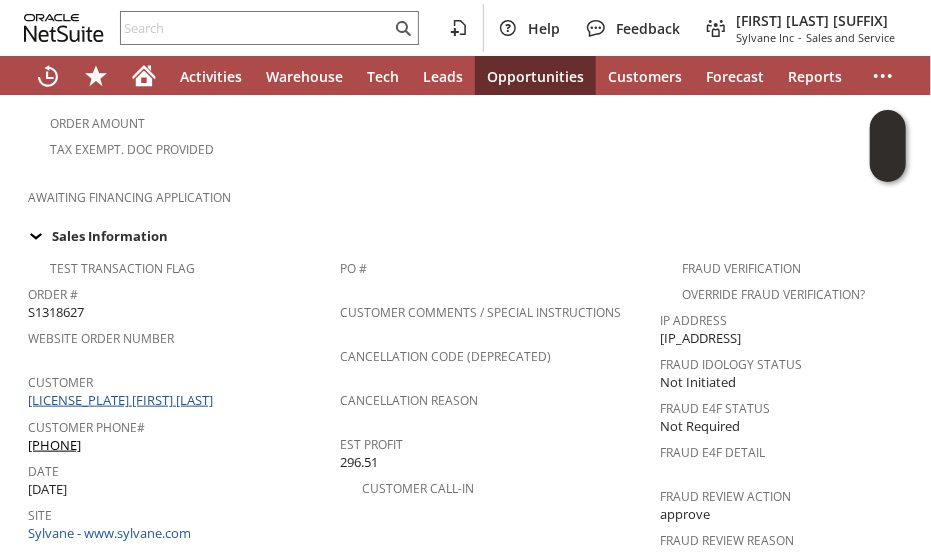 drag, startPoint x: 177, startPoint y: 364, endPoint x: 221, endPoint y: 368, distance: 44.181442 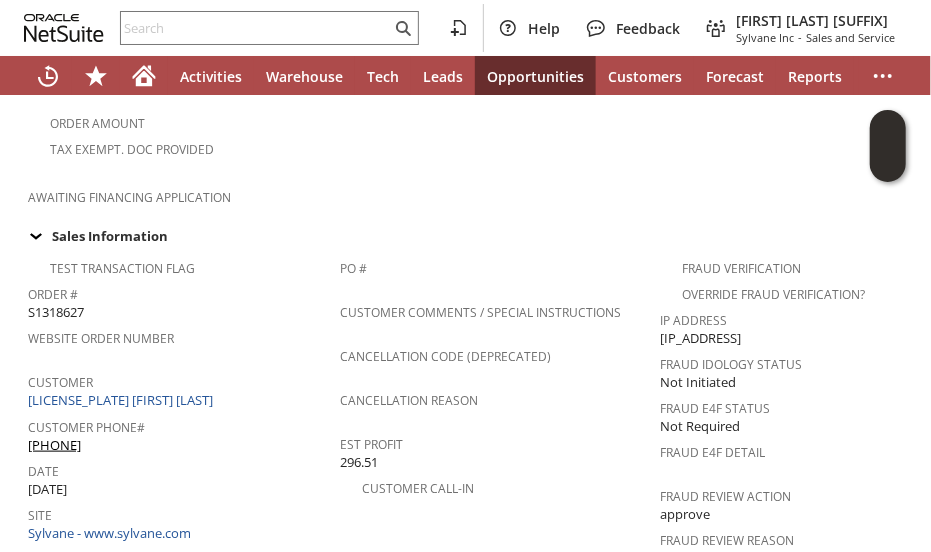 click on "[LICENSE_PLATE] [FIRST] [LAST]" at bounding box center (123, 400) 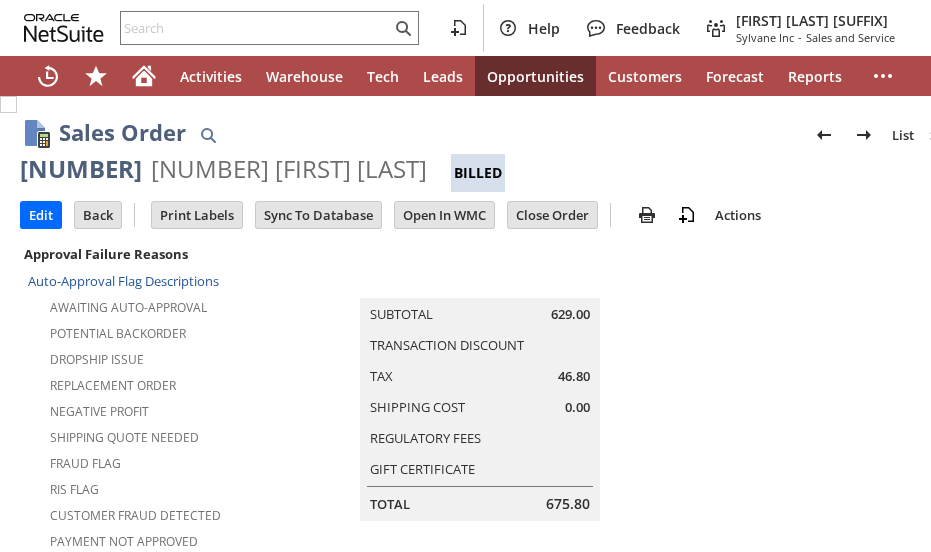 scroll, scrollTop: 0, scrollLeft: 0, axis: both 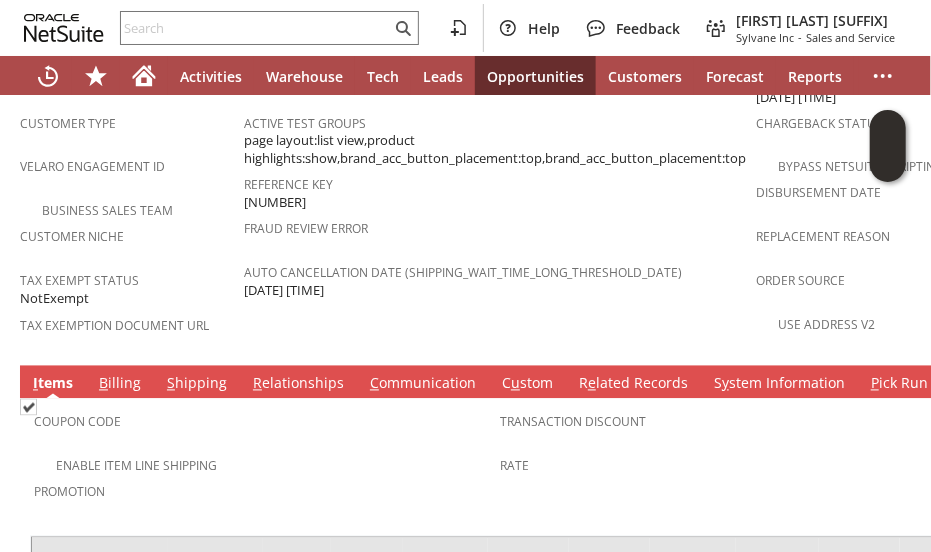 click on "C ommunication" at bounding box center (423, 385) 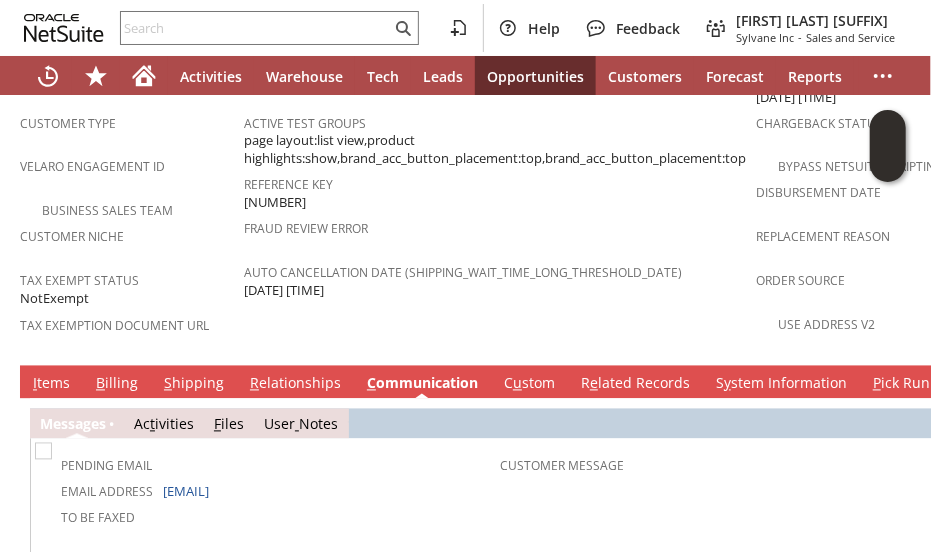 scroll, scrollTop: 0, scrollLeft: 0, axis: both 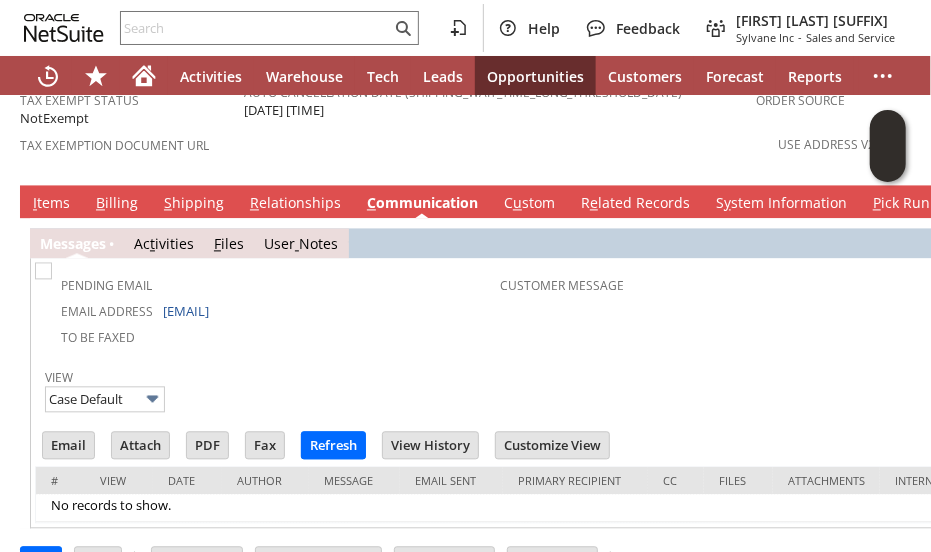 drag, startPoint x: 42, startPoint y: 133, endPoint x: 152, endPoint y: 399, distance: 287.84717 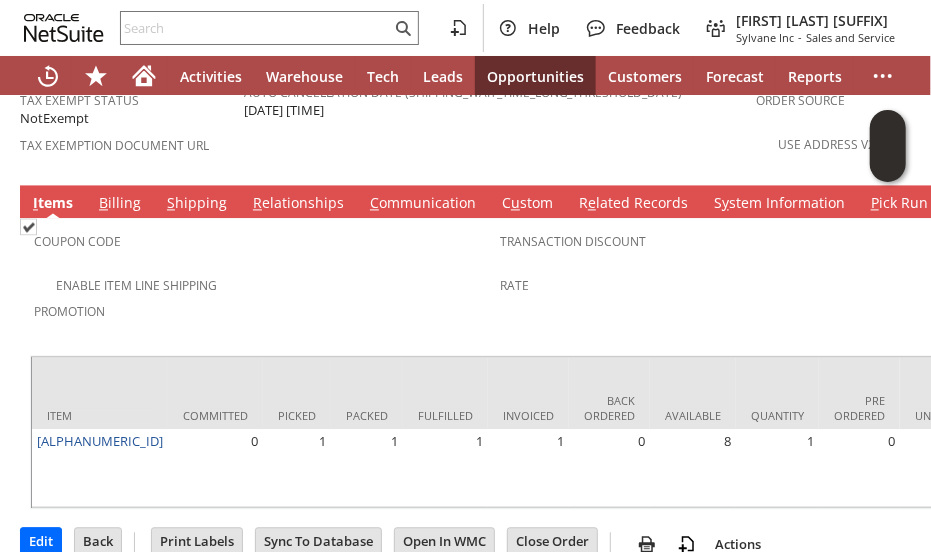 scroll, scrollTop: 1564, scrollLeft: 0, axis: vertical 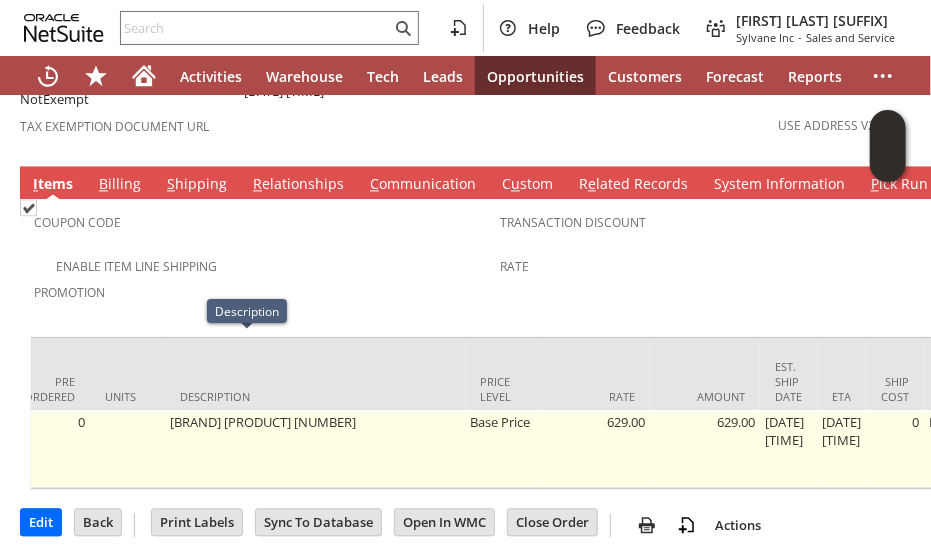 click on "Friedrich 12000 BTU Chill  inverter Window Air Conditioner CCV12A10A" at bounding box center [315, 449] 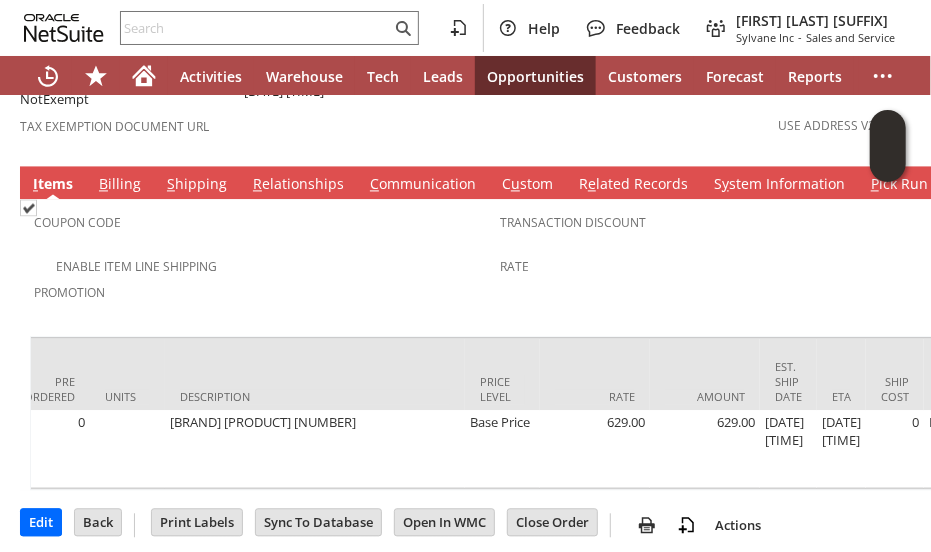 scroll, scrollTop: 0, scrollLeft: 0, axis: both 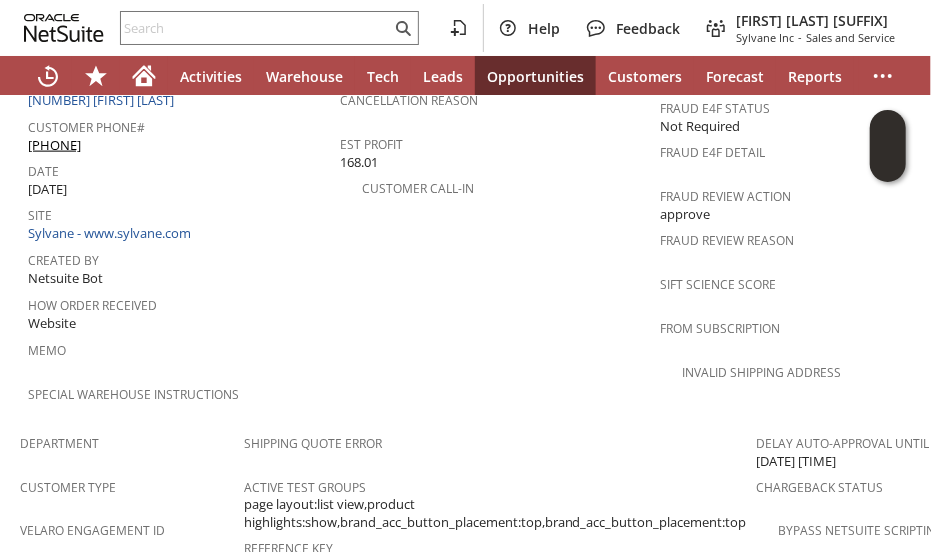 click on "Special Warehouse Instructions" at bounding box center [179, 391] 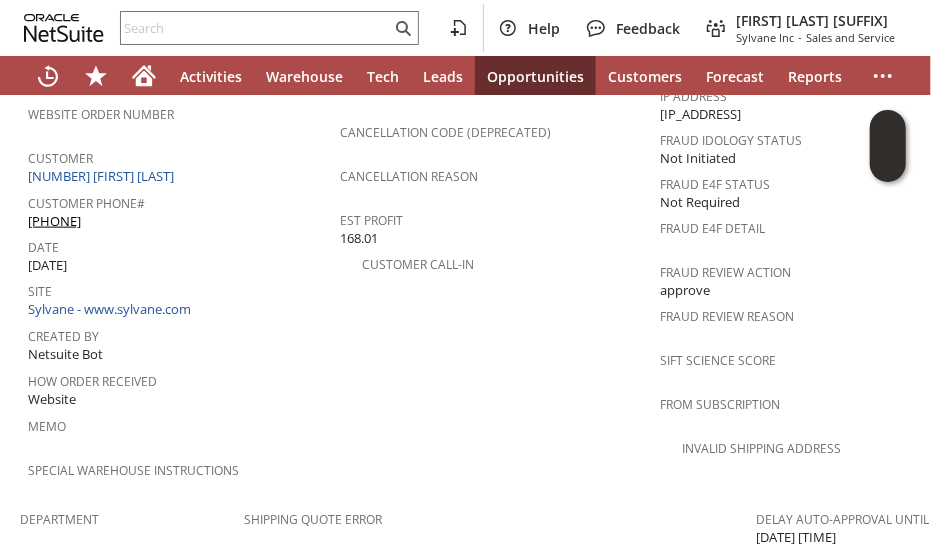 scroll, scrollTop: 900, scrollLeft: 0, axis: vertical 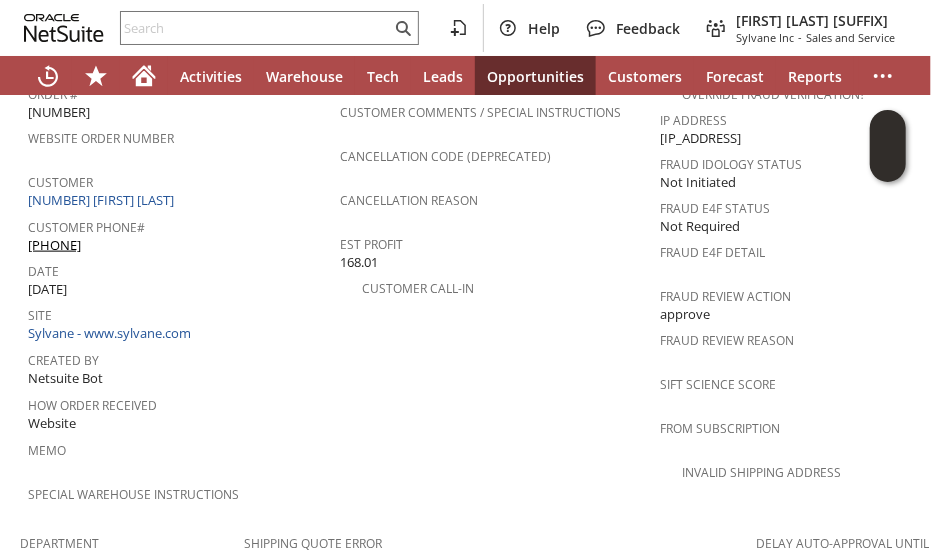 click on "PO #
Customer Comments / Special Instructions
Cancellation Code (deprecated)
Cancellation Reason
Est Profit
168.01
Customer Call-in" at bounding box center (500, 286) 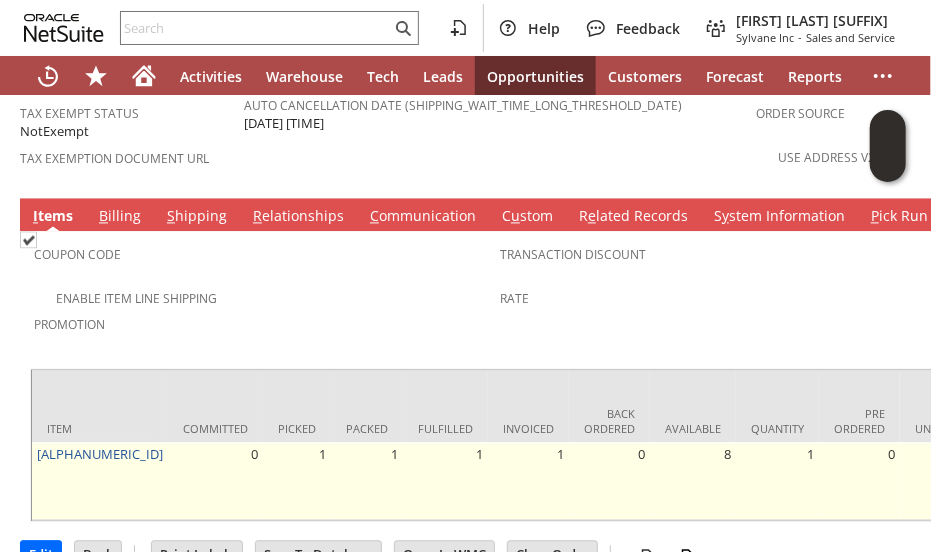 scroll, scrollTop: 1564, scrollLeft: 0, axis: vertical 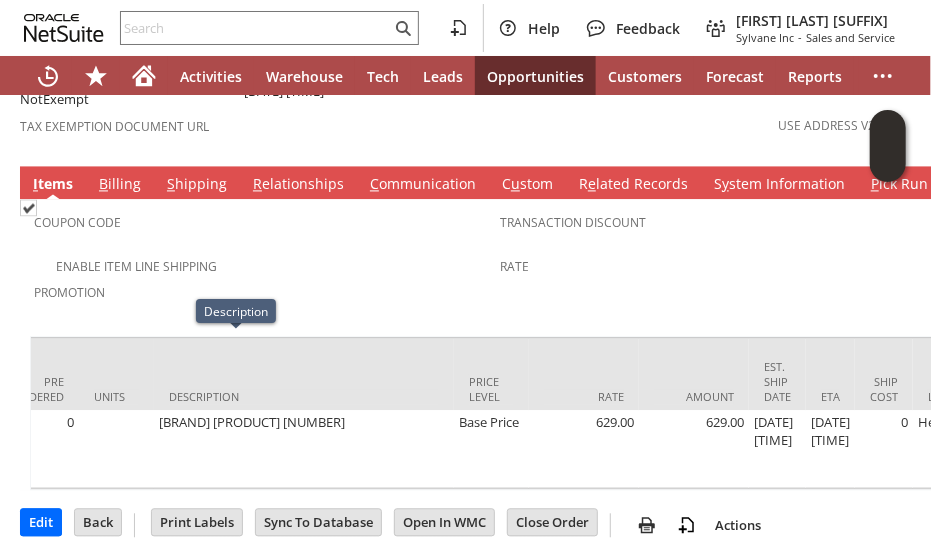 click on "Enable Item Line Shipping" at bounding box center (267, 264) 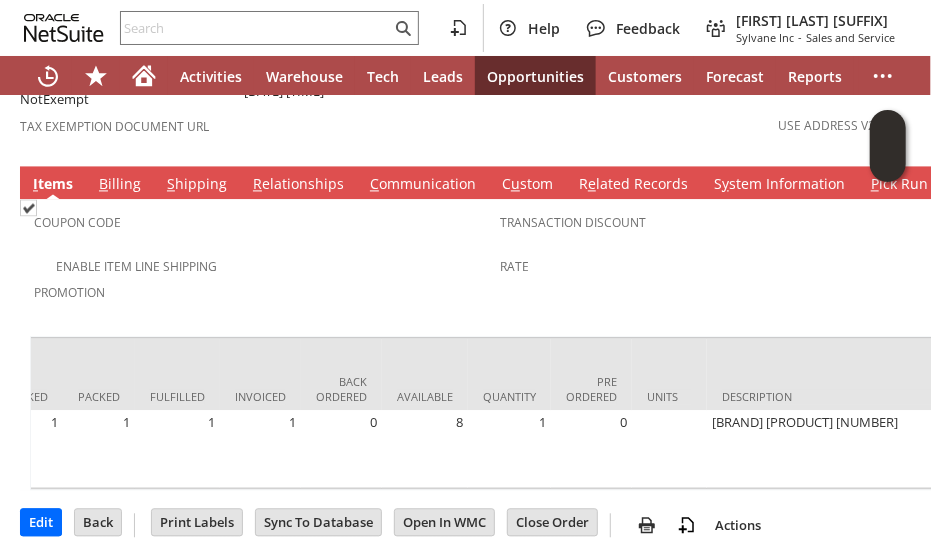 scroll, scrollTop: 0, scrollLeft: 44, axis: horizontal 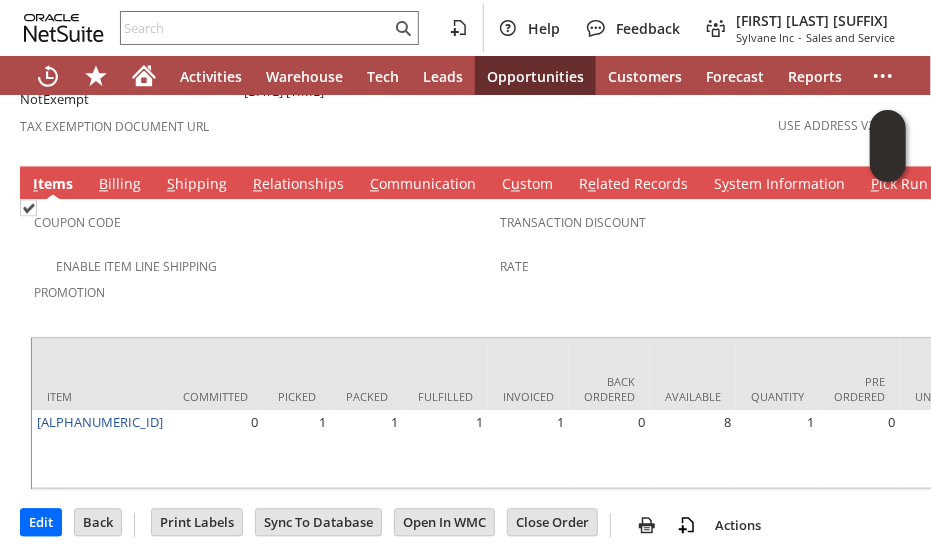 click on "Promotion" at bounding box center (262, 299) 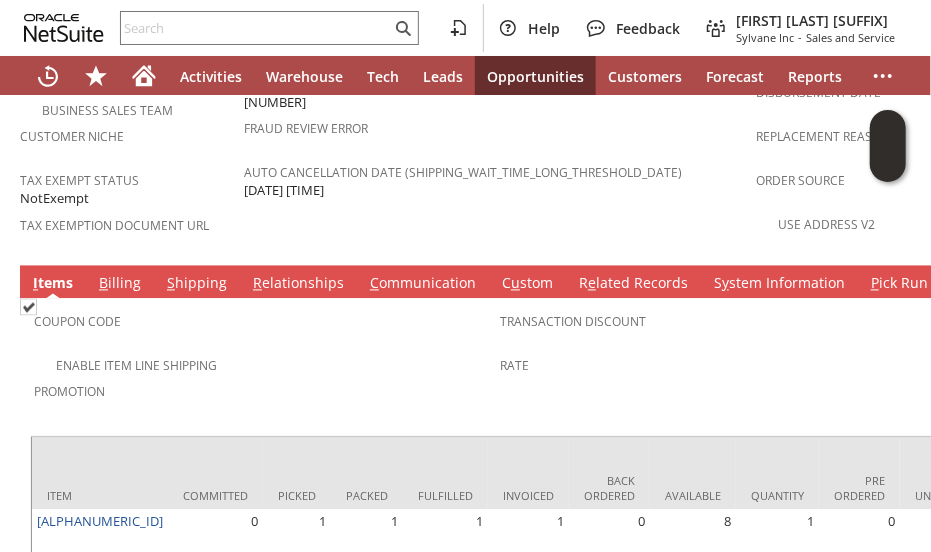 scroll, scrollTop: 0, scrollLeft: 182, axis: horizontal 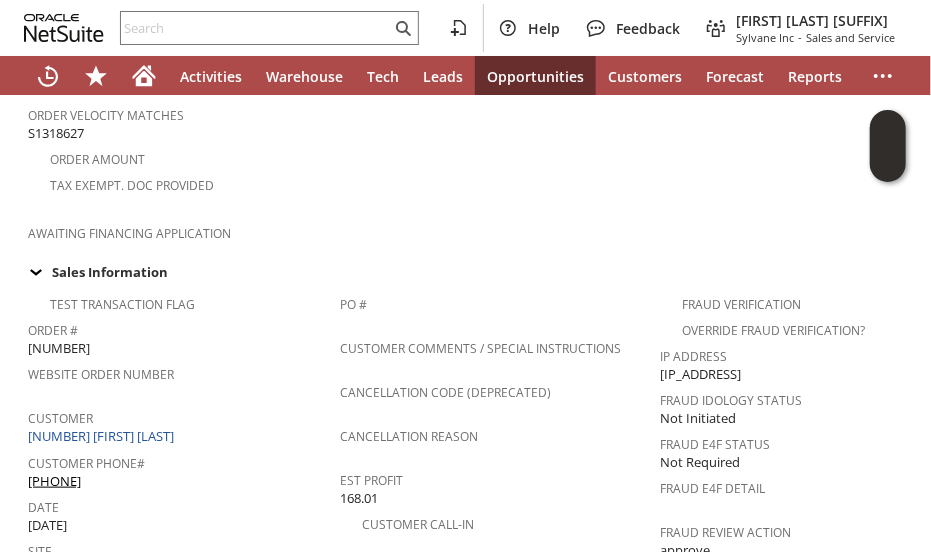 click on "Customer" at bounding box center (179, 415) 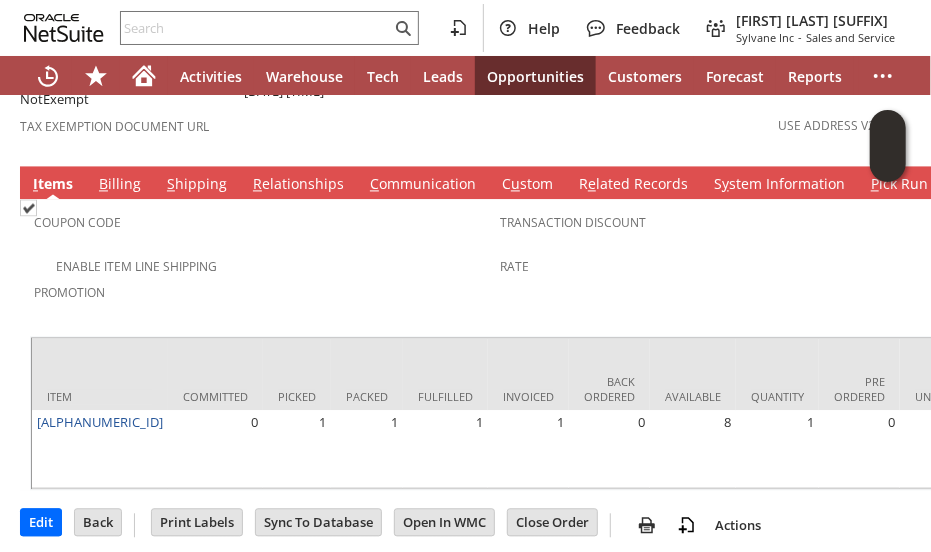 click on "Promotion" at bounding box center (262, 289) 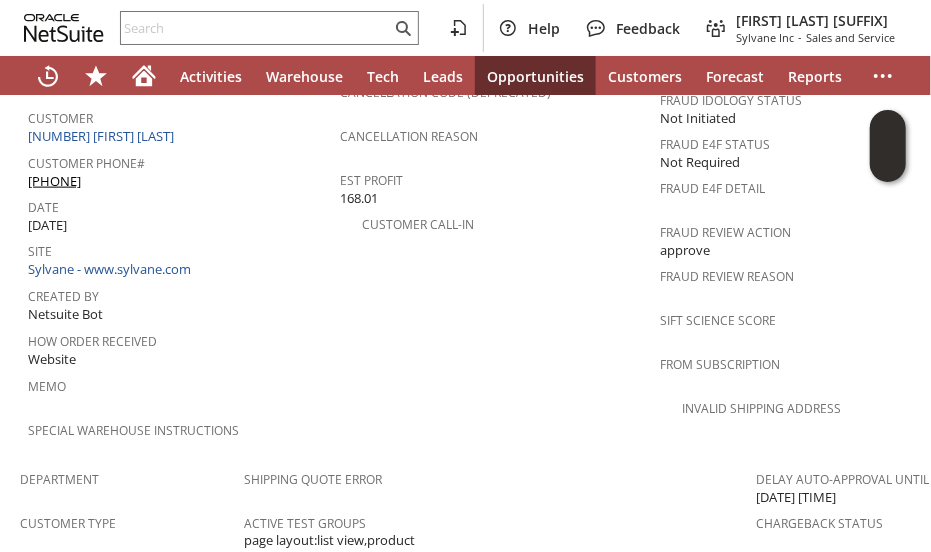 click on "How Order Received
Website" at bounding box center [179, 348] 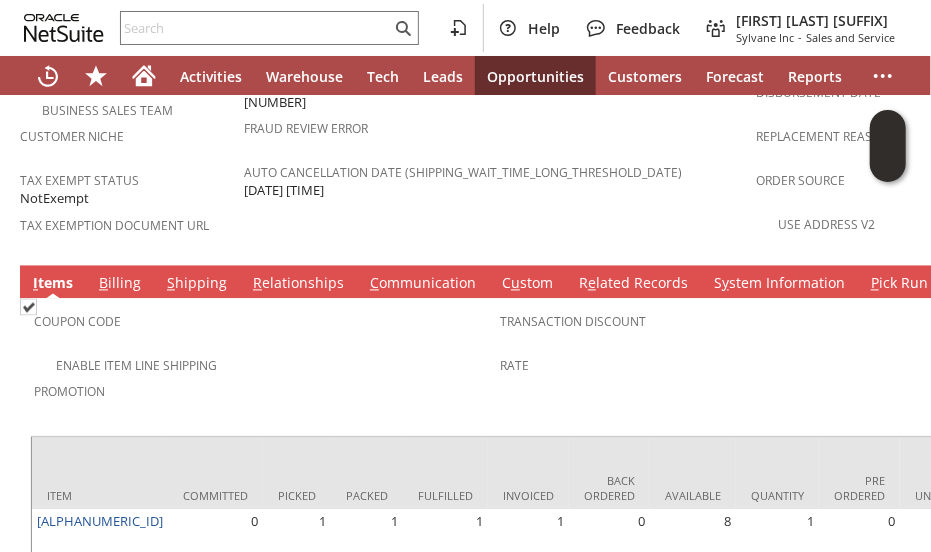 click on "C ommunication" at bounding box center [423, 285] 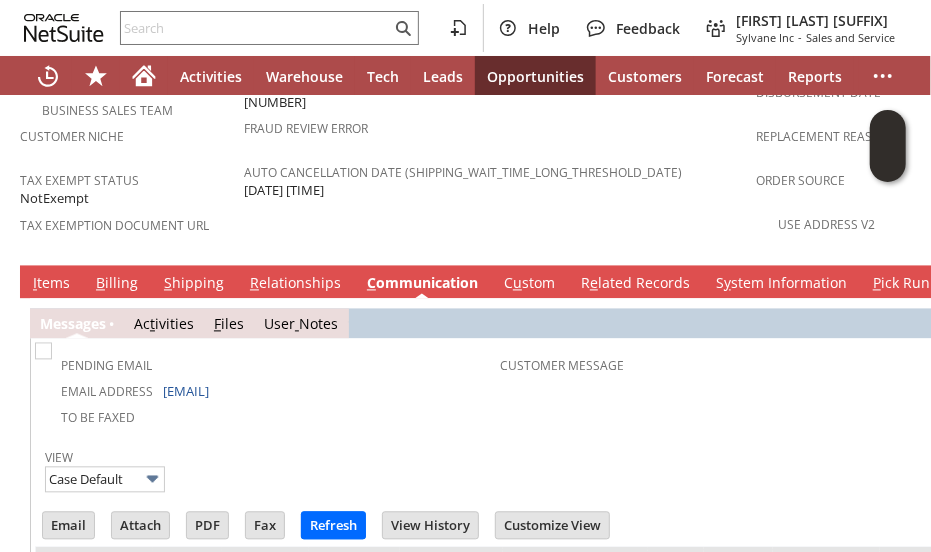 click on "I tems" at bounding box center [51, 285] 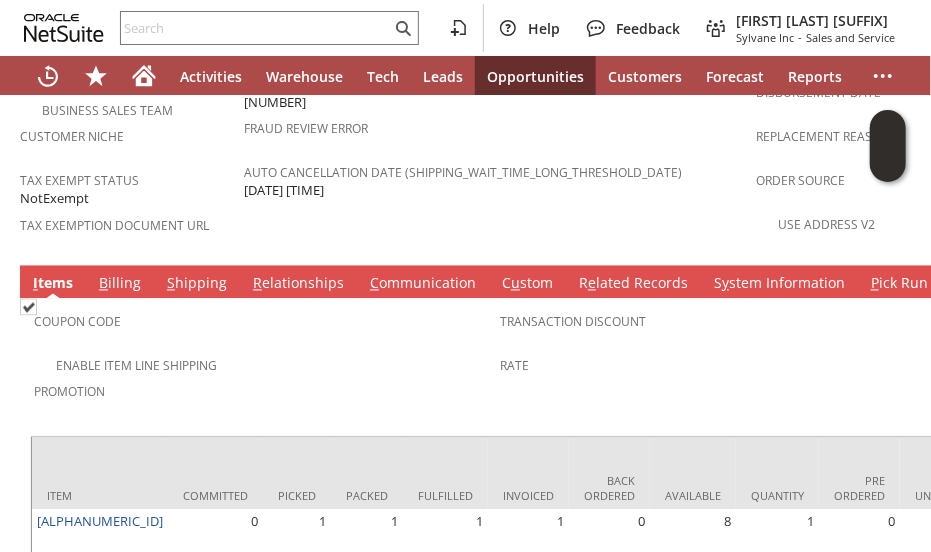 click on "Enable Item Line Shipping" at bounding box center [267, 364] 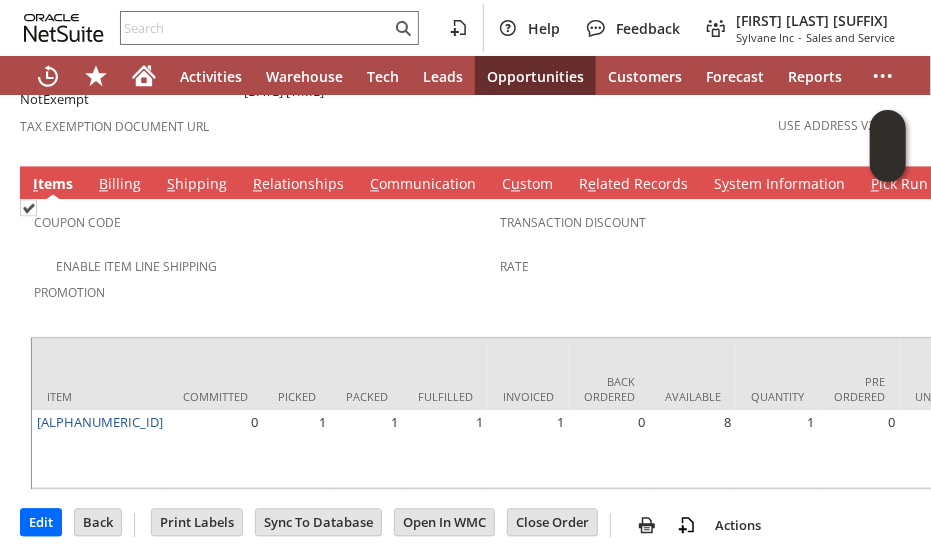 drag, startPoint x: 261, startPoint y: 205, endPoint x: 223, endPoint y: 235, distance: 48.414875 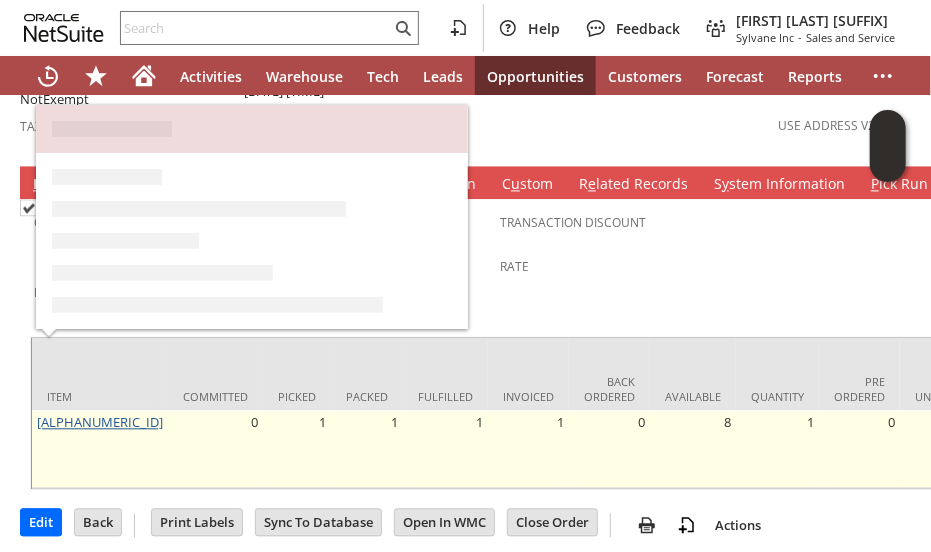 click on "fr13881" at bounding box center (100, 422) 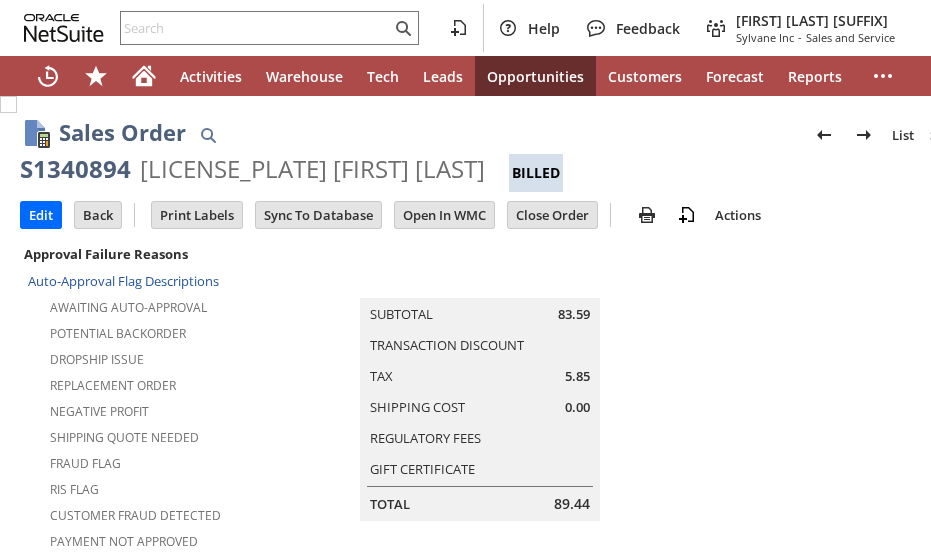 scroll, scrollTop: 0, scrollLeft: 0, axis: both 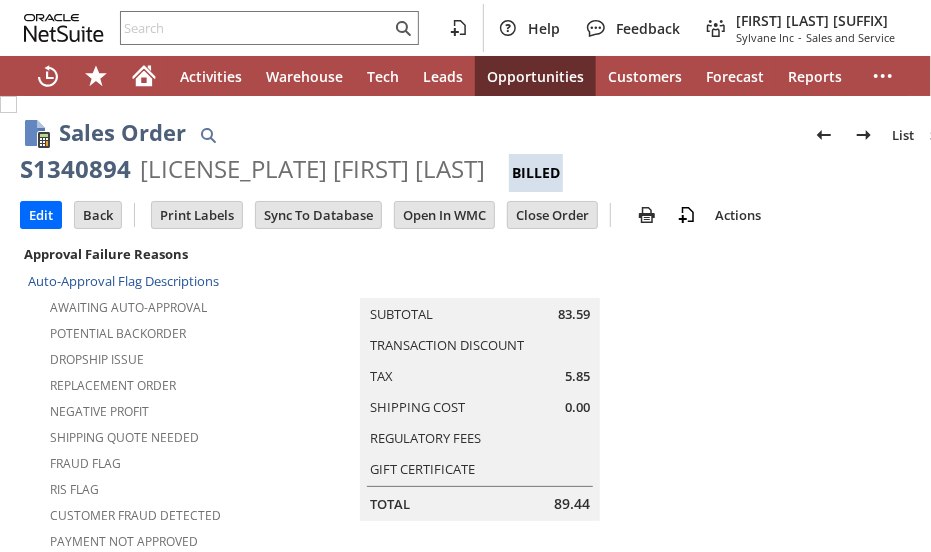 click on "[LICENSE_PLATE] [FIRST] [LAST]" at bounding box center (312, 169) 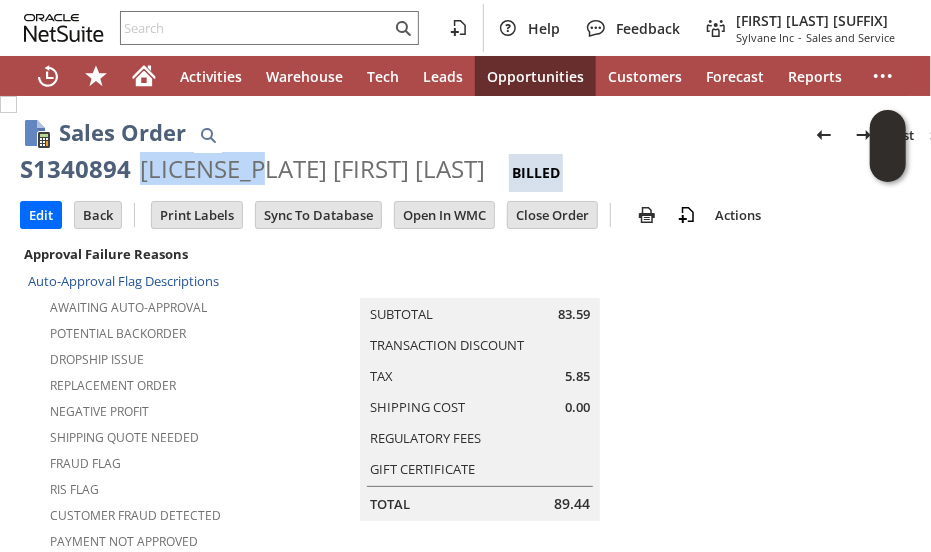 click on "[LICENSE_PLATE] [FIRST] [LAST]" at bounding box center (312, 169) 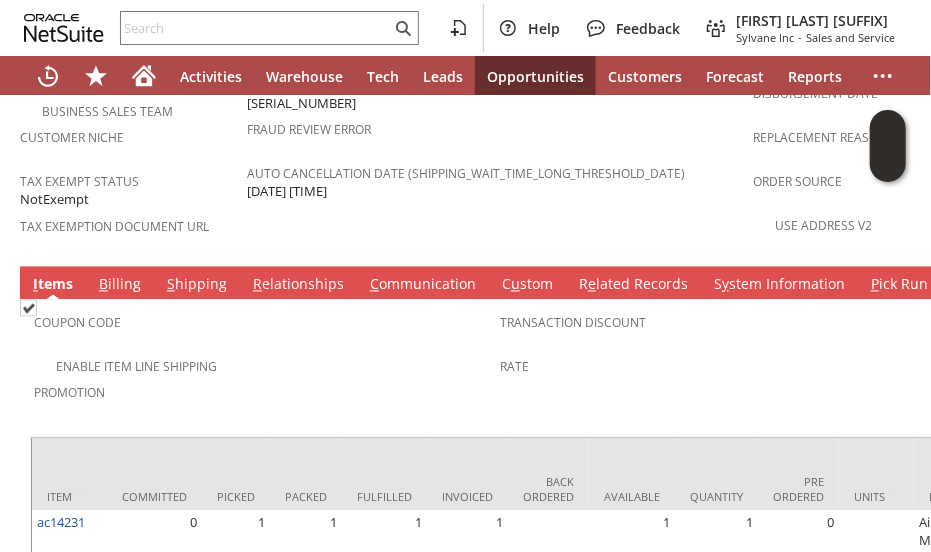 scroll, scrollTop: 1600, scrollLeft: 0, axis: vertical 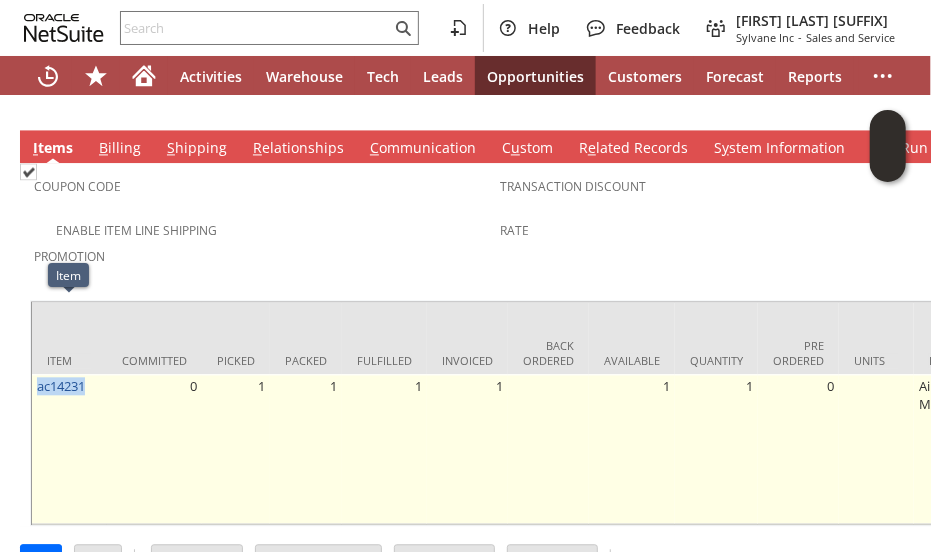 drag, startPoint x: 97, startPoint y: 315, endPoint x: 36, endPoint y: 322, distance: 61.400326 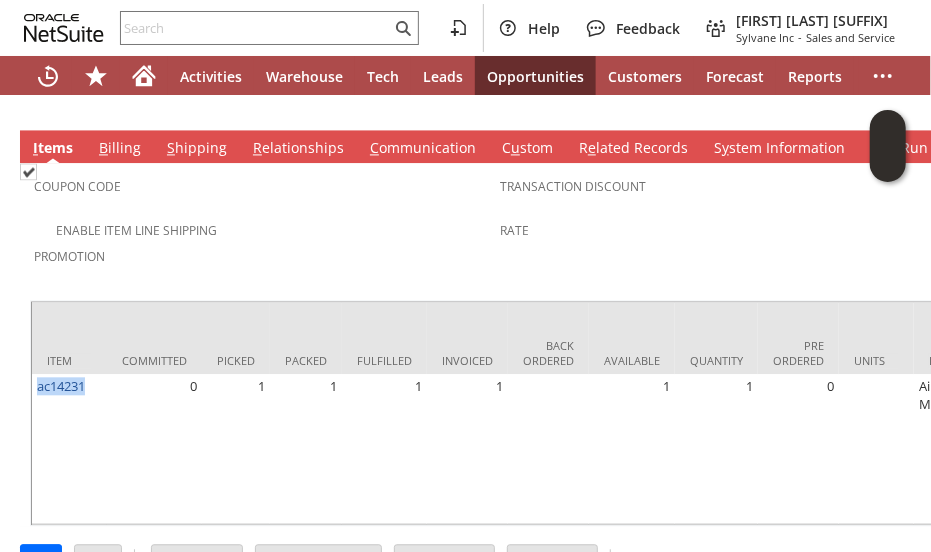 copy on "ac14231" 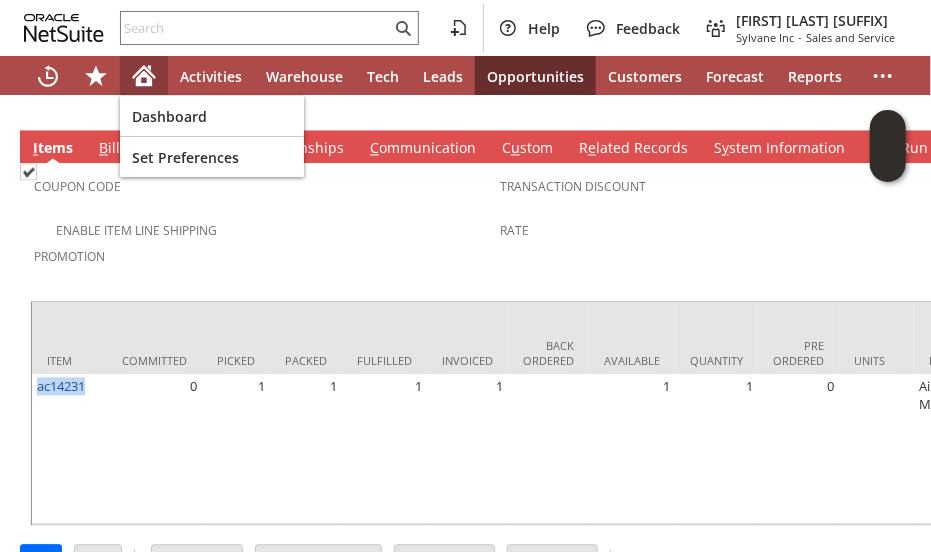 click 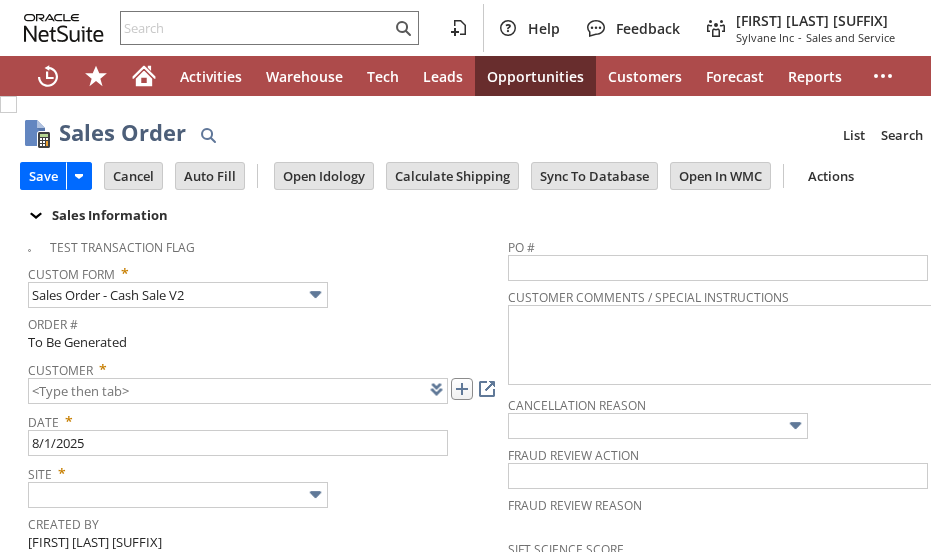 scroll, scrollTop: 0, scrollLeft: 0, axis: both 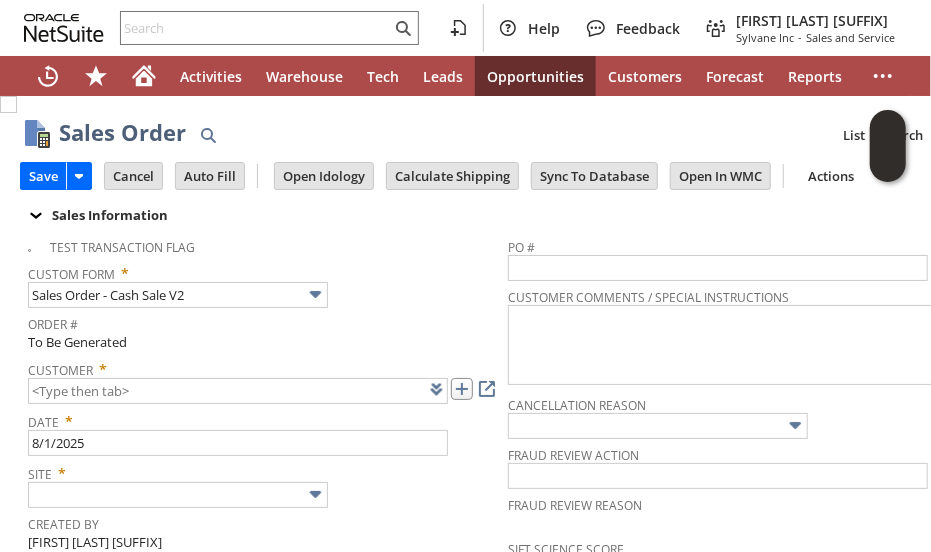click at bounding box center (462, 389) 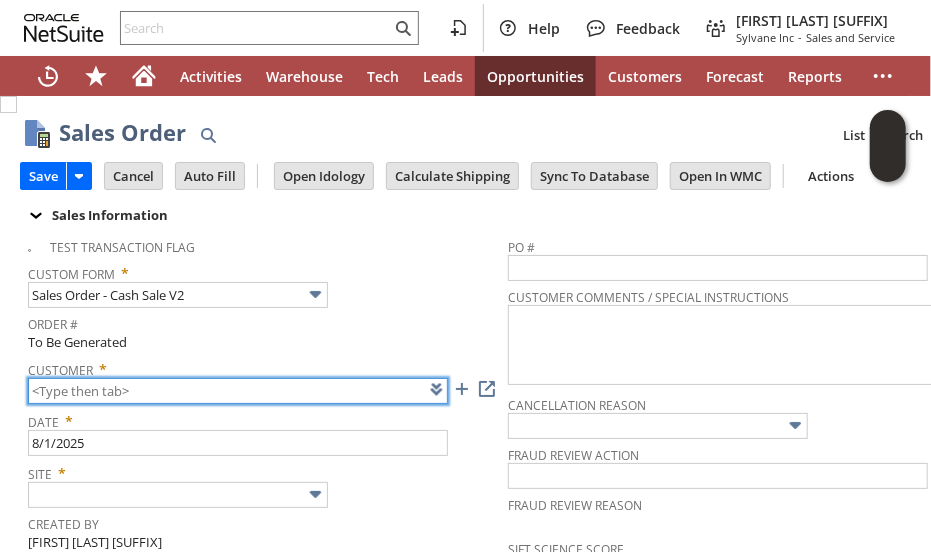 click at bounding box center (238, 391) 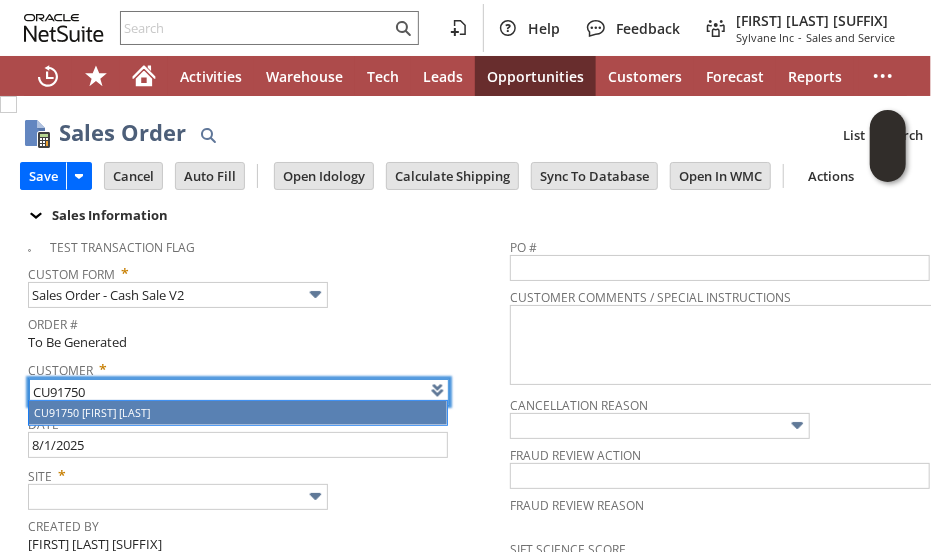 drag, startPoint x: 158, startPoint y: 411, endPoint x: 455, endPoint y: 499, distance: 309.76282 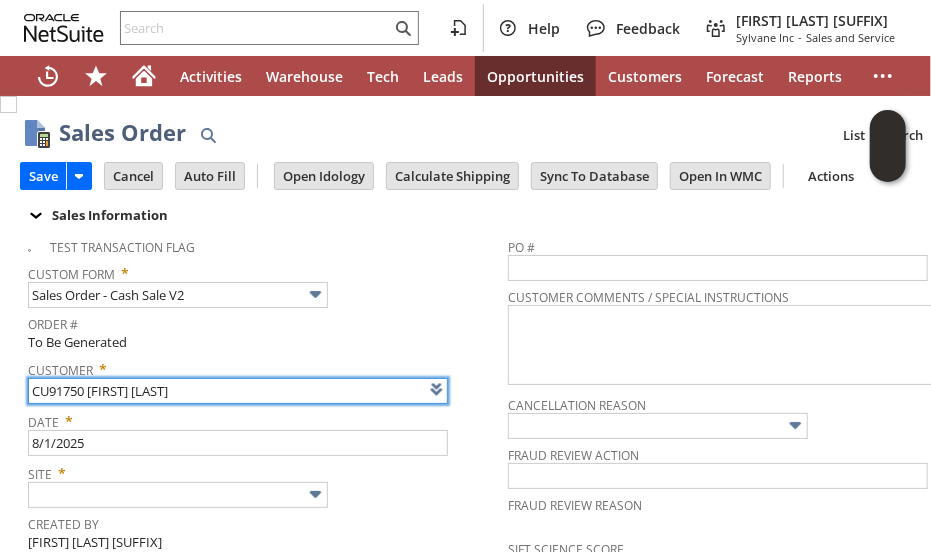 type on "CU91750 CAROLYNNE GLASSCOCK" 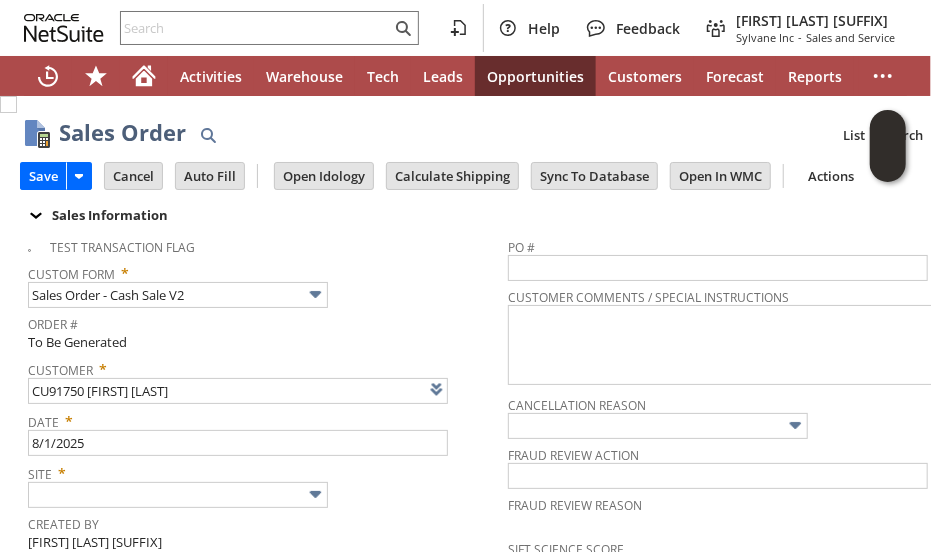 click on "Site
*" at bounding box center [263, 483] 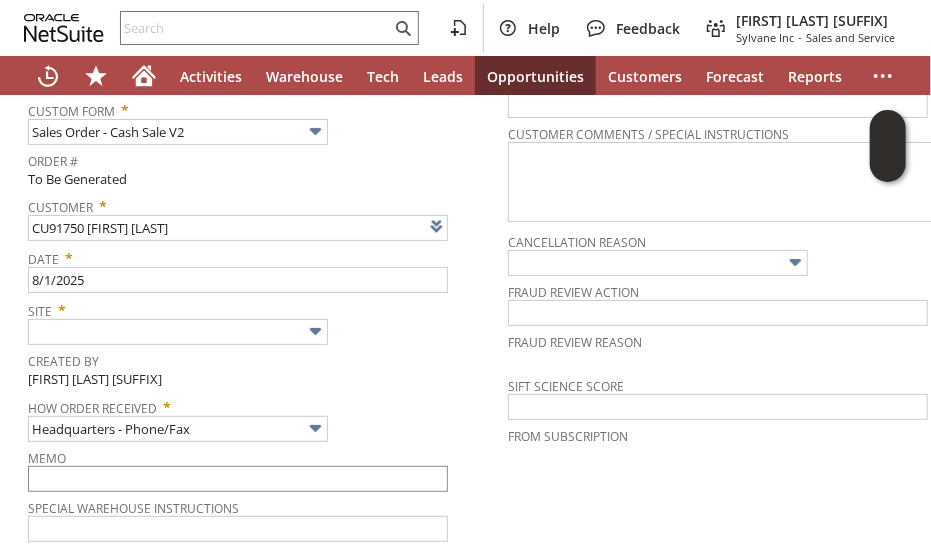 scroll, scrollTop: 300, scrollLeft: 0, axis: vertical 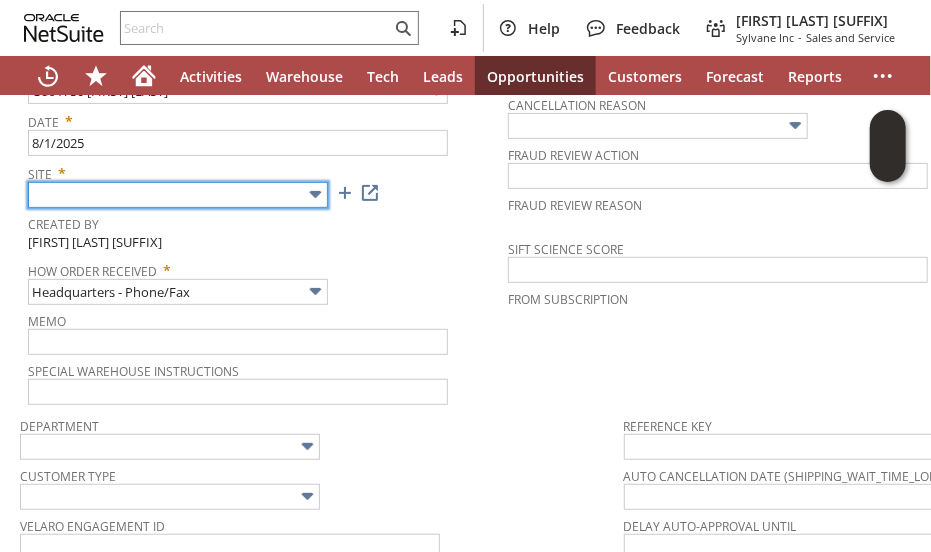 click at bounding box center [178, 195] 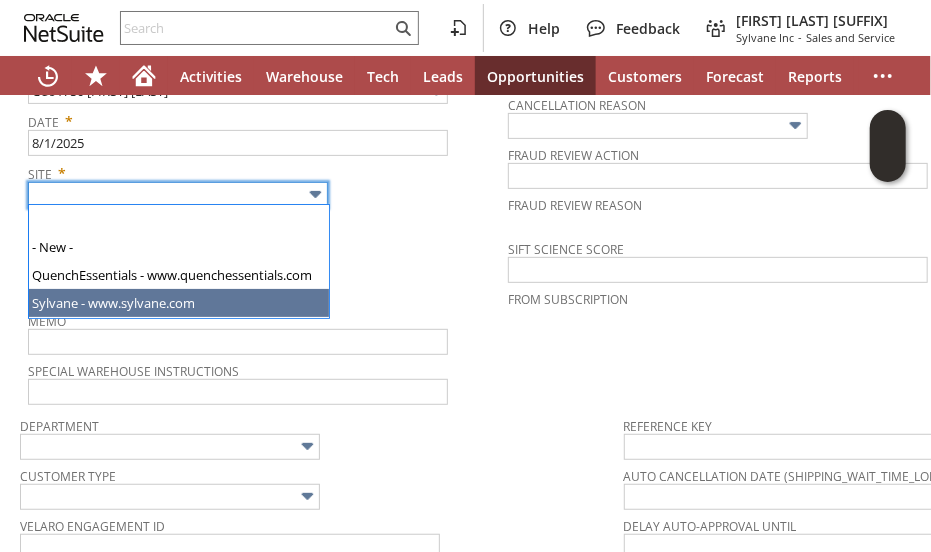 type on "Sylvane - www.sylvane.com" 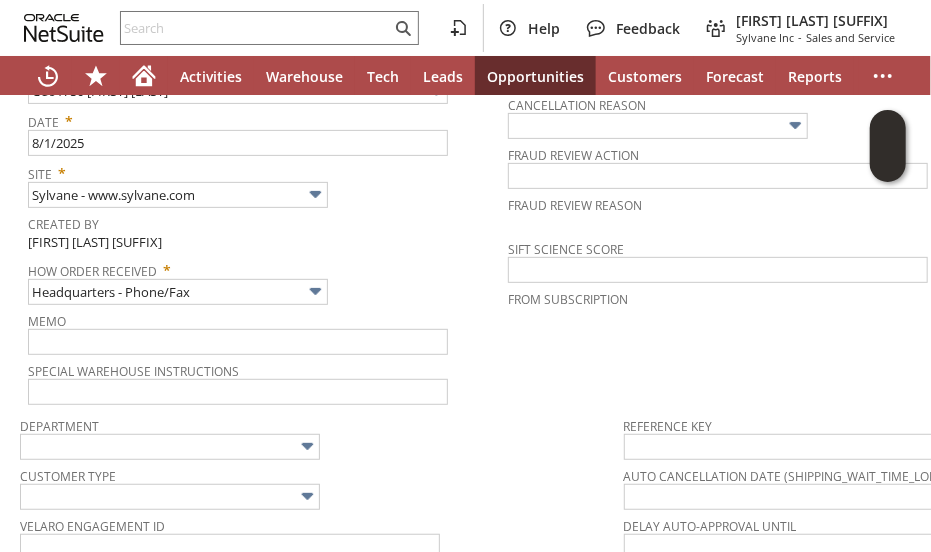 click on "How Order Received
*" at bounding box center [263, 267] 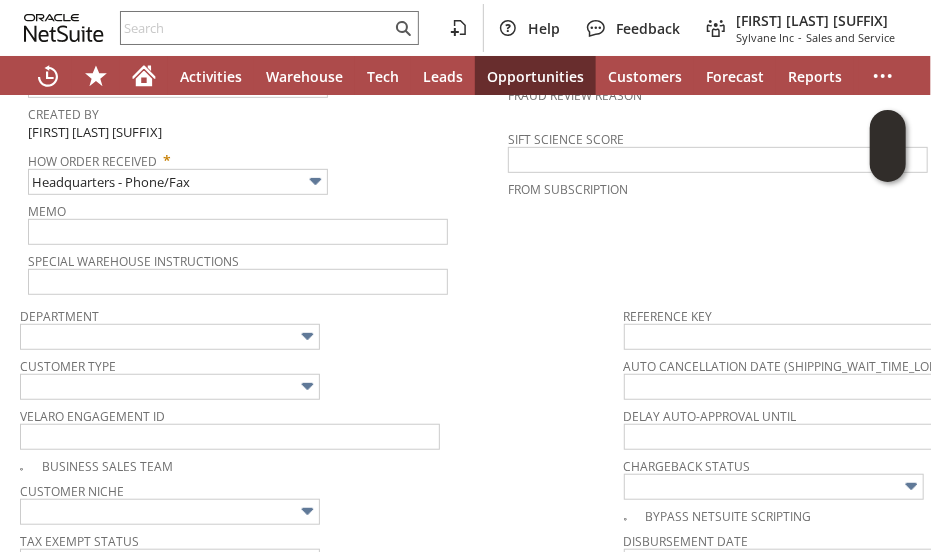 scroll, scrollTop: 500, scrollLeft: 0, axis: vertical 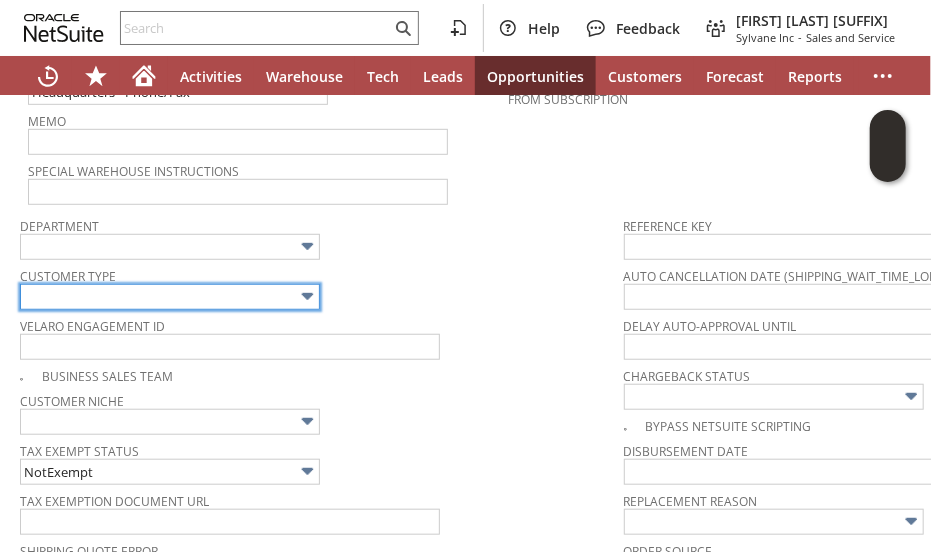 click at bounding box center (170, 297) 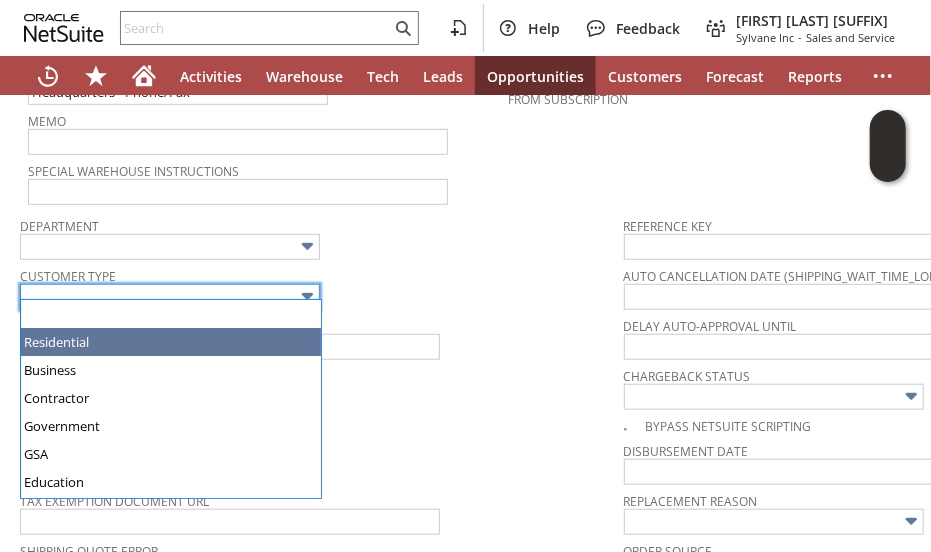 drag, startPoint x: 150, startPoint y: 343, endPoint x: 483, endPoint y: 280, distance: 338.90707 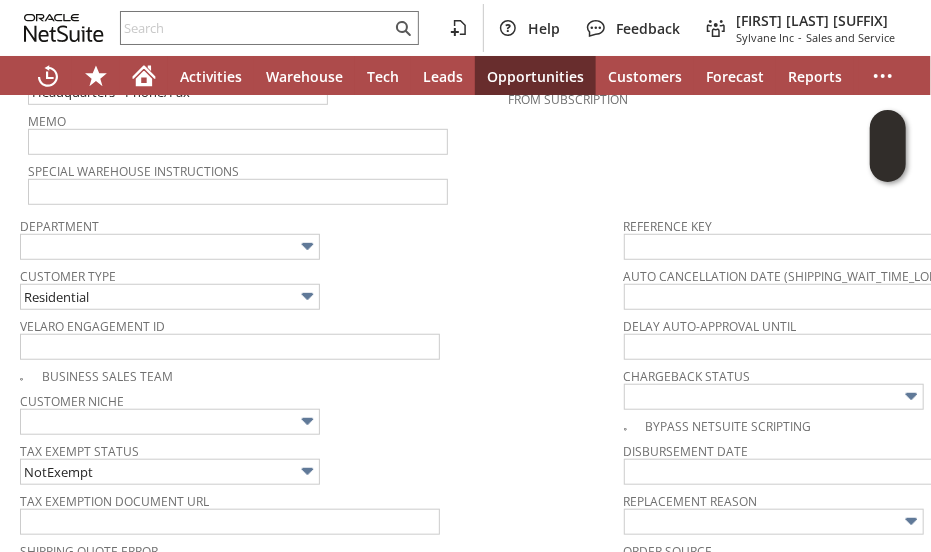 click on "Customer Type
Residential" at bounding box center [317, 286] 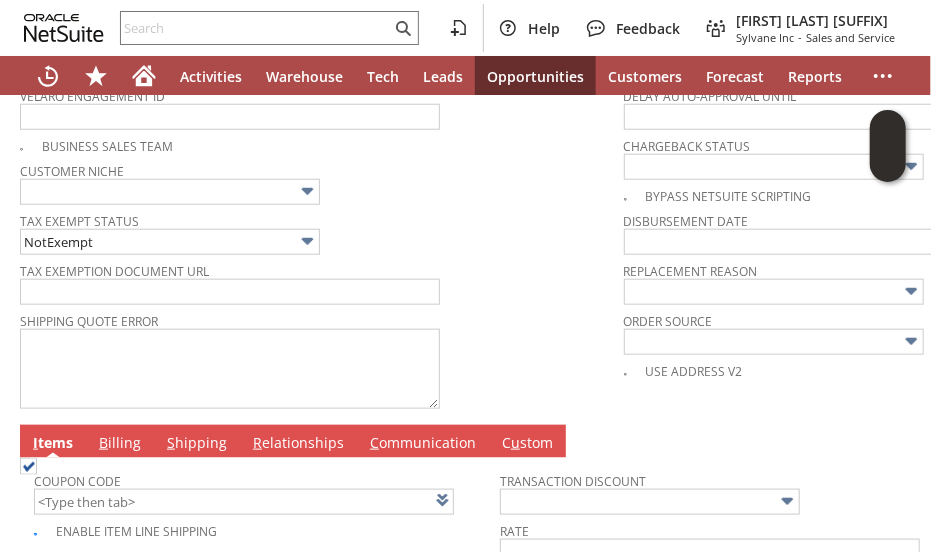 scroll, scrollTop: 800, scrollLeft: 0, axis: vertical 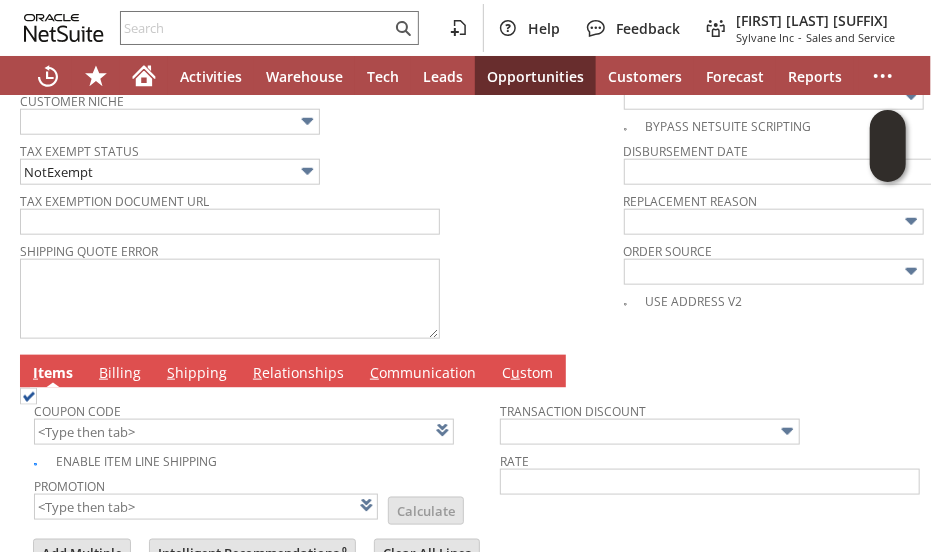 click on "Shipping Quote Error" at bounding box center [317, 248] 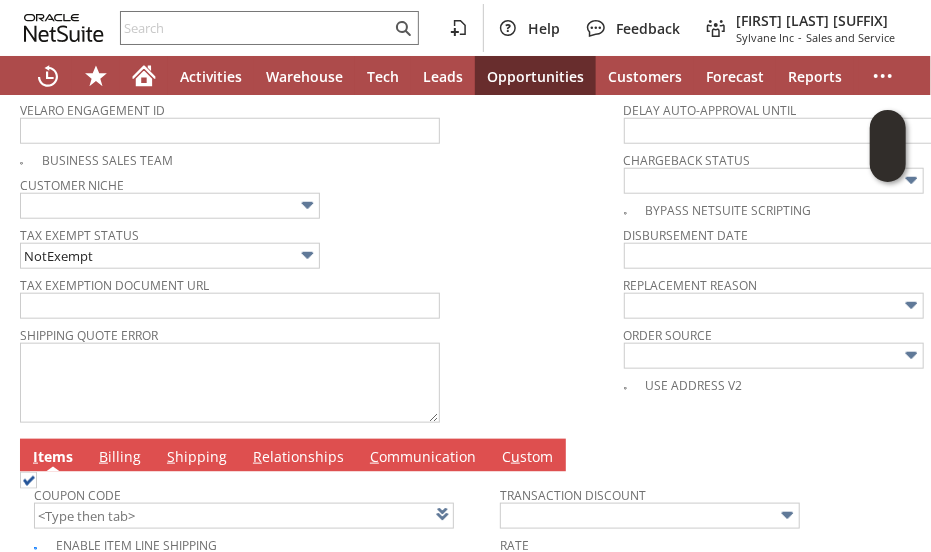 scroll, scrollTop: 1060, scrollLeft: 0, axis: vertical 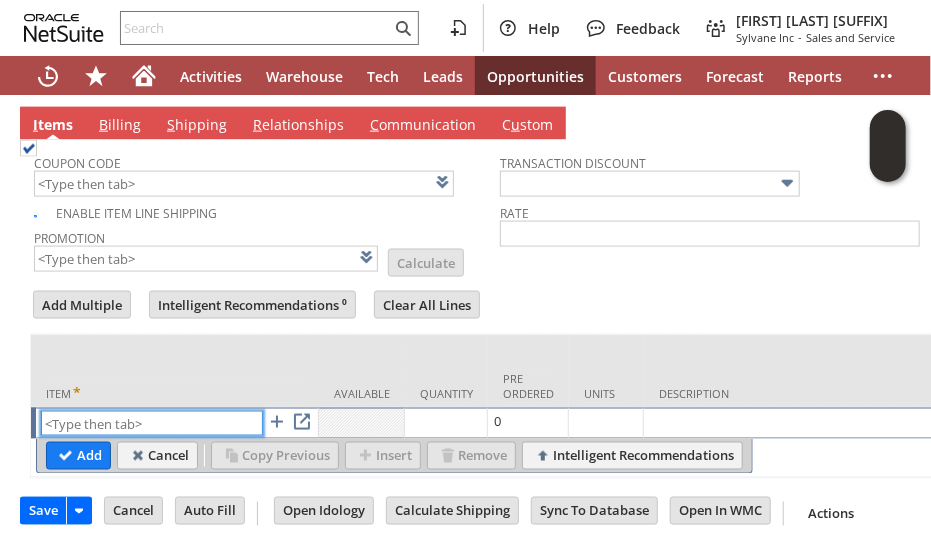 click at bounding box center [152, 423] 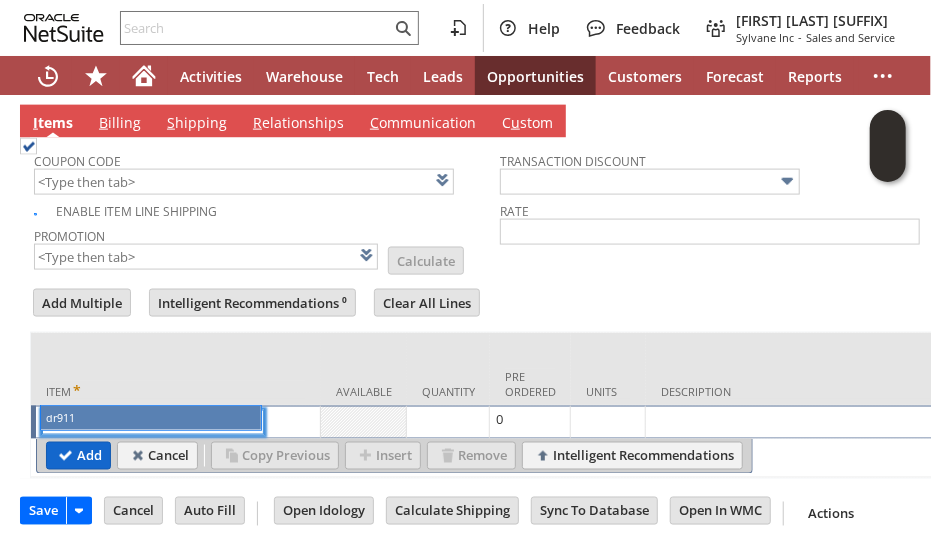 drag, startPoint x: 88, startPoint y: 423, endPoint x: 82, endPoint y: 457, distance: 34.525352 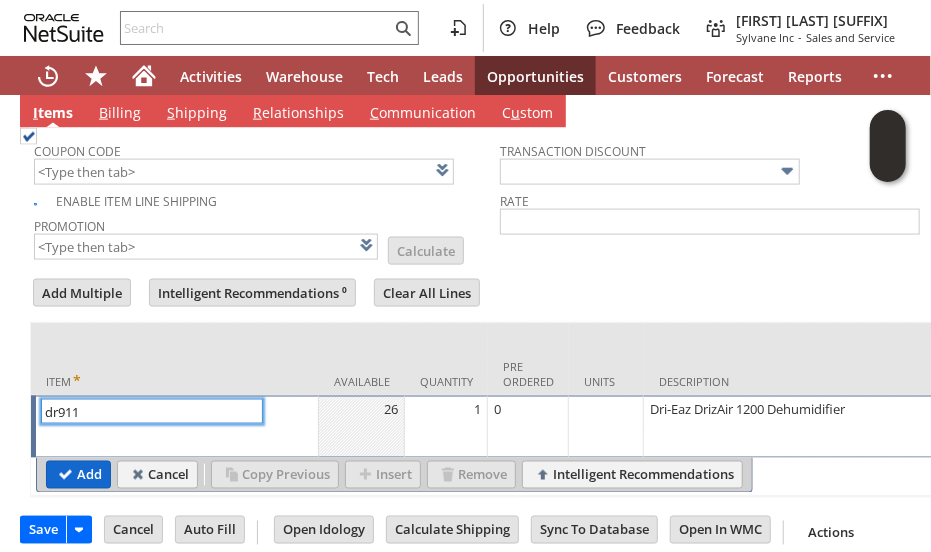 type on "dr911" 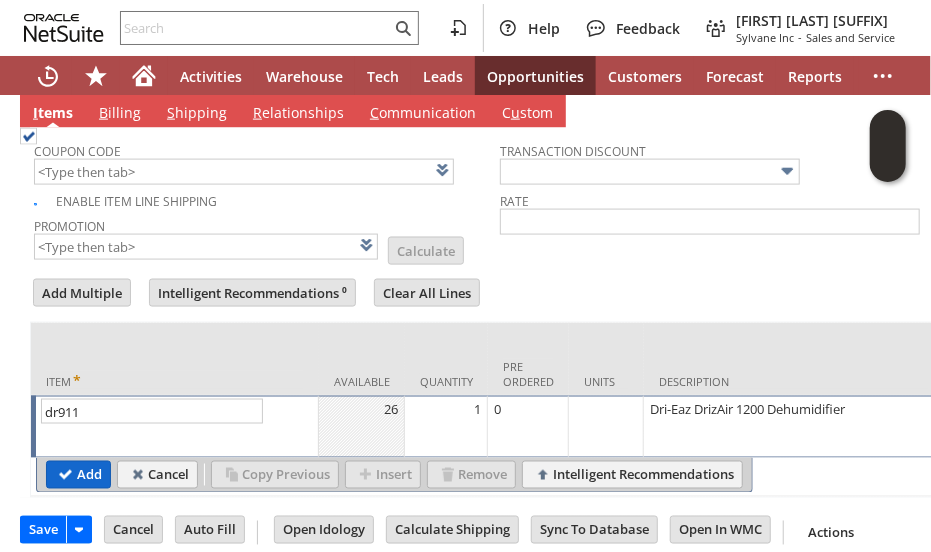 click on "Add" at bounding box center (78, 475) 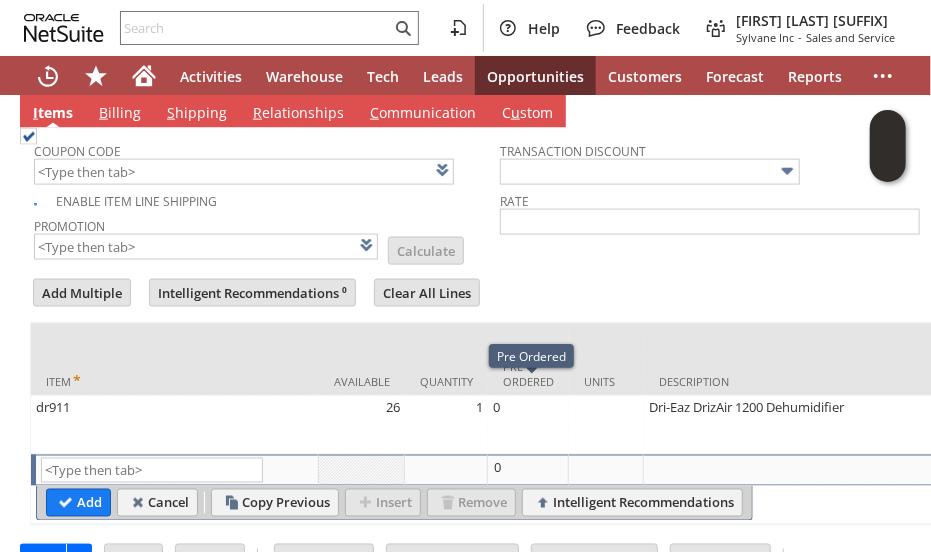 type on "Intelligent Recommendations¹⁰" 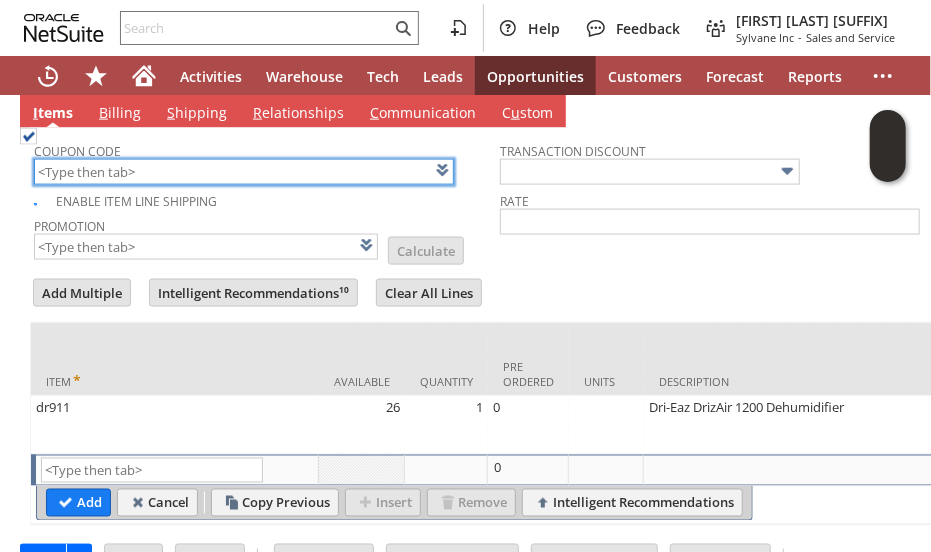 click at bounding box center (244, 172) 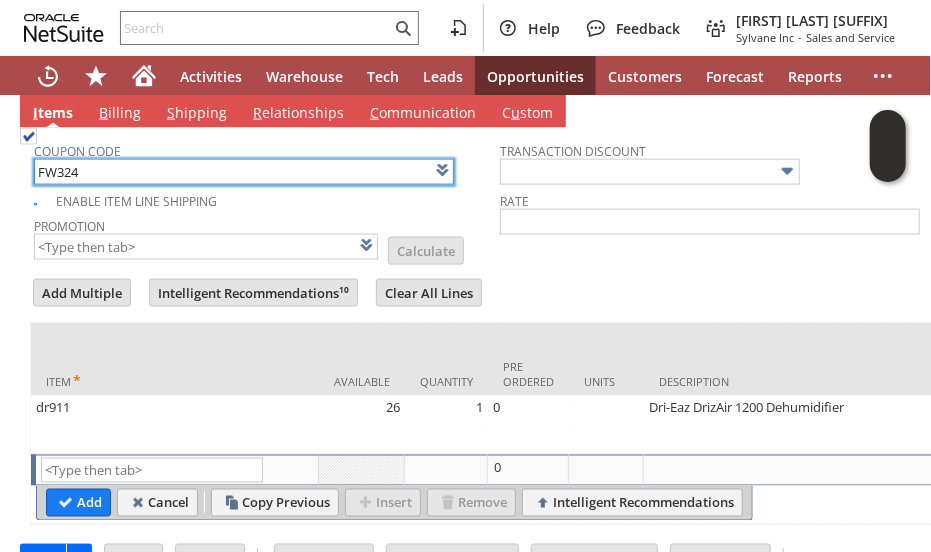 type on "FW324" 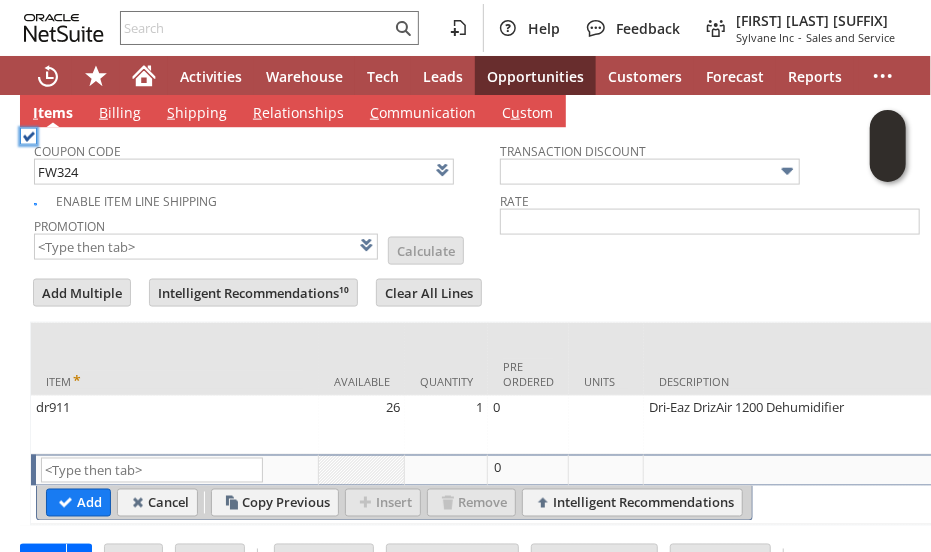 type on "FW324" 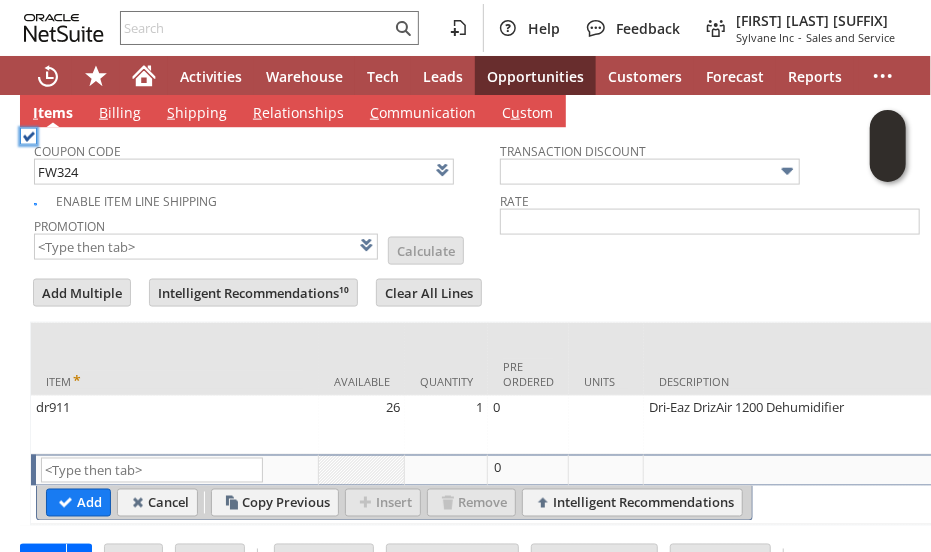 type on "Promo Code" 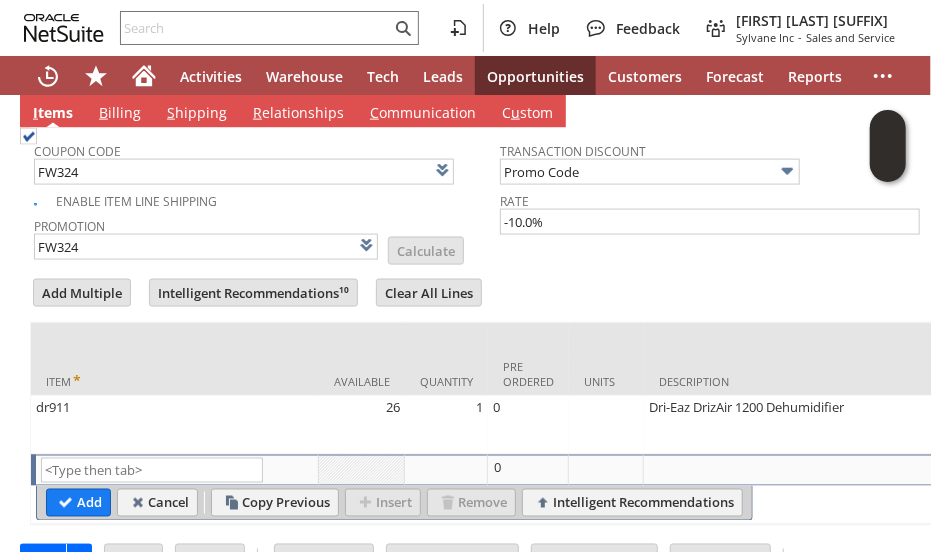 click on "Add Multiple
Intelligent Recommendations¹⁰
Clear All Lines
Line Items
All
Item
*
Available
Quantity
Pre Ordered
Units
Description
Price Level" at bounding box center (500, 401) 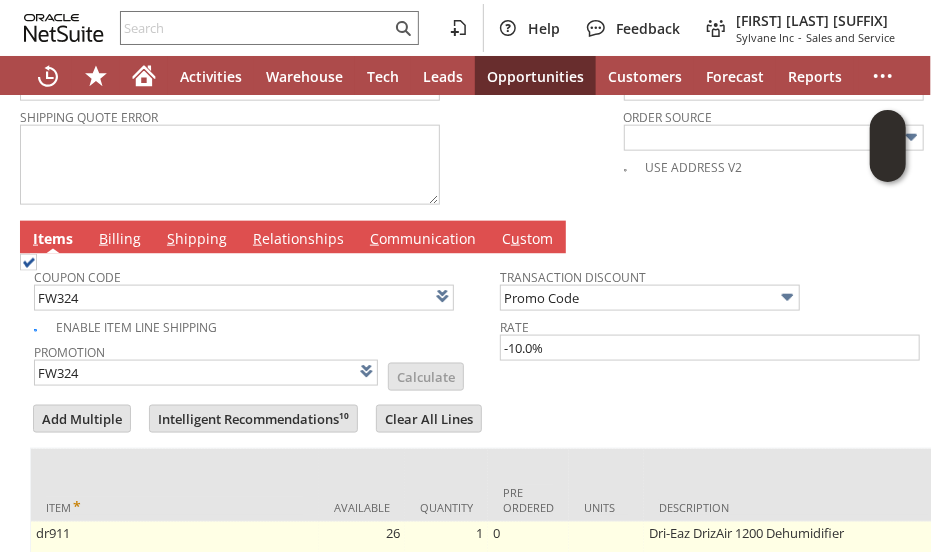 scroll, scrollTop: 1119, scrollLeft: 0, axis: vertical 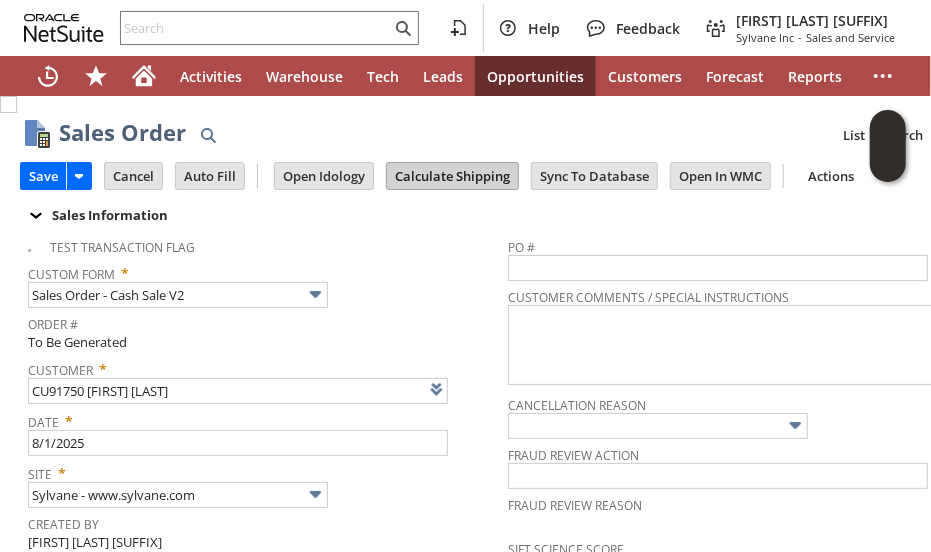 click on "Calculate Shipping" at bounding box center (452, 176) 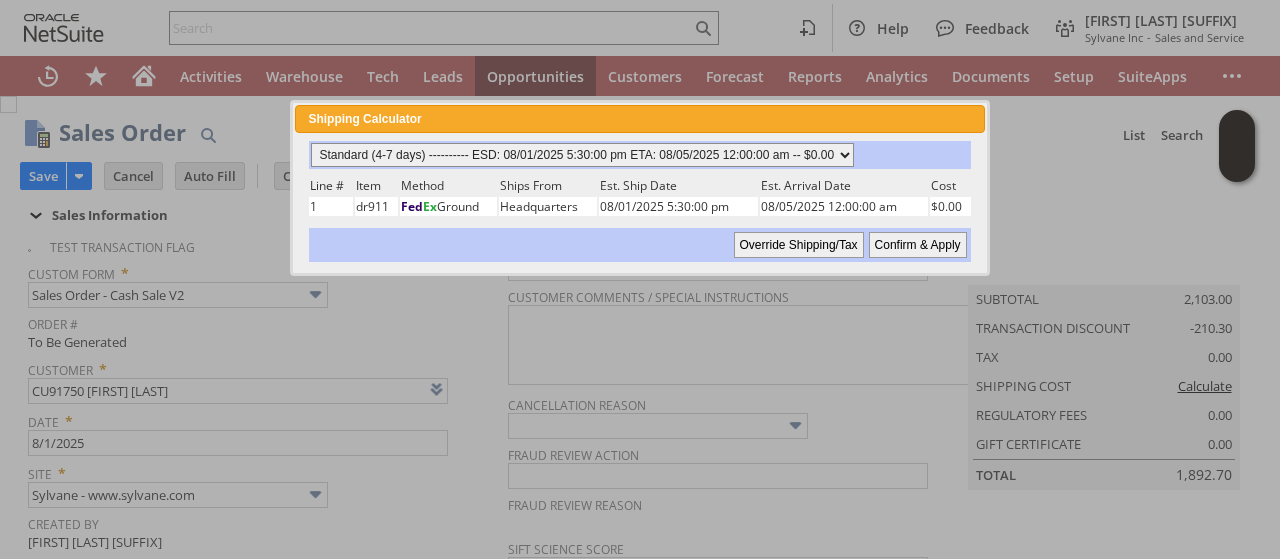 click on "Standard (4-7 days) ---------- ESD: 08/01/2025 5:30:00 pm  ETA: 08/05/2025 12:00:00 am -- $0.00 3 Day ------------------------ ESD: 08/01/2025 5:30:00 pm  ETA: 08/05/2025 12:00:00 am -- $0.00 2 Day ------------------------ ESD: 08/01/2025 5:30:00 pm  ETA: 08/05/2025 12:00:00 am -- $0.00 Next Business Day ------------ ESD: 08/01/2025 5:30:00 pm  ETA: 08/04/2025 12:00:00 am  $222.52" at bounding box center (582, 155) 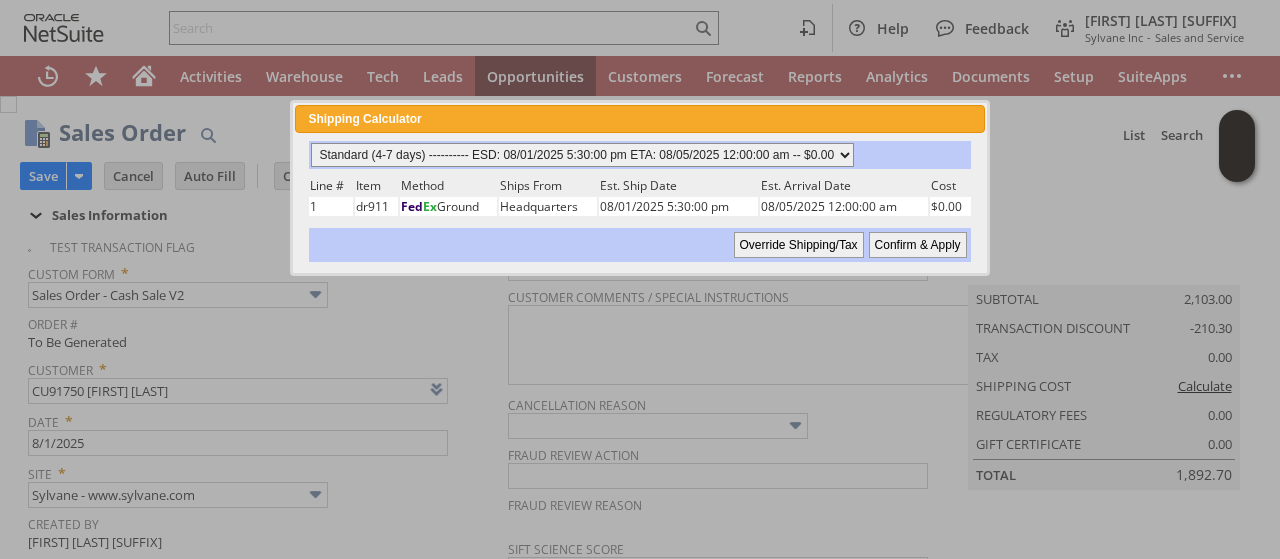 select on "2 Day ------------------------ ESD: 08/01/2025 5:30:00 pm ETA: 08/05/2025 12:00:00 am -- $0.00" 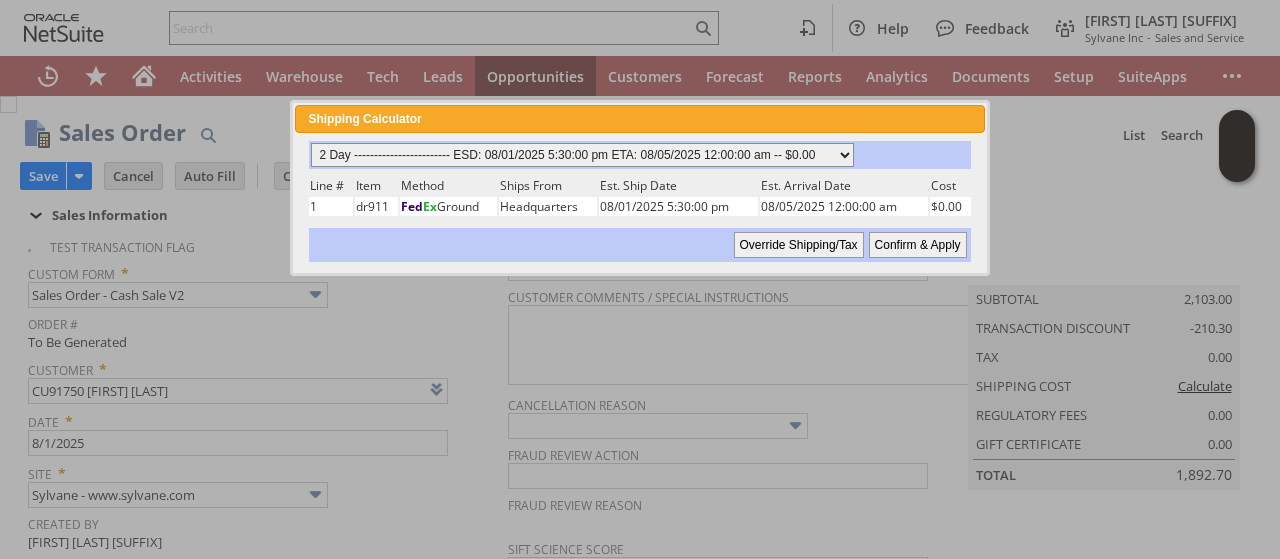 click on "Standard (4-7 days) ---------- ESD: 08/01/2025 5:30:00 pm  ETA: 08/05/2025 12:00:00 am -- $0.00 3 Day ------------------------ ESD: 08/01/2025 5:30:00 pm  ETA: 08/05/2025 12:00:00 am -- $0.00 2 Day ------------------------ ESD: 08/01/2025 5:30:00 pm  ETA: 08/05/2025 12:00:00 am -- $0.00 Next Business Day ------------ ESD: 08/01/2025 5:30:00 pm  ETA: 08/04/2025 12:00:00 am  $222.52" at bounding box center (582, 155) 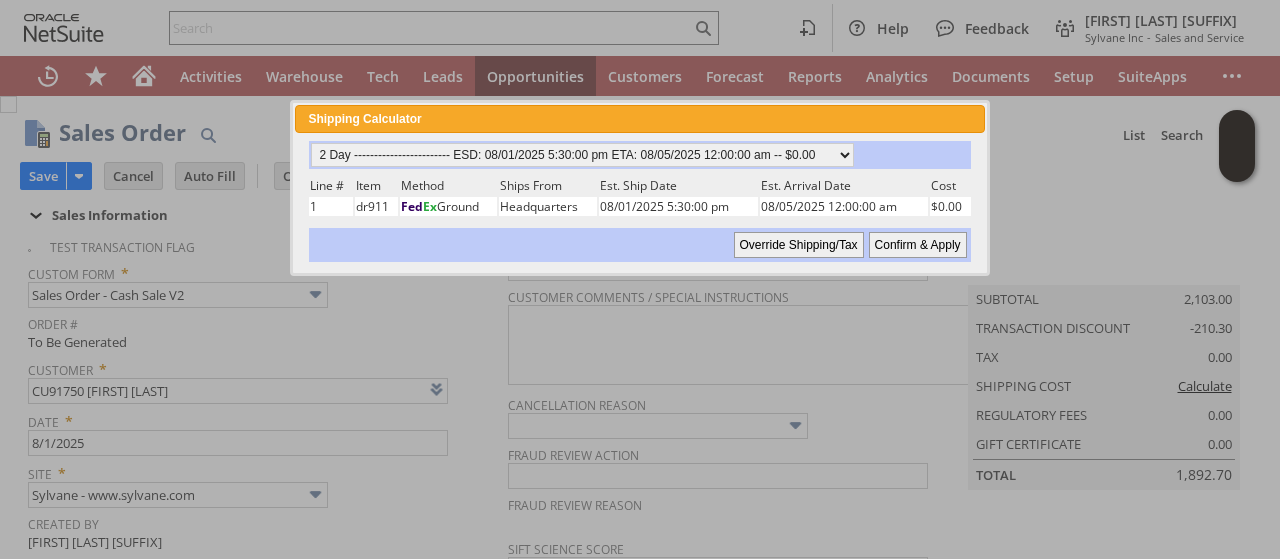 click on "Confirm & Apply" at bounding box center [918, 245] 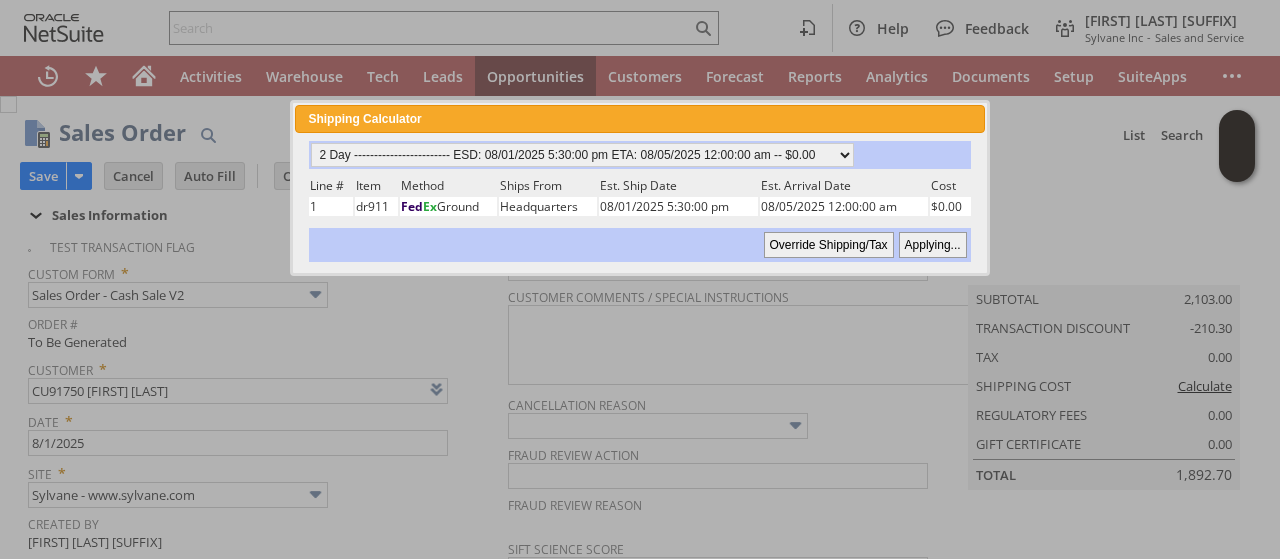 type 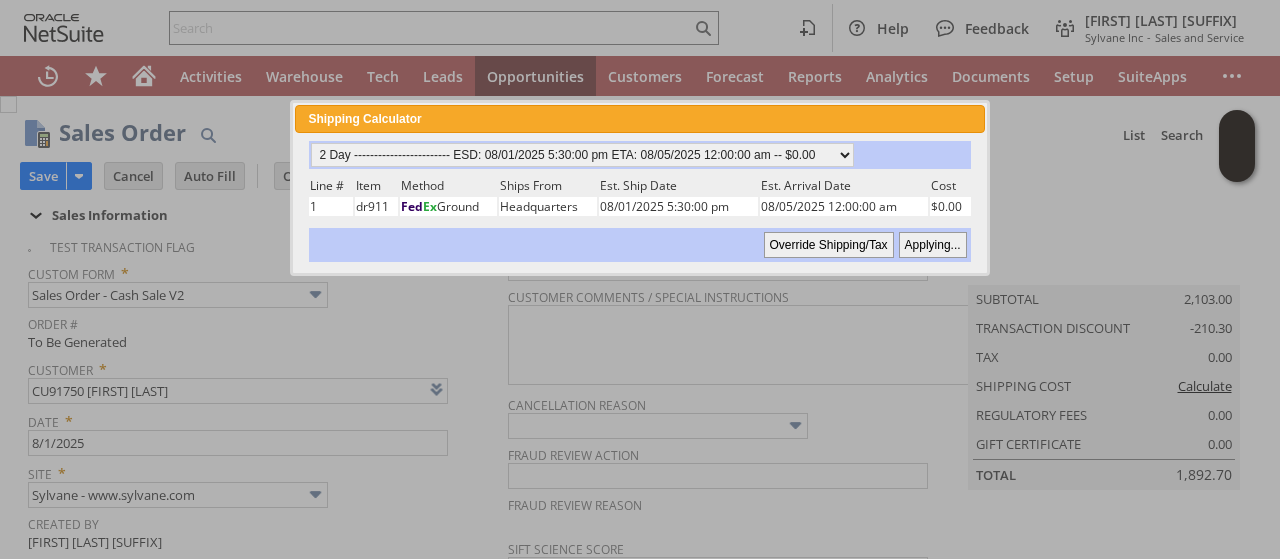 type on "Add" 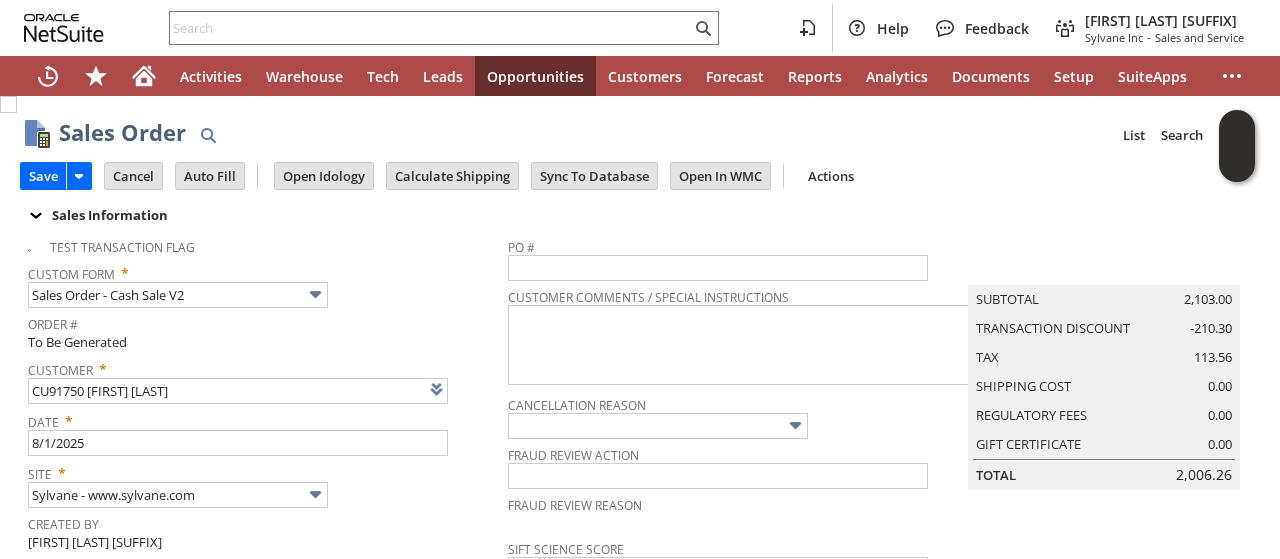 scroll, scrollTop: 1096, scrollLeft: 0, axis: vertical 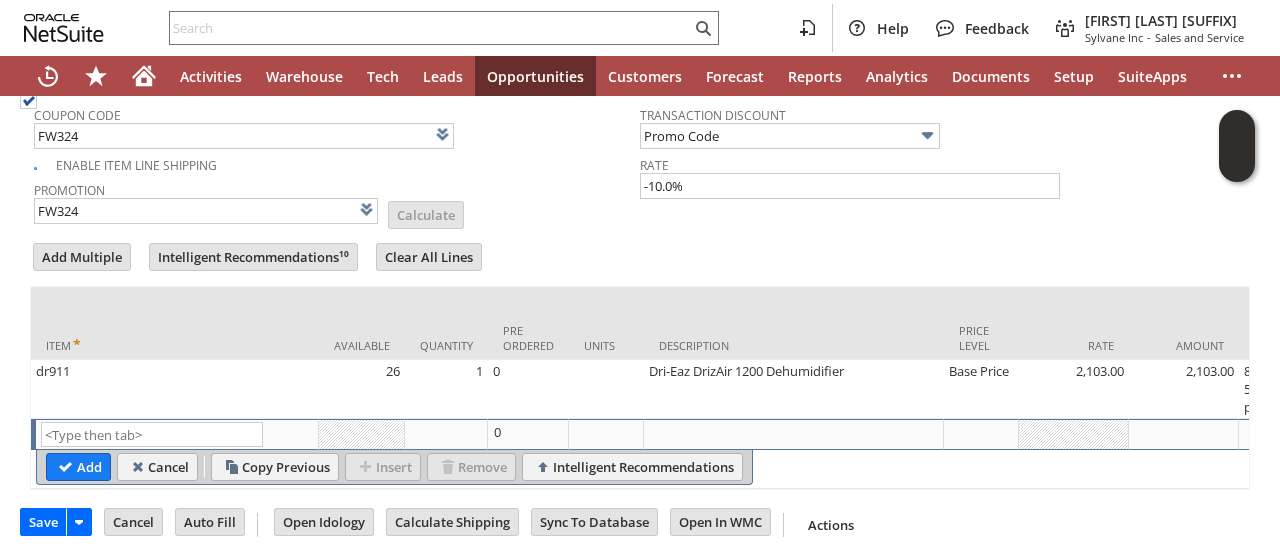 click on "Add Multiple
Intelligent Recommendations¹⁰
Clear All Lines
Line Items
All
Item
*
Available
Quantity
Pre Ordered
Units
Description
Price Level" at bounding box center [640, 365] 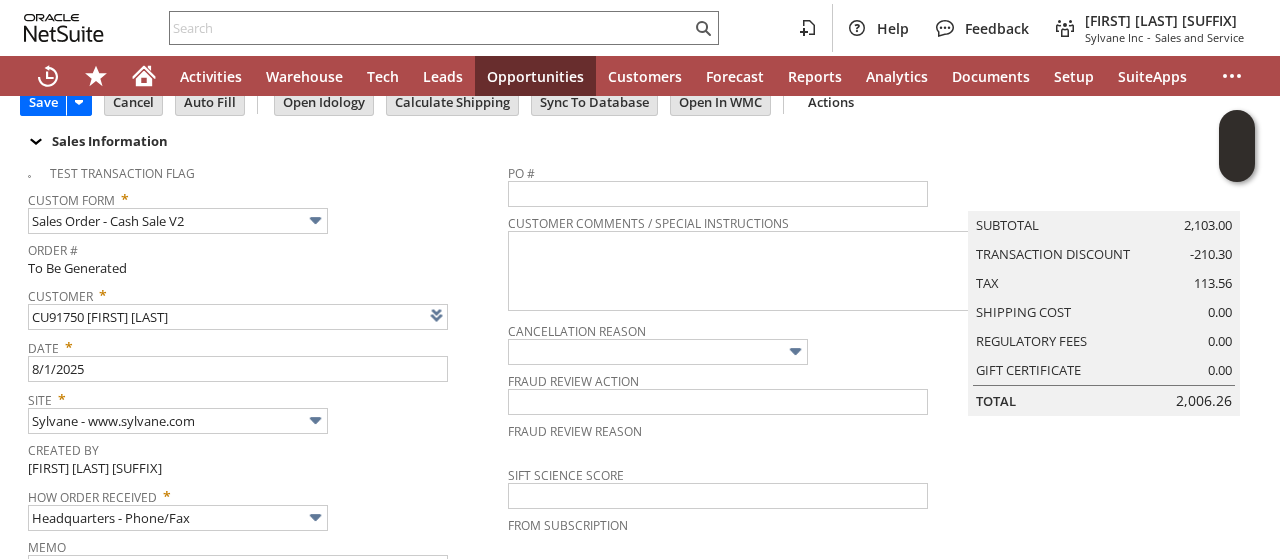 scroll, scrollTop: 100, scrollLeft: 0, axis: vertical 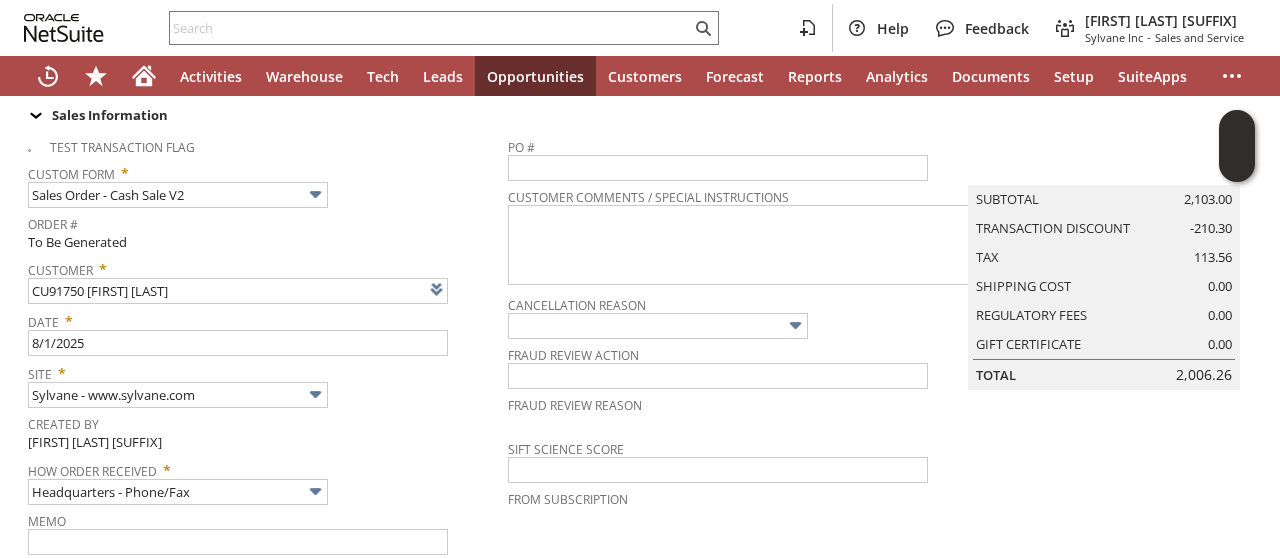 click on "Site
*" at bounding box center [263, 370] 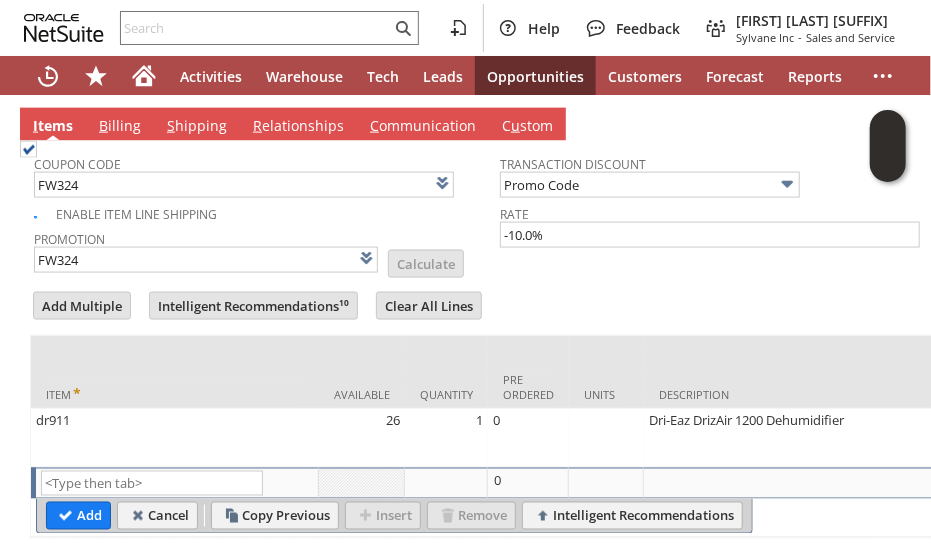 scroll, scrollTop: 1019, scrollLeft: 0, axis: vertical 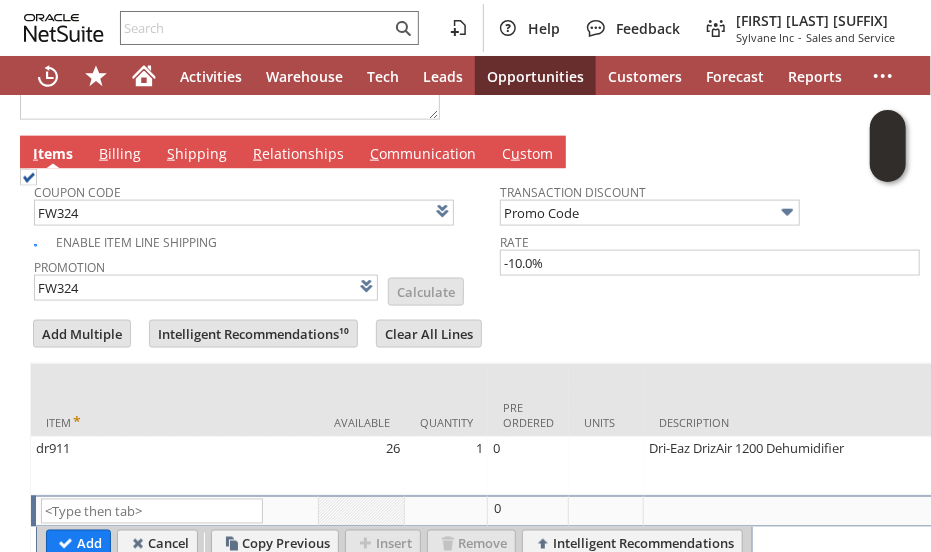 click on "B illing" at bounding box center (120, 155) 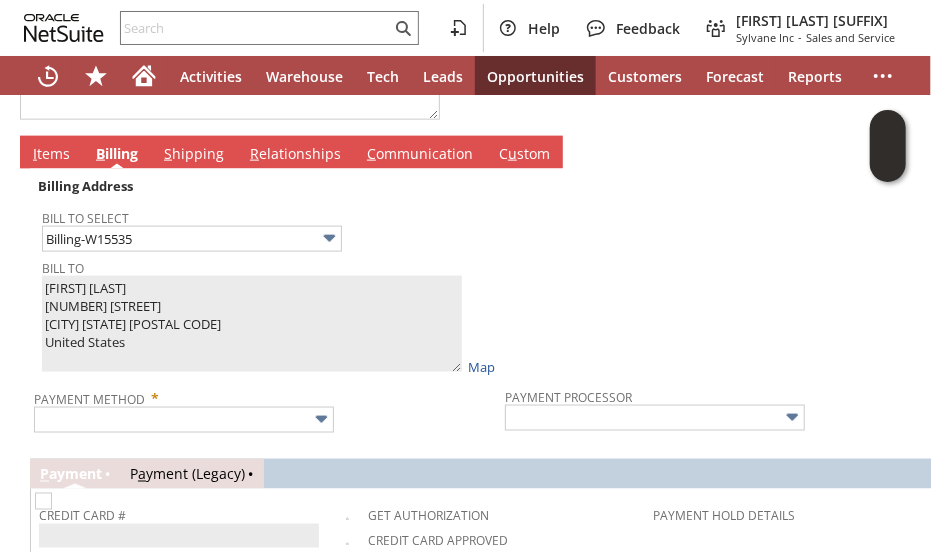 click on "Payment Method
*" at bounding box center (264, 408) 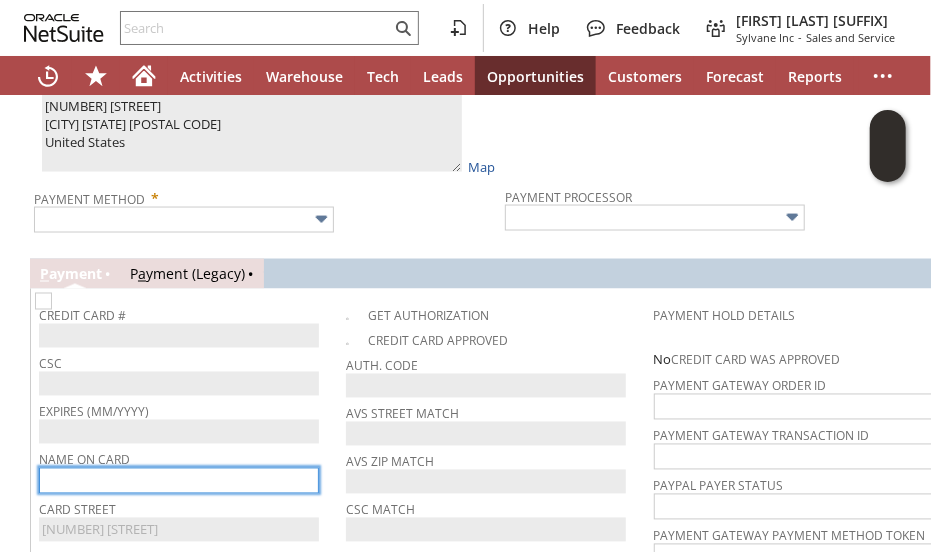 click at bounding box center [179, 481] 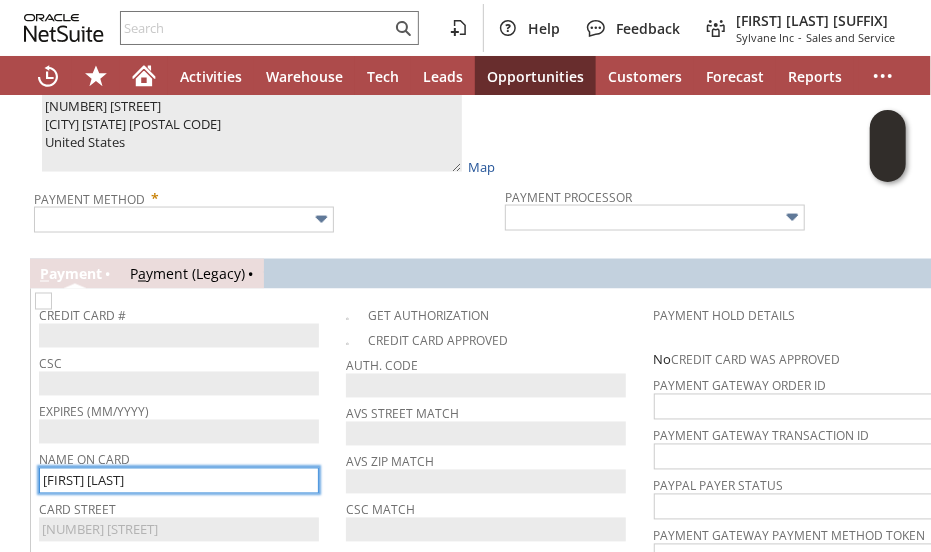 type on "CAROLYNNE GLASSCOCK" 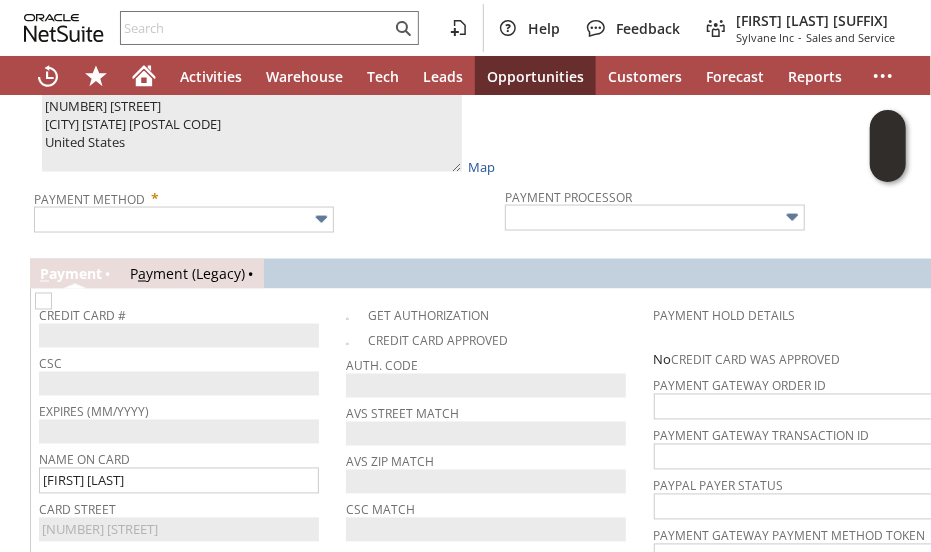 drag, startPoint x: 378, startPoint y: 185, endPoint x: 342, endPoint y: 202, distance: 39.812057 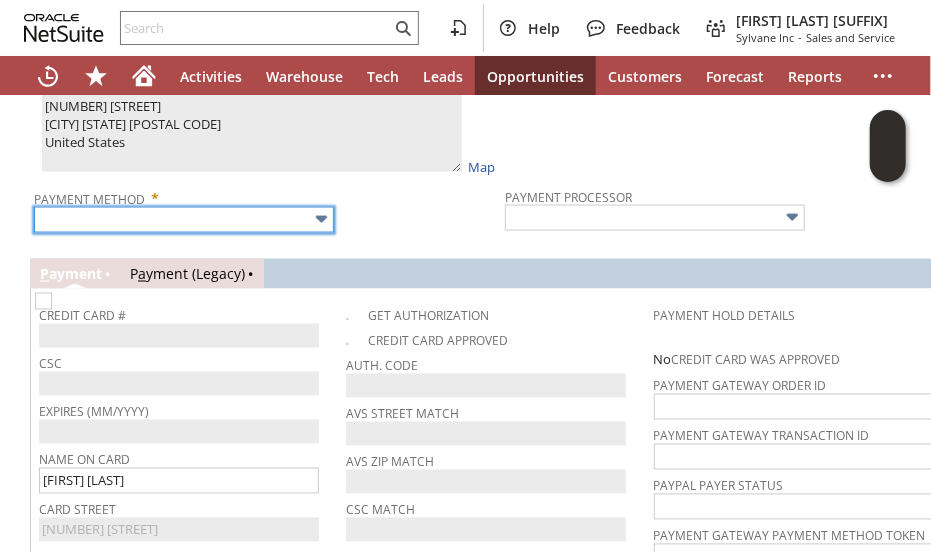 click at bounding box center (321, 219) 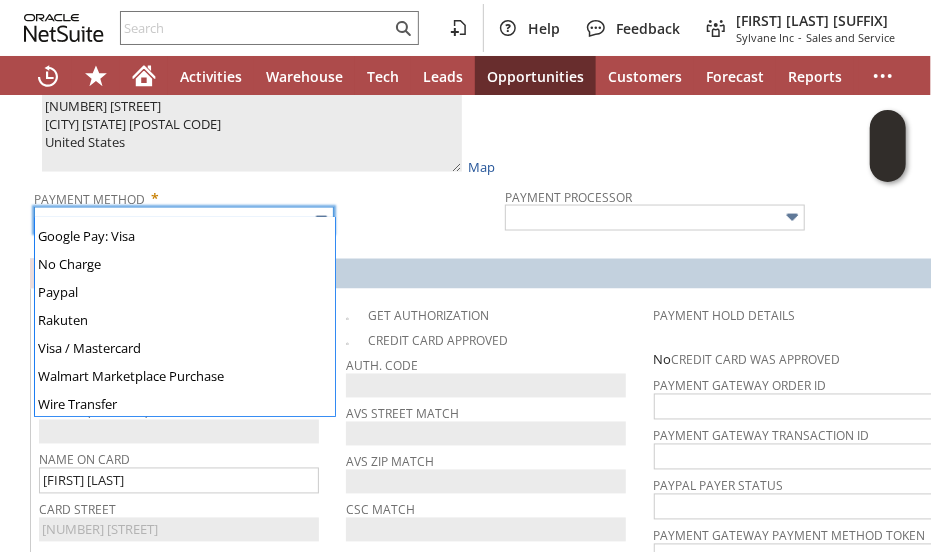 scroll, scrollTop: 558, scrollLeft: 0, axis: vertical 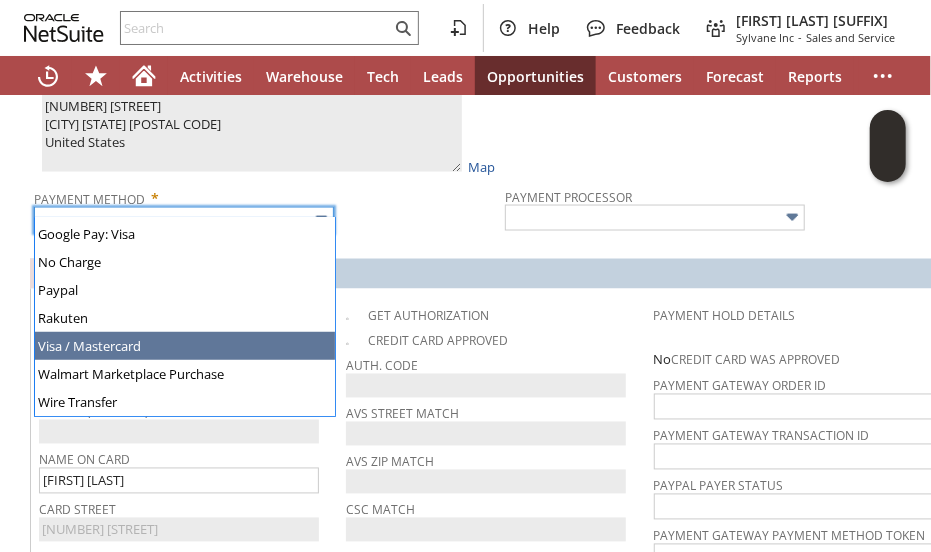 type on "Visa / Mastercard" 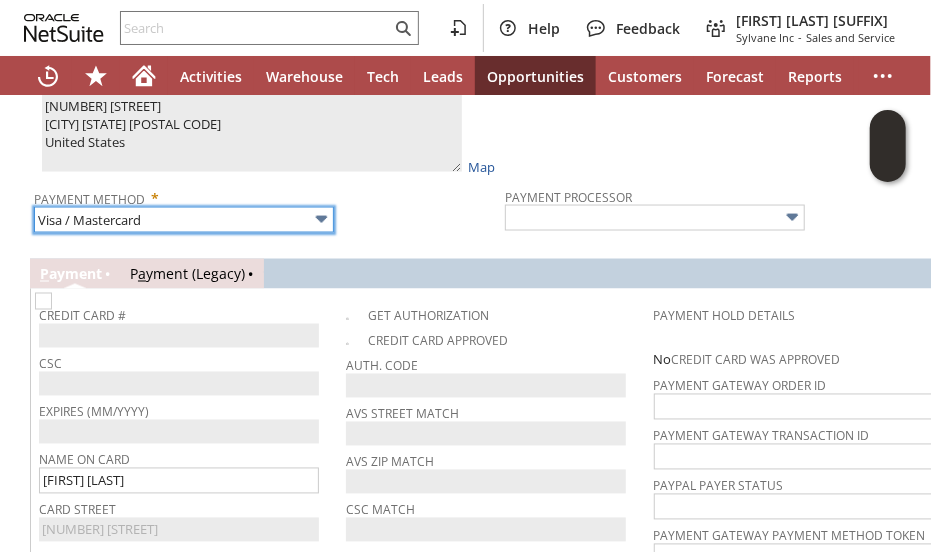 type on "Braintree" 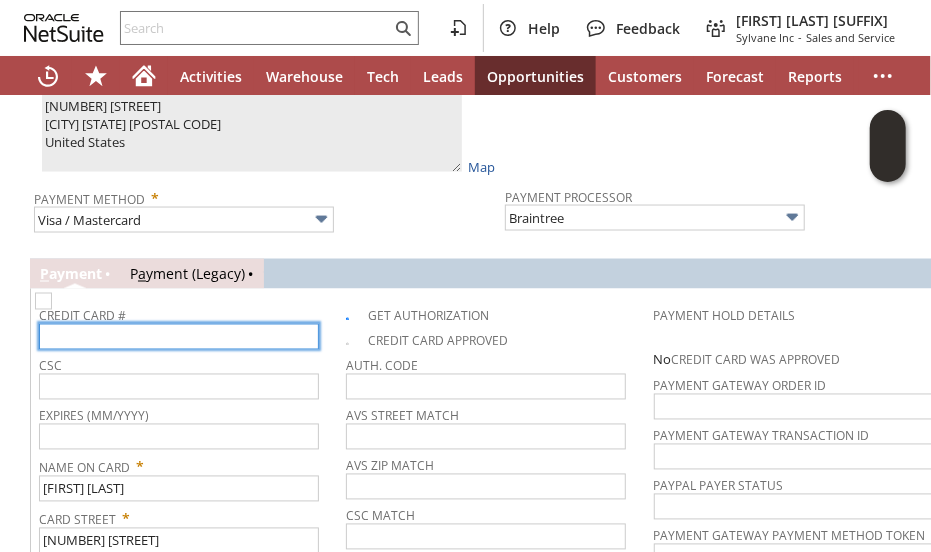 click at bounding box center (179, 337) 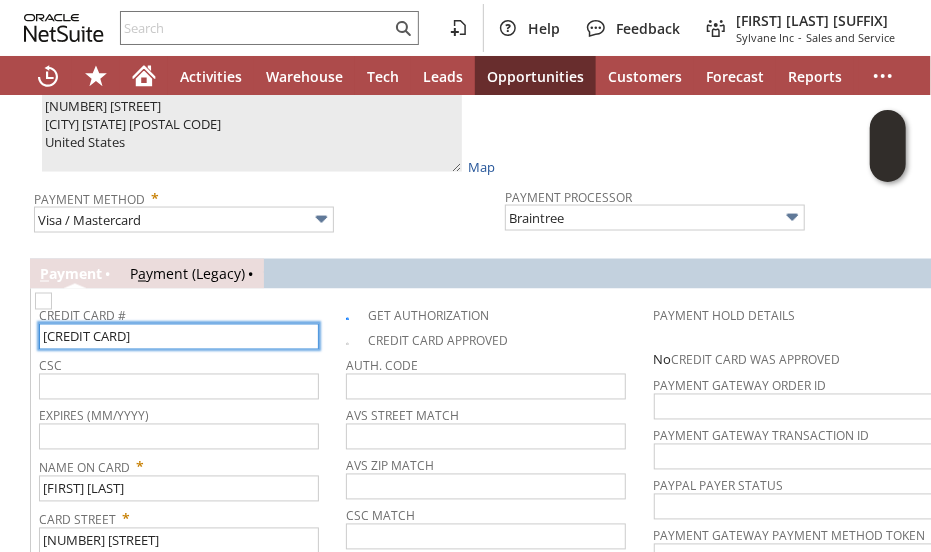 type on "4037841823492315" 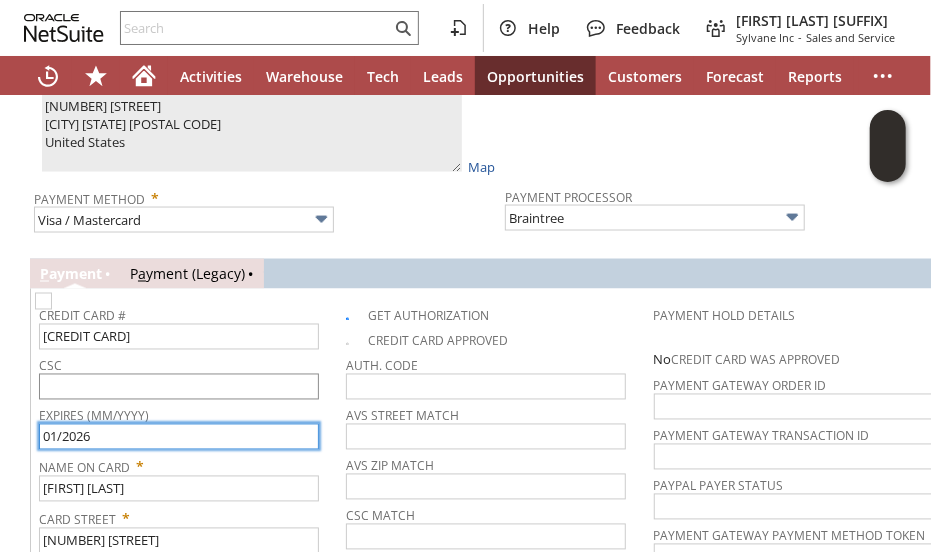 type on "01/2026" 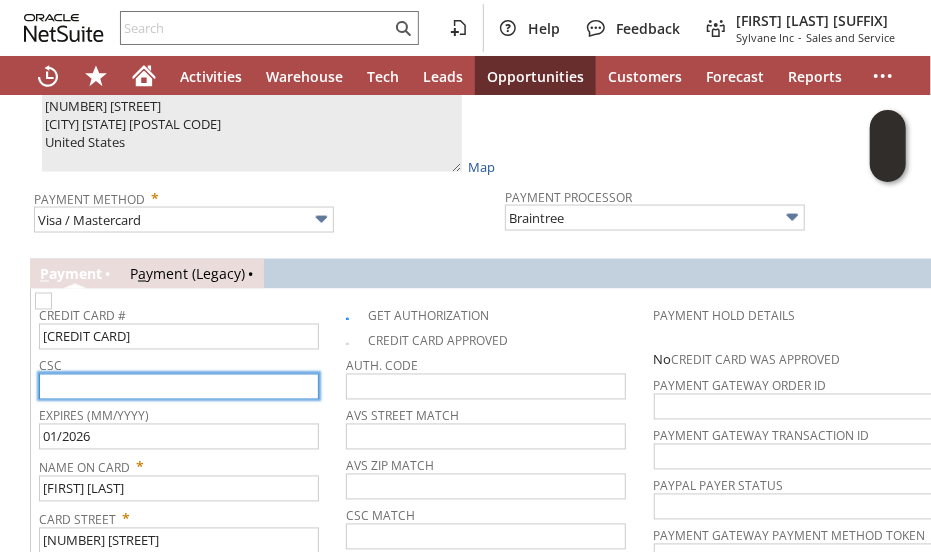 click at bounding box center (179, 387) 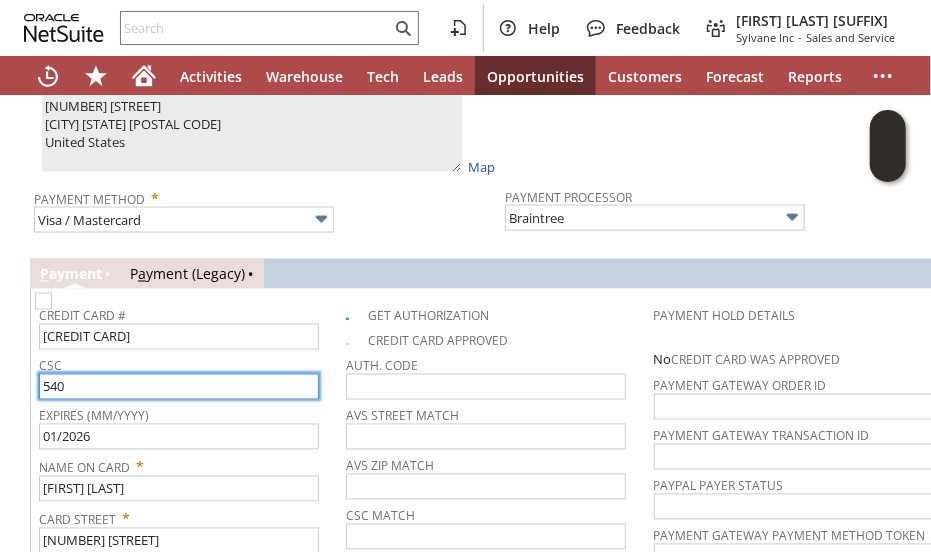 type on "540" 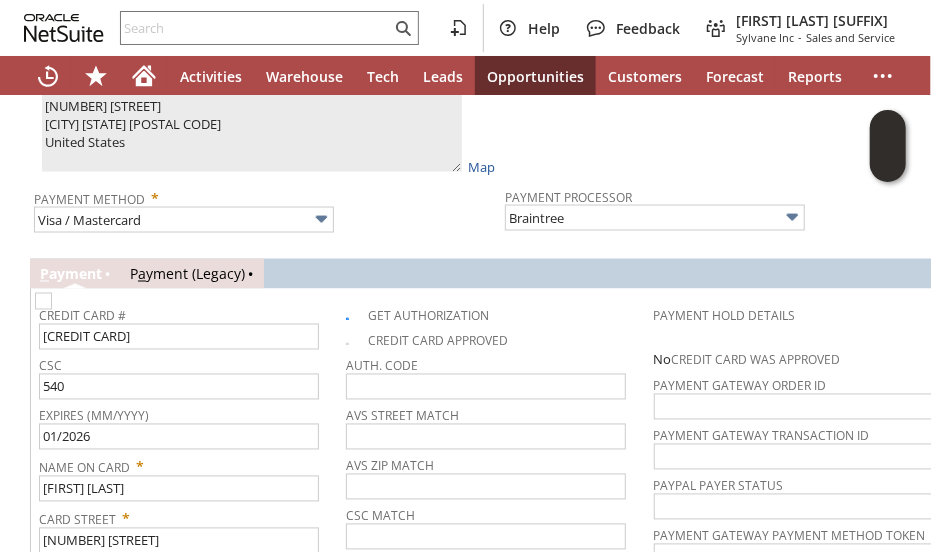 click on "Billing Address
Bill To Select
Billing-W15535
Bill To
CAROLYNNE GLASSCOCK
2475 LARMON MILL ROAD
ALVATON KY 42122
United States
Map
Payment Method
*
Visa / Mastercard
Payment Processor
Braintree
P ayment     P a yment (Legacy)
Credit Card #
4037841823492315
CSC
540
Expires (MM/YYYY)
01/2026
Name On Card
*
CAROLYNNE GLASSCOCK
Card Street
*
2475 LARMON MILL ROAD" at bounding box center (500, 343) 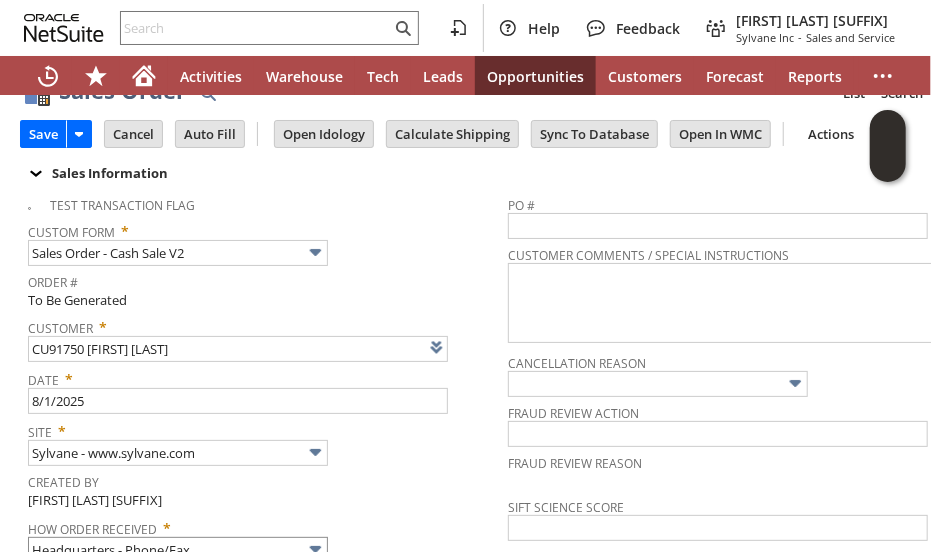 scroll, scrollTop: 0, scrollLeft: 0, axis: both 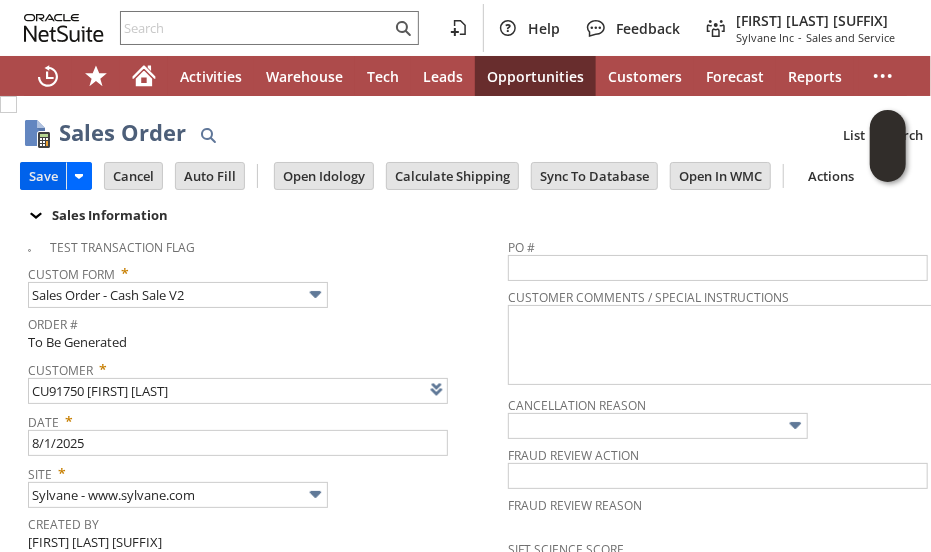 click on "Save" at bounding box center (43, 176) 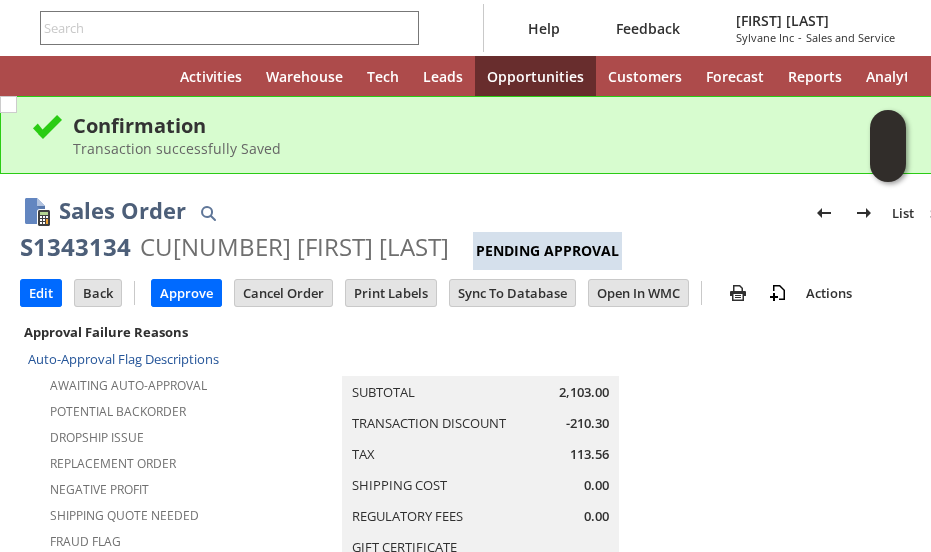 scroll, scrollTop: 0, scrollLeft: 0, axis: both 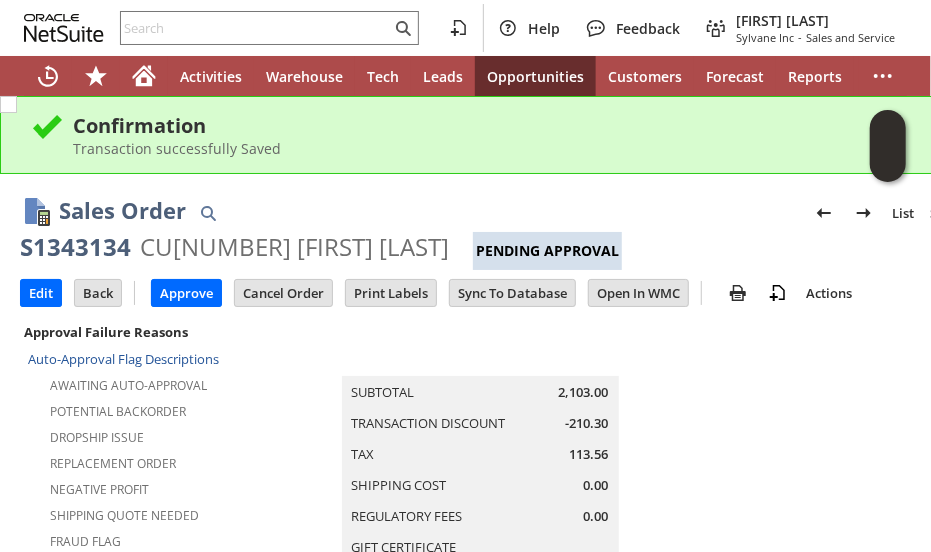 click on "Sales Order
List
Search" at bounding box center (519, 212) 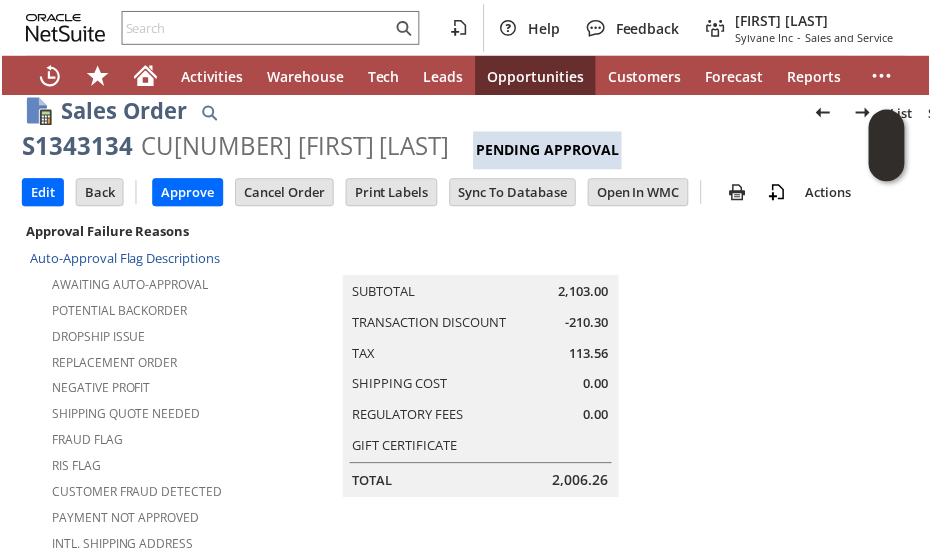 scroll, scrollTop: 0, scrollLeft: 0, axis: both 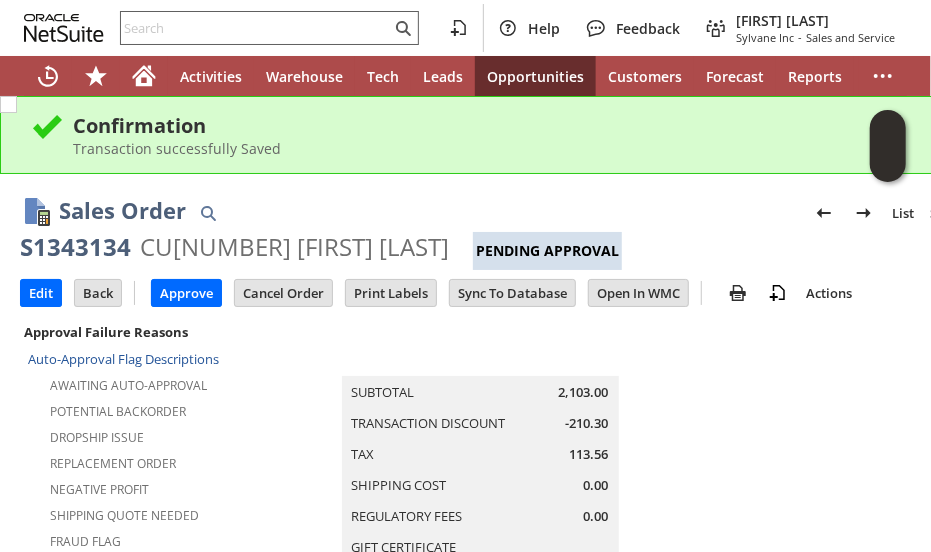 click at bounding box center (256, 28) 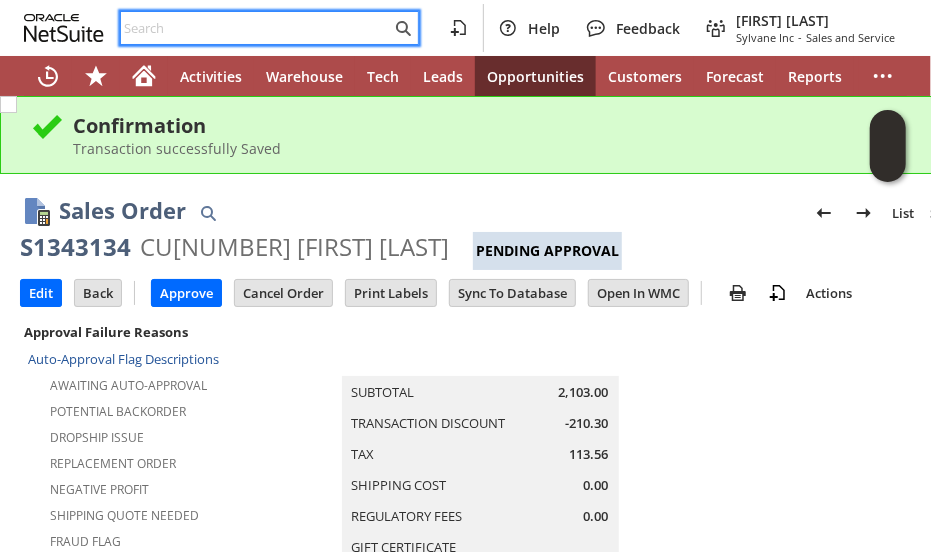 paste on "3017066026" 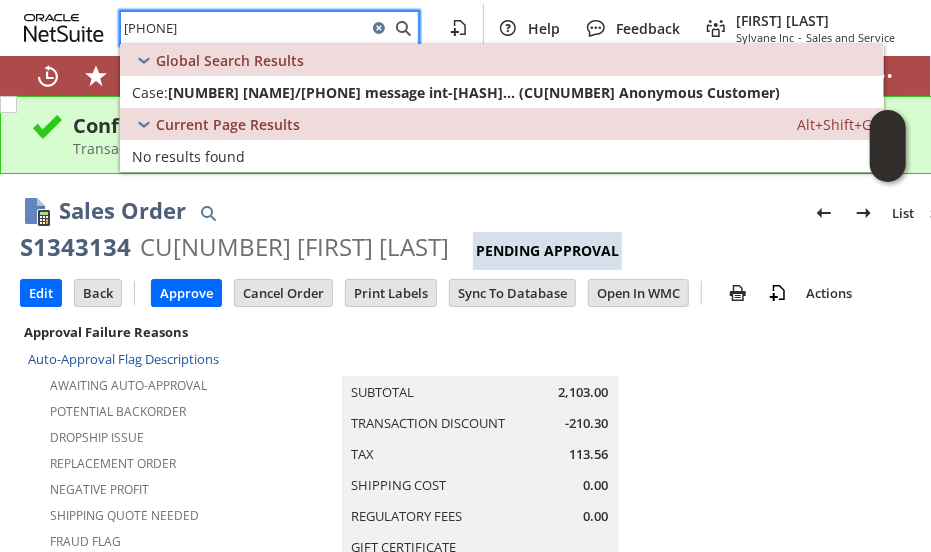 click on "3017066026" at bounding box center [244, 28] 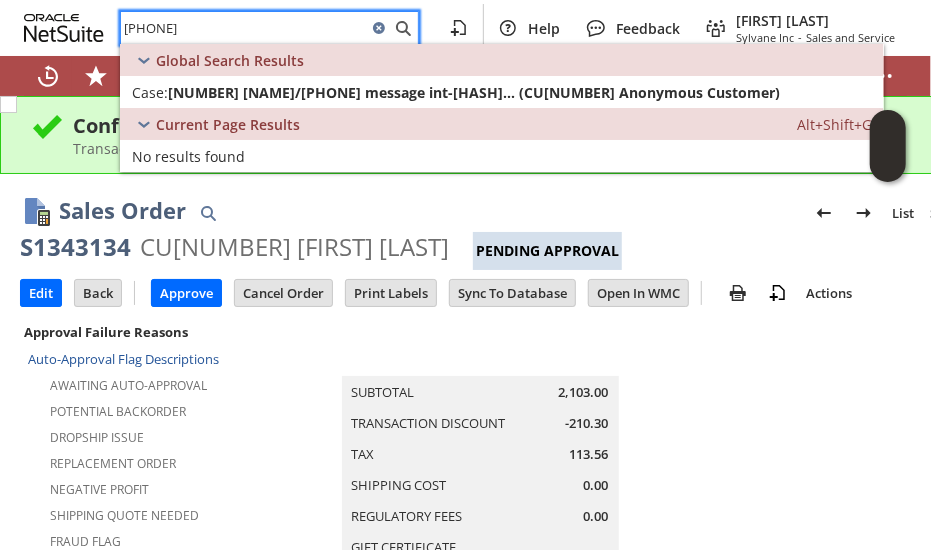 click on "3017066026" at bounding box center [244, 28] 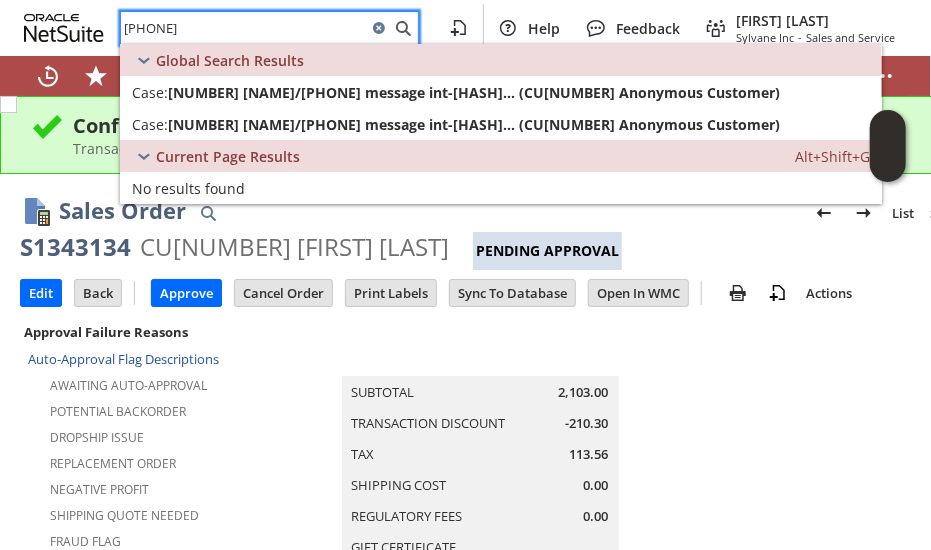 type on "9035717239" 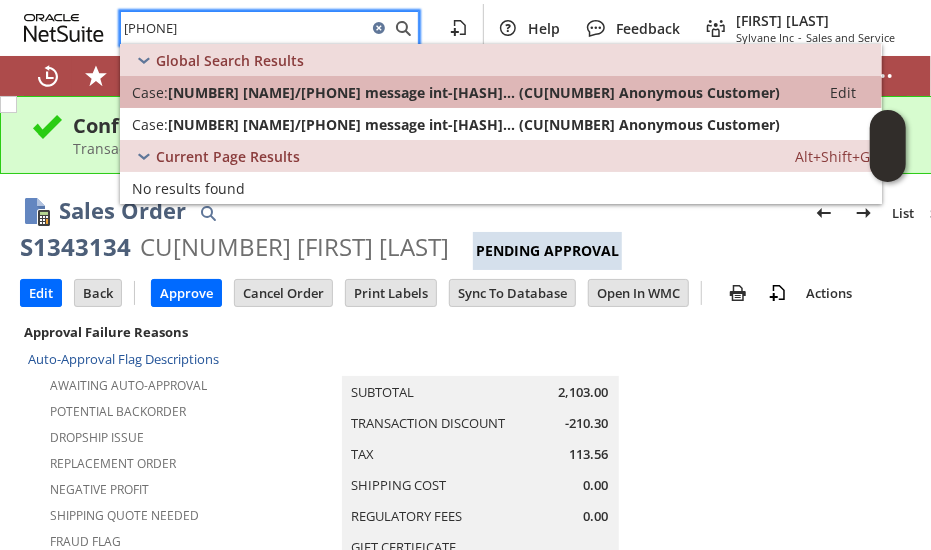 click on "901893 sylvane01/18009349194 message int-19852814d9f... (CU96086 Anonymous Customer)" at bounding box center (474, 92) 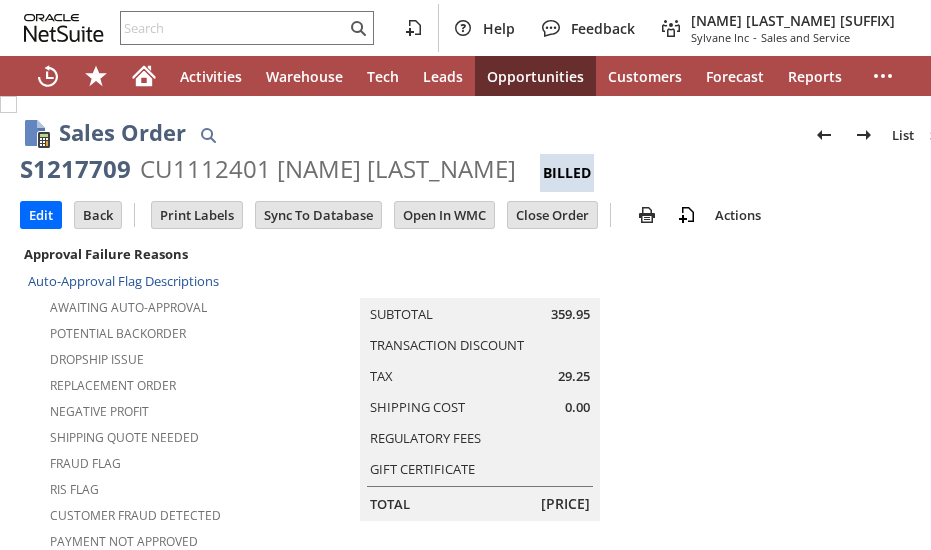scroll, scrollTop: 0, scrollLeft: 0, axis: both 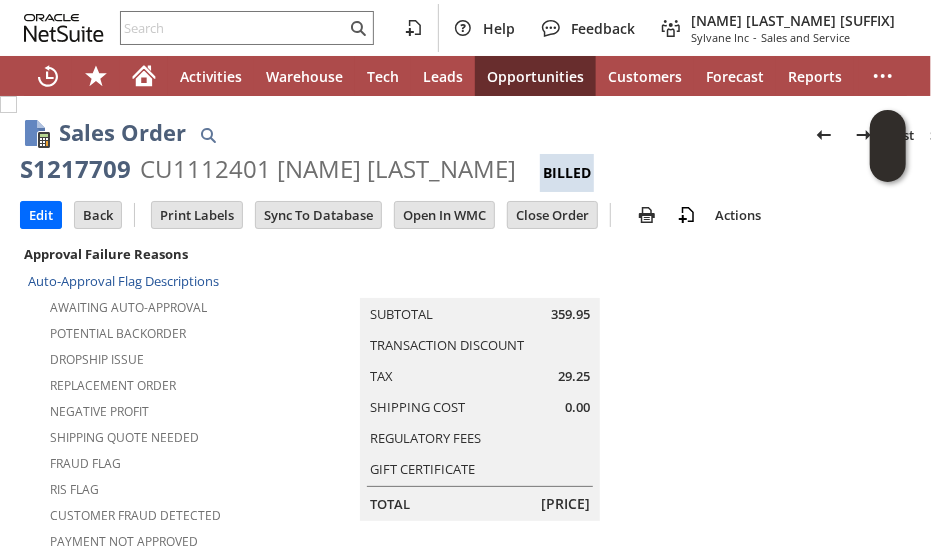 click on "CU1112401 Lisa owen" at bounding box center [328, 169] 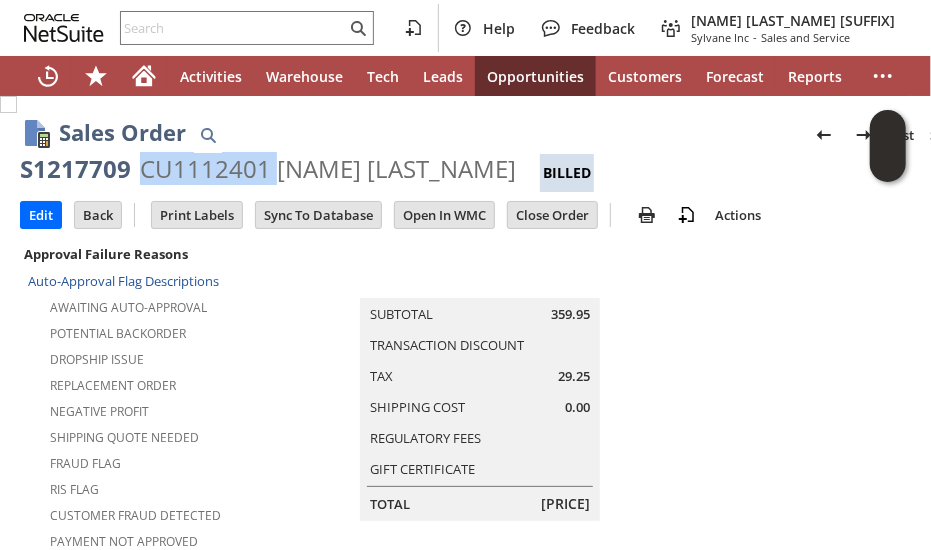 click on "CU1112401 Lisa owen" at bounding box center (328, 169) 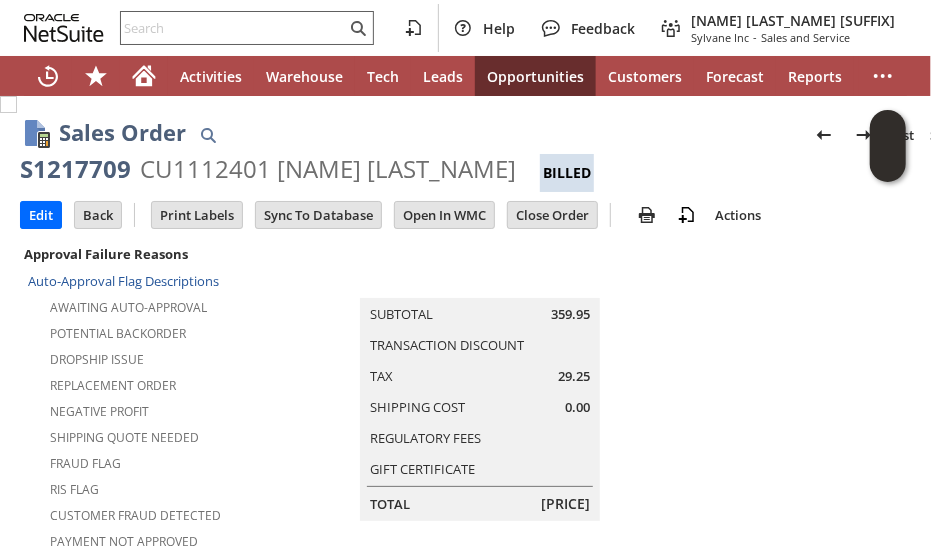 click at bounding box center (233, 28) 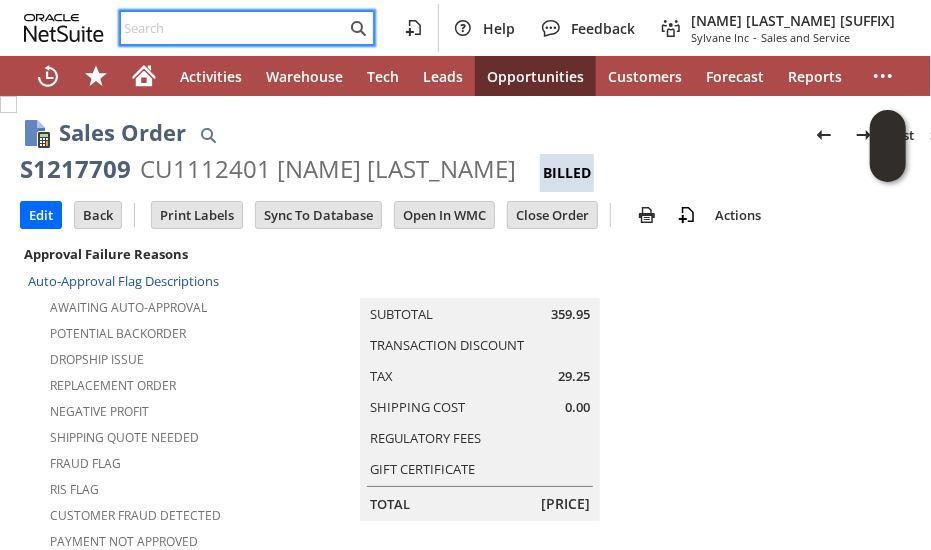 paste on "7023632200" 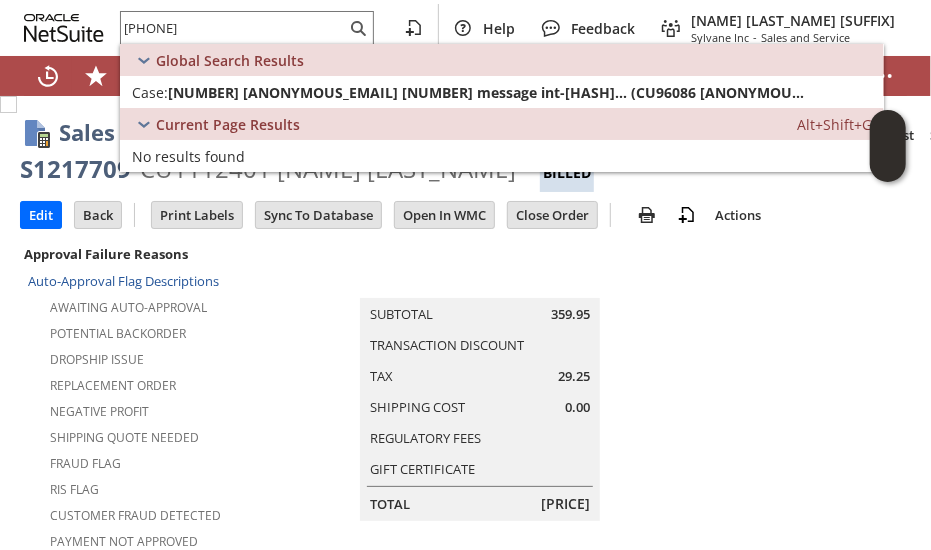 drag, startPoint x: 711, startPoint y: 363, endPoint x: 476, endPoint y: 169, distance: 304.73102 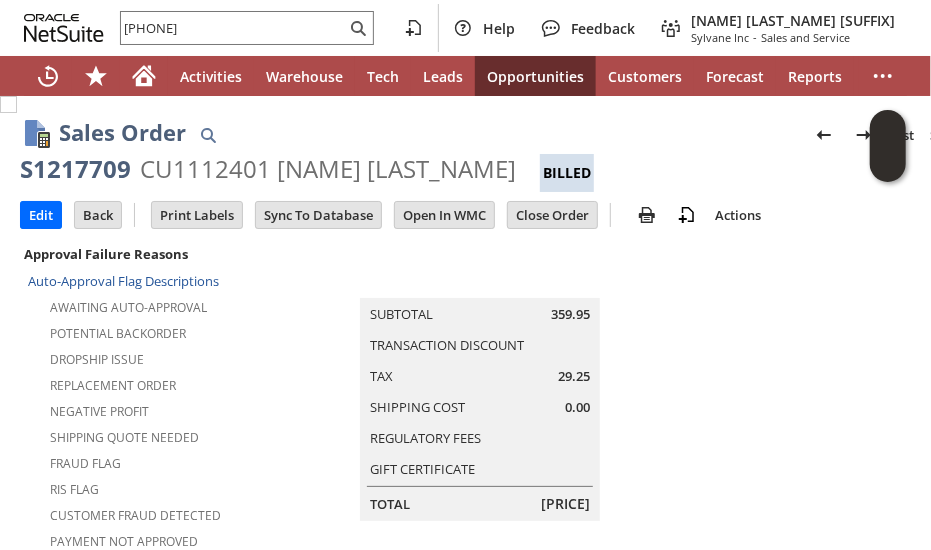 drag, startPoint x: 703, startPoint y: 314, endPoint x: 694, endPoint y: 307, distance: 11.401754 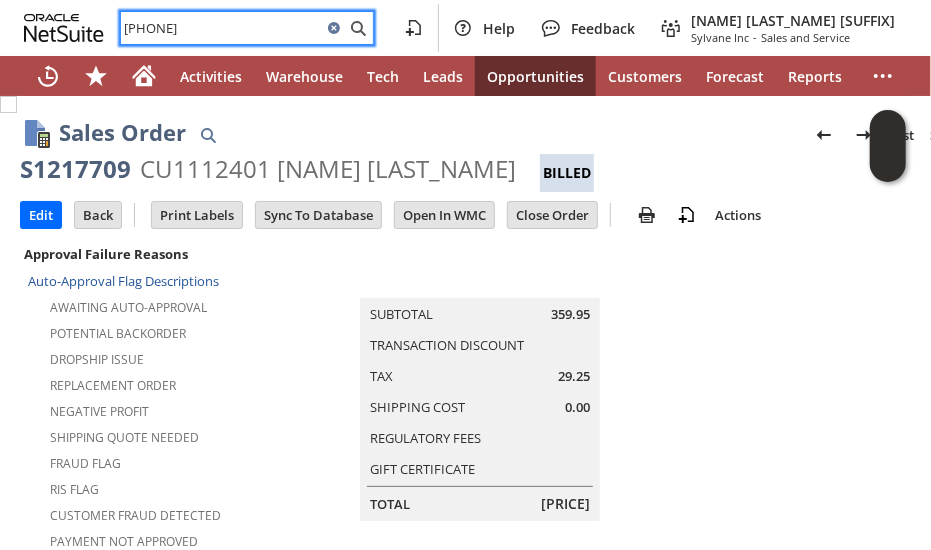 click on "7023632200" at bounding box center [221, 28] 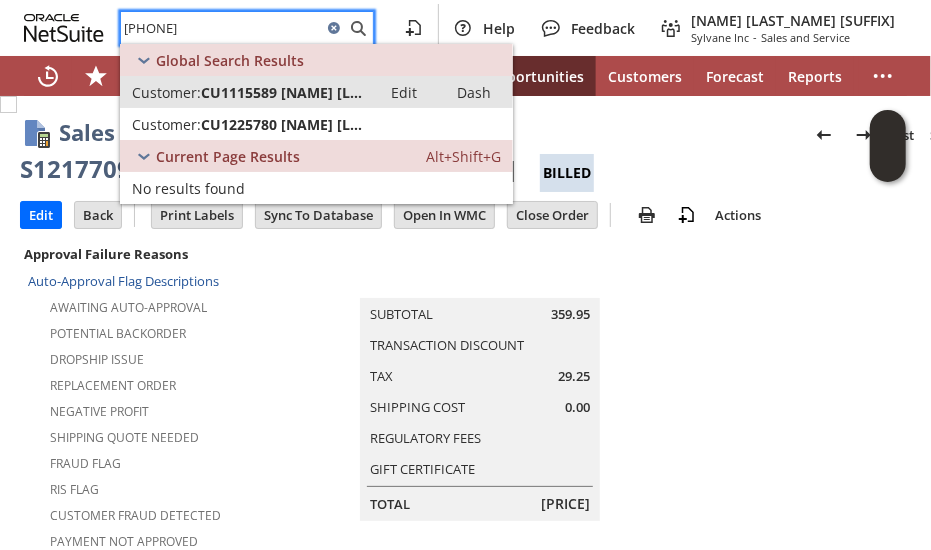 type on "7023269770" 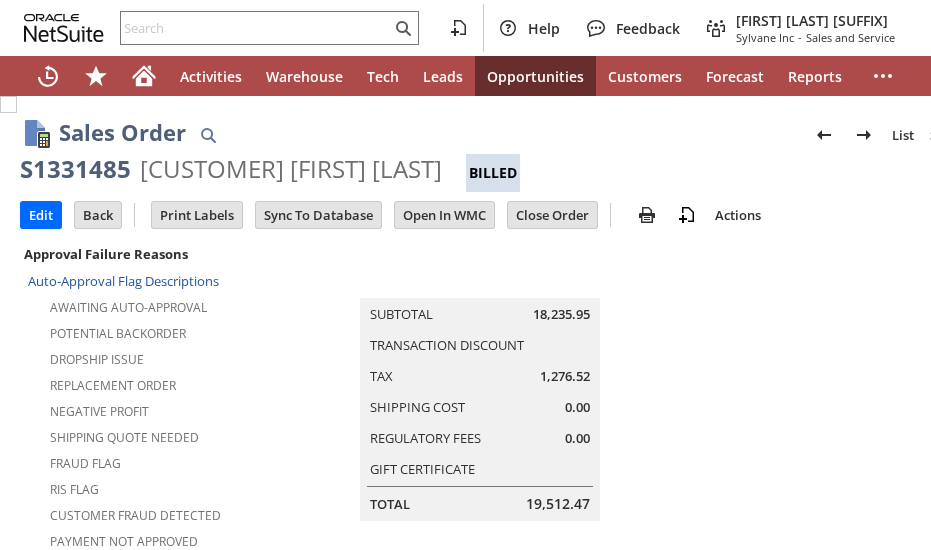 scroll, scrollTop: 0, scrollLeft: 0, axis: both 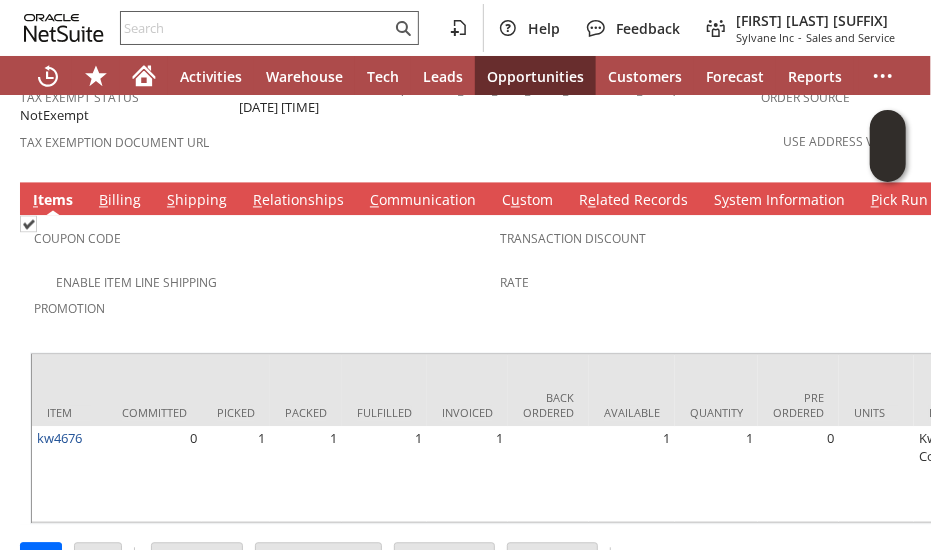 click at bounding box center [256, 28] 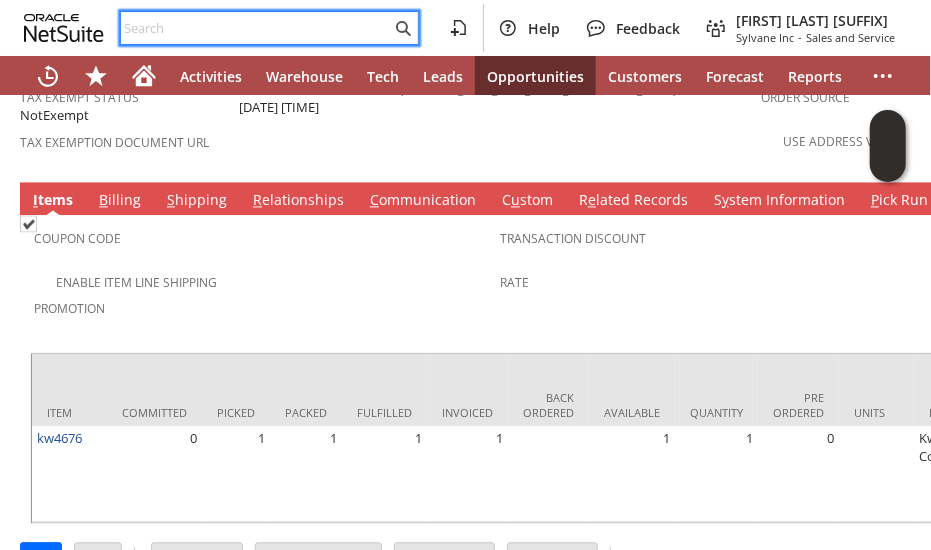 paste on "[PHONE]" 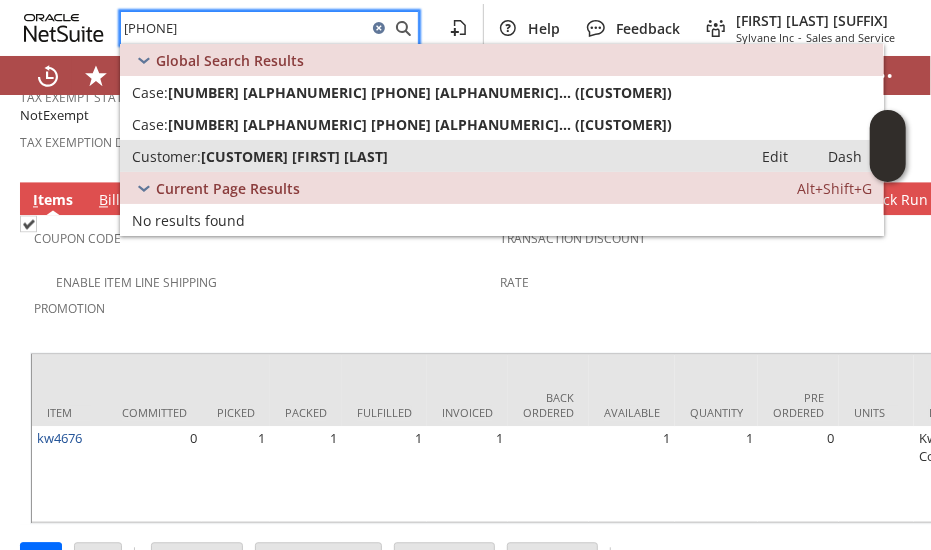 type on "[PHONE]" 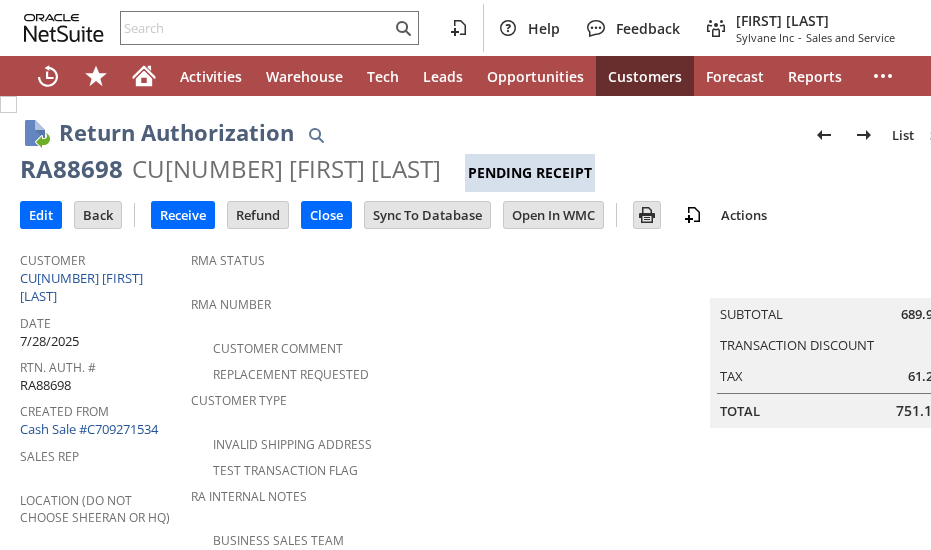 scroll, scrollTop: 0, scrollLeft: 0, axis: both 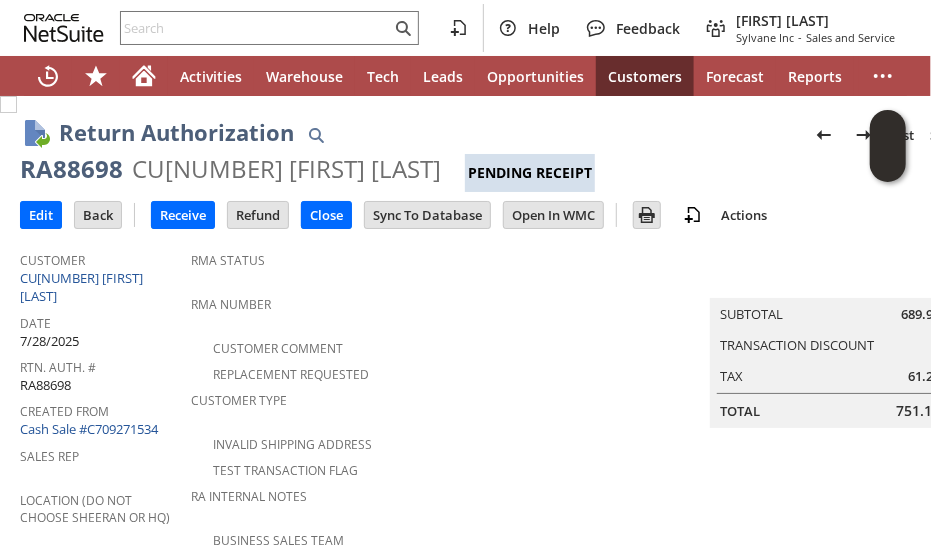 click on "RMA Number" at bounding box center [450, 301] 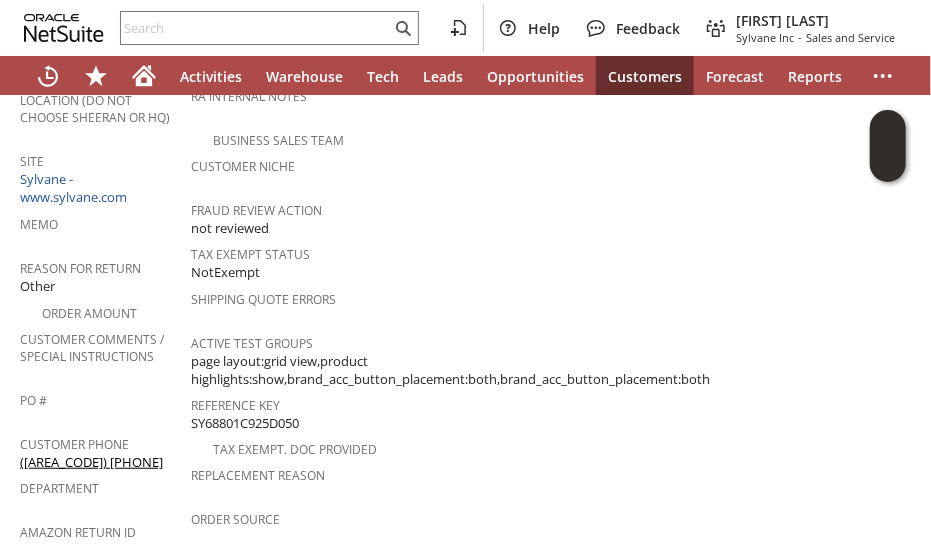 scroll, scrollTop: 700, scrollLeft: 0, axis: vertical 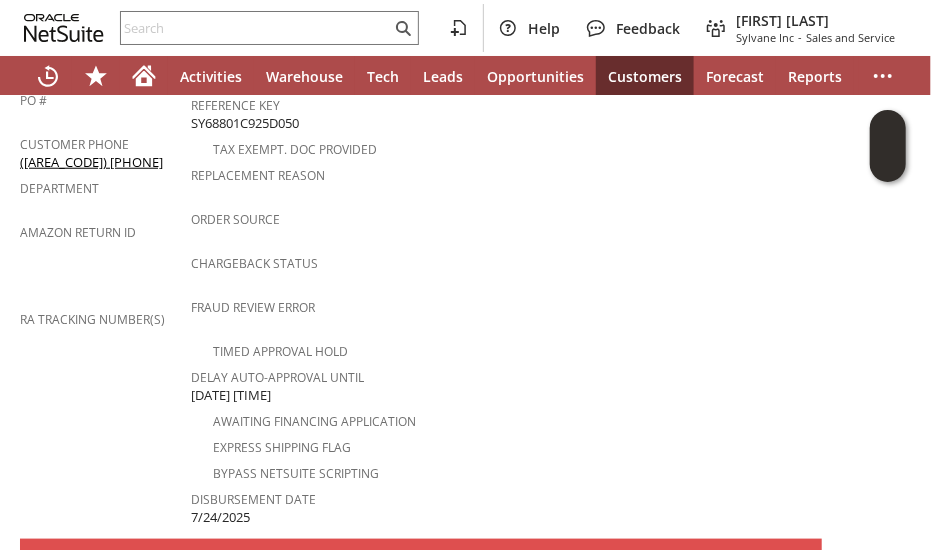 click on "Fraud Review Error" at bounding box center (450, 314) 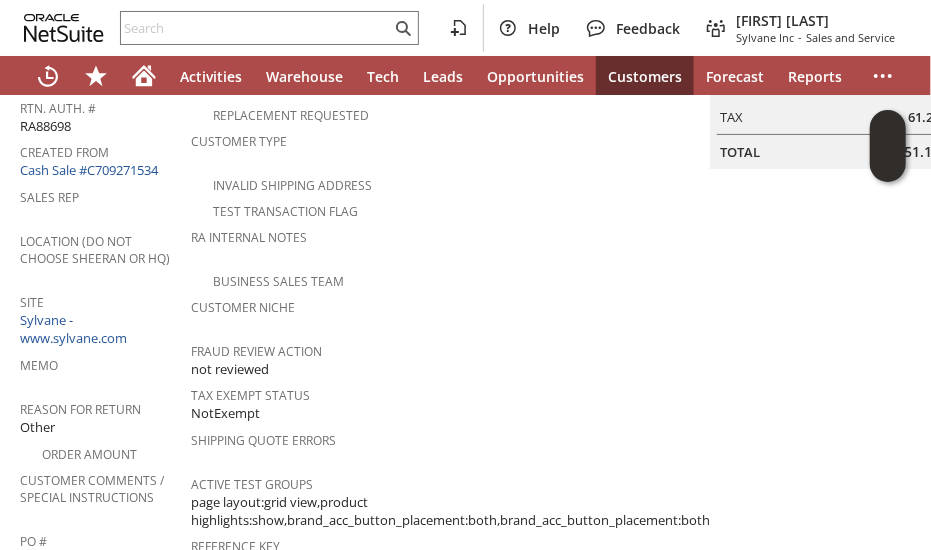 scroll, scrollTop: 0, scrollLeft: 0, axis: both 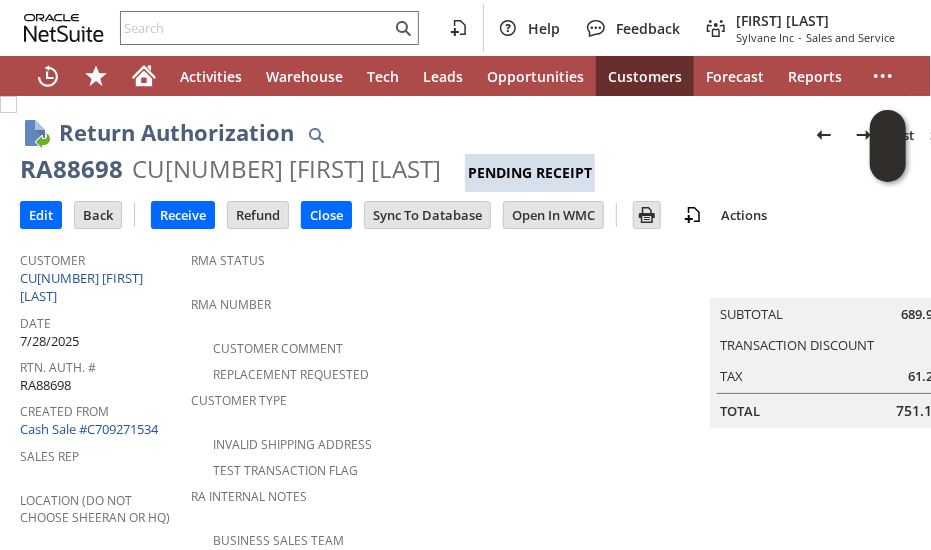 click on "RMA Number" at bounding box center [450, 311] 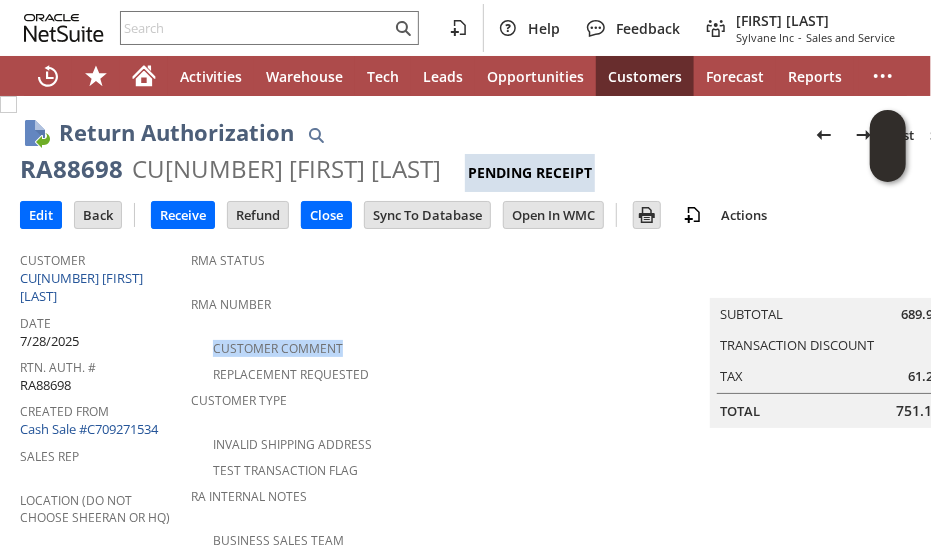 click on "RMA Status
RMA Number
Customer Comment
Replacement Requested
Customer Type
Invalid Shipping Address
Test Transaction Flag
RA Internal Notes
Business Sales Team
Customer Niche
Fraud Review Action
not reviewed
Tax Exempt Status
NotExempt
Shipping Quote Errors
Active Test Groups
page layout:grid view,product highlights:show,brand_acc_button_placement:both,brand_acc_button_placement:both" at bounding box center [455, 735] 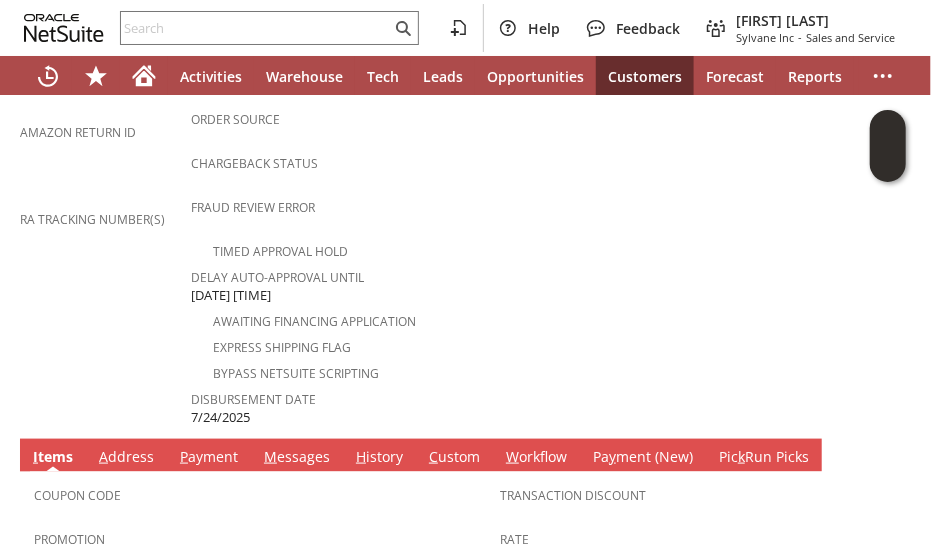 scroll, scrollTop: 1092, scrollLeft: 0, axis: vertical 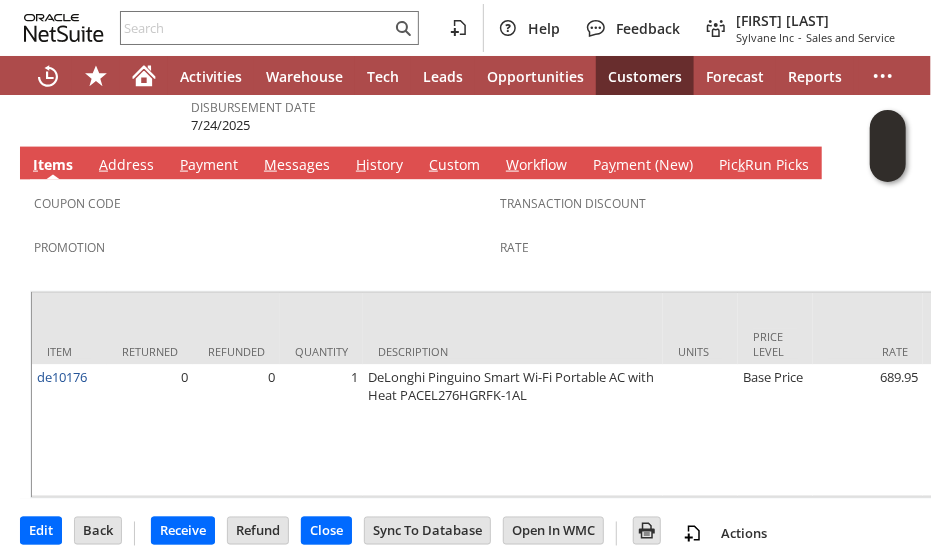 click on "M essages" at bounding box center (297, 166) 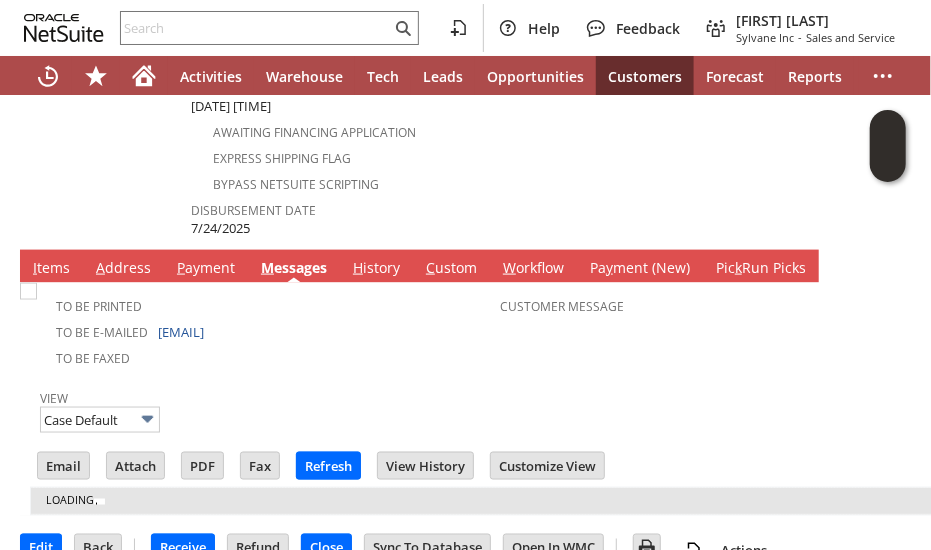 scroll, scrollTop: 0, scrollLeft: 0, axis: both 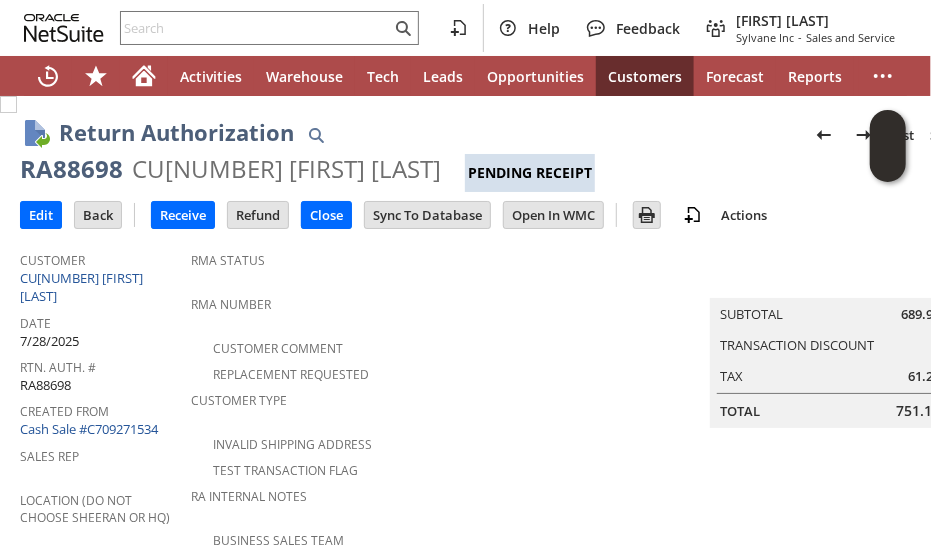 click on "RA88698" at bounding box center [71, 169] 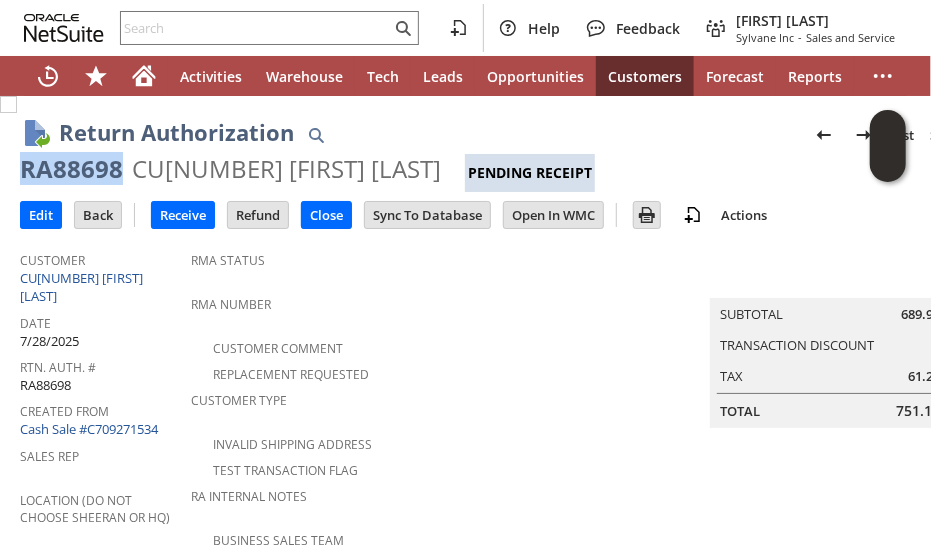 click on "RA88698" at bounding box center [71, 169] 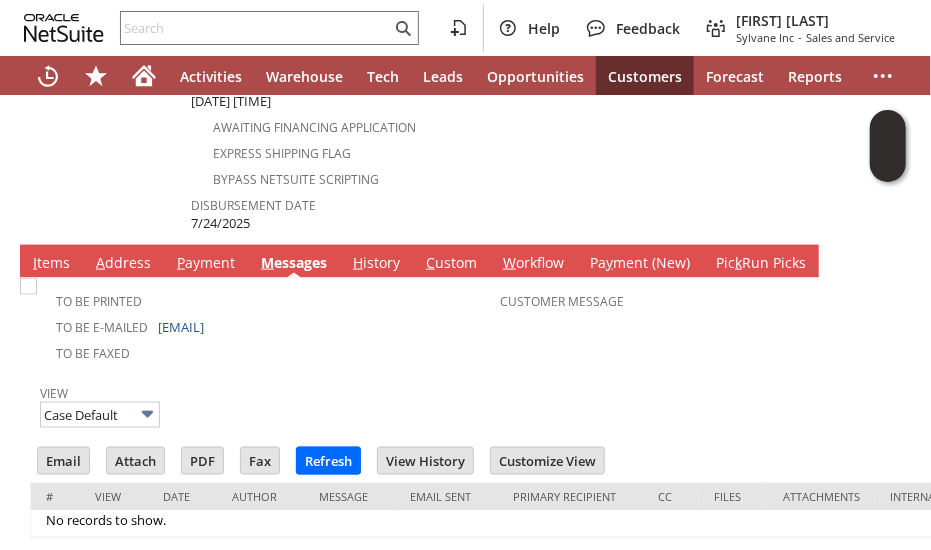 scroll, scrollTop: 1000, scrollLeft: 0, axis: vertical 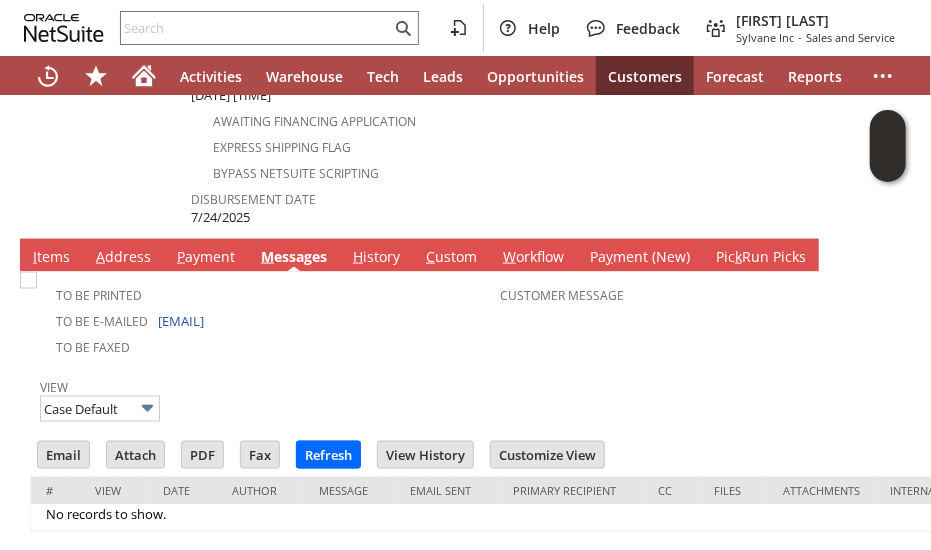 click on "To Be Faxed" at bounding box center [267, 346] 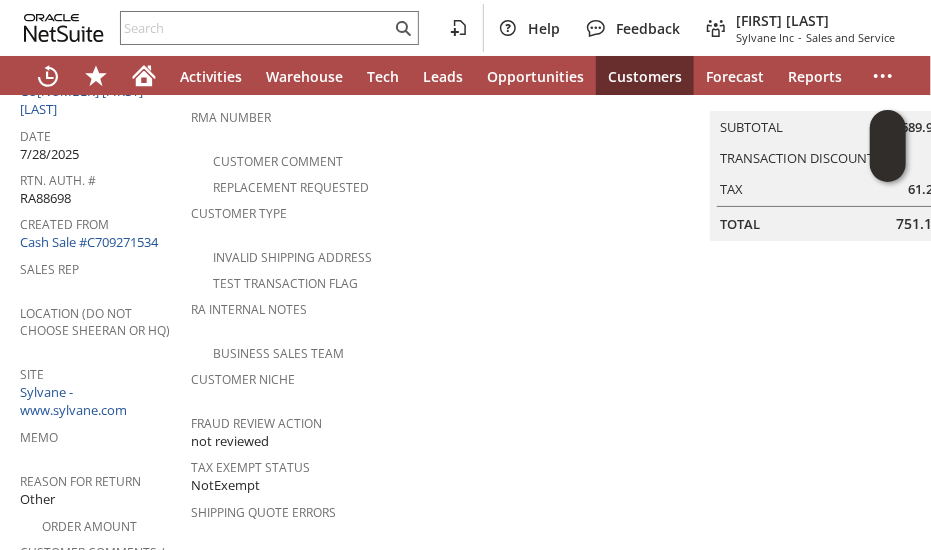 scroll, scrollTop: 0, scrollLeft: 0, axis: both 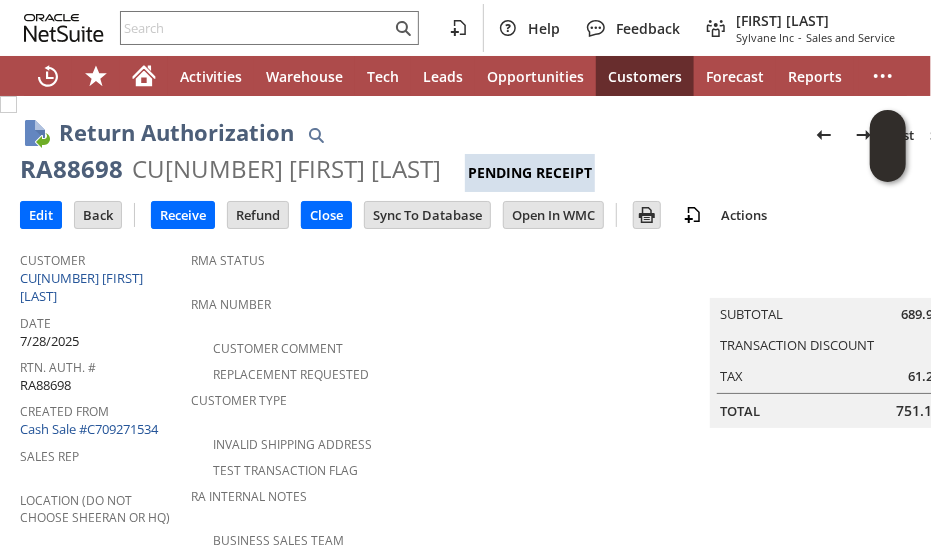 click on "Date" at bounding box center [100, 320] 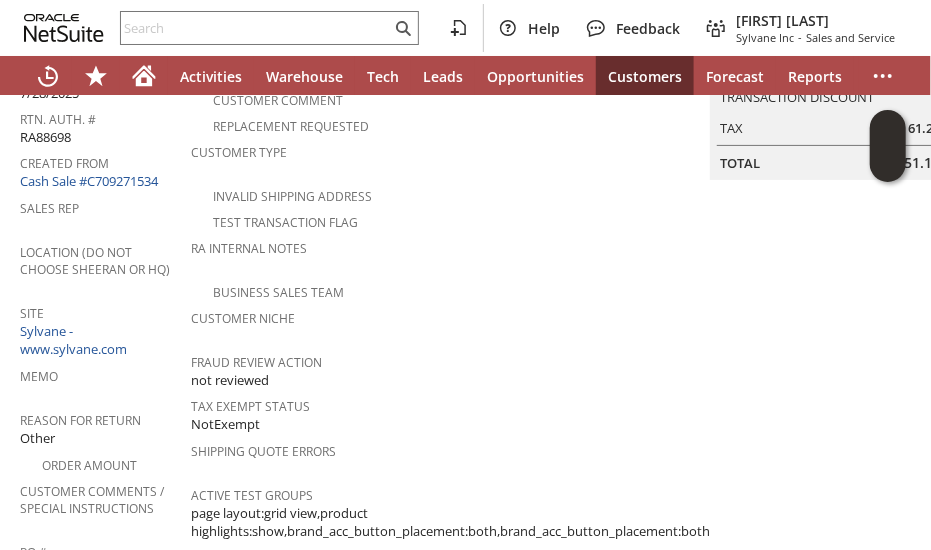 scroll, scrollTop: 0, scrollLeft: 0, axis: both 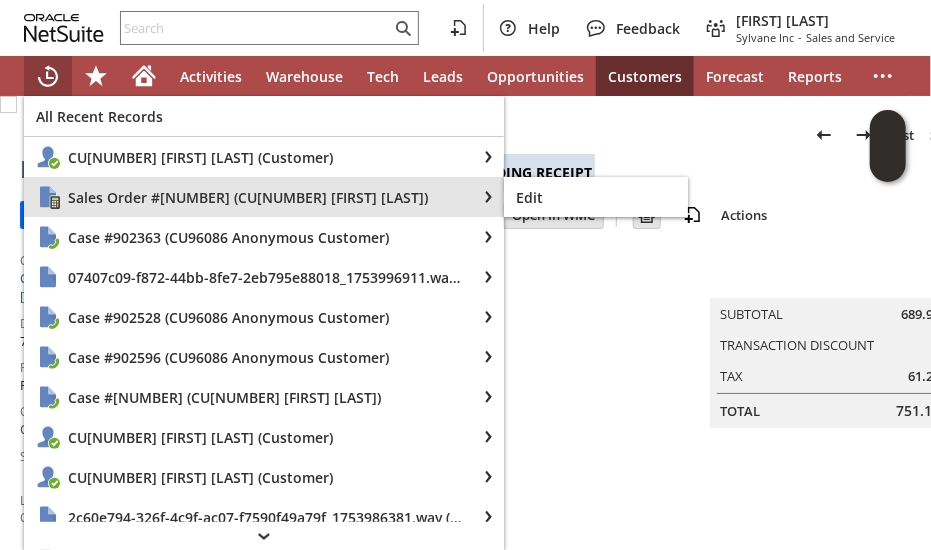 click on "Sales Order #S1331485 (CU1218494 Jeffery Hawks)" at bounding box center [250, 197] 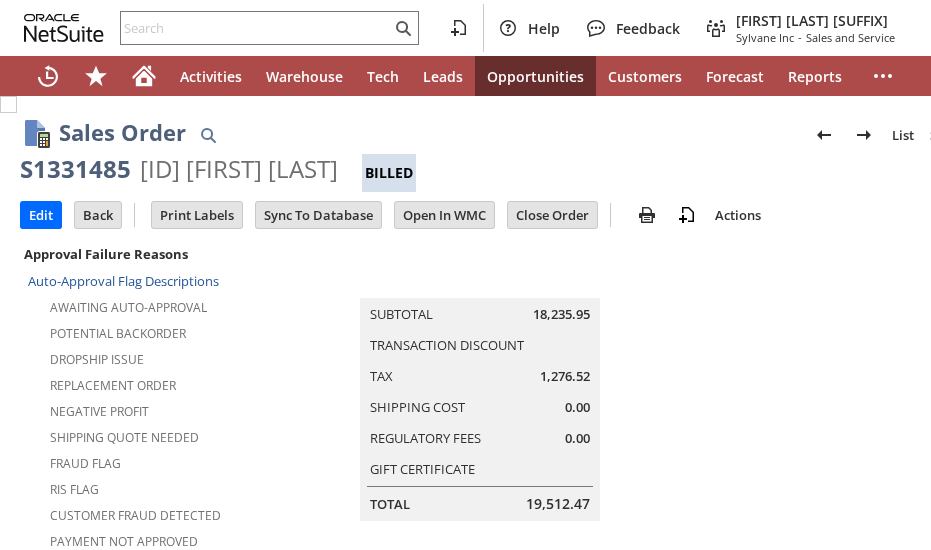scroll, scrollTop: 0, scrollLeft: 0, axis: both 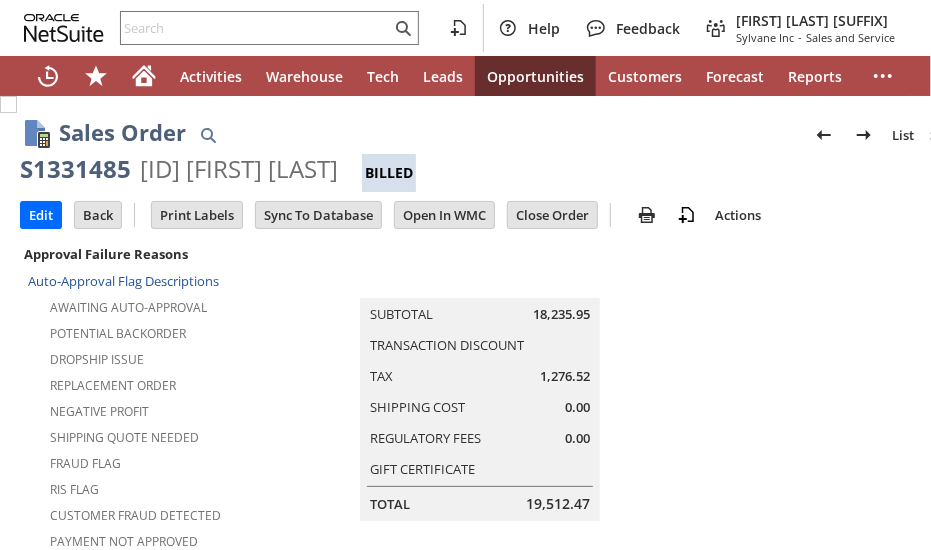 click on "[ID] [FIRST] [LAST]" at bounding box center (239, 169) 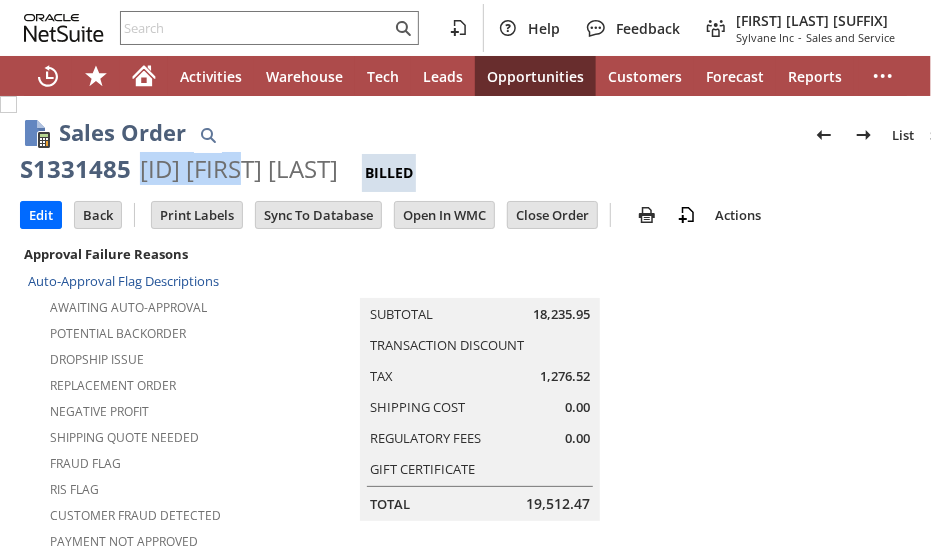 click on "[ID] [FIRST] [LAST]" at bounding box center [239, 169] 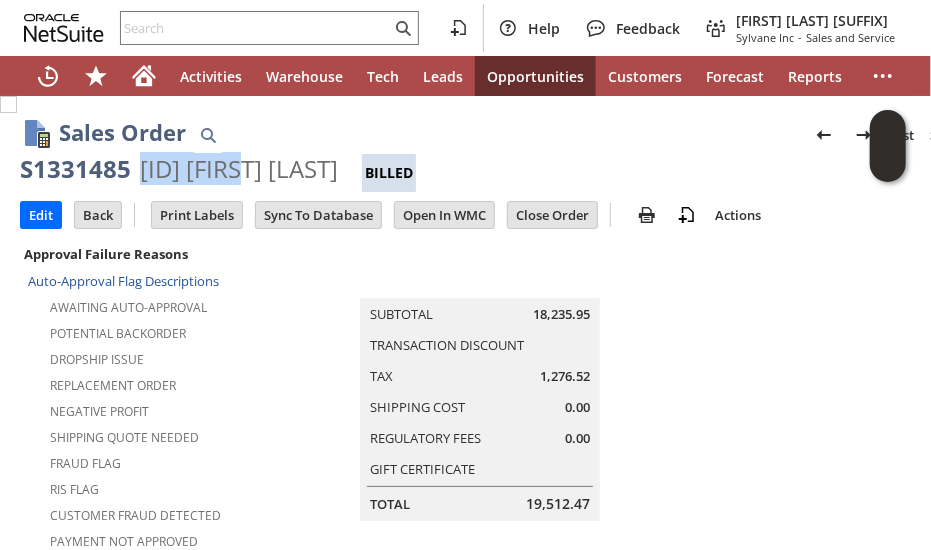 copy on "CU1218494" 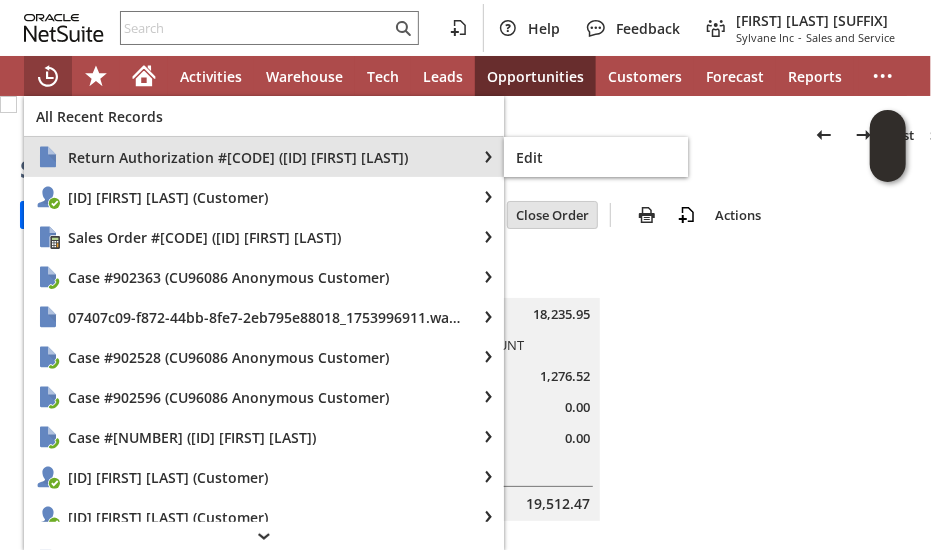 click on "Return Authorization #[CODE] ([ID] [FIRST] [LAST])" at bounding box center (250, 157) 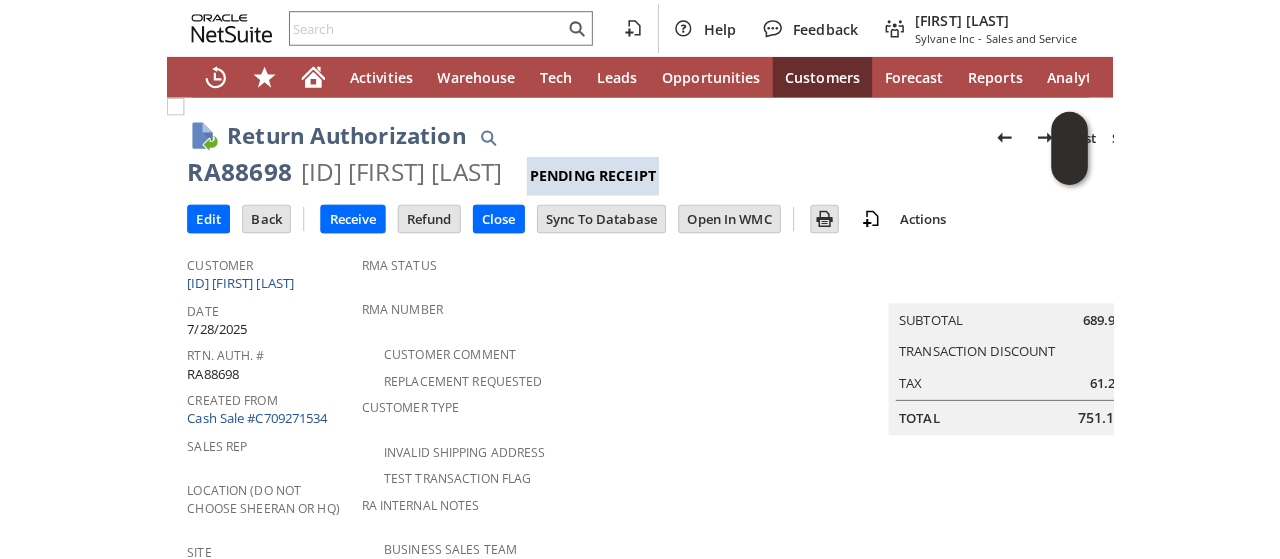 scroll, scrollTop: 0, scrollLeft: 0, axis: both 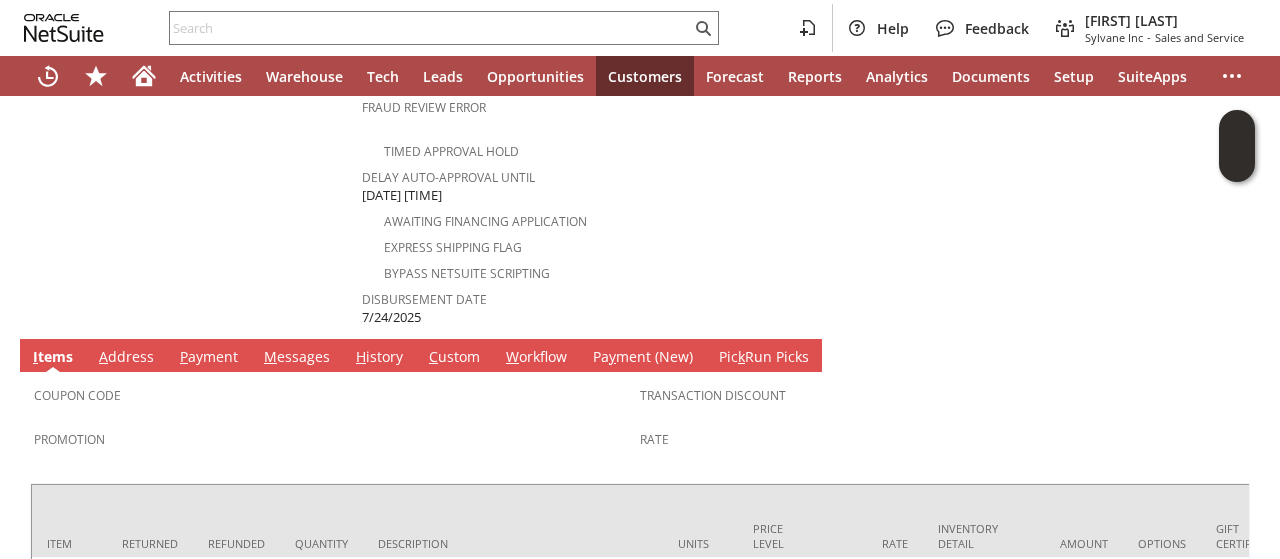 click on "A ddress" at bounding box center (126, 358) 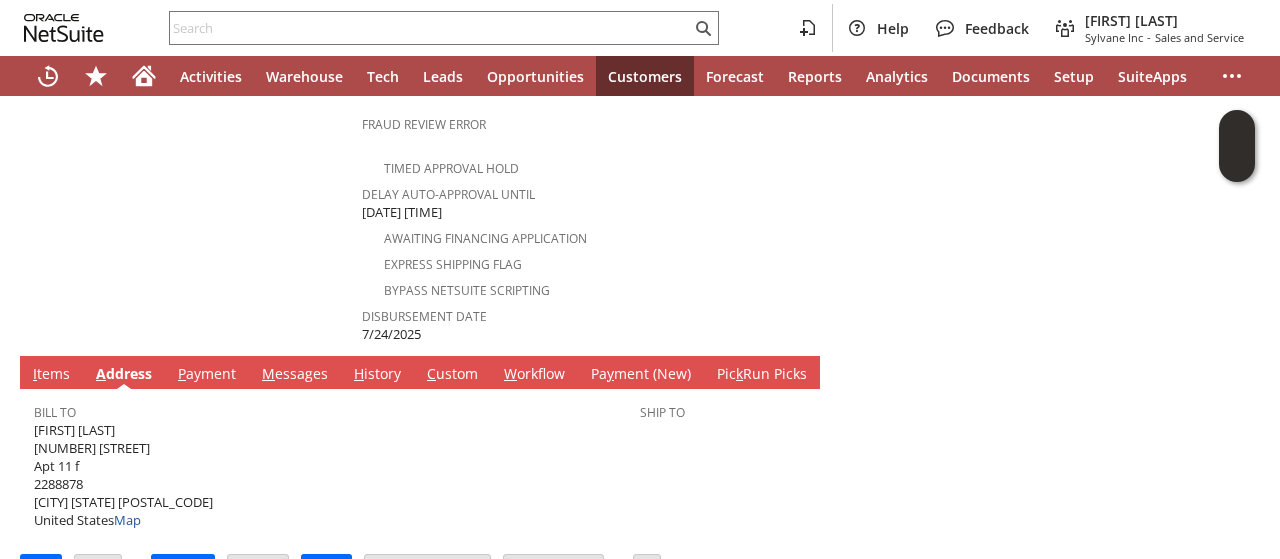 click on "Margaret Gardner 215 Cozine Ave Apt 11 f 2288878 Brooklyn NY 11207 United States  Map" at bounding box center [123, 475] 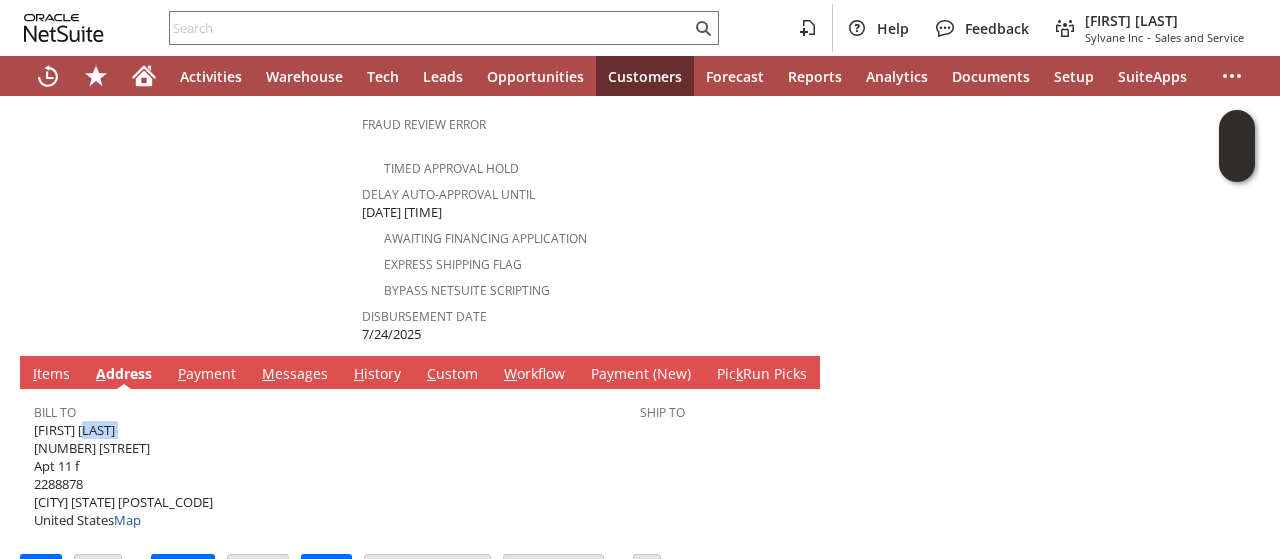 click on "Margaret Gardner 215 Cozine Ave Apt 11 f 2288878 Brooklyn NY 11207 United States  Map" at bounding box center [123, 475] 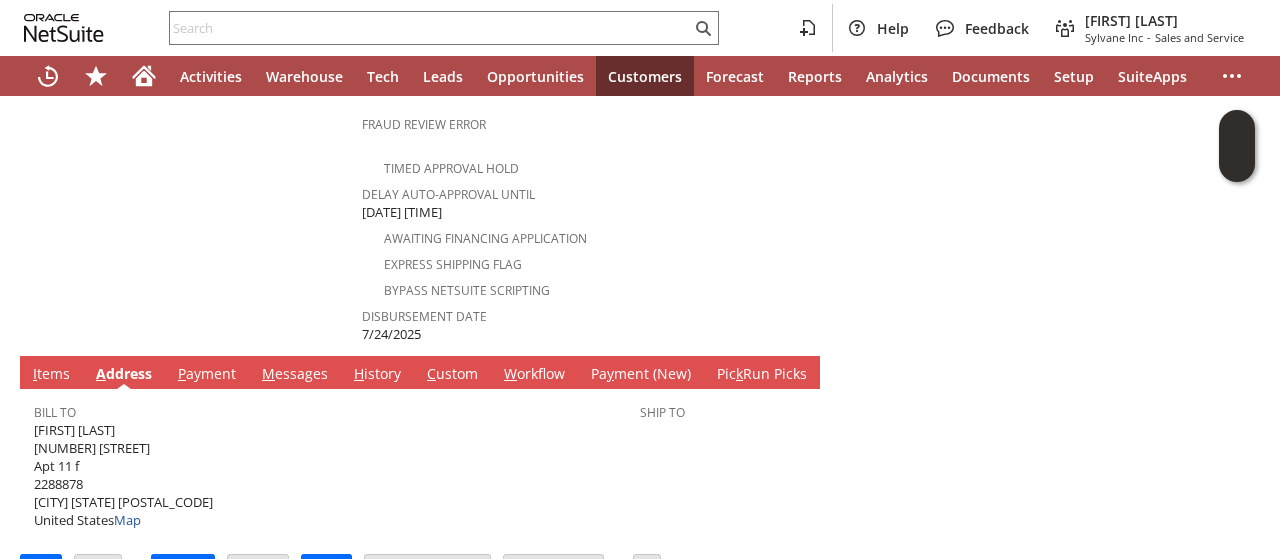 click on "Margaret Gardner 215 Cozine Ave Apt 11 f 2288878 Brooklyn NY 11207 United States  Map" at bounding box center (123, 475) 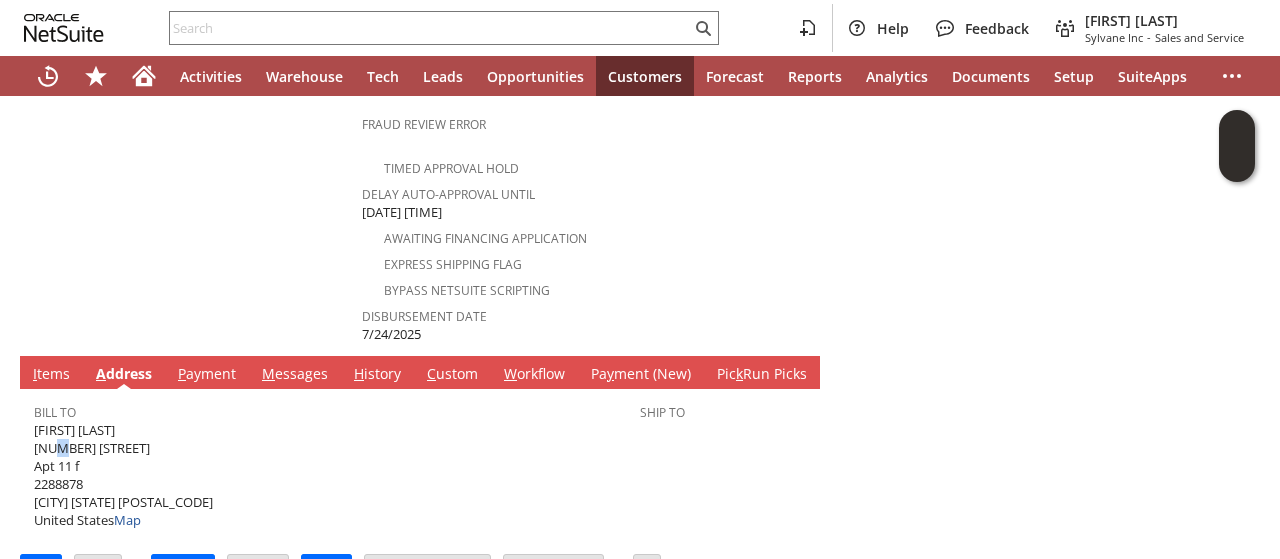 click on "Margaret Gardner 215 Cozine Ave Apt 11 f 2288878 Brooklyn NY 11207 United States  Map" at bounding box center (123, 475) 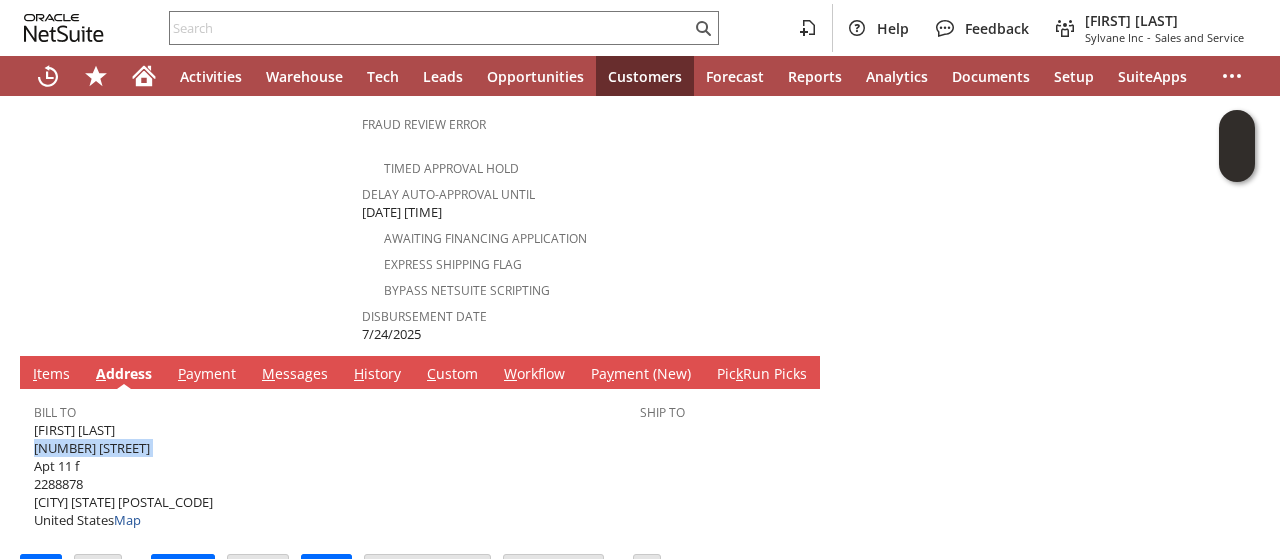 click on "Margaret Gardner 215 Cozine Ave Apt 11 f 2288878 Brooklyn NY 11207 United States  Map" at bounding box center (123, 475) 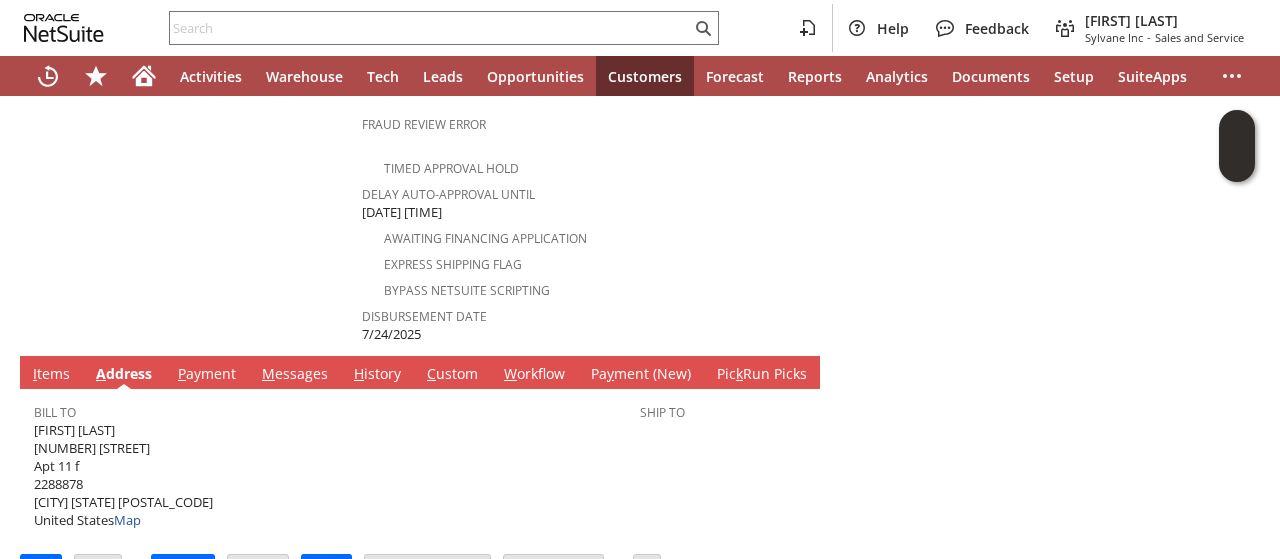 click on "Margaret Gardner 215 Cozine Ave Apt 11 f 2288878 Brooklyn NY 11207 United States  Map" at bounding box center [123, 475] 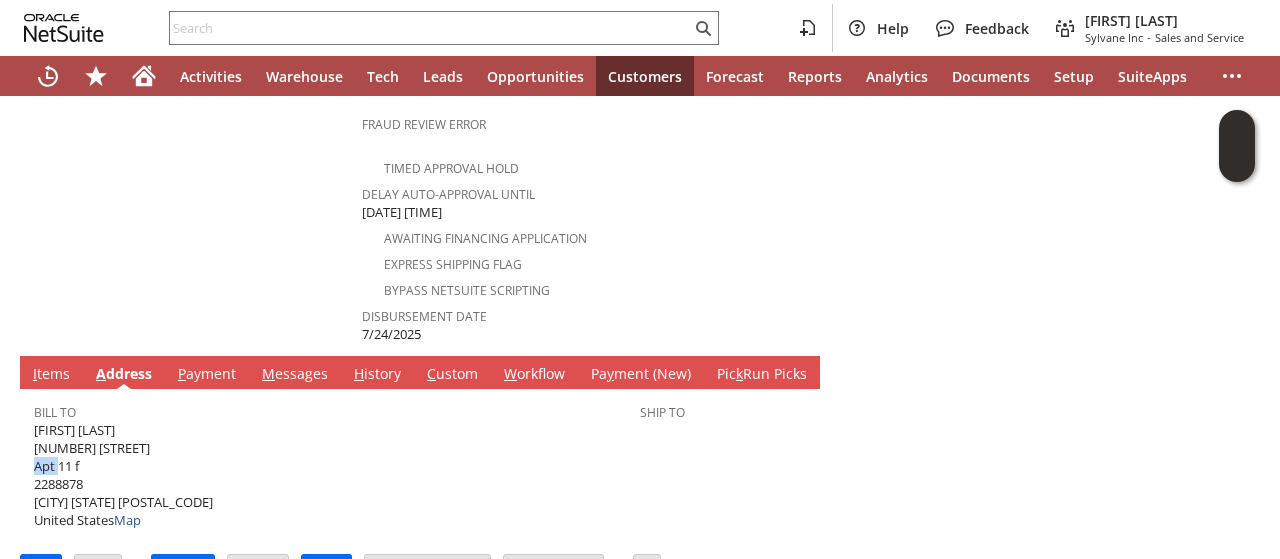 click on "Margaret Gardner 215 Cozine Ave Apt 11 f 2288878 Brooklyn NY 11207 United States  Map" at bounding box center (123, 475) 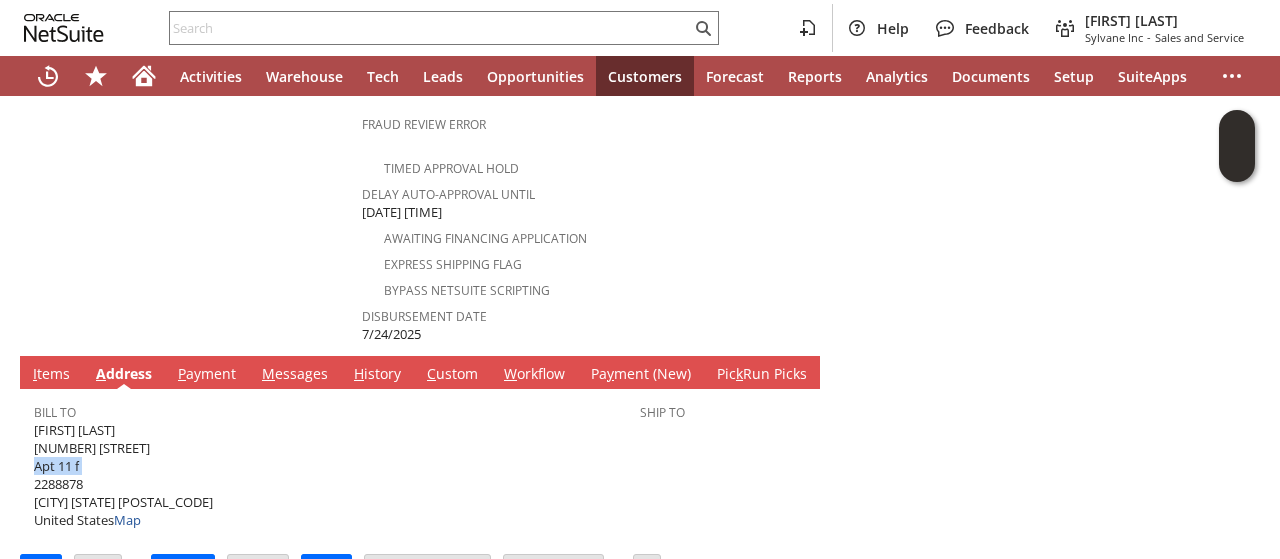 click on "Margaret Gardner 215 Cozine Ave Apt 11 f 2288878 Brooklyn NY 11207 United States  Map" at bounding box center (123, 475) 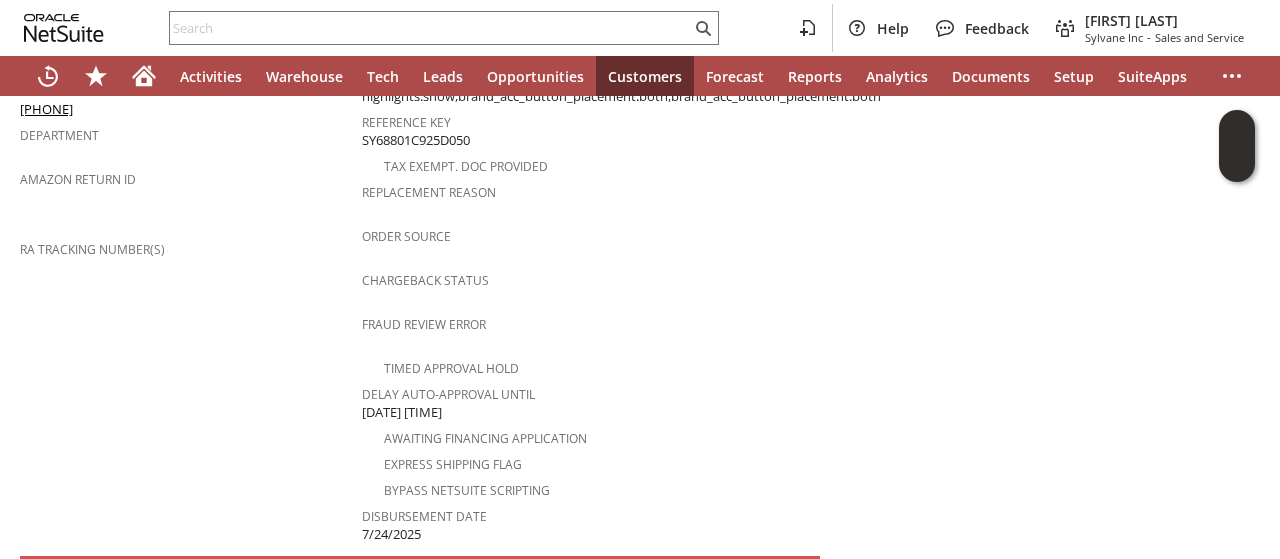 click on "Return Tracking Numbers" at bounding box center [186, 220] 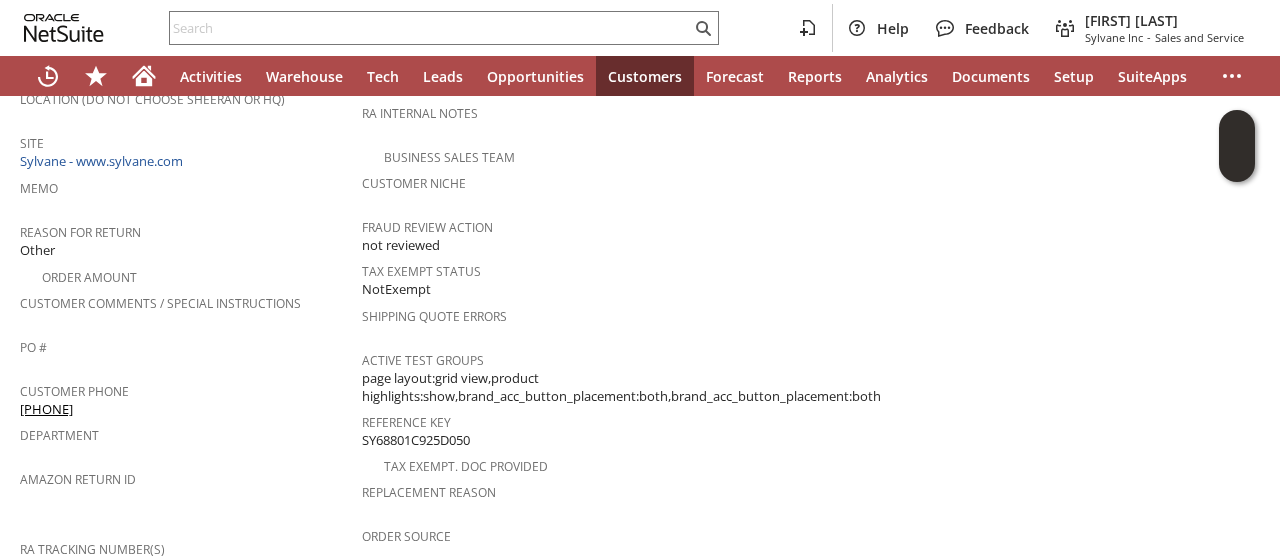 drag, startPoint x: 119, startPoint y: 376, endPoint x: 20, endPoint y: 385, distance: 99.40825 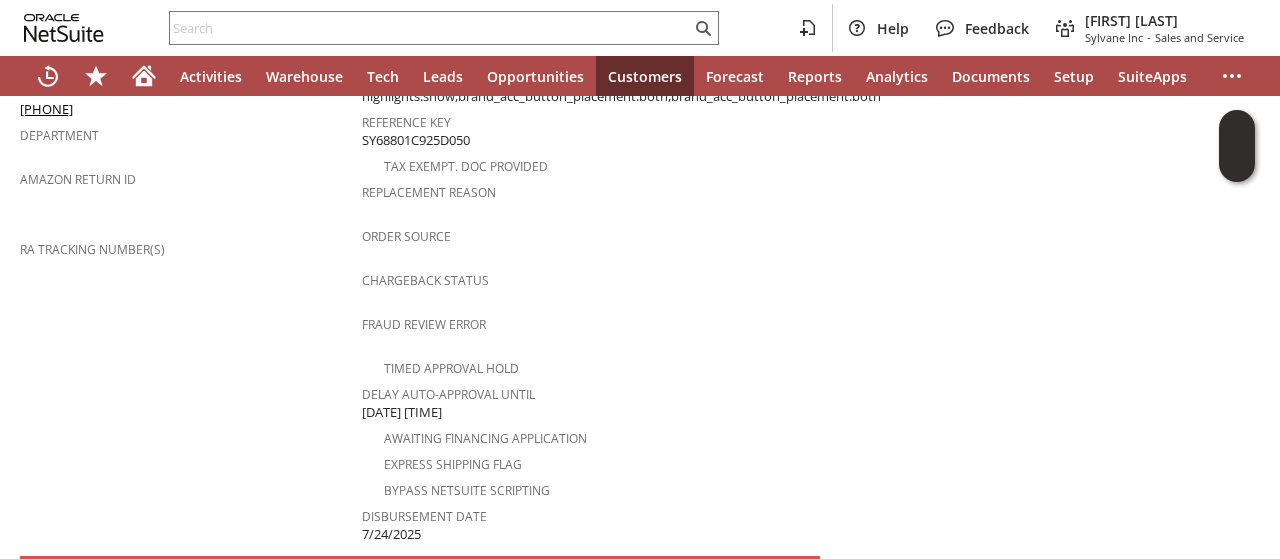 scroll, scrollTop: 883, scrollLeft: 0, axis: vertical 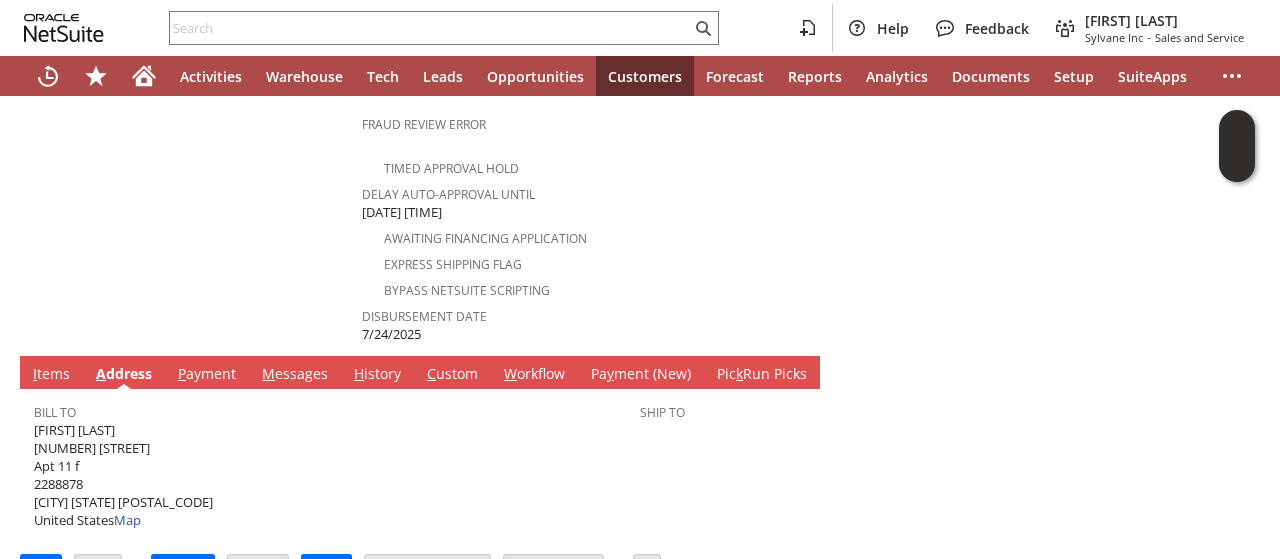 click on "Margaret Gardner 215 Cozine Ave Apt 11 f 2288878 Brooklyn NY 11207 United States  Map" at bounding box center [123, 475] 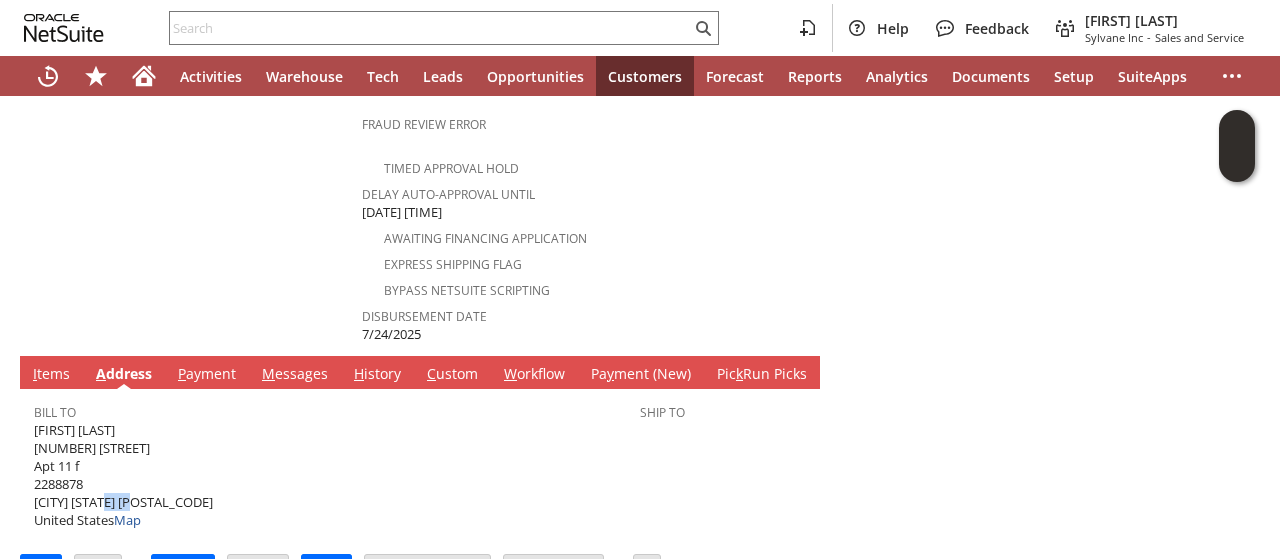 click on "Margaret Gardner 215 Cozine Ave Apt 11 f 2288878 Brooklyn NY 11207 United States  Map" at bounding box center [123, 475] 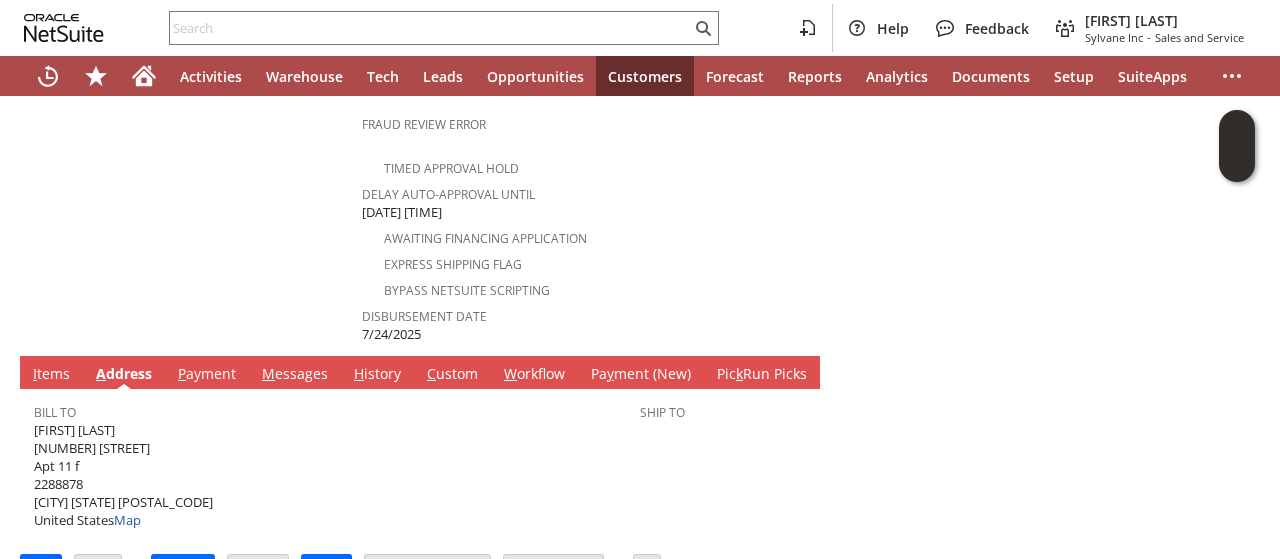click on "Margaret Gardner 215 Cozine Ave Apt 11 f 2288878 Brooklyn NY 11207 United States  Map" at bounding box center [123, 475] 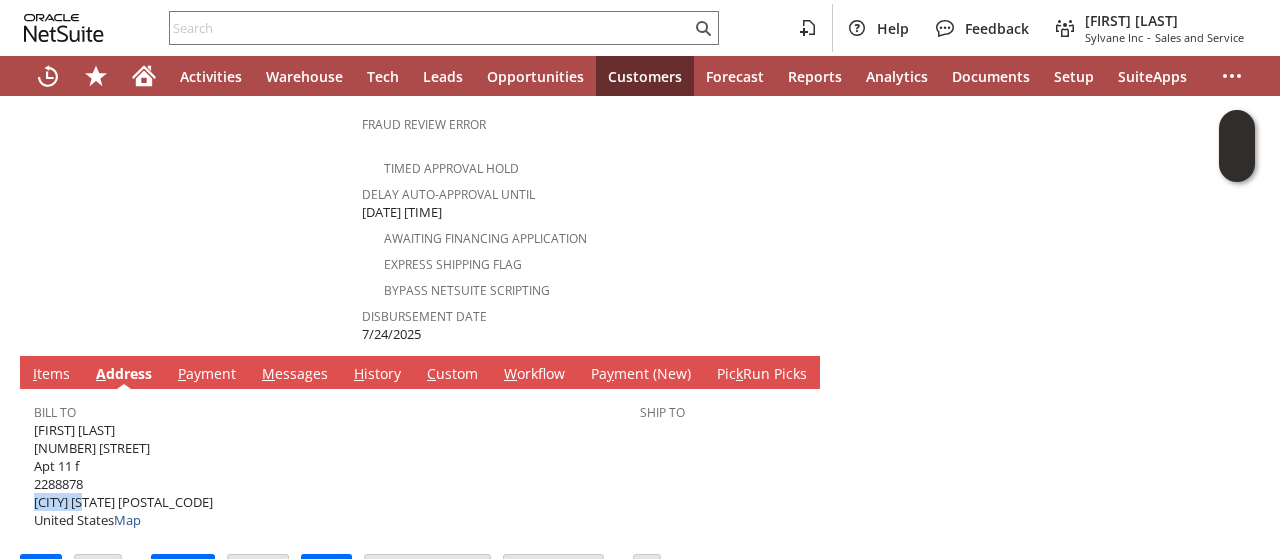 click on "Margaret Gardner 215 Cozine Ave Apt 11 f 2288878 Brooklyn NY 11207 United States  Map" at bounding box center (123, 475) 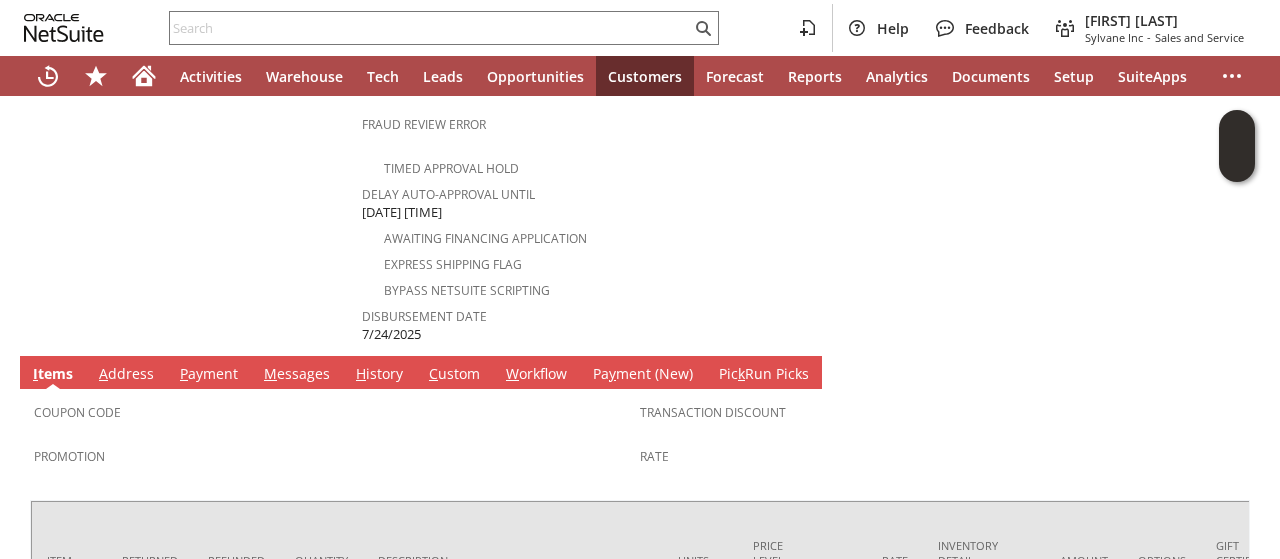 scroll, scrollTop: 1068, scrollLeft: 0, axis: vertical 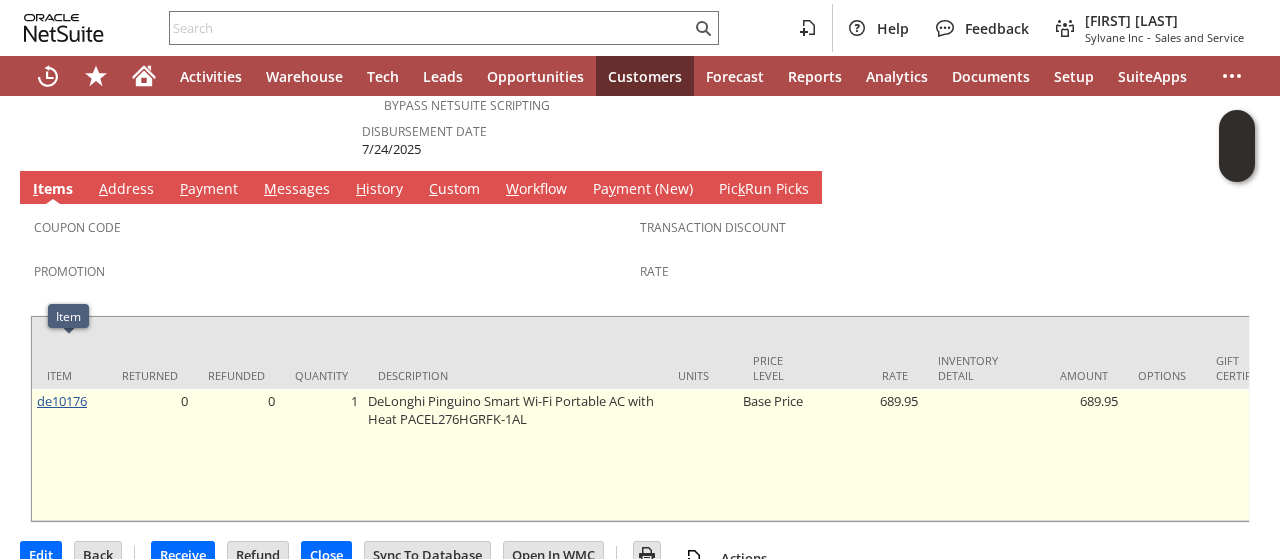 click on "de10176" at bounding box center (62, 401) 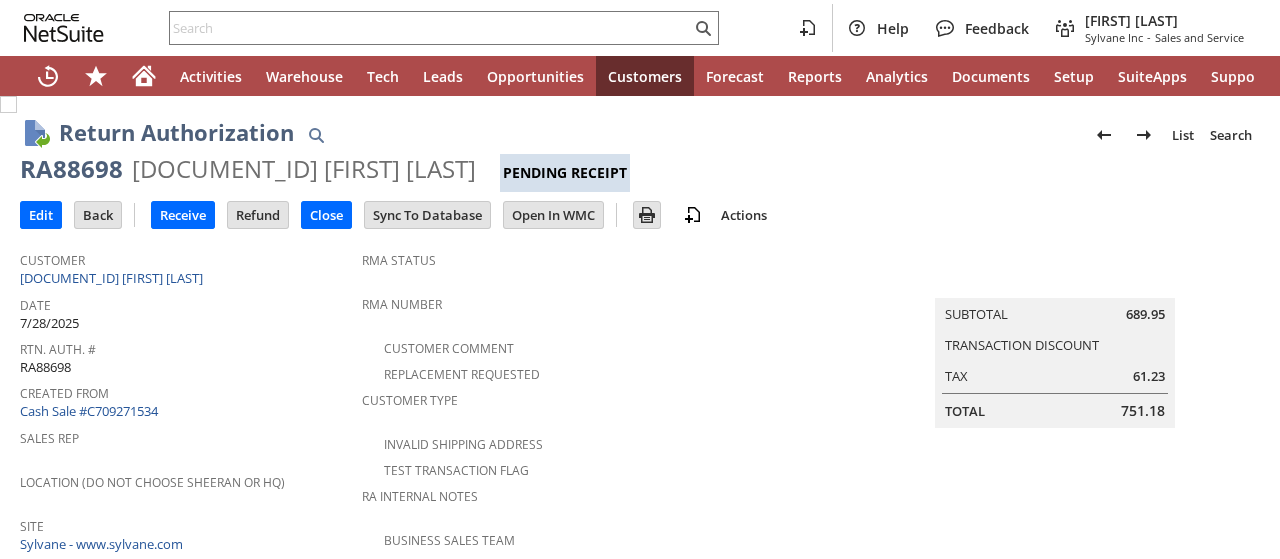 scroll, scrollTop: 0, scrollLeft: 0, axis: both 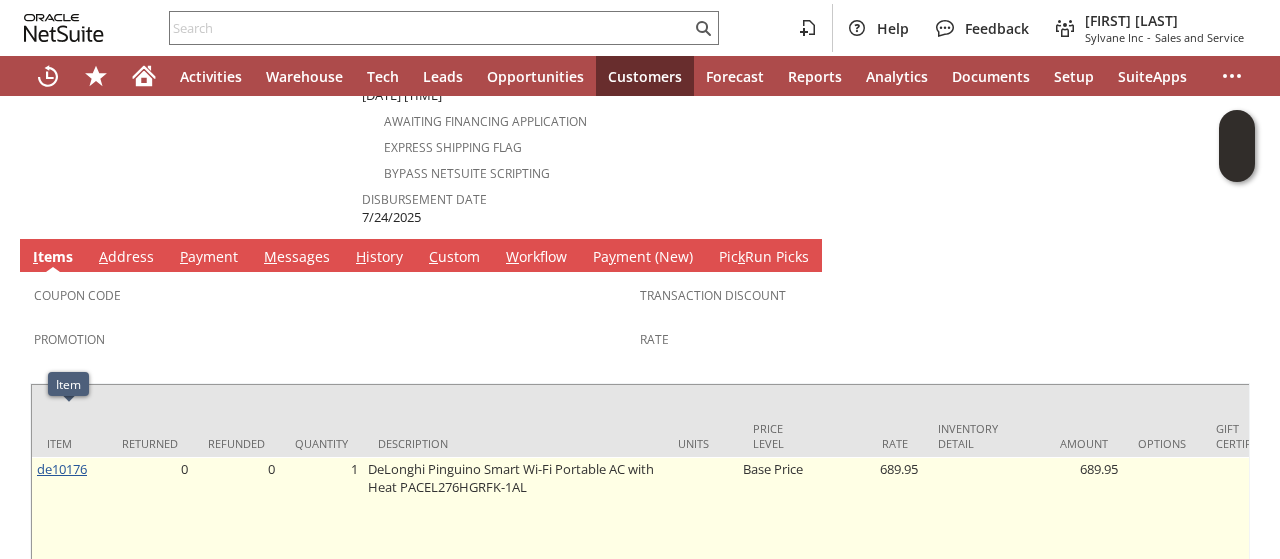 click on "de10176" at bounding box center (62, 469) 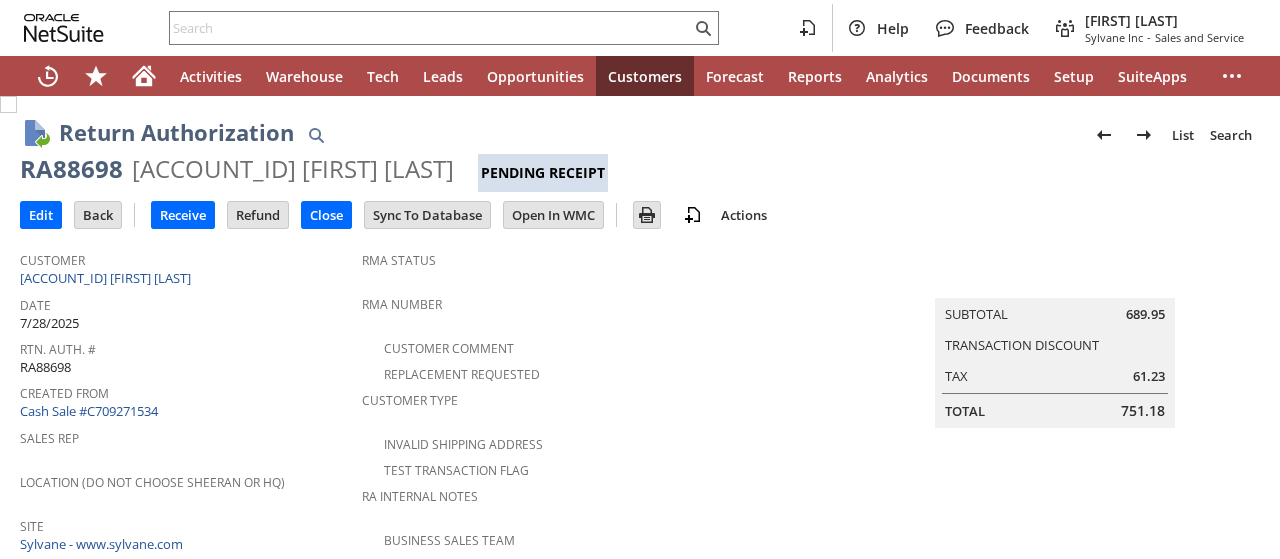 scroll, scrollTop: 0, scrollLeft: 0, axis: both 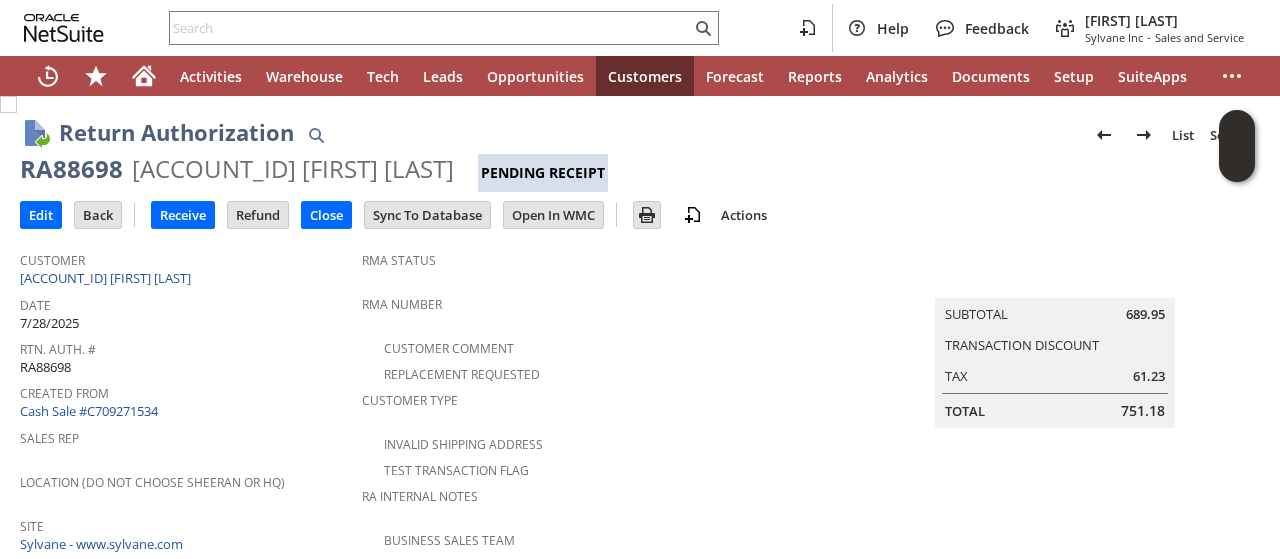 click on "RA88698" at bounding box center [71, 169] 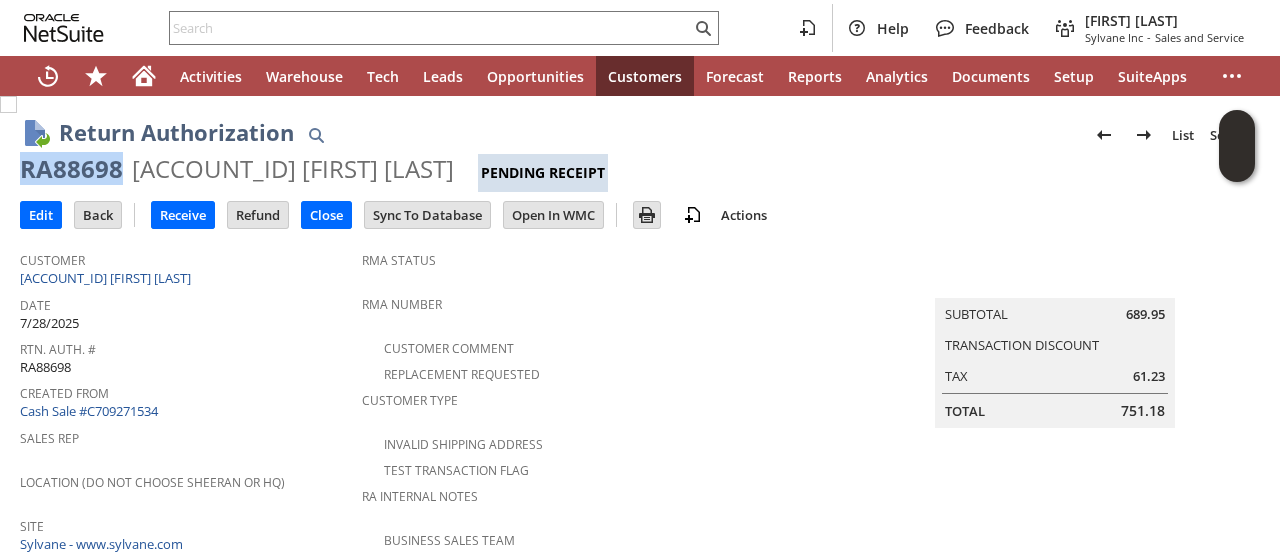 click on "RA88698" at bounding box center [71, 169] 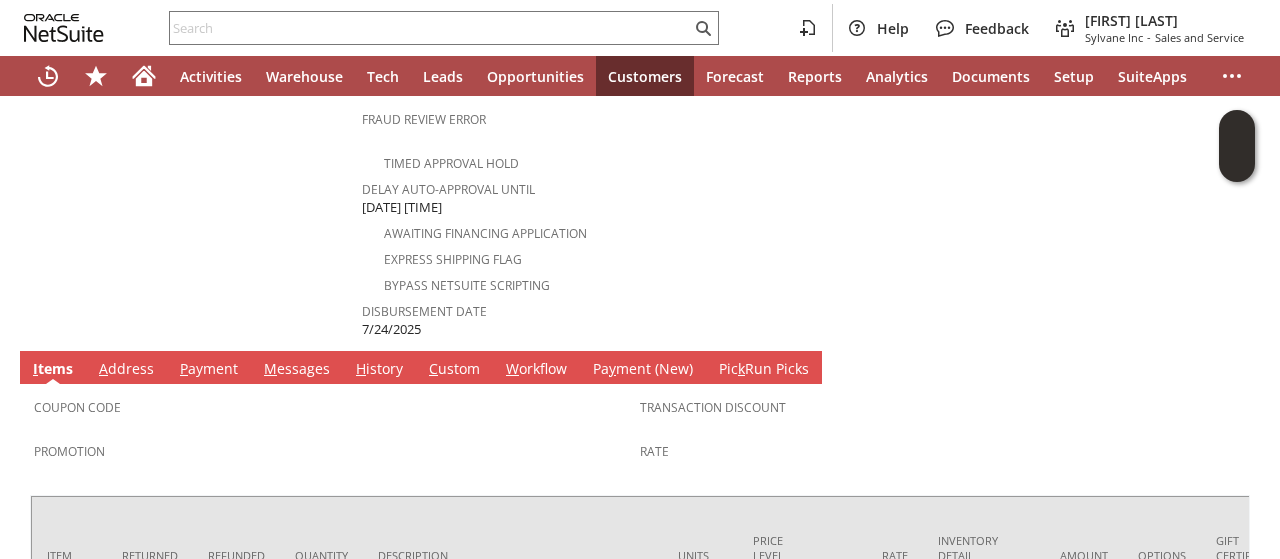 scroll, scrollTop: 900, scrollLeft: 0, axis: vertical 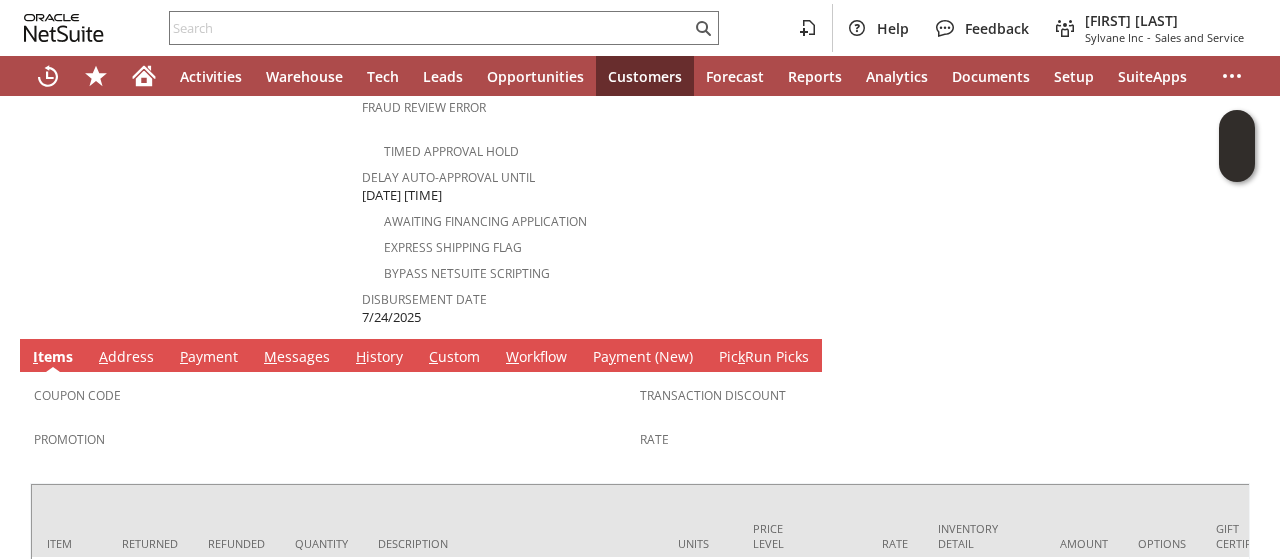 click on "M" at bounding box center [270, 356] 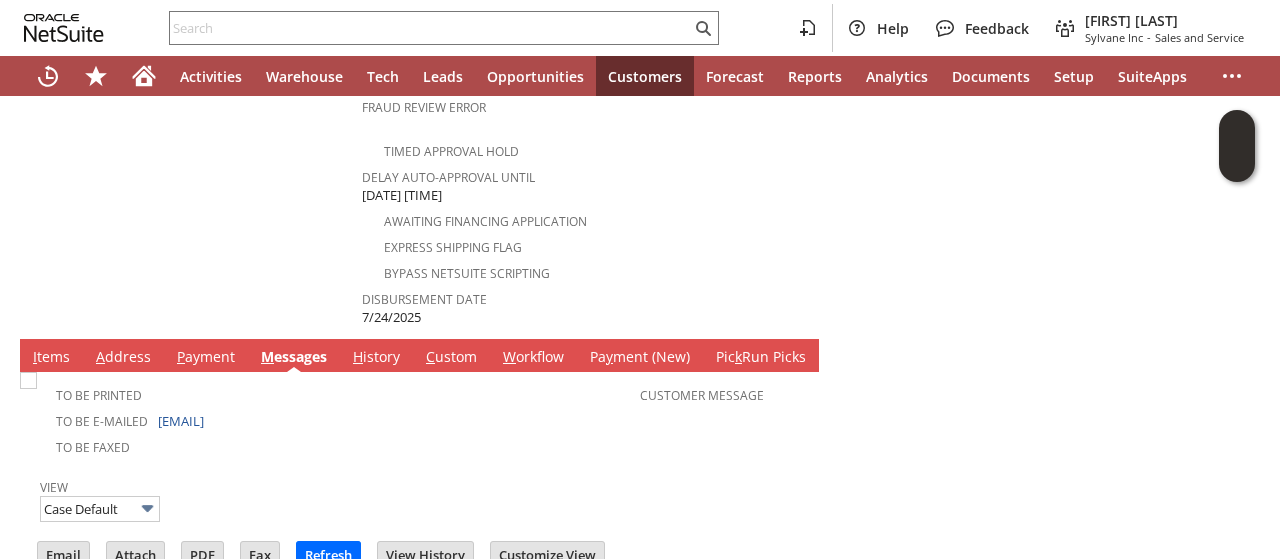 scroll, scrollTop: 0, scrollLeft: 0, axis: both 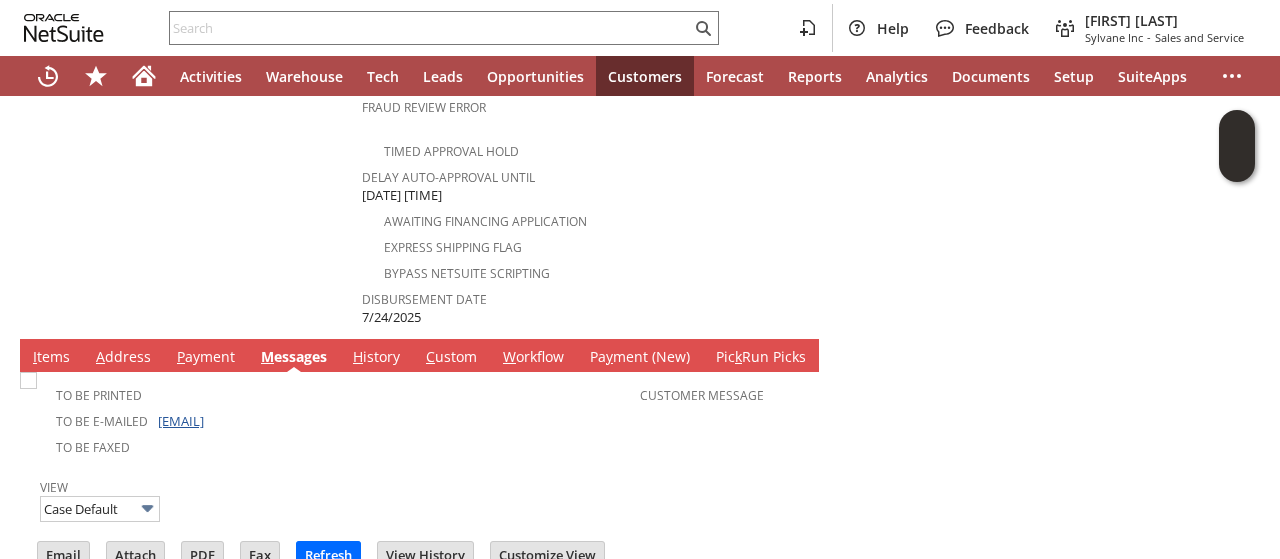 drag, startPoint x: 305, startPoint y: 371, endPoint x: 182, endPoint y: 431, distance: 136.85394 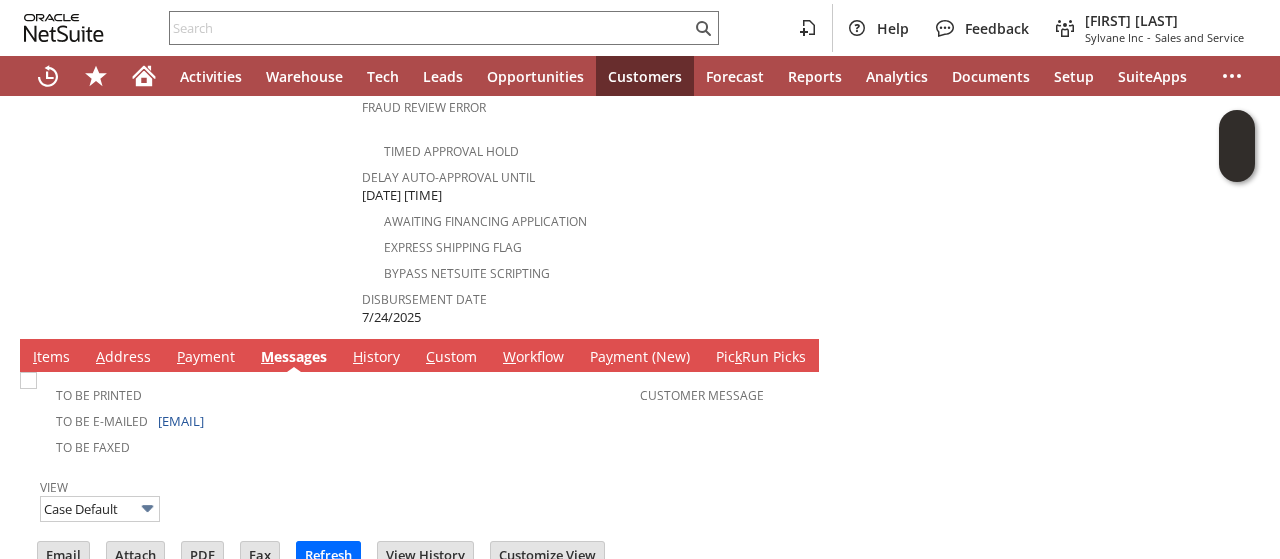copy on "ebonyice2000@aol.com" 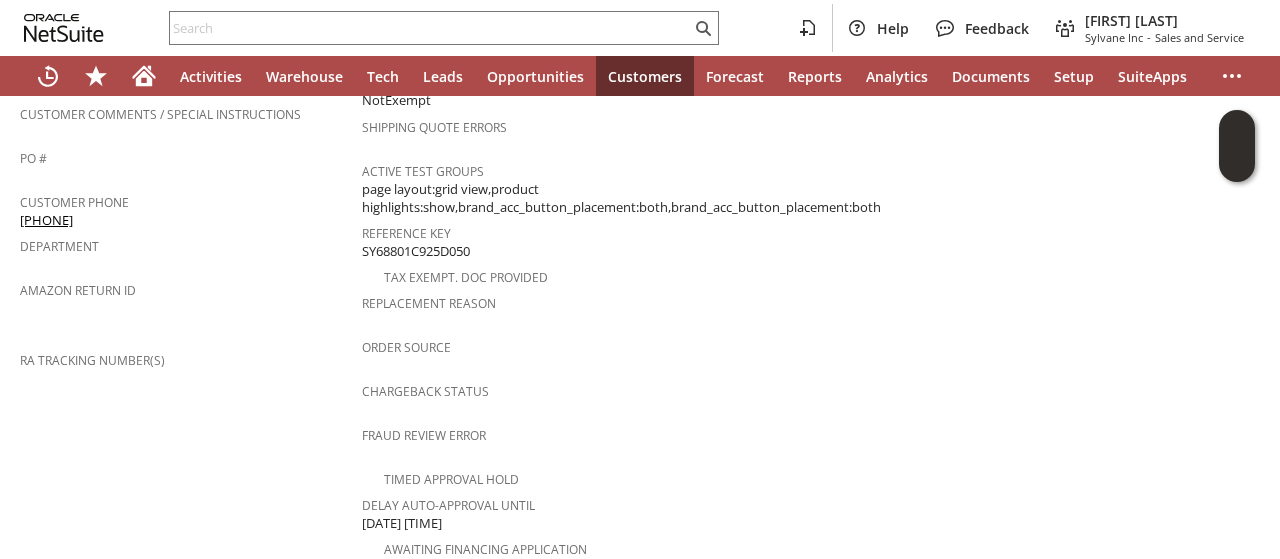 scroll, scrollTop: 500, scrollLeft: 0, axis: vertical 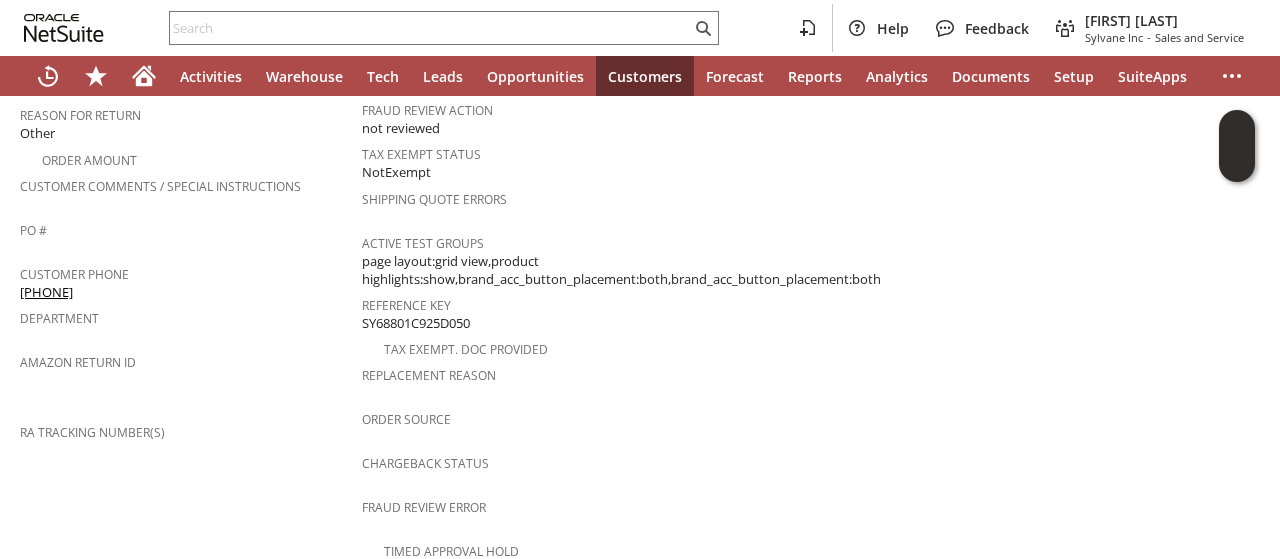 drag, startPoint x: 110, startPoint y: 266, endPoint x: 292, endPoint y: 283, distance: 182.79224 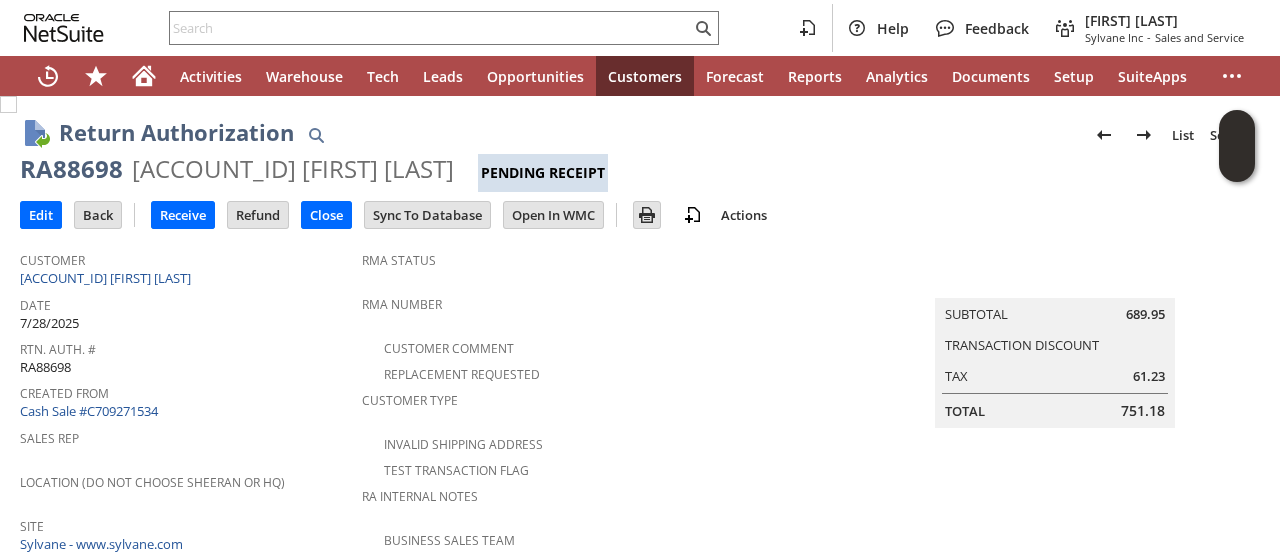 click on "RA88698" at bounding box center (71, 169) 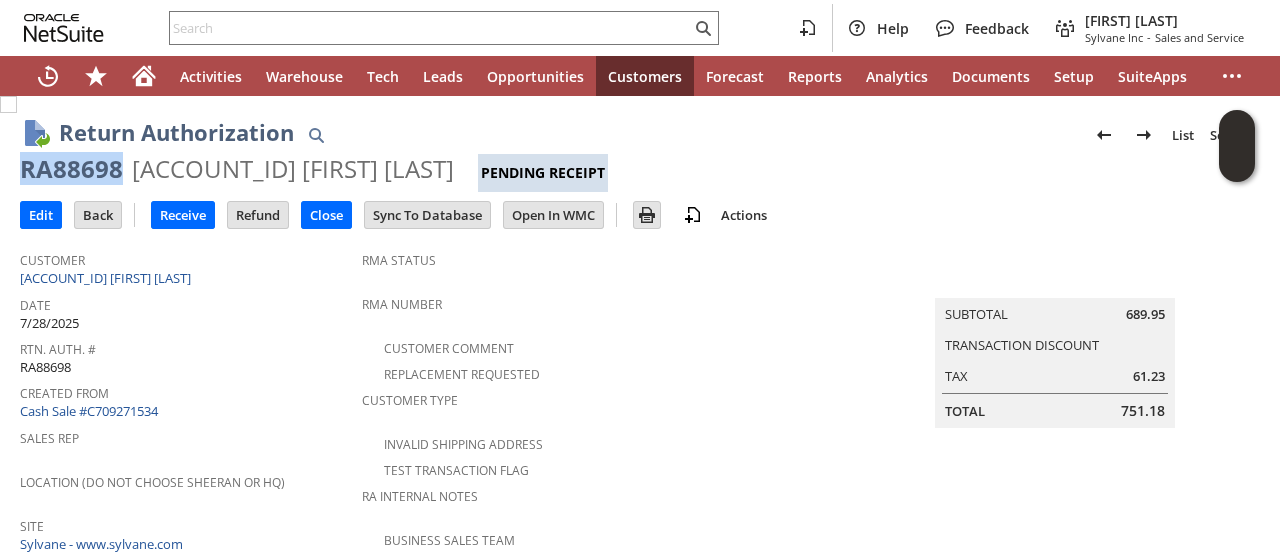 click on "RA88698" at bounding box center (71, 169) 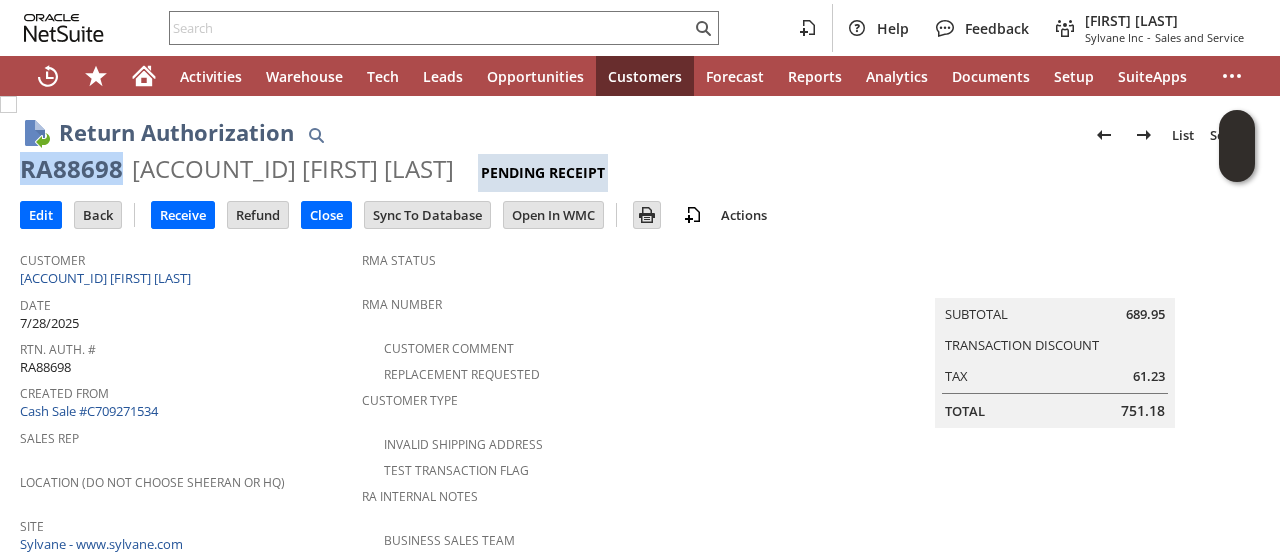 copy on "RA88698" 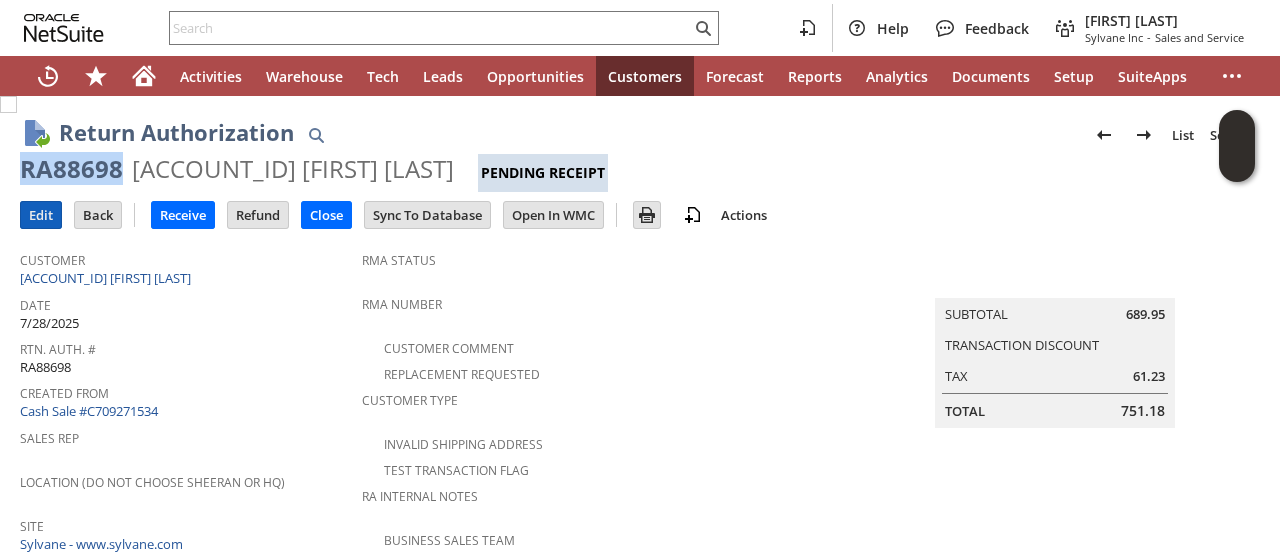 click on "Edit" at bounding box center (41, 215) 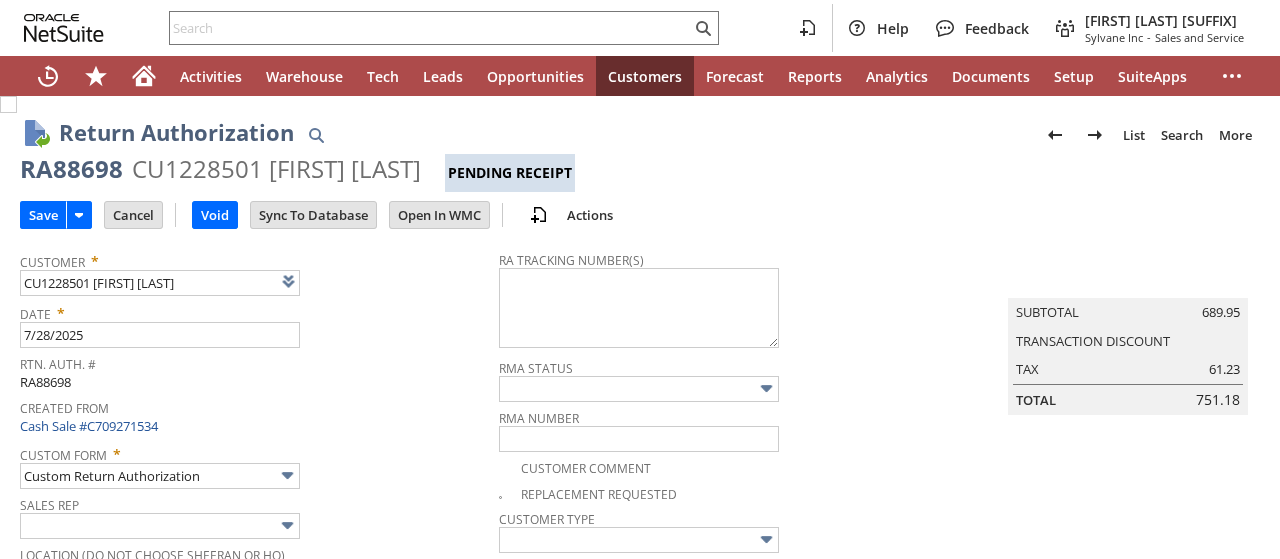 scroll, scrollTop: 0, scrollLeft: 0, axis: both 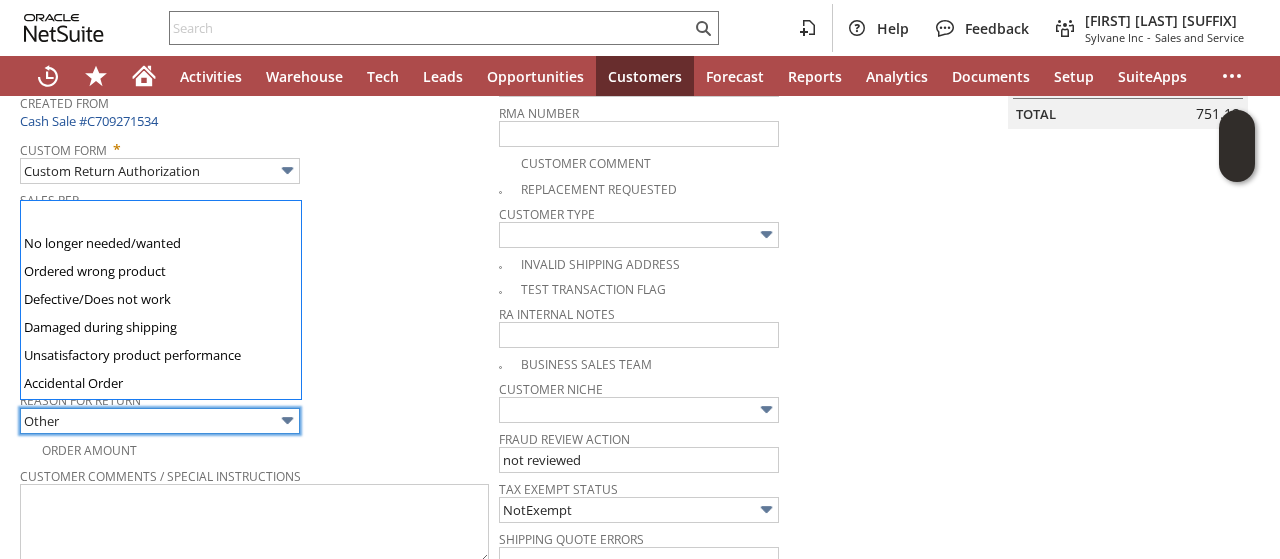 click on "Other" at bounding box center (160, 421) 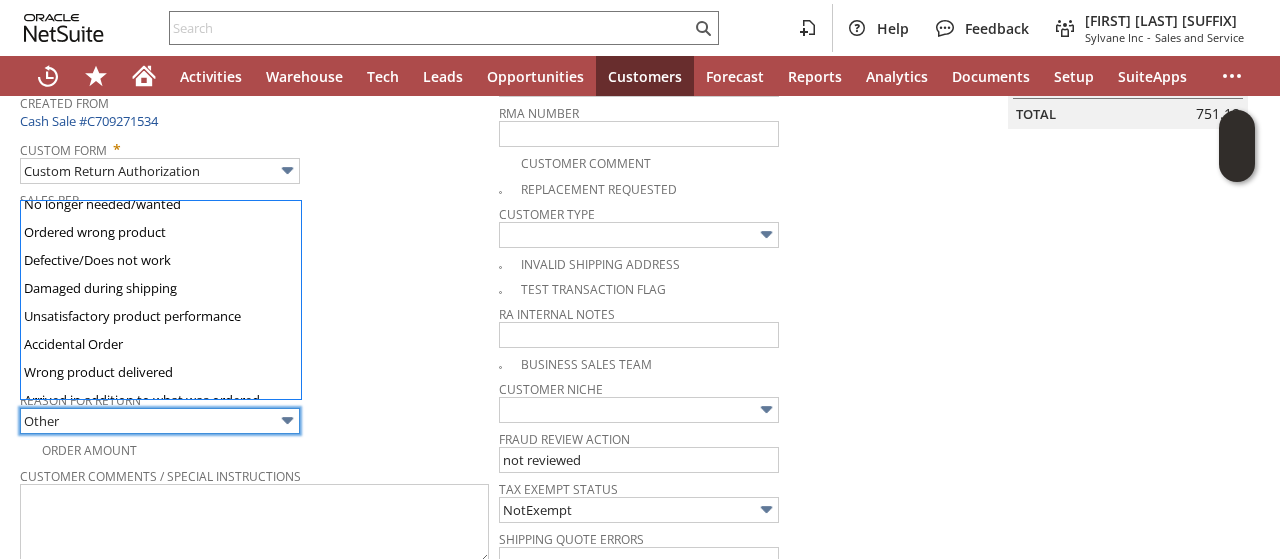 scroll, scrollTop: 0, scrollLeft: 0, axis: both 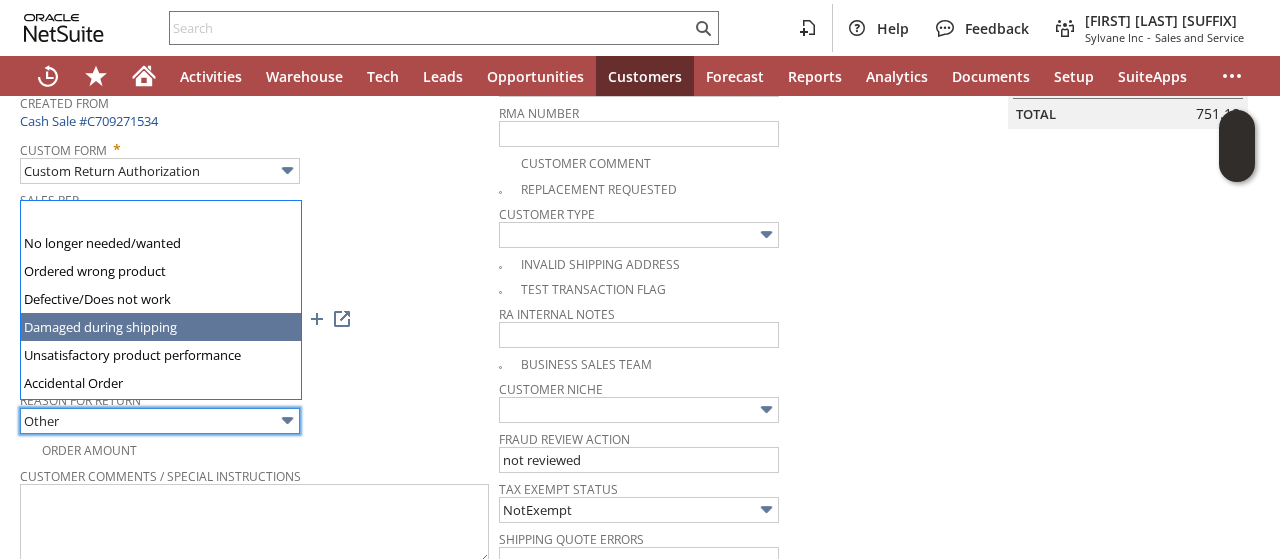 type on "Damaged during shipping" 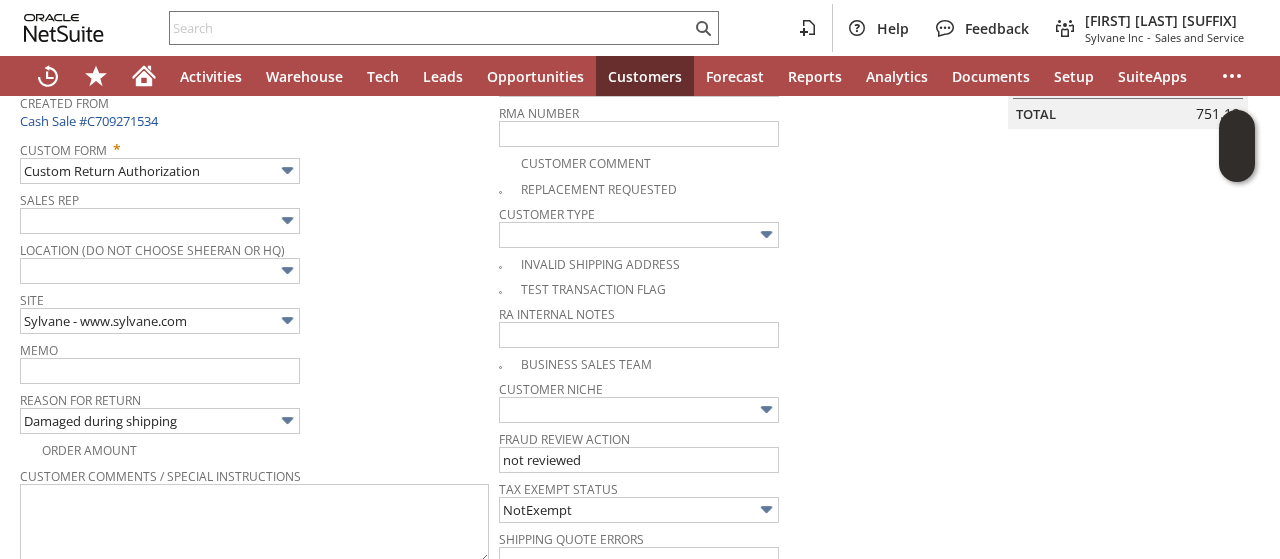 click on "Site
Sylvane - www.sylvane.com" at bounding box center (254, 310) 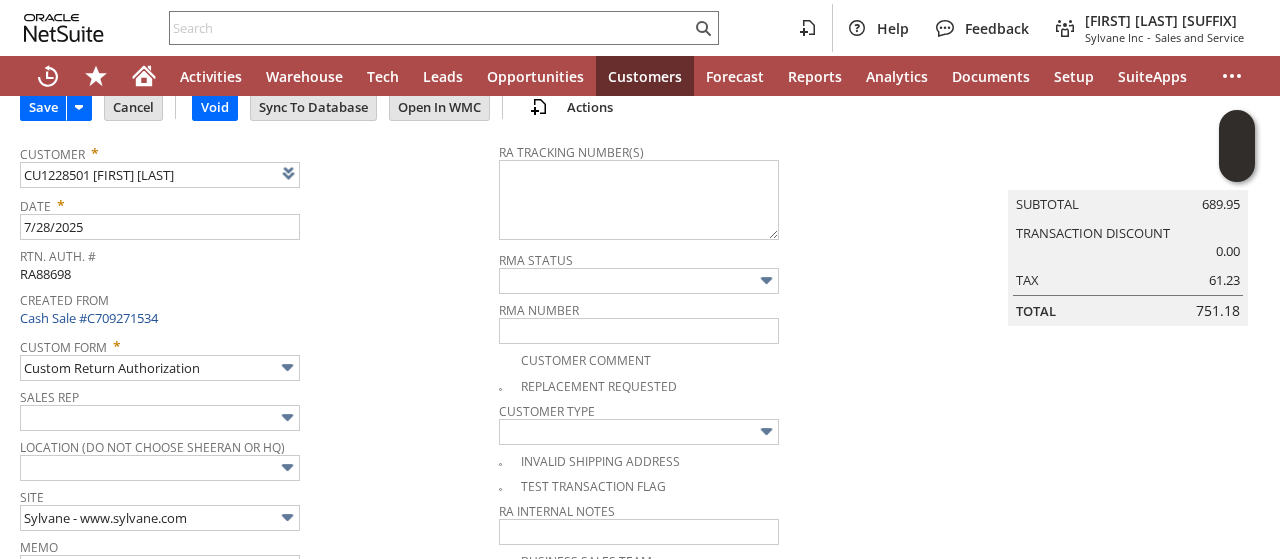 scroll, scrollTop: 0, scrollLeft: 0, axis: both 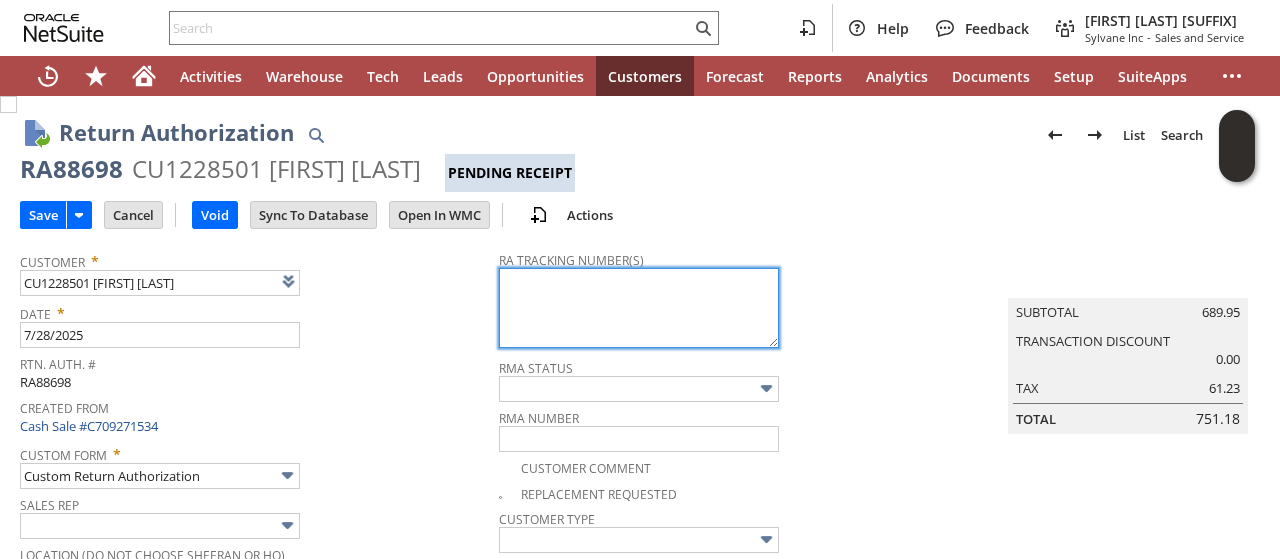 click at bounding box center [639, 308] 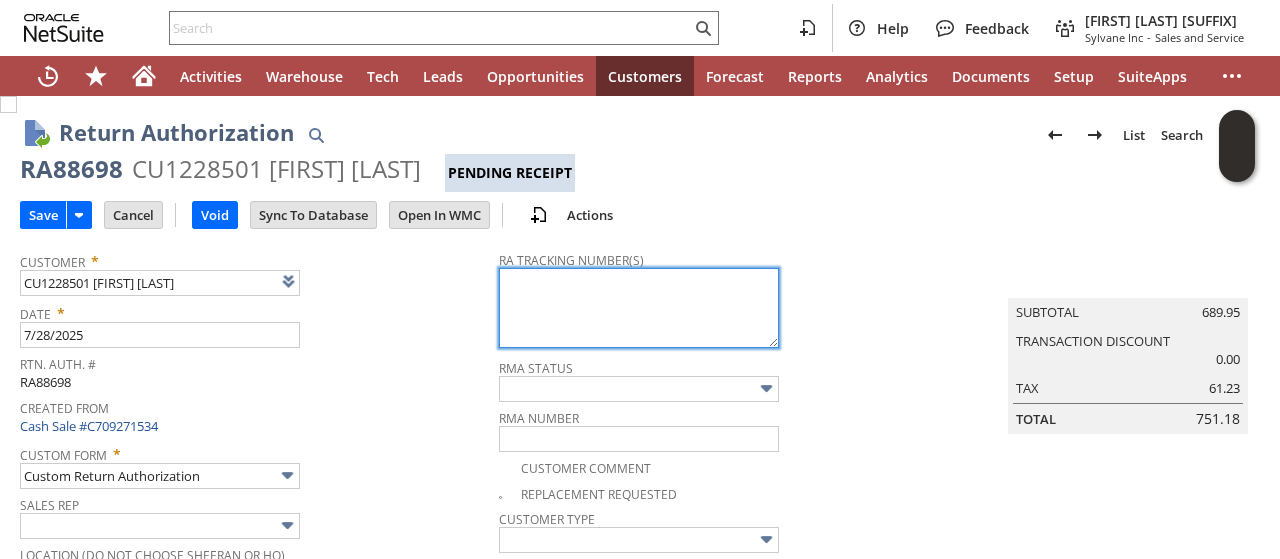 paste on "791874972550" 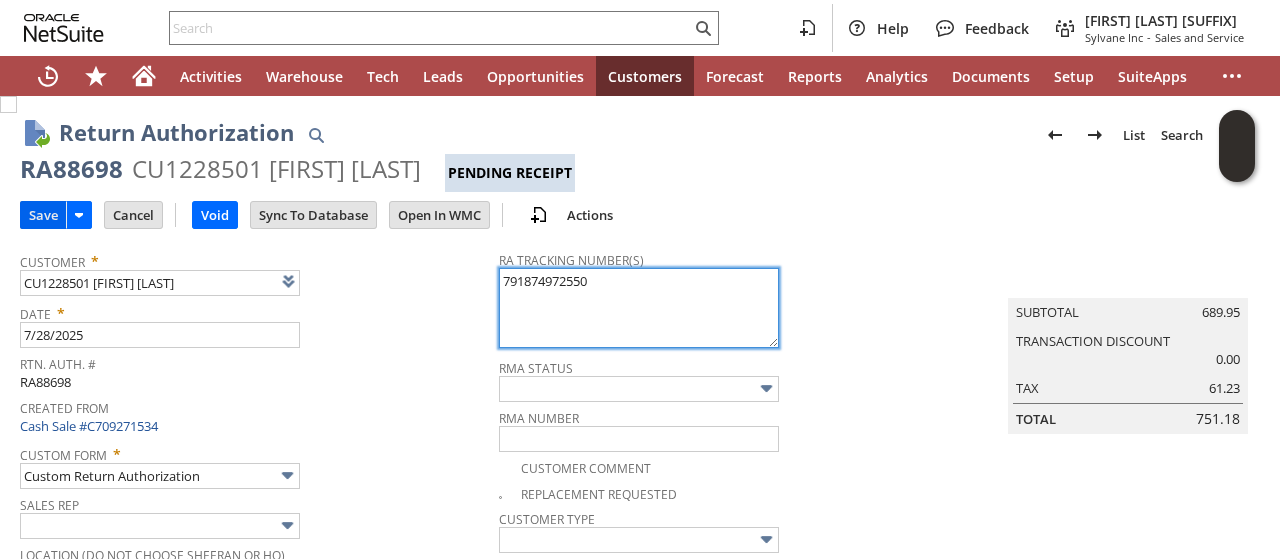type on "791874972550" 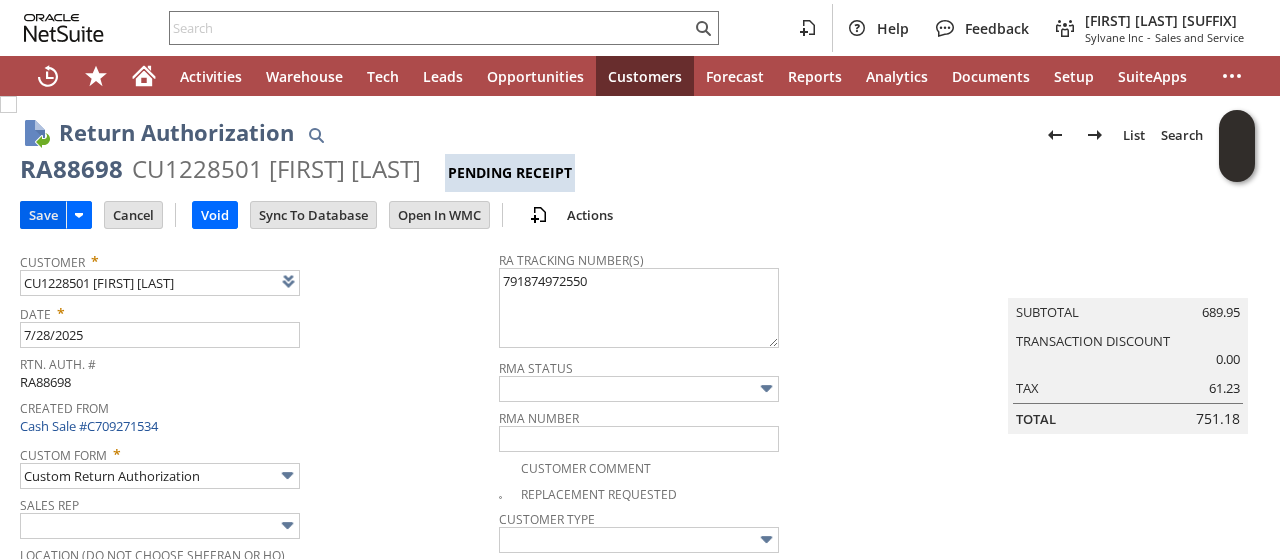 click on "Save" at bounding box center (43, 215) 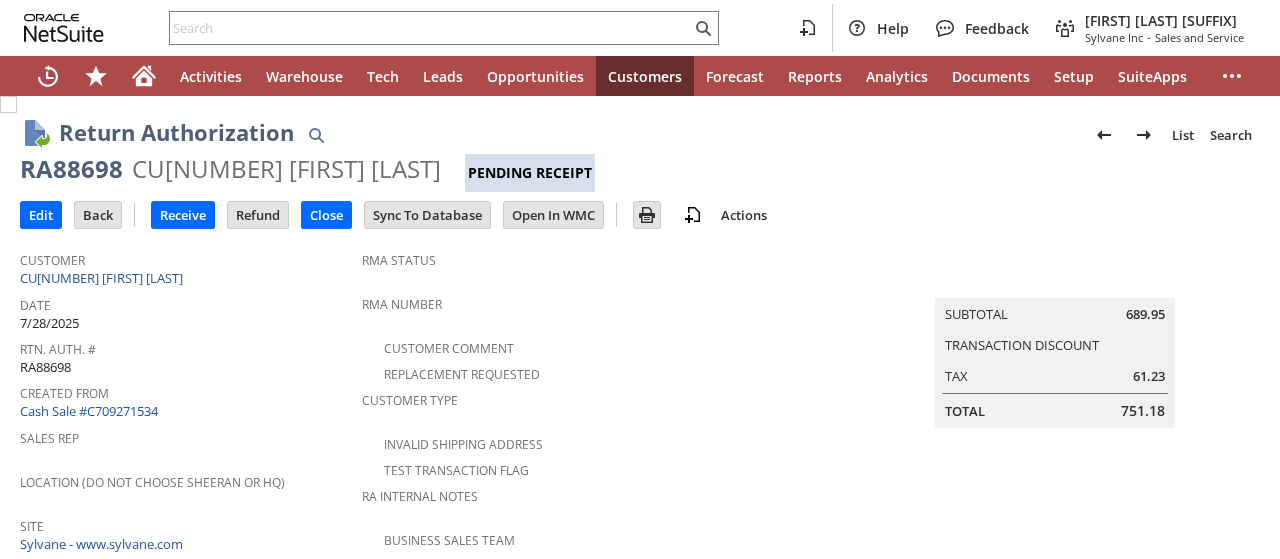 scroll, scrollTop: 0, scrollLeft: 0, axis: both 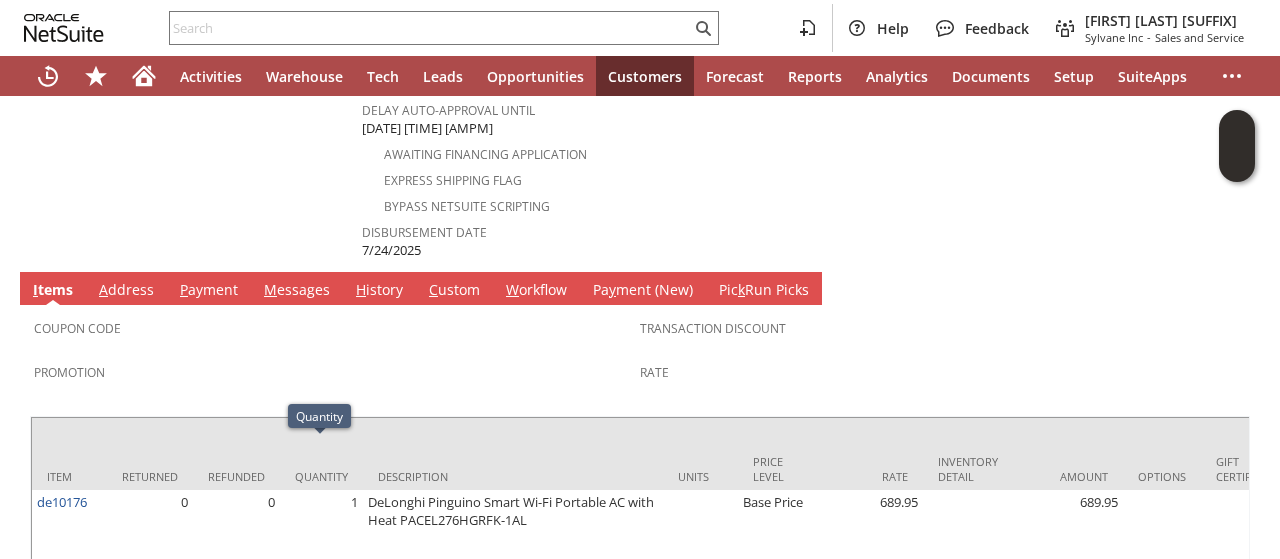 click on "H istory" at bounding box center [379, 291] 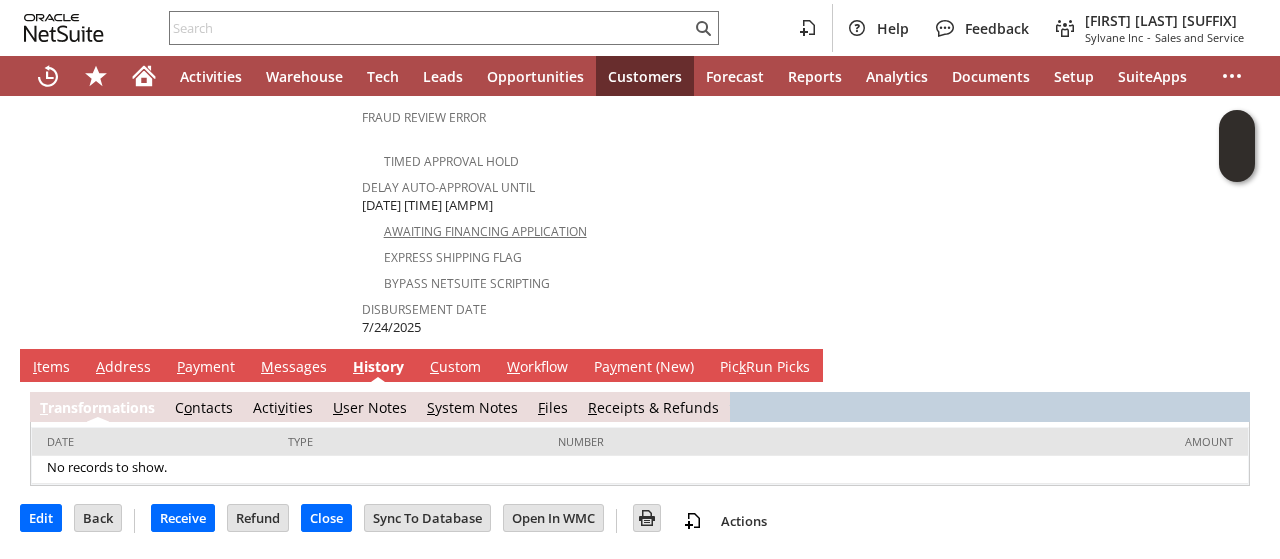 scroll, scrollTop: 918, scrollLeft: 0, axis: vertical 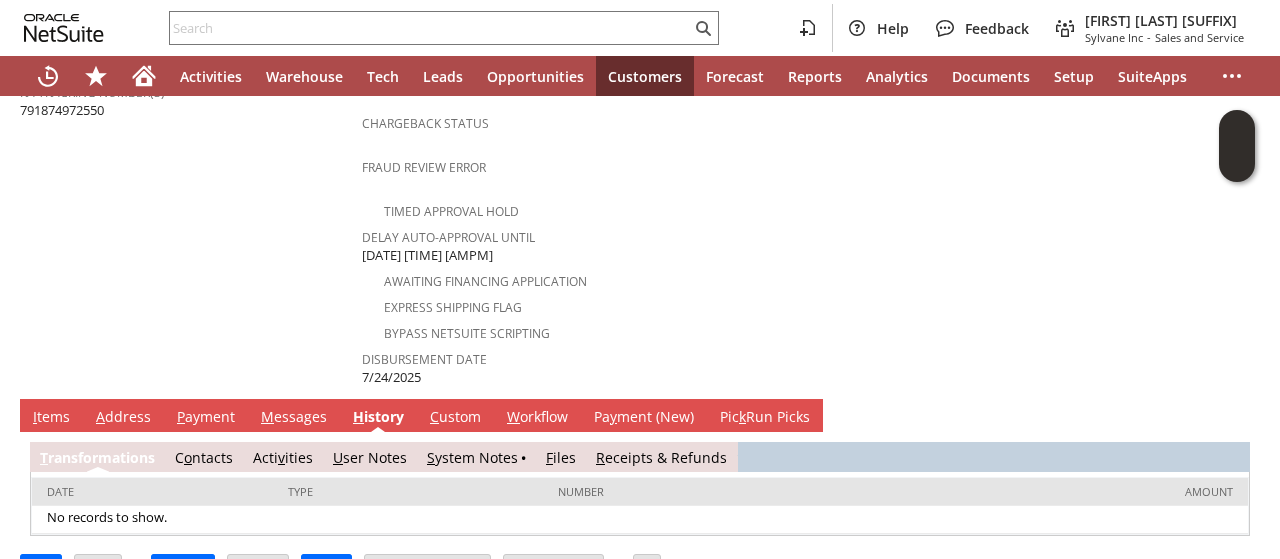 click on "S ystem Notes" at bounding box center (472, 457) 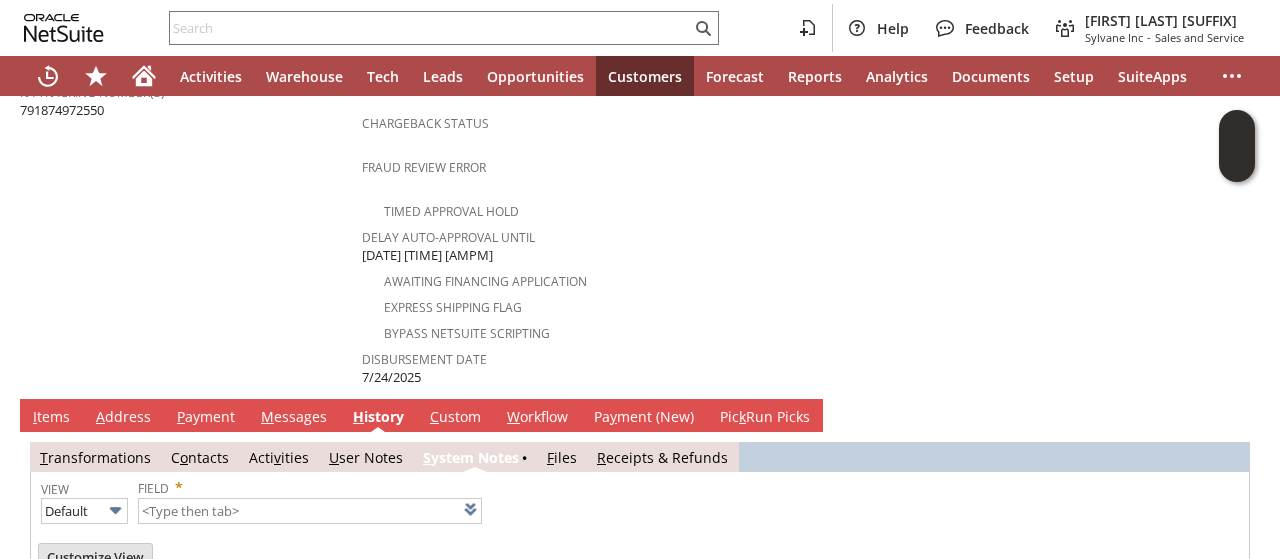 scroll, scrollTop: 988, scrollLeft: 0, axis: vertical 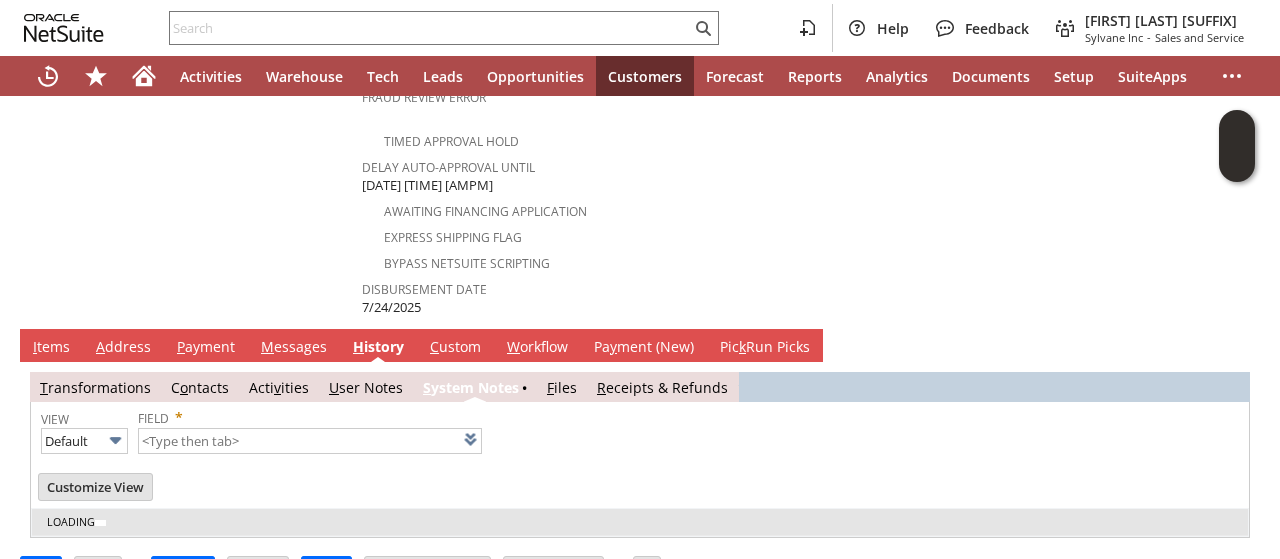 type on "1 to 25 of 79" 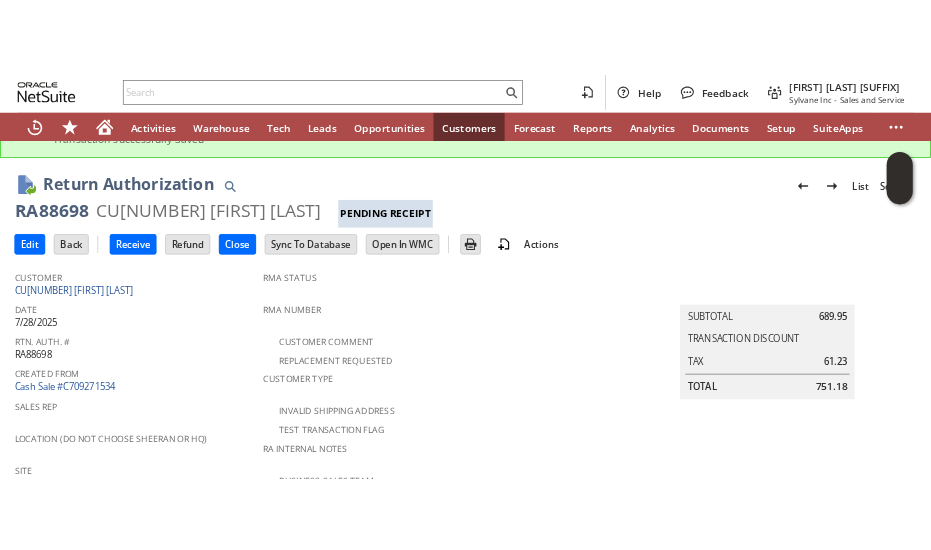 scroll, scrollTop: 4, scrollLeft: 0, axis: vertical 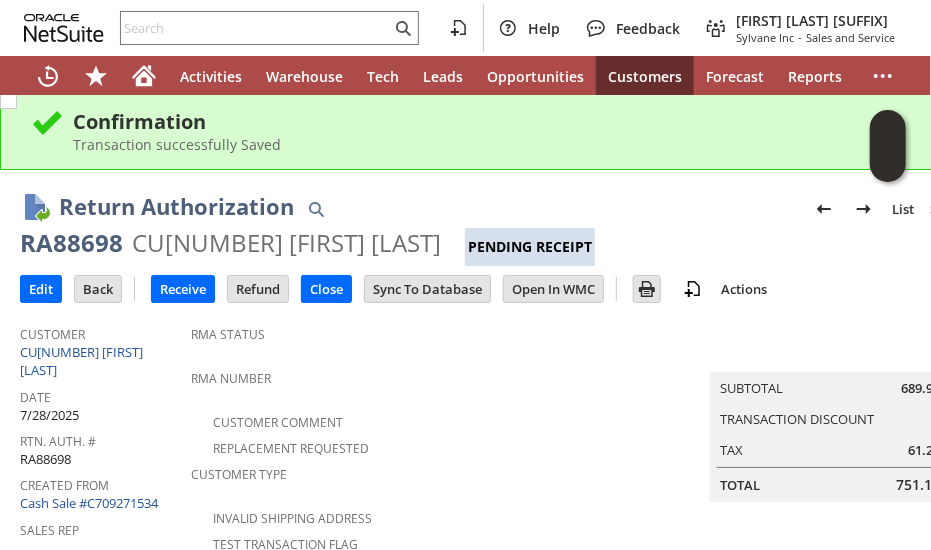 click on "Return Authorization
List
Search" at bounding box center [519, 208] 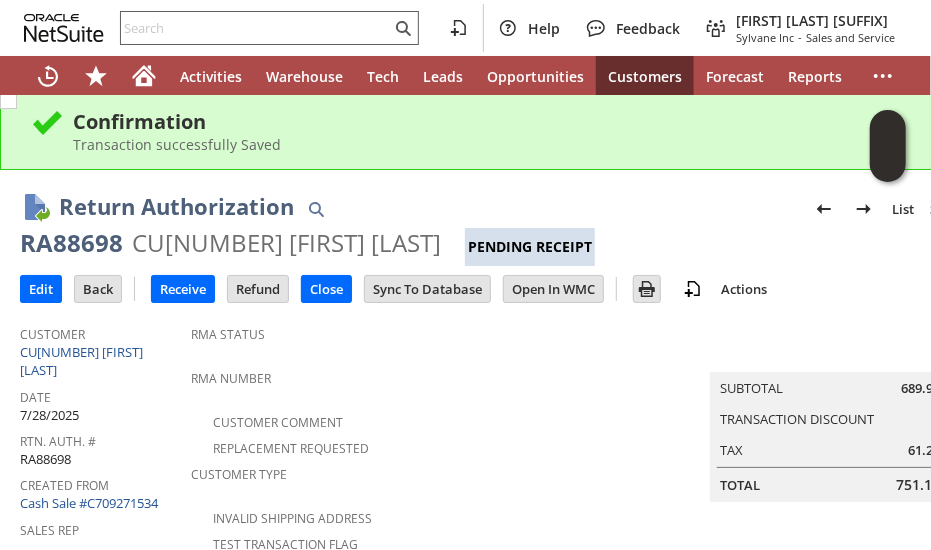 click at bounding box center (256, 28) 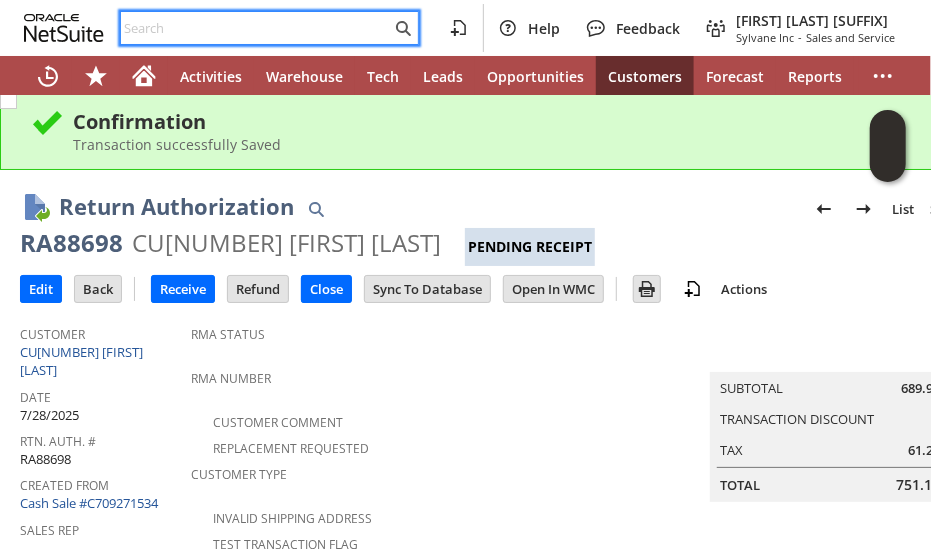 paste on "2602211946" 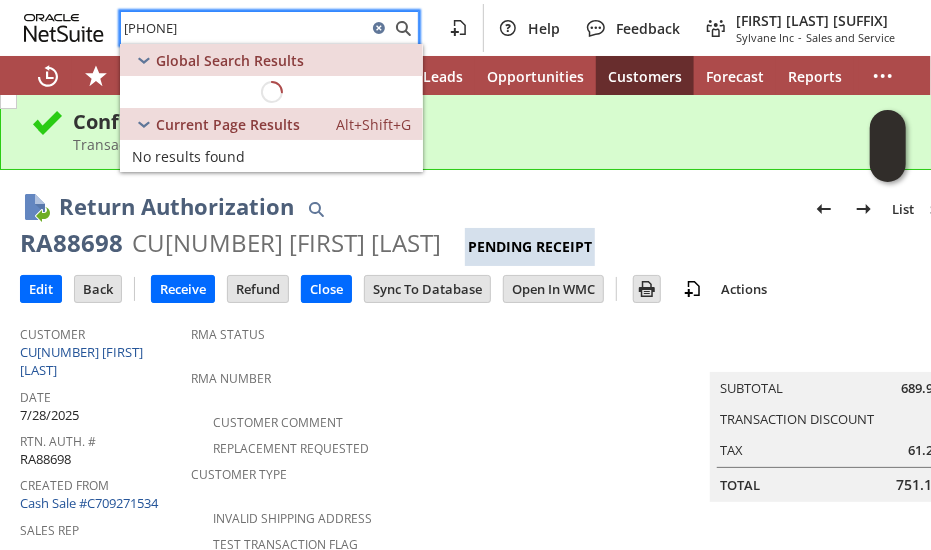 type on "2602211946" 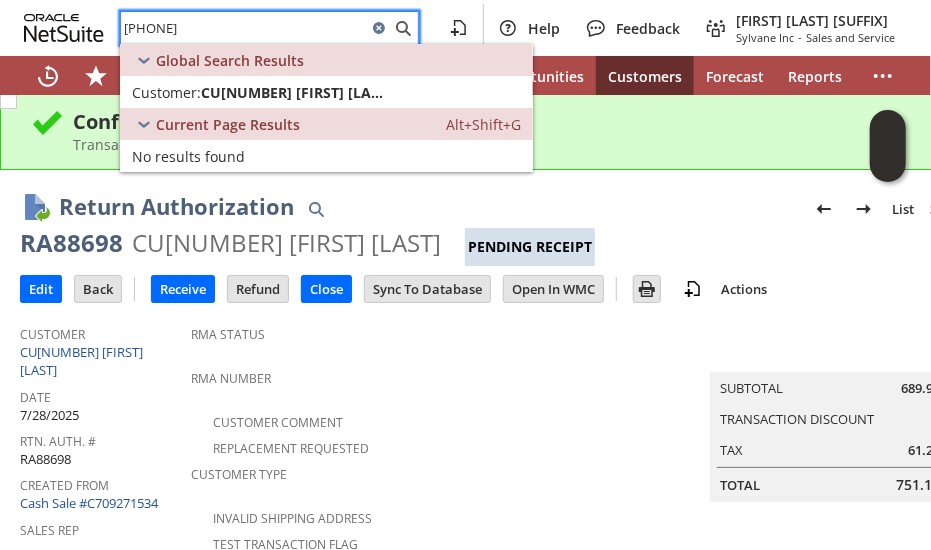 click on "Current Page Results Alt+Shift+G" at bounding box center (326, 124) 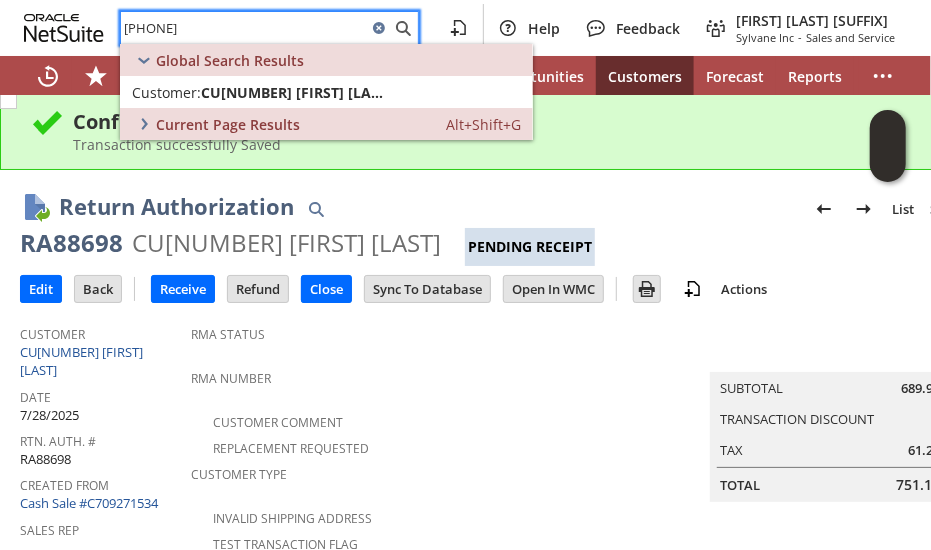 click on "CU1229475 Kanisha Bevins" at bounding box center (295, 92) 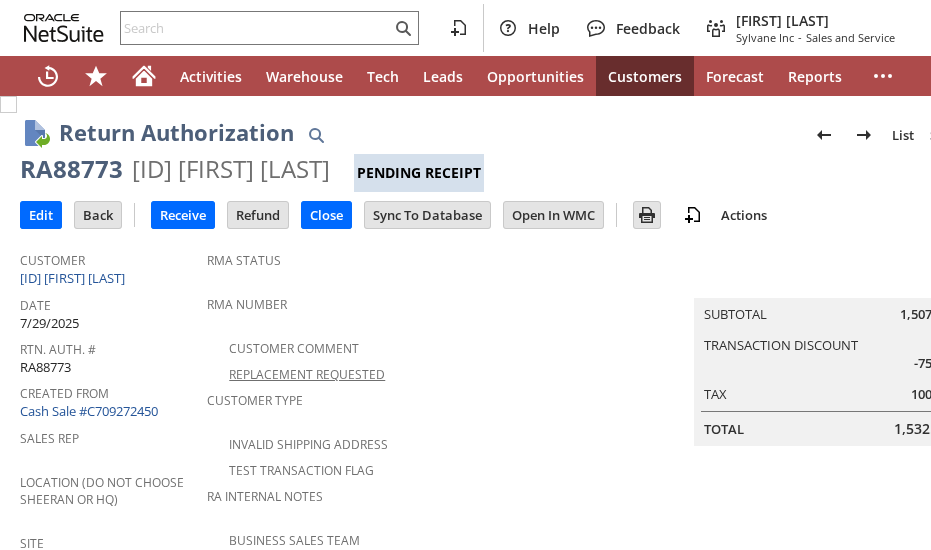scroll, scrollTop: 0, scrollLeft: 0, axis: both 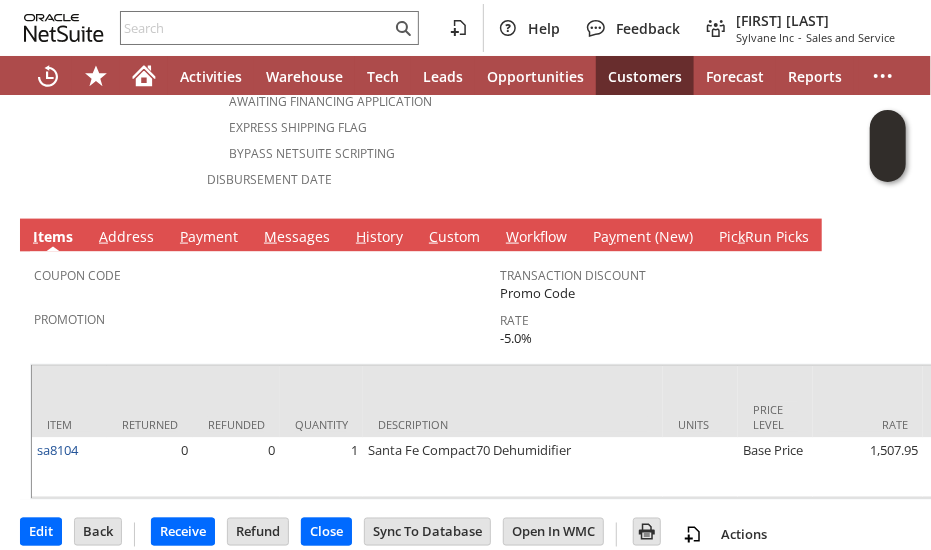 click on "H istory" at bounding box center [379, 238] 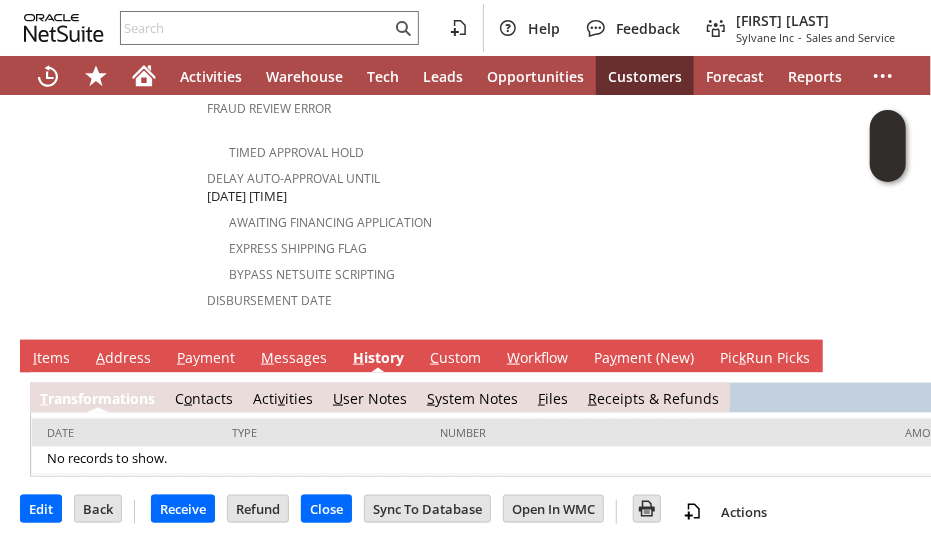 scroll, scrollTop: 866, scrollLeft: 0, axis: vertical 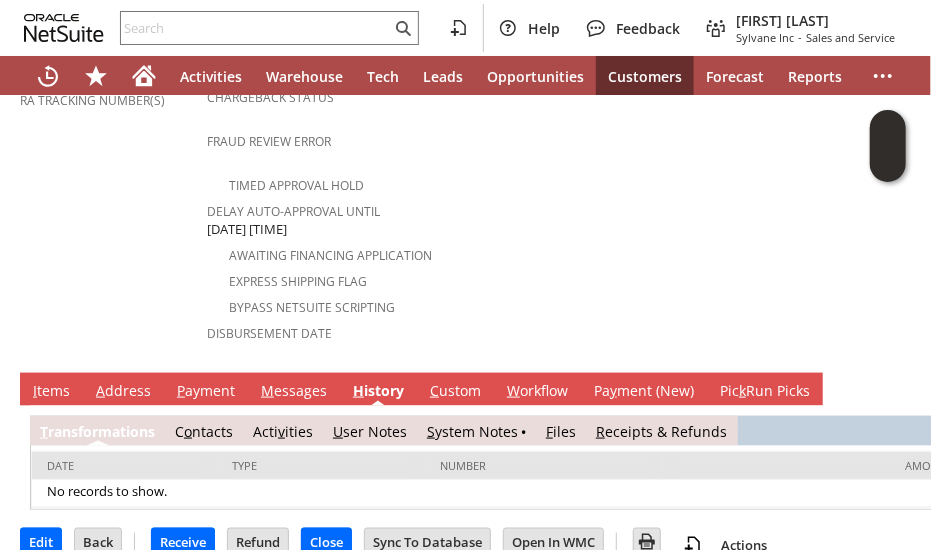 click on "S ystem Notes" at bounding box center (472, 431) 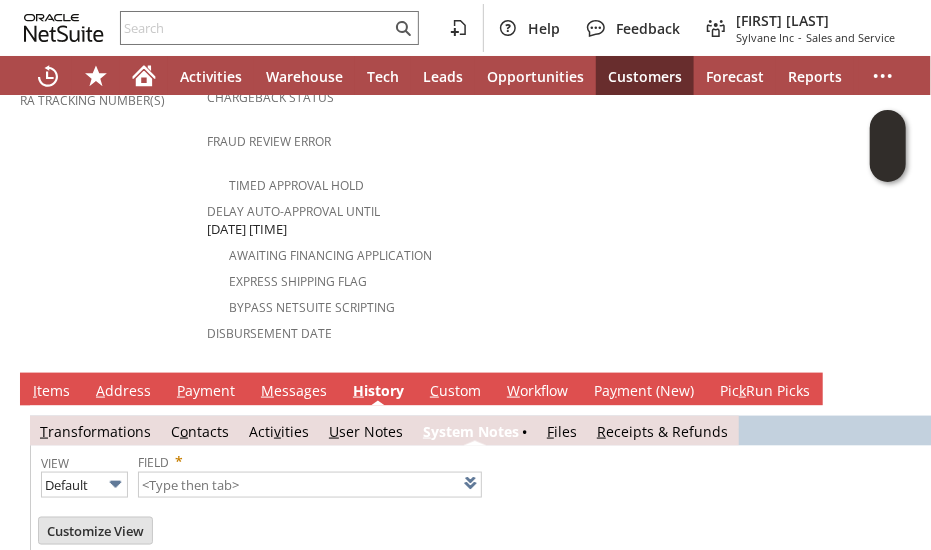 type on "1 to 25 of 76" 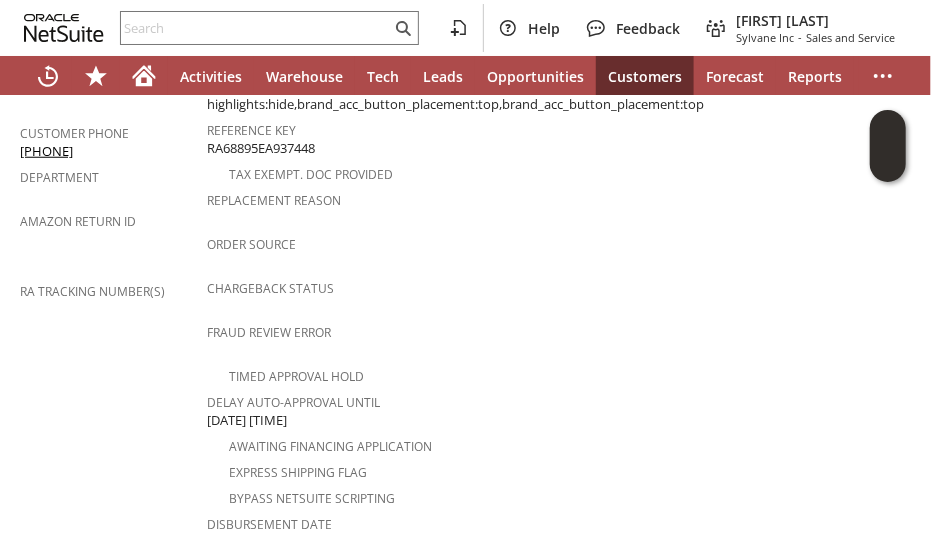 scroll, scrollTop: 75, scrollLeft: 0, axis: vertical 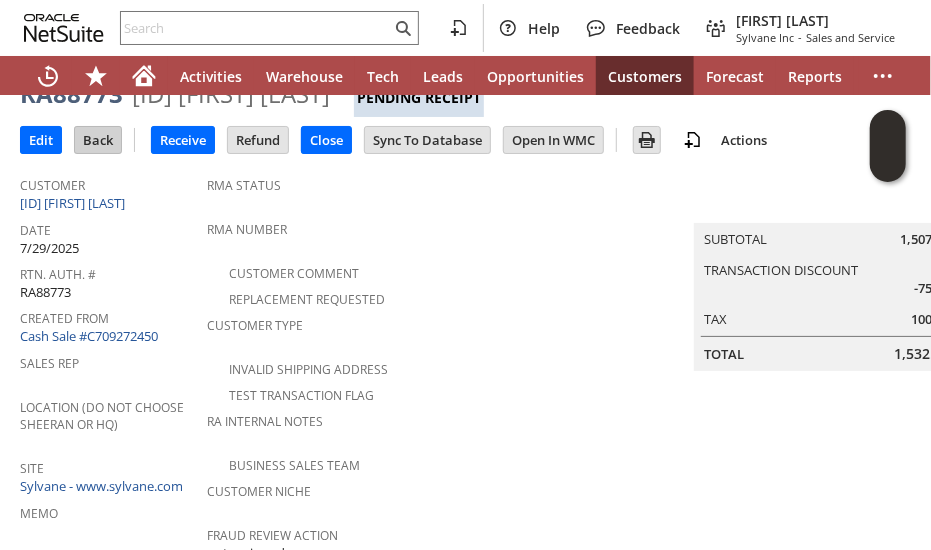 click on "Back" at bounding box center [98, 140] 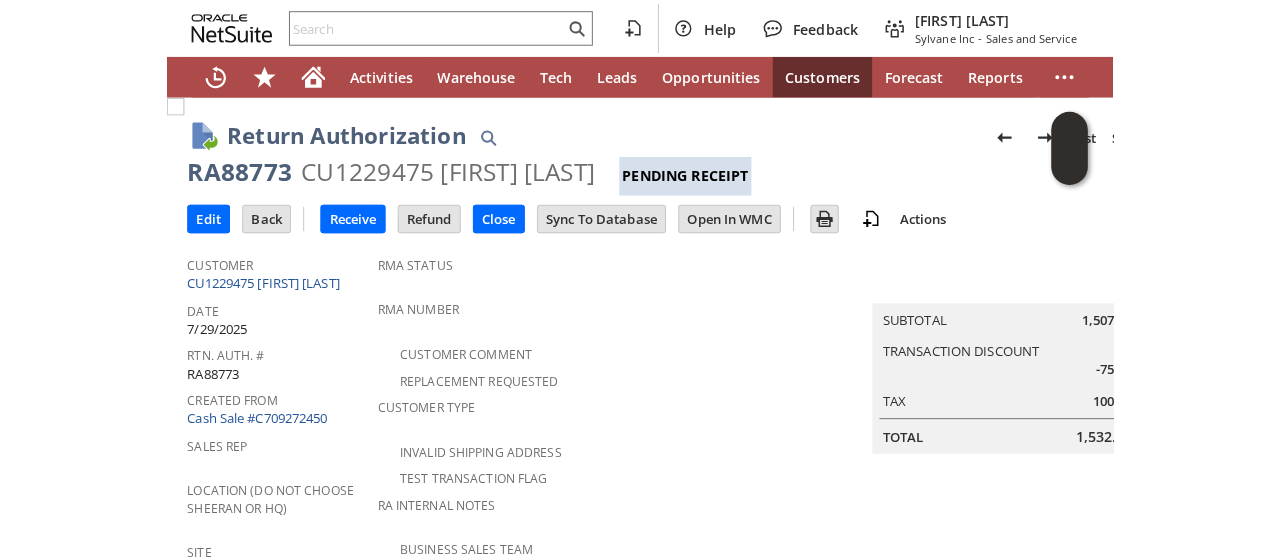 scroll, scrollTop: 0, scrollLeft: 0, axis: both 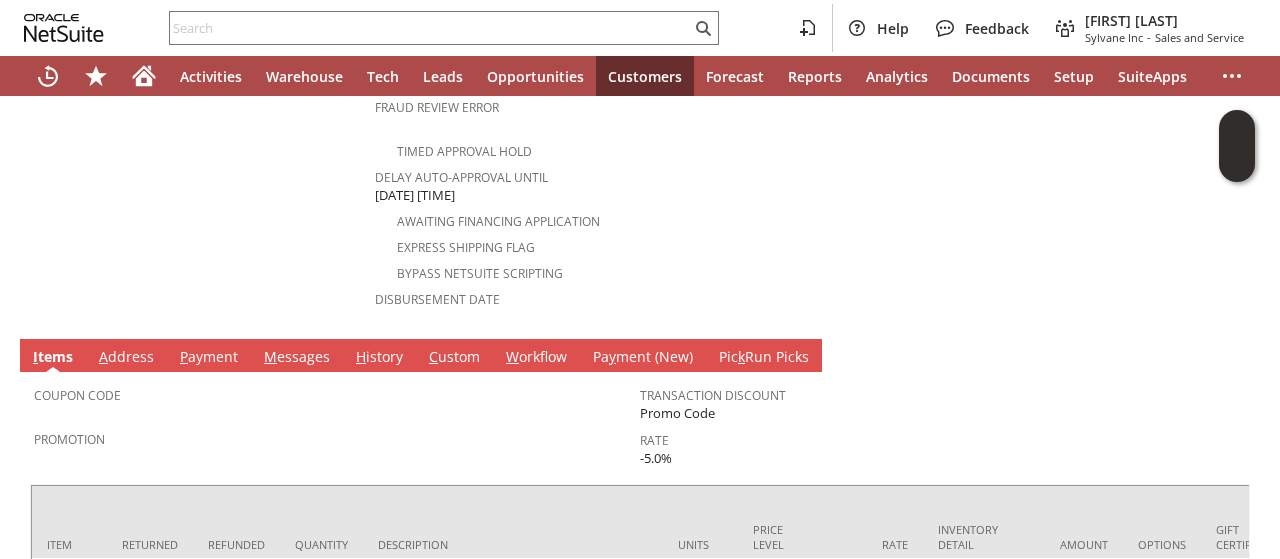 click on "A ddress" at bounding box center (126, 358) 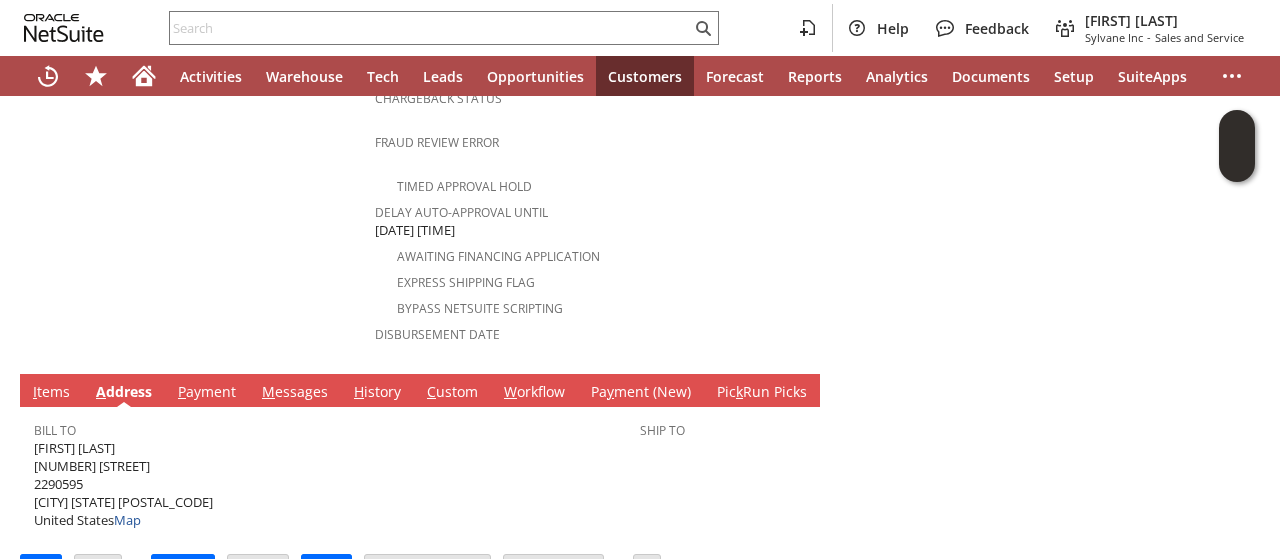 click on "[FIRST] [LAST] [NUMBER] [STREET] [POSTAL_CODE] [CITY] [STATE] United States  Map" at bounding box center [123, 484] 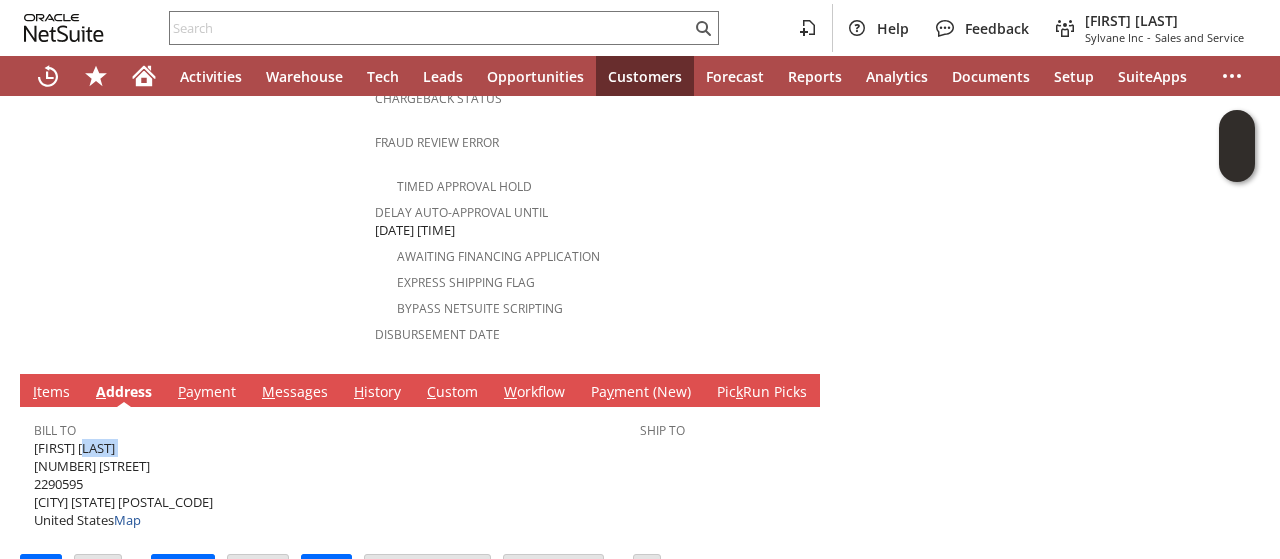 click on "[FIRST] [LAST] [NUMBER] [STREET] [POSTAL_CODE] [CITY] [STATE] United States  Map" at bounding box center [123, 484] 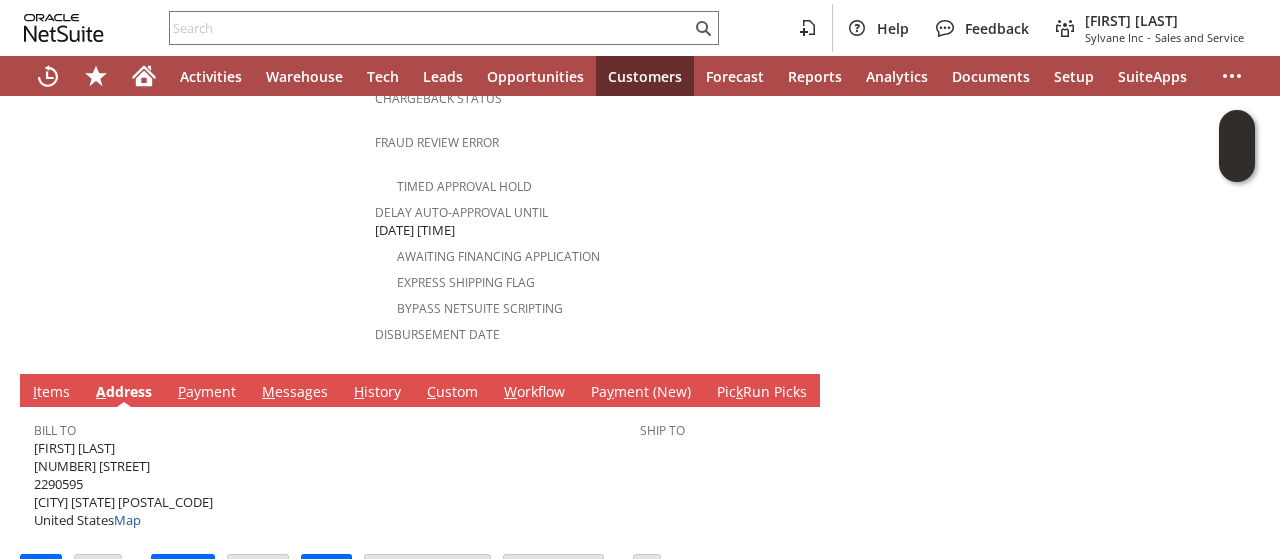 click on "[FIRST] [LAST] [NUMBER] [STREET] [POSTAL_CODE] [CITY] [STATE] United States  Map" at bounding box center [123, 484] 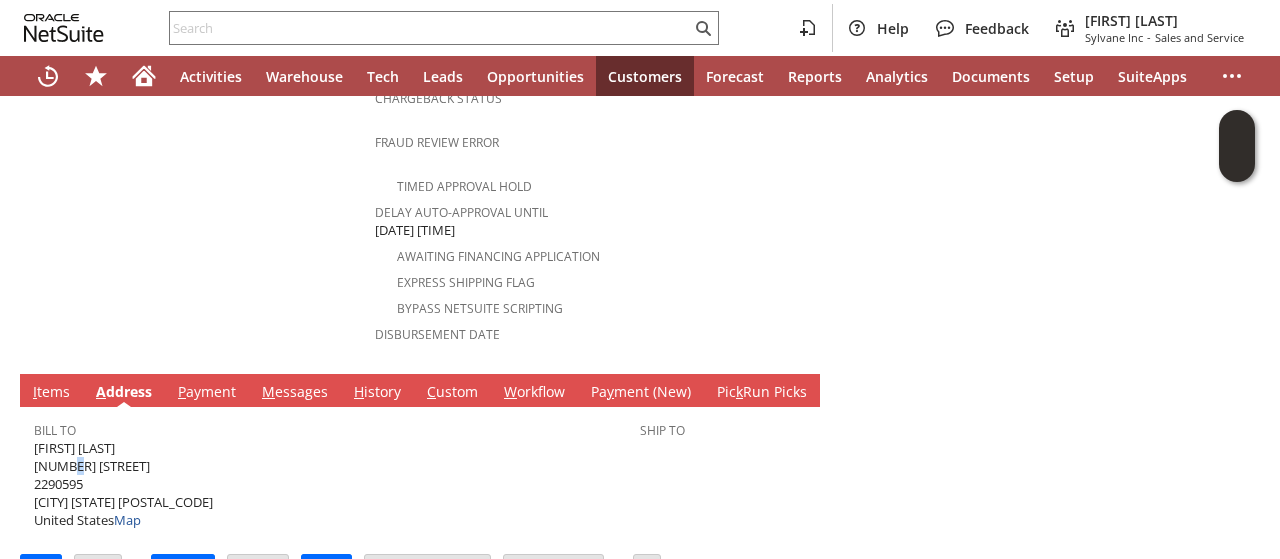 click on "[FIRST] [LAST] [NUMBER] [STREET] [POSTAL_CODE] [CITY] [STATE] United States  Map" at bounding box center (123, 484) 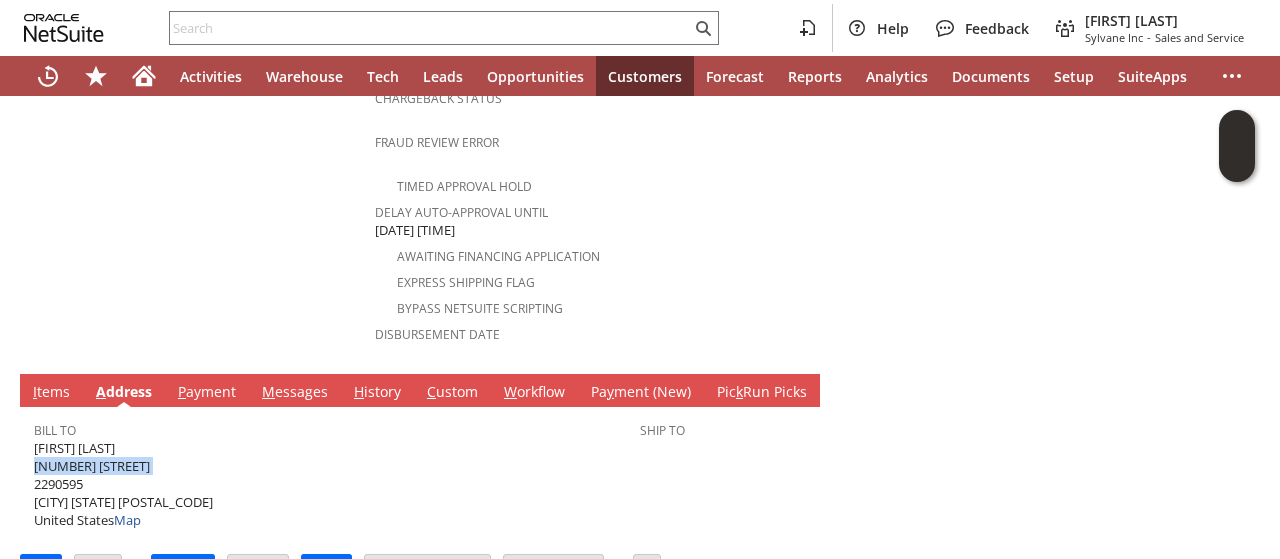 click on "[FIRST] [LAST] [NUMBER] [STREET] [POSTAL_CODE] [CITY] [STATE] United States  Map" at bounding box center (123, 484) 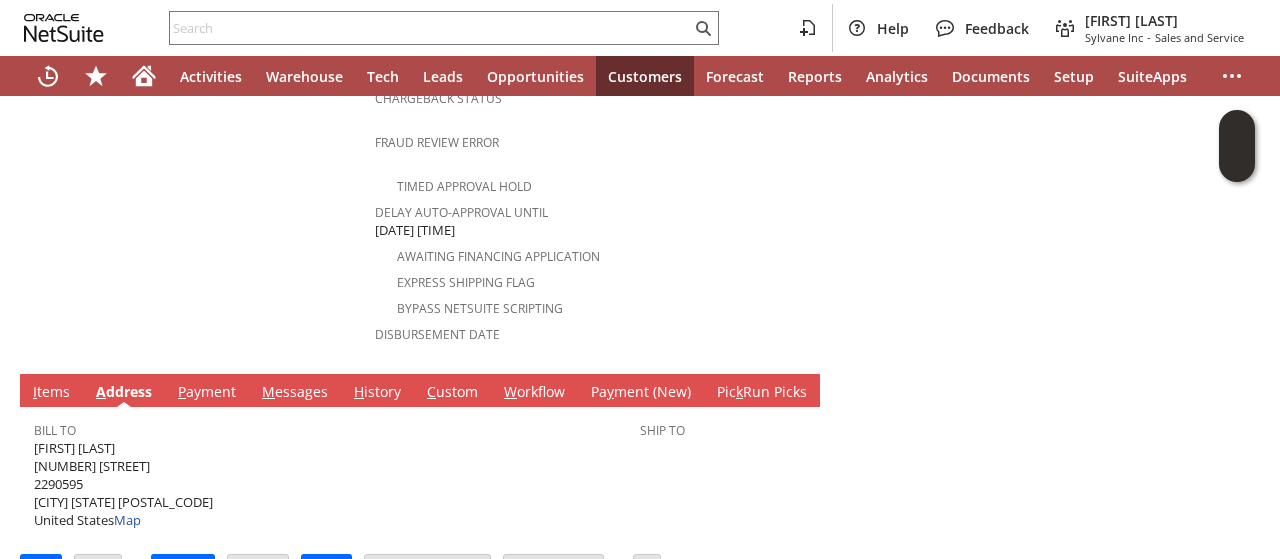 click on "Customer
CU1229475 [FIRST] [LAST]
Date
[DATE]
Rtn. Auth. #
RA88773
Created From
Cash Sale #C709272450
Sales Rep
Location (Do Not Choose Sheeran or HQ)
Site
Sylvane - www.sylvane.com
Memo
Reason For Return
No longer needed/wanted
Order Amount
Customer Comments / Special Instructions
PO #
Customer Phone
[PHONE]
Department
Amazon Return ID" at bounding box center (197, -130) 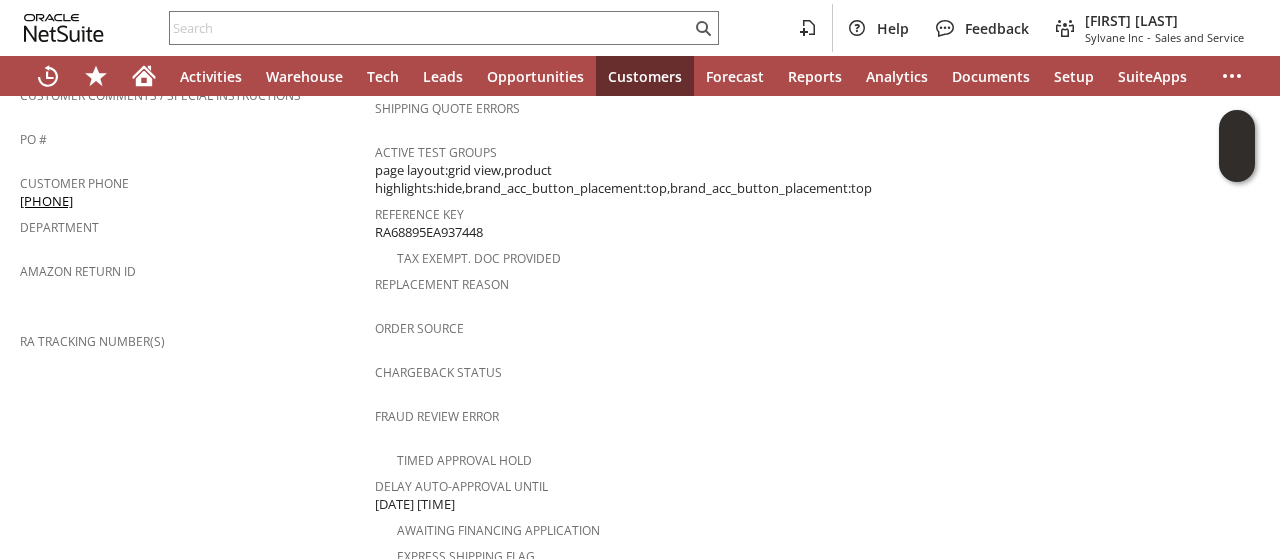 scroll, scrollTop: 565, scrollLeft: 0, axis: vertical 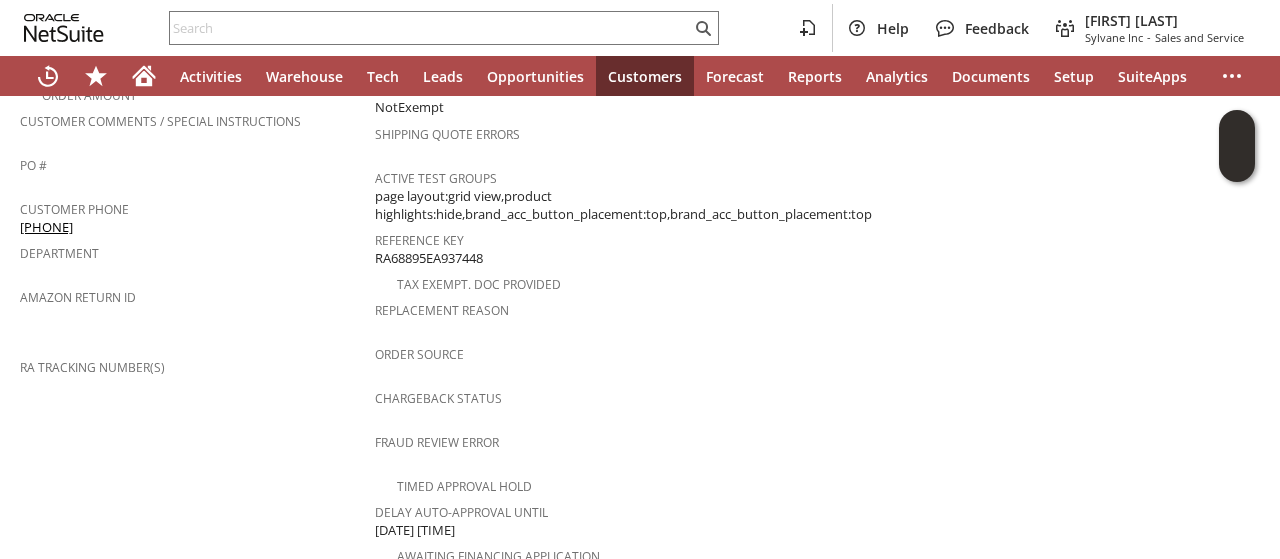 drag, startPoint x: 112, startPoint y: 192, endPoint x: 20, endPoint y: 197, distance: 92.13577 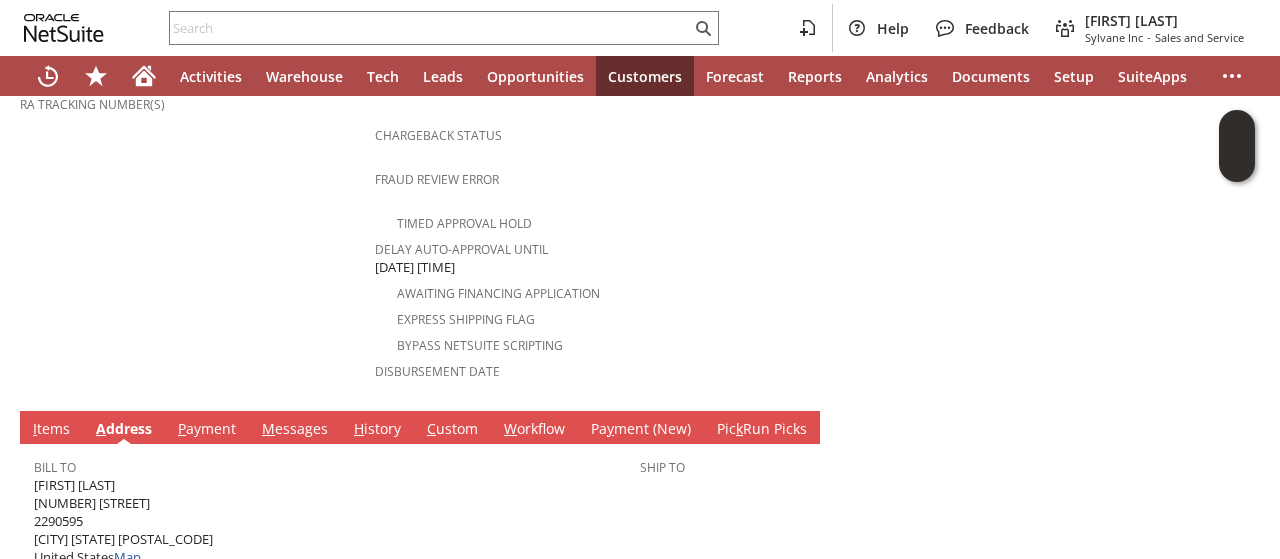 scroll, scrollTop: 865, scrollLeft: 0, axis: vertical 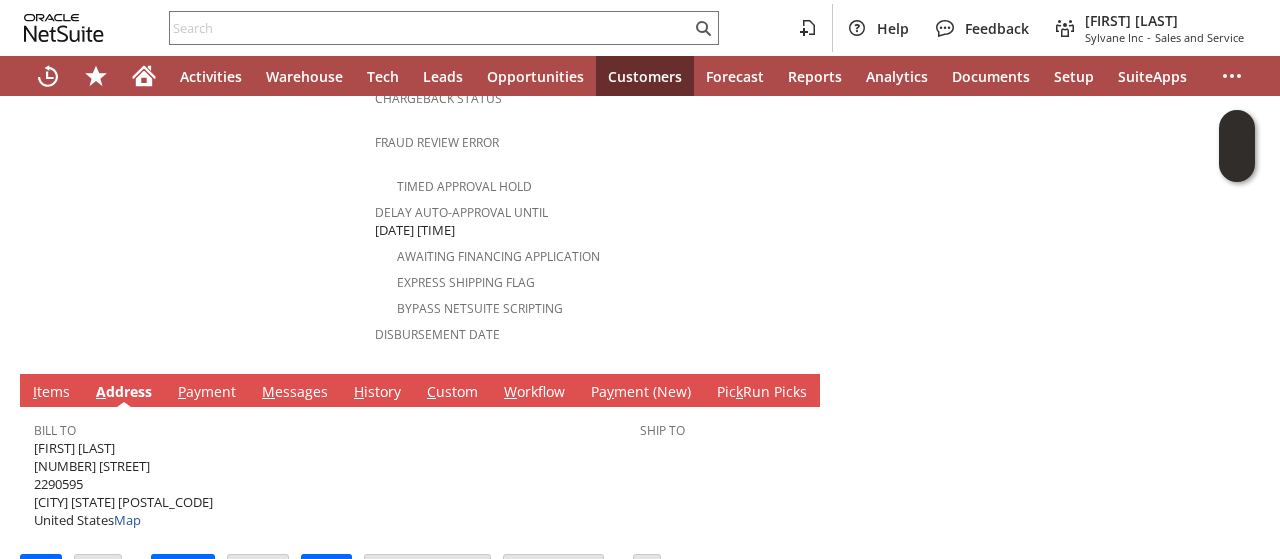 click on "[FIRST] [LAST] [NUMBER] [STREET] [POSTAL_CODE] [CITY] [STATE] United States  Map" at bounding box center (123, 484) 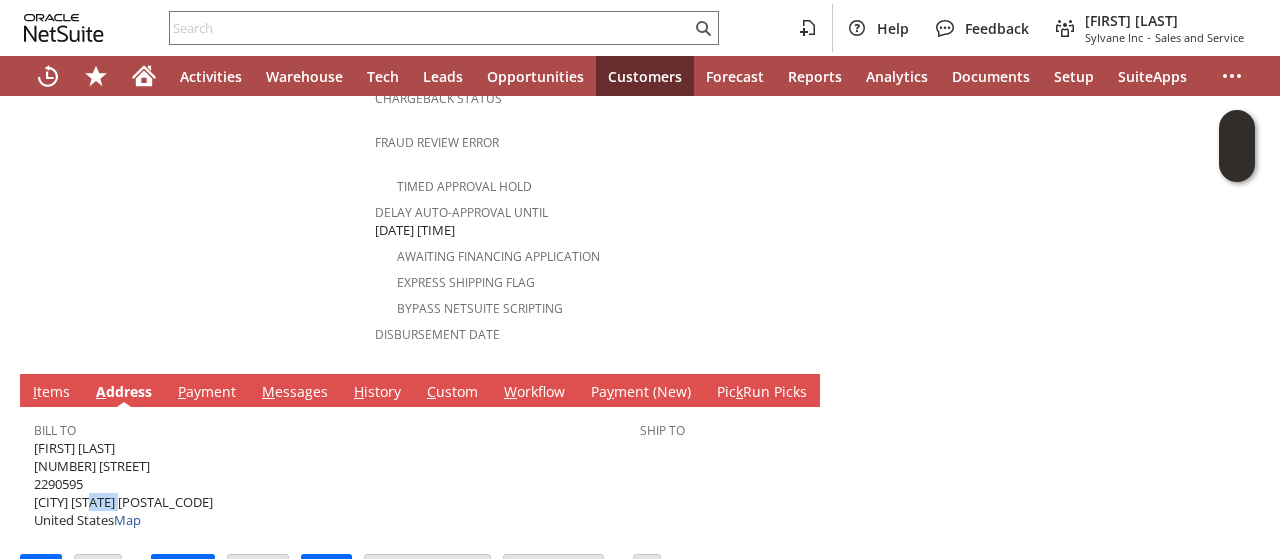 click on "[FIRST] [LAST] [NUMBER] [STREET] [POSTAL_CODE] [CITY] [STATE] United States  Map" at bounding box center [123, 484] 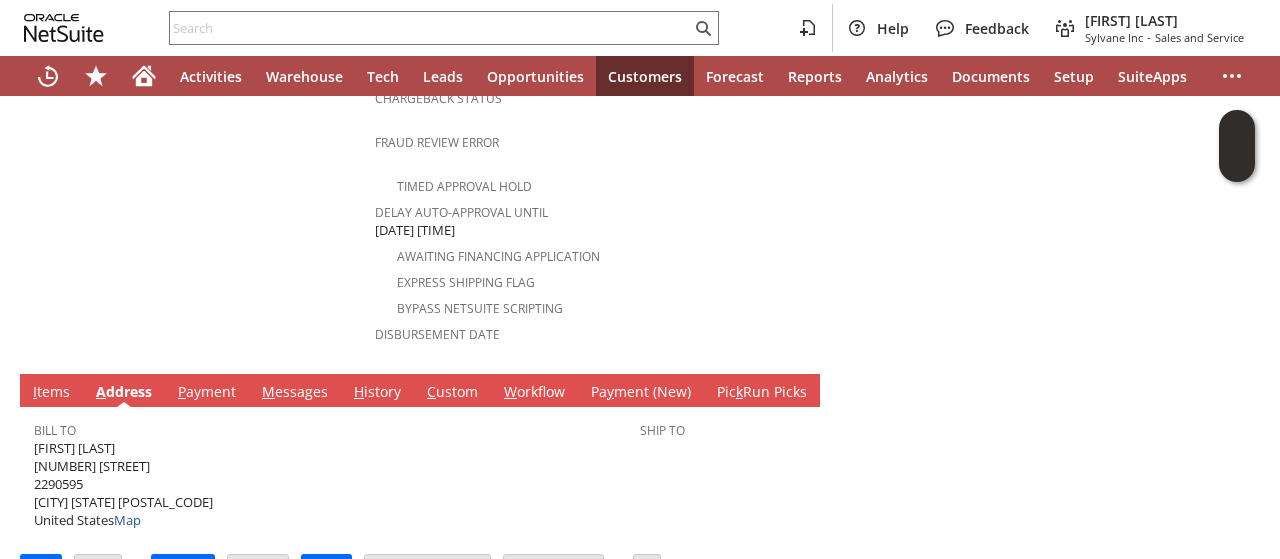 click on "[FIRST] [LAST] [NUMBER] [STREET] [POSTAL_CODE] [CITY] [STATE] United States  Map" at bounding box center [123, 484] 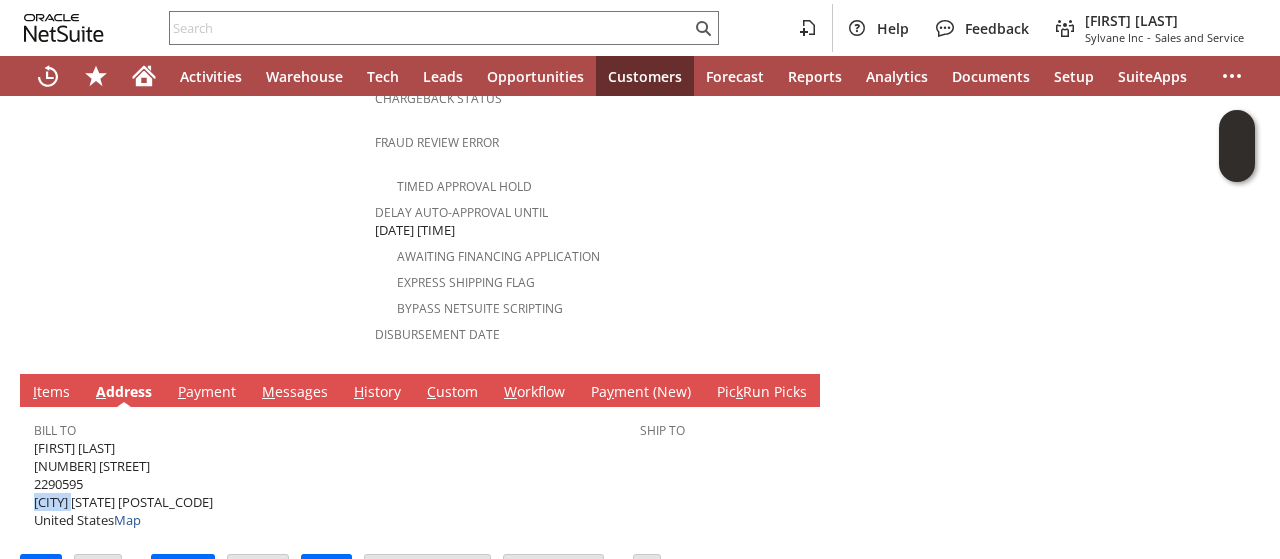 click on "[FIRST] [LAST] [NUMBER] [STREET] [POSTAL_CODE] [CITY] [STATE] United States  Map" at bounding box center (123, 484) 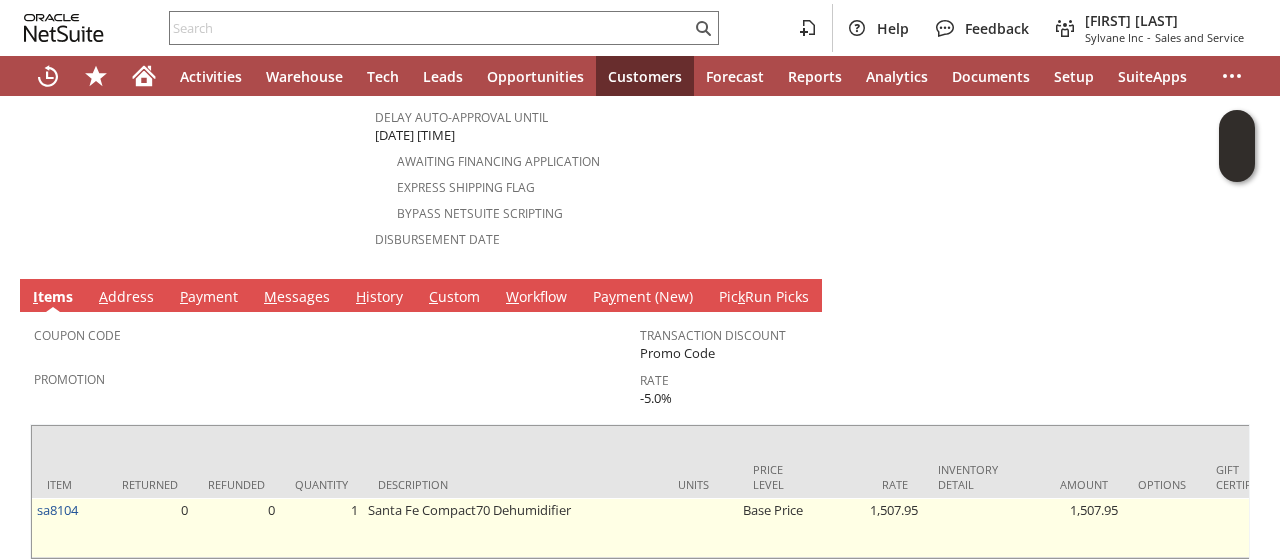 scroll, scrollTop: 996, scrollLeft: 0, axis: vertical 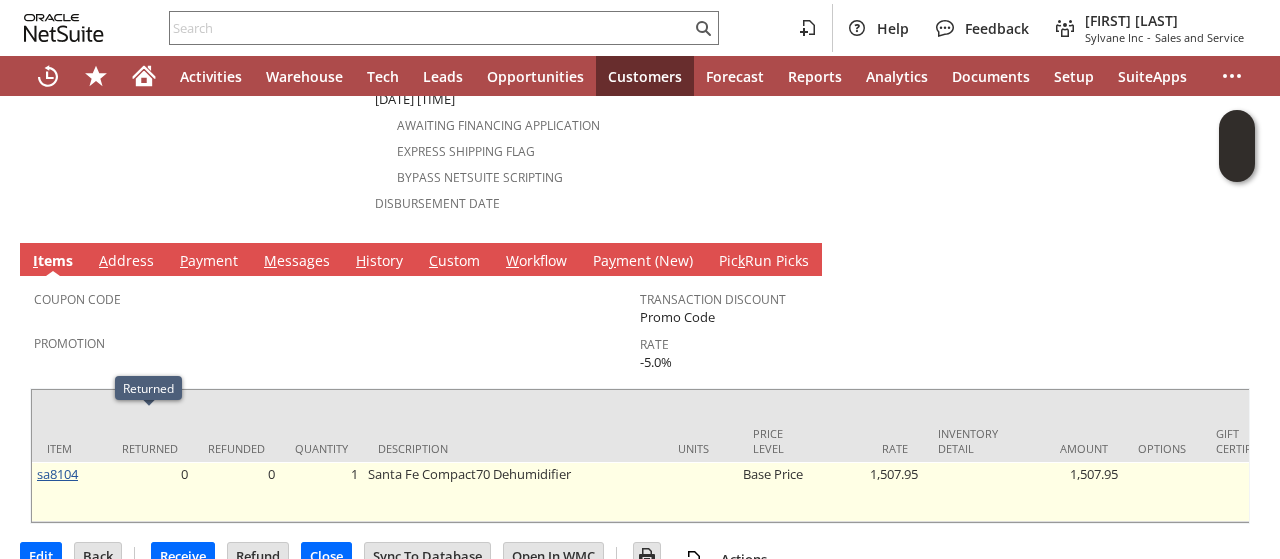 click on "sa8104" at bounding box center [57, 474] 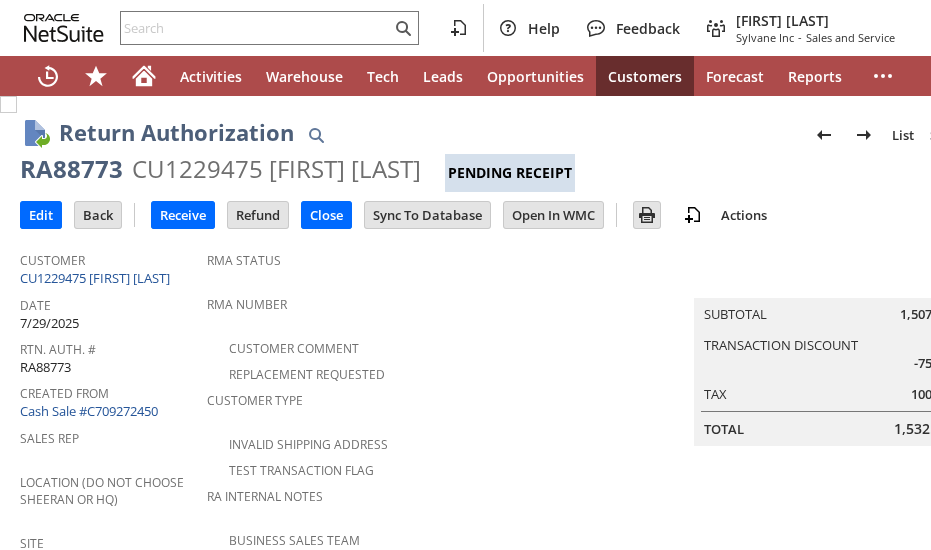 scroll, scrollTop: 0, scrollLeft: 0, axis: both 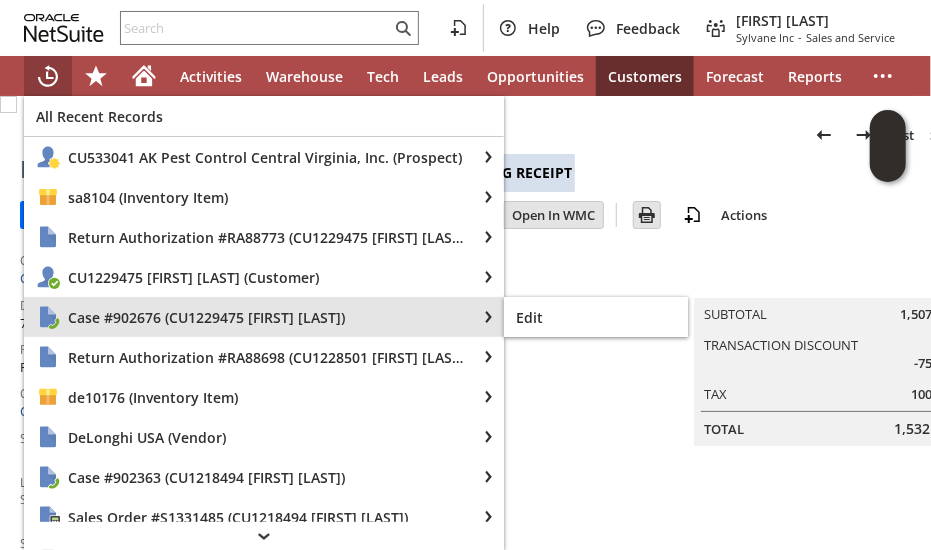 click on "Case #902676 (CU1229475 [FIRST] [LAST])" at bounding box center (250, 317) 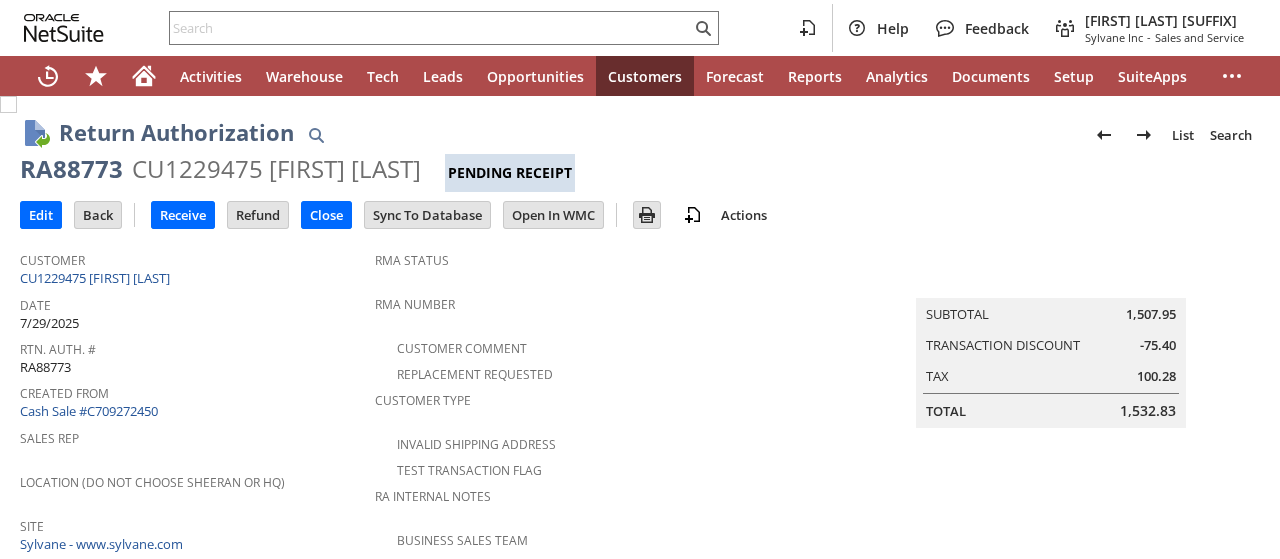 scroll, scrollTop: 0, scrollLeft: 0, axis: both 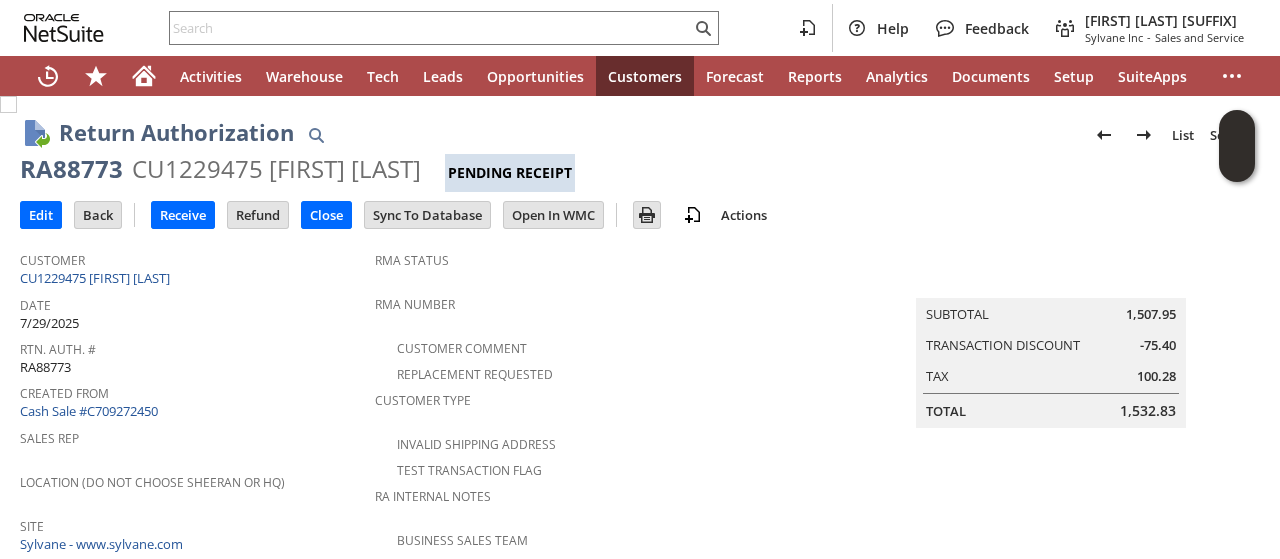click on "RA88773" at bounding box center [71, 169] 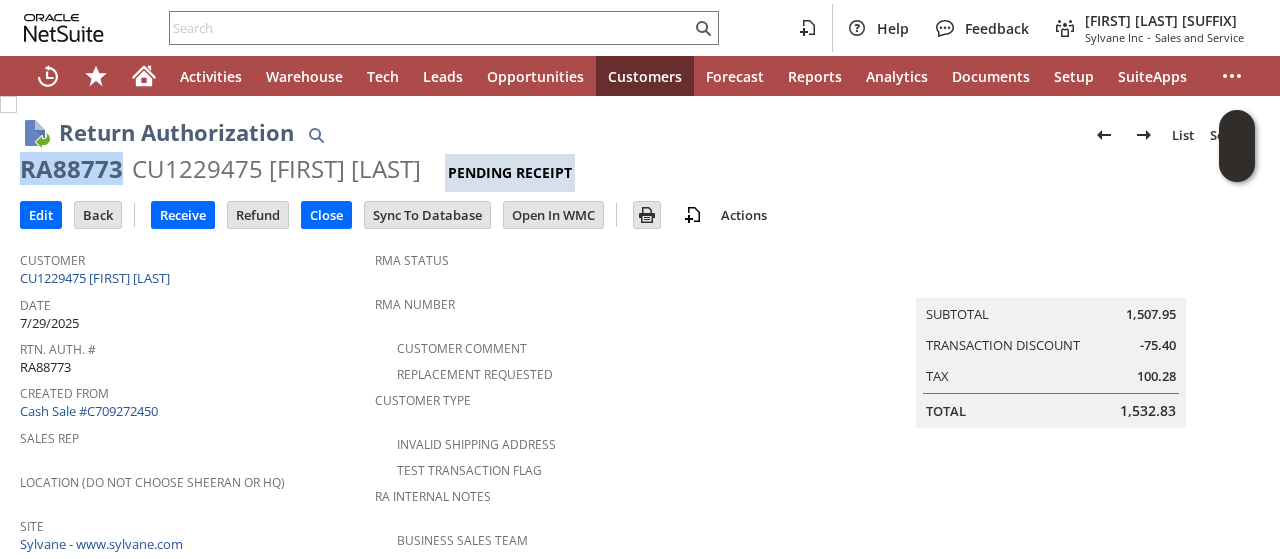 click on "RA88773" at bounding box center [71, 169] 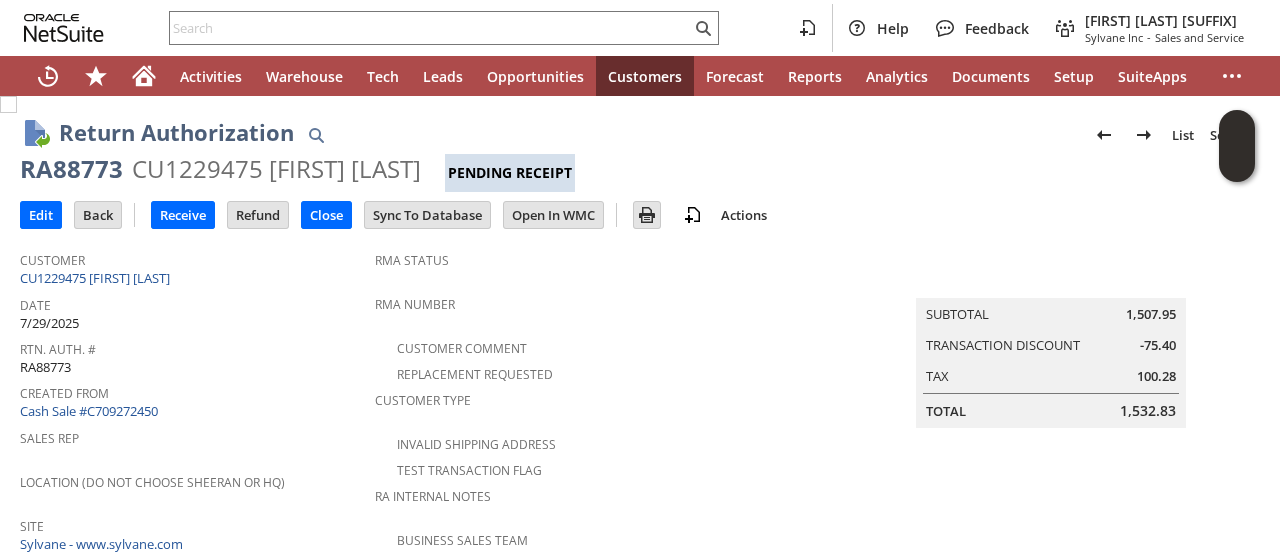 click on "Created From
Cash Sale #C709272450" at bounding box center [197, 401] 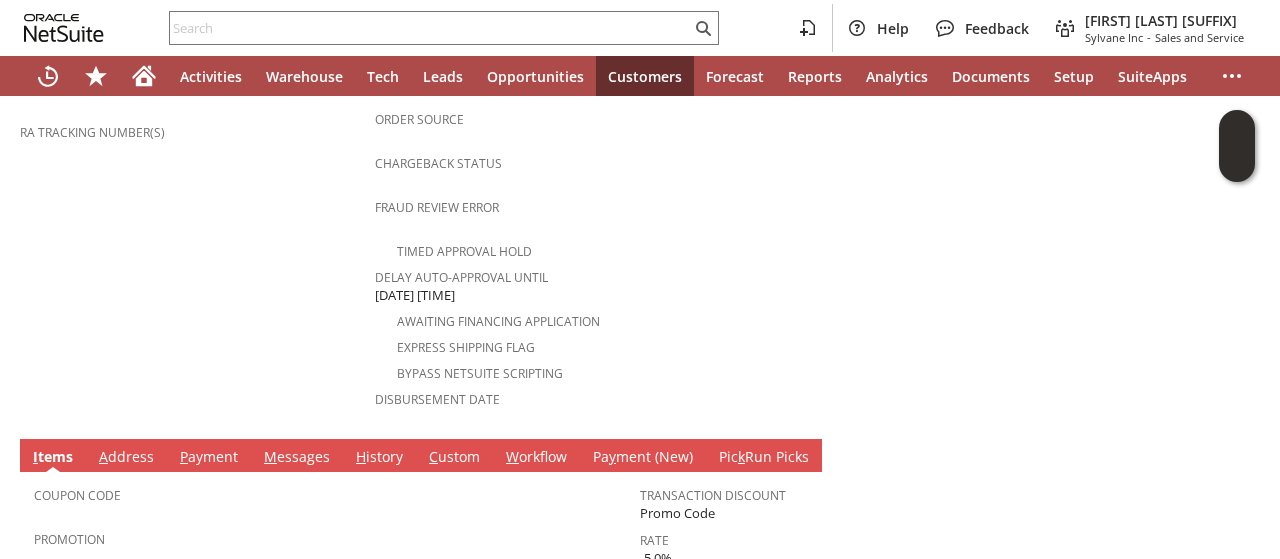 scroll, scrollTop: 500, scrollLeft: 0, axis: vertical 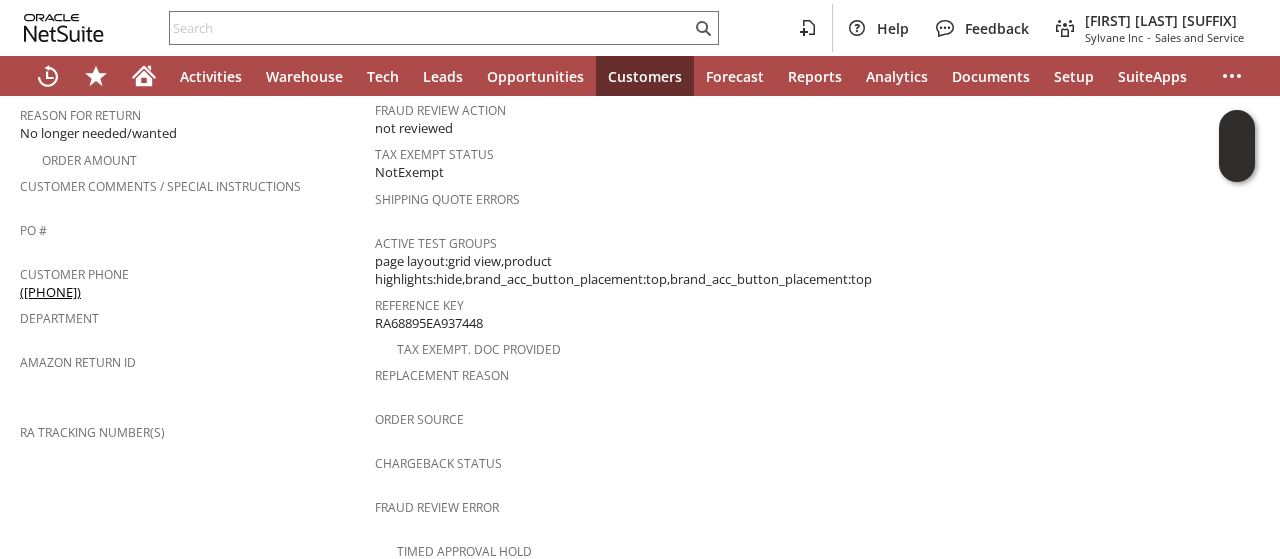 drag, startPoint x: 119, startPoint y: 268, endPoint x: 20, endPoint y: 265, distance: 99.04544 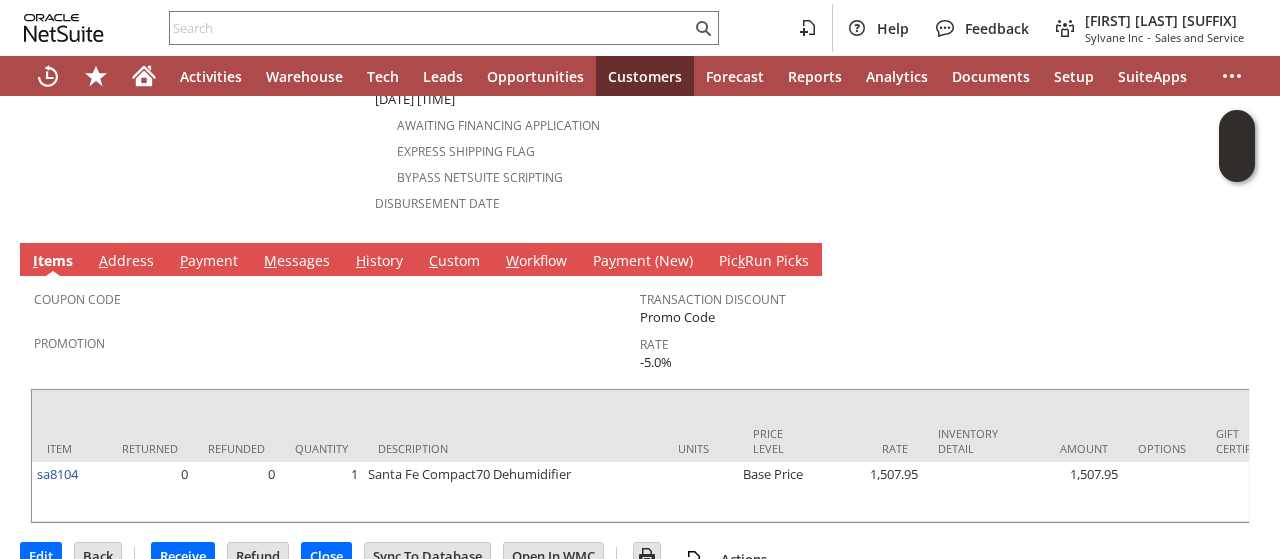 click on "A ddress" at bounding box center [126, 262] 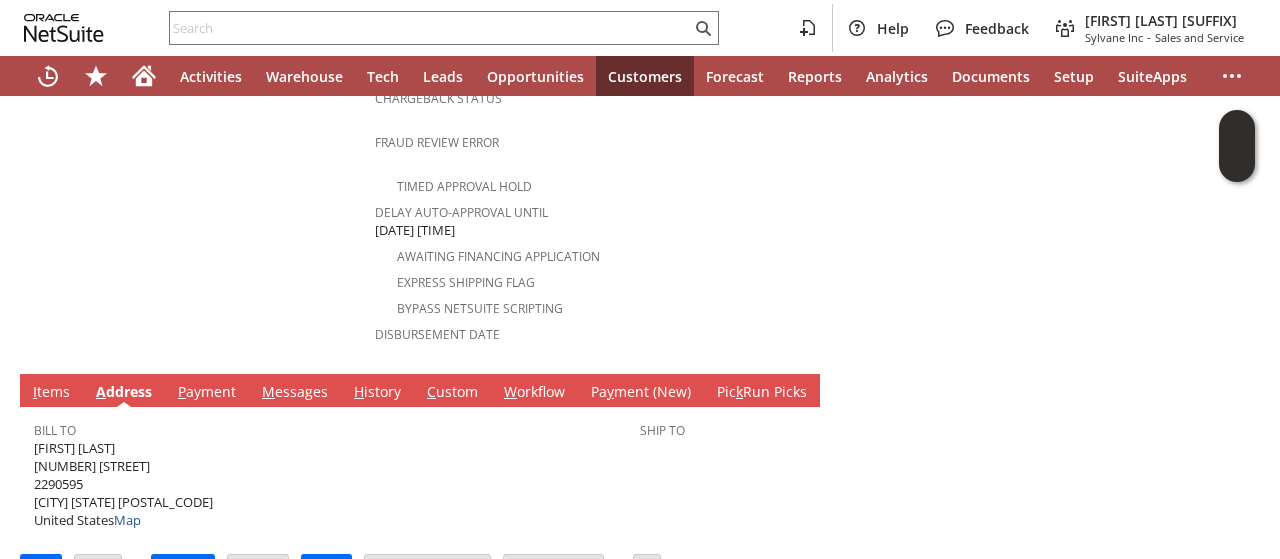 click on "Kanisha Bevins 113 W 18th St 2290595 Auburn IN 46706 United States  Map" at bounding box center [123, 484] 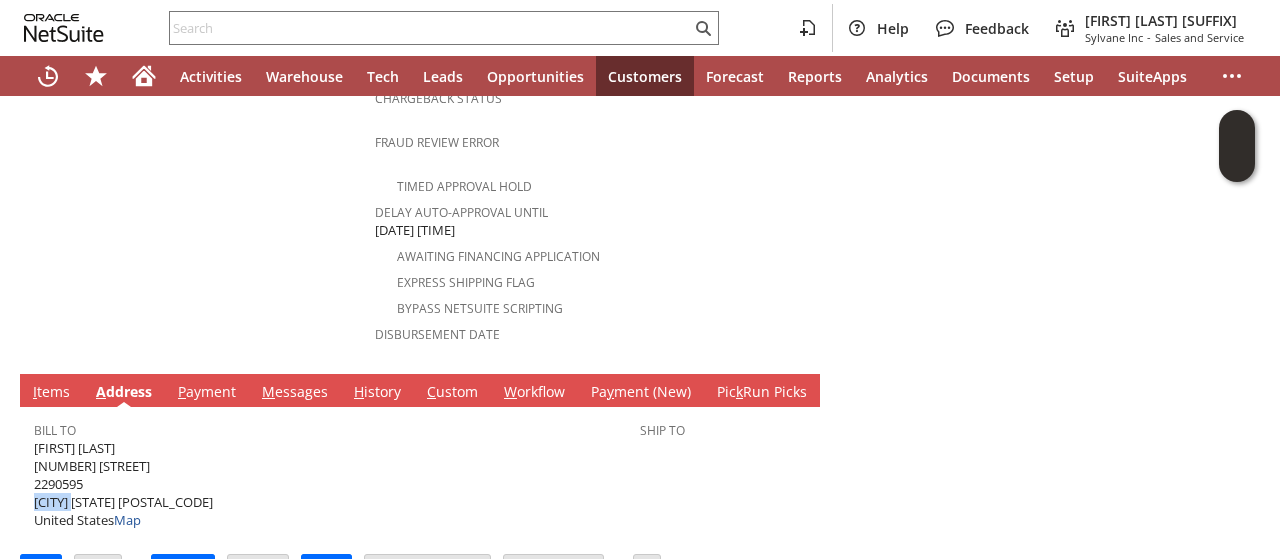 click on "Kanisha Bevins 113 W 18th St 2290595 Auburn IN 46706 United States  Map" at bounding box center [123, 484] 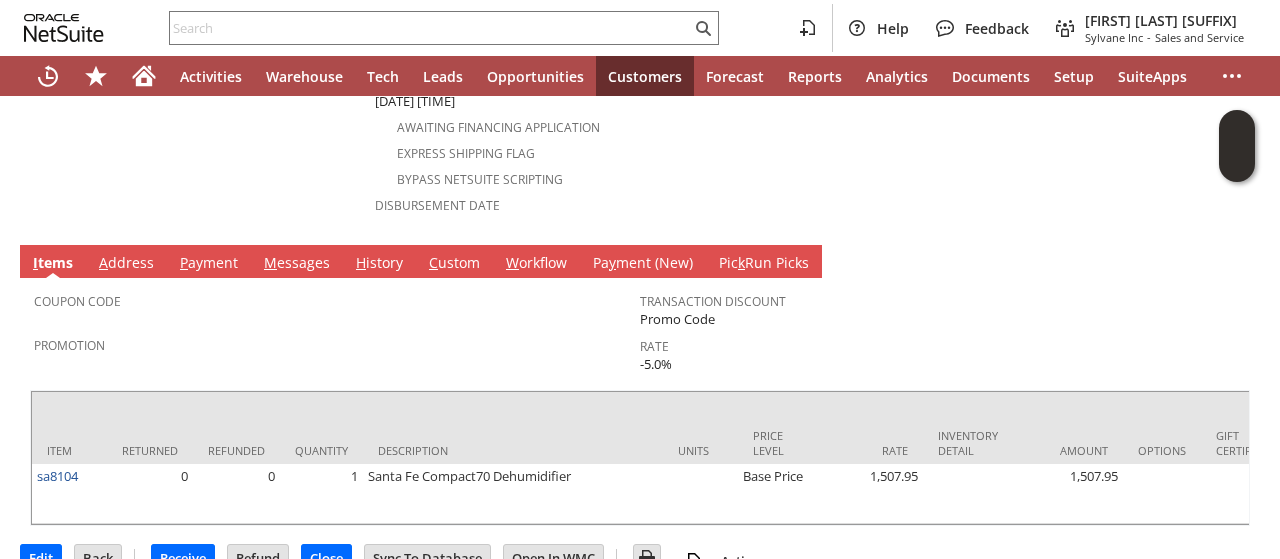scroll, scrollTop: 996, scrollLeft: 0, axis: vertical 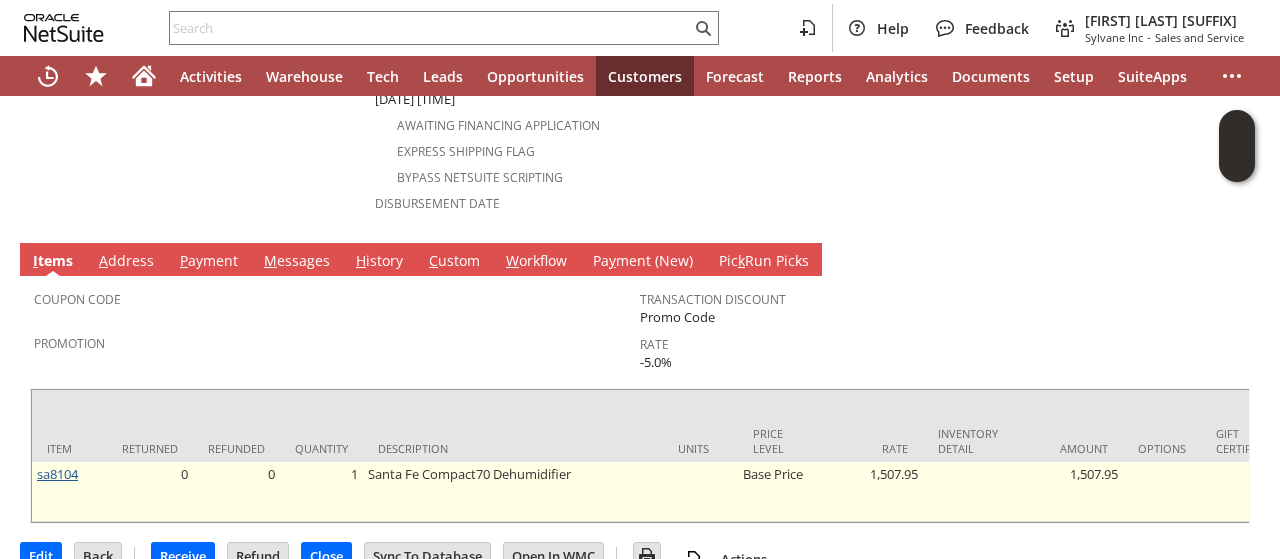 click on "sa8104" at bounding box center [57, 474] 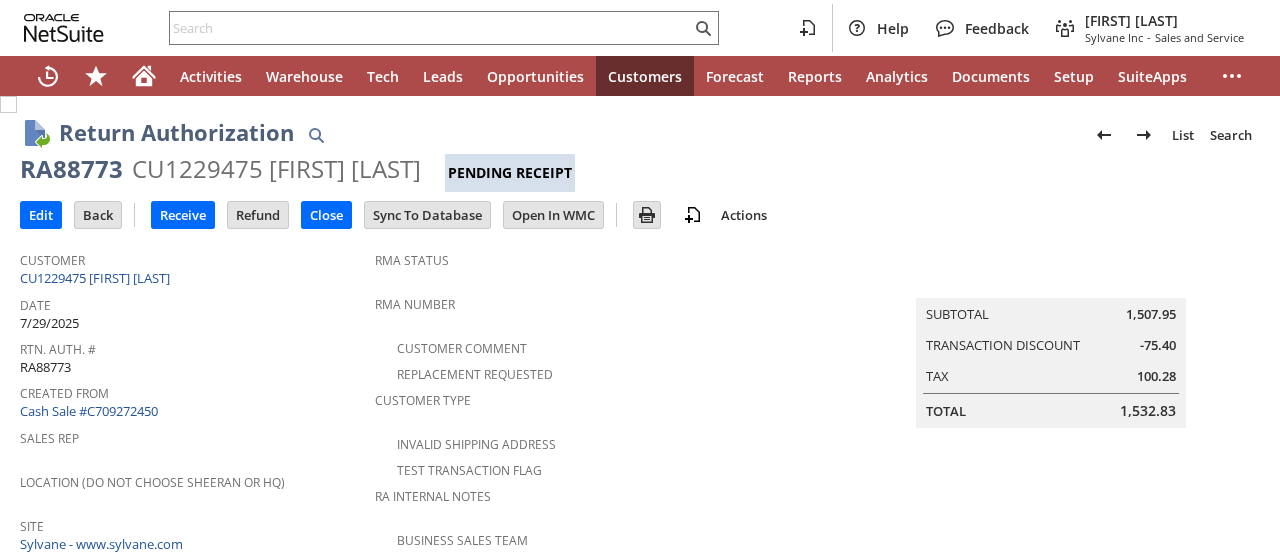 scroll, scrollTop: 0, scrollLeft: 0, axis: both 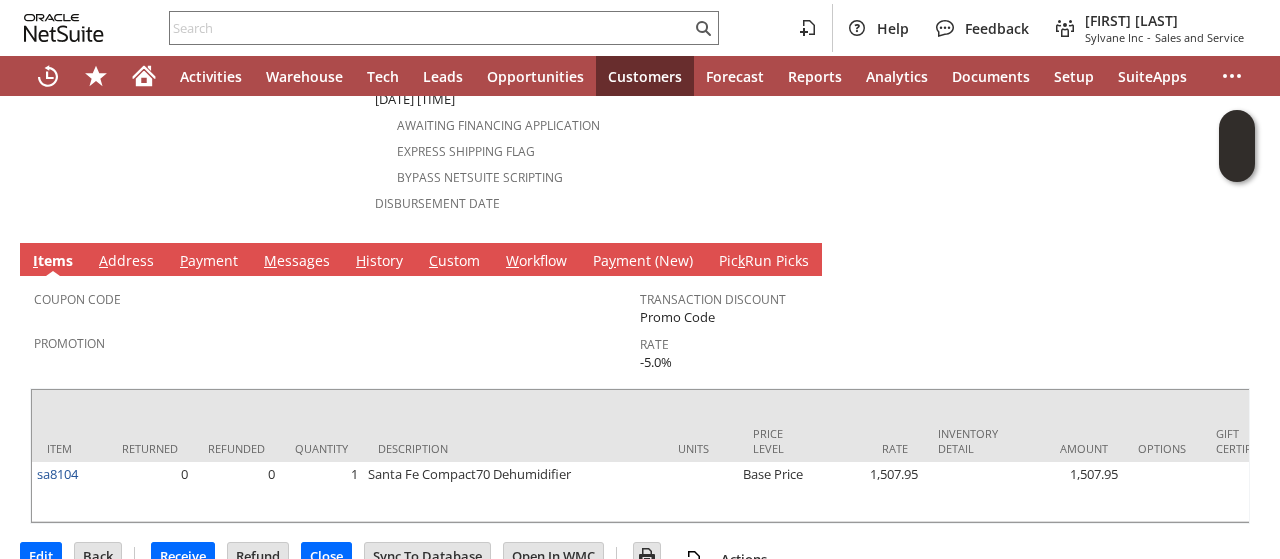 click on "M essages" at bounding box center [297, 262] 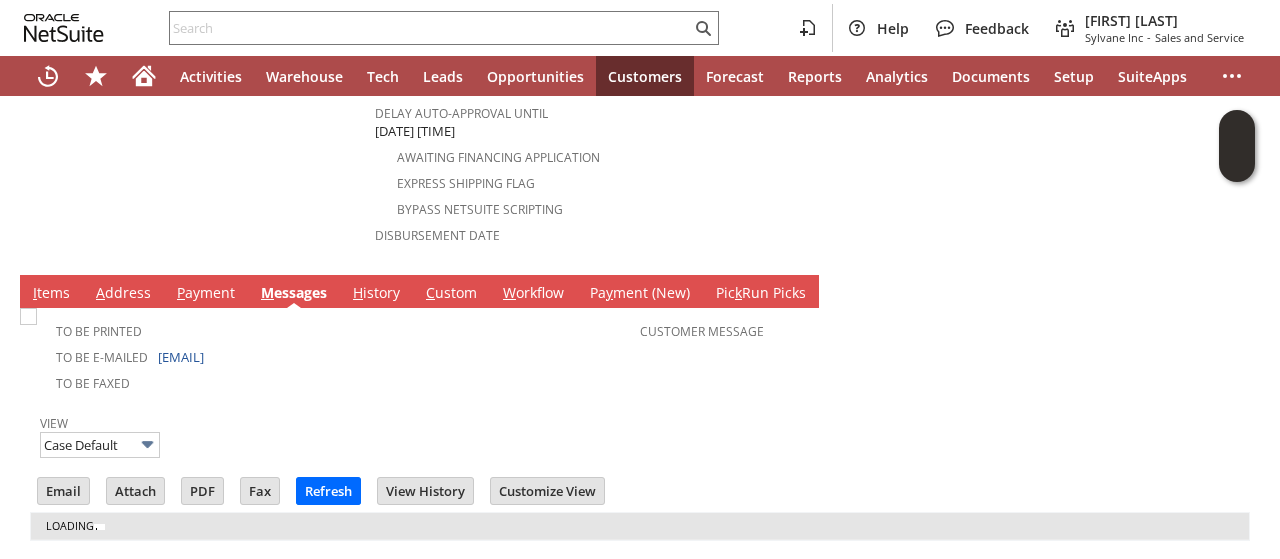 scroll, scrollTop: 0, scrollLeft: 0, axis: both 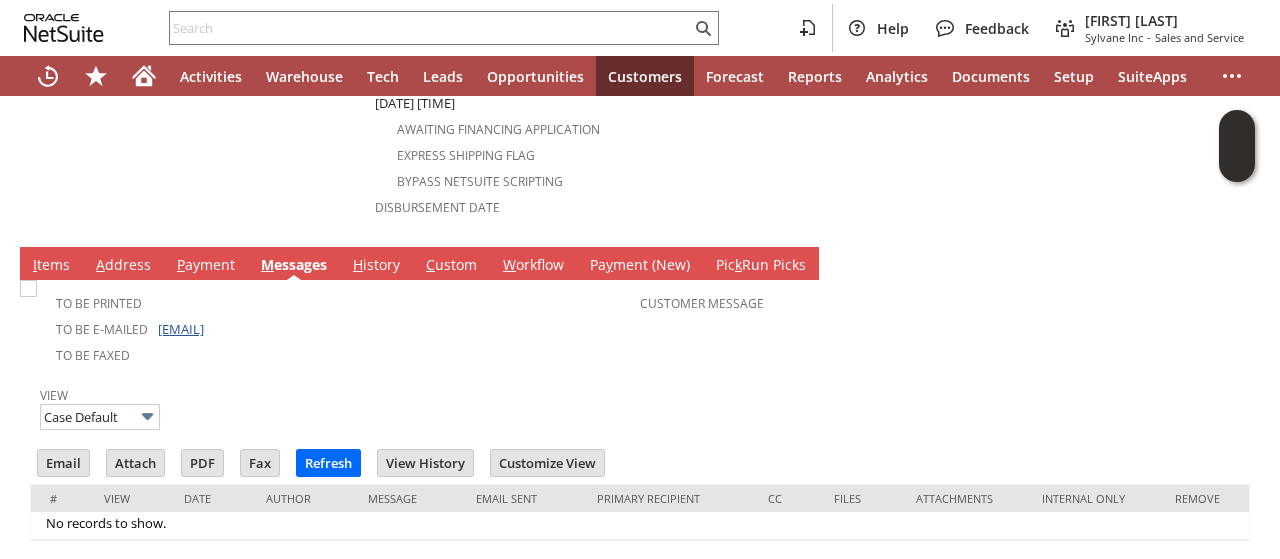 drag, startPoint x: 285, startPoint y: 277, endPoint x: 156, endPoint y: 283, distance: 129.13947 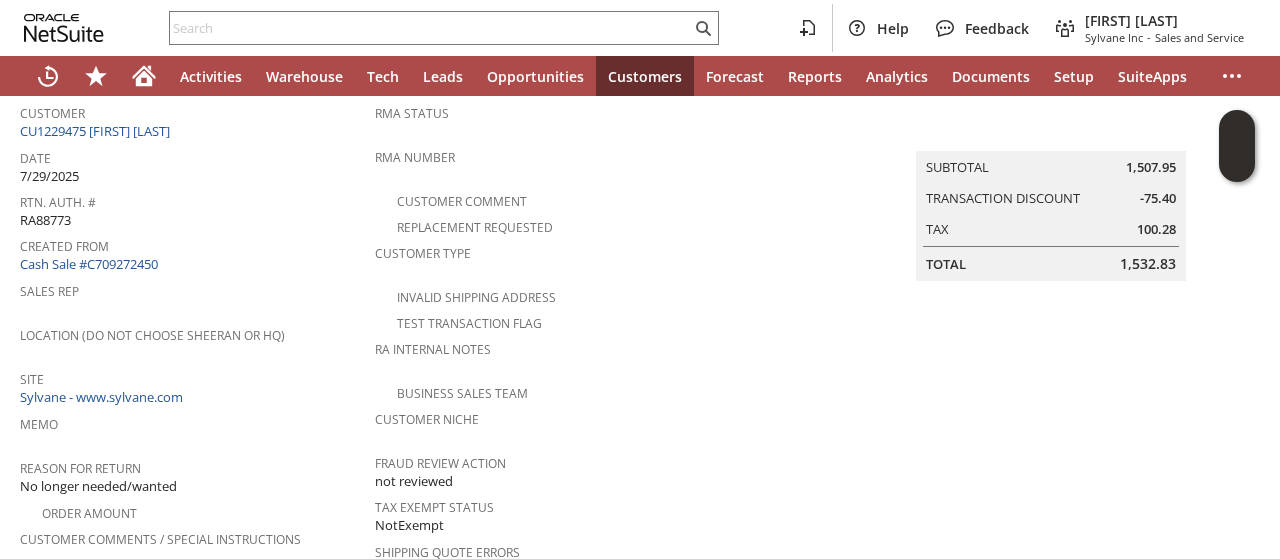 scroll, scrollTop: 0, scrollLeft: 0, axis: both 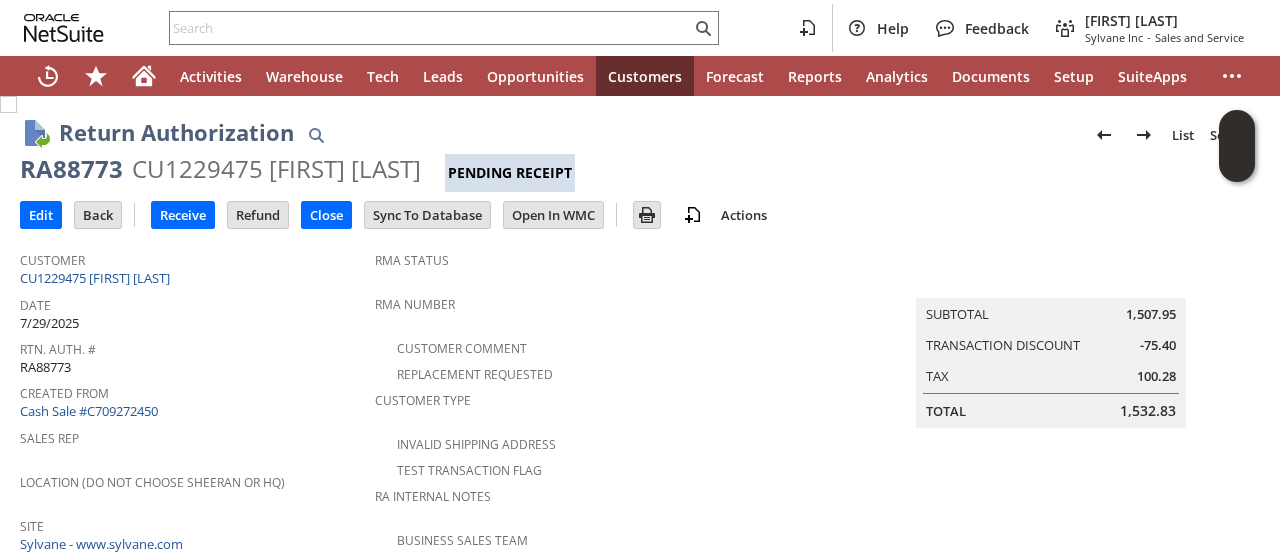 click on "RA88773" at bounding box center (71, 169) 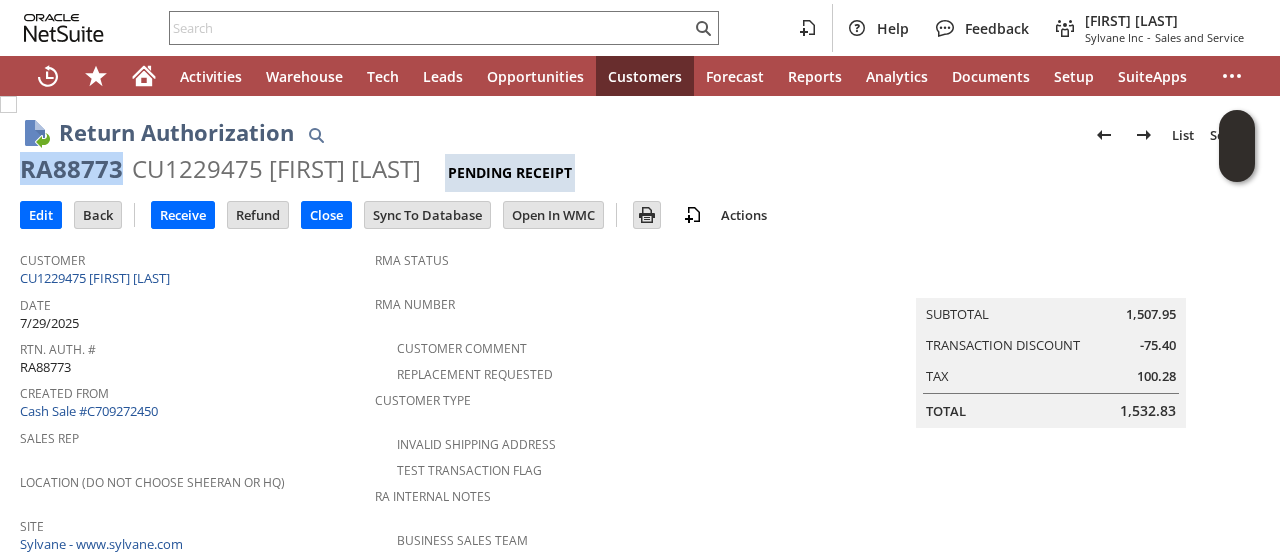 click on "RA88773" at bounding box center (71, 169) 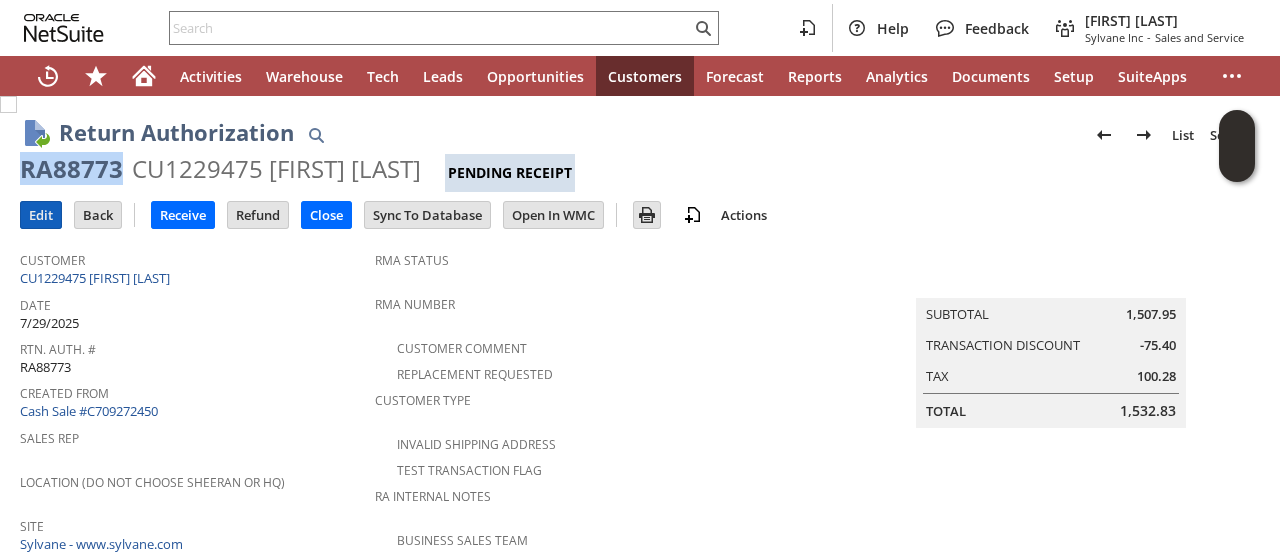 click on "Edit" at bounding box center (41, 215) 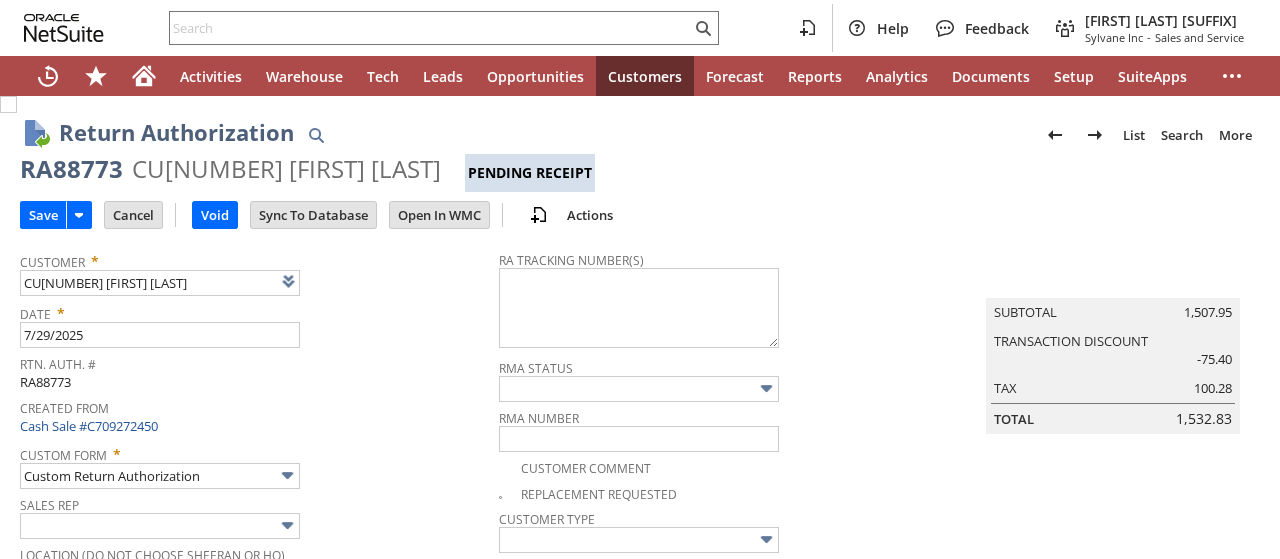 scroll, scrollTop: 0, scrollLeft: 0, axis: both 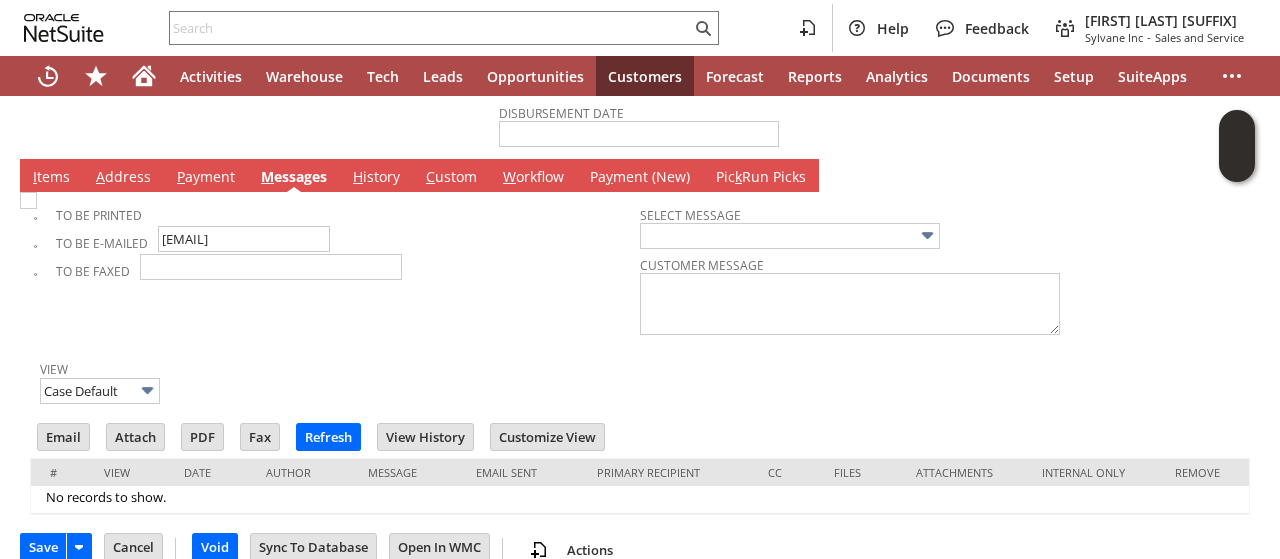click on "I tems" at bounding box center [51, 178] 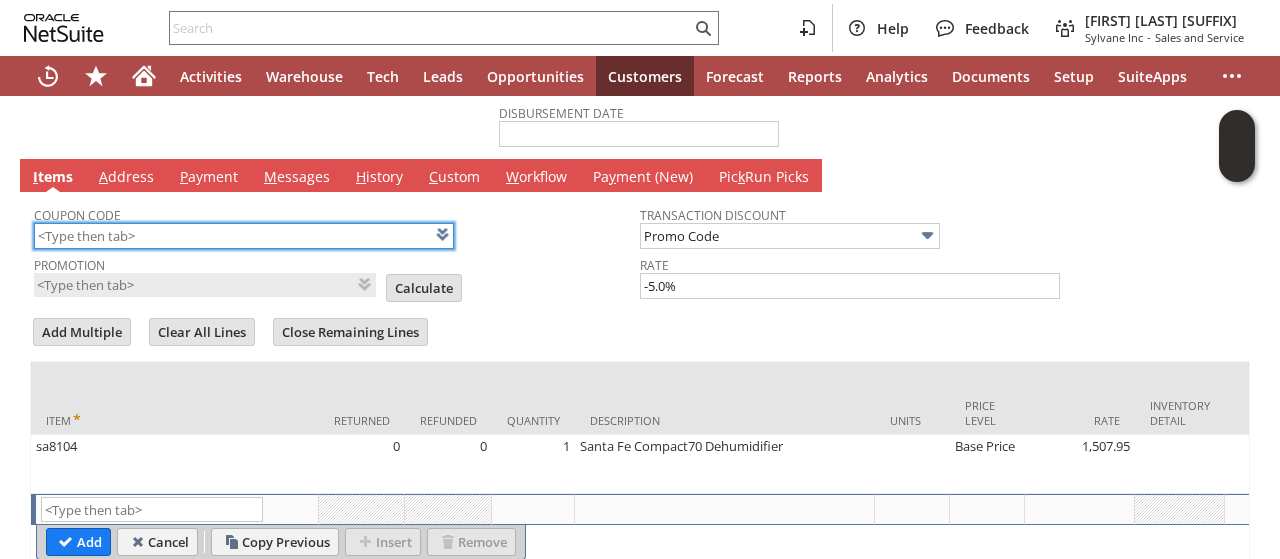 scroll, scrollTop: 1389, scrollLeft: 0, axis: vertical 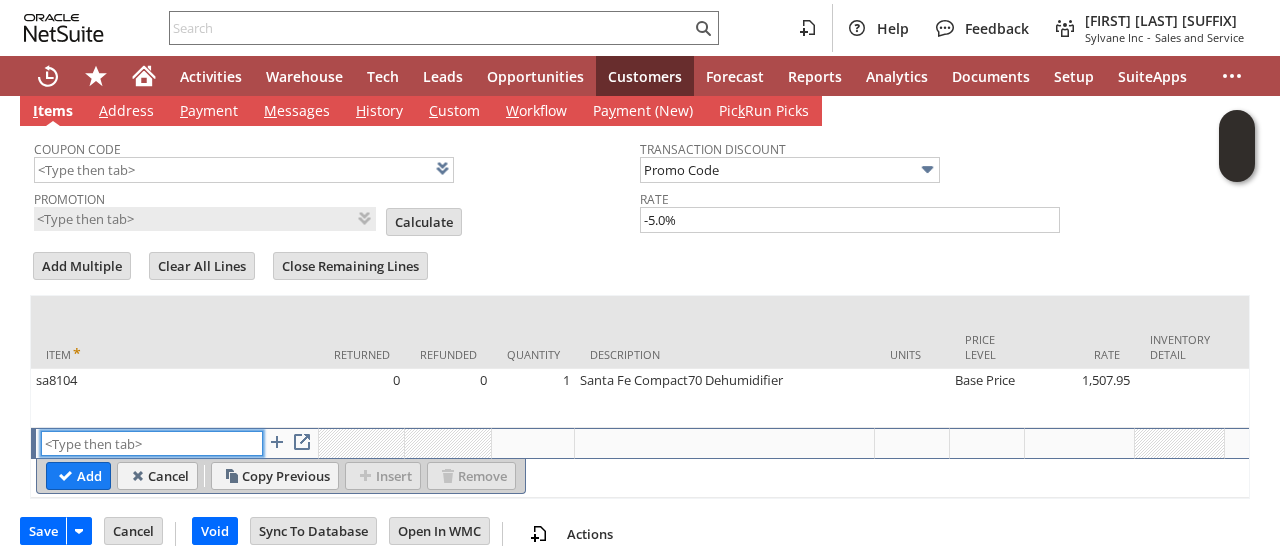 click at bounding box center (152, 443) 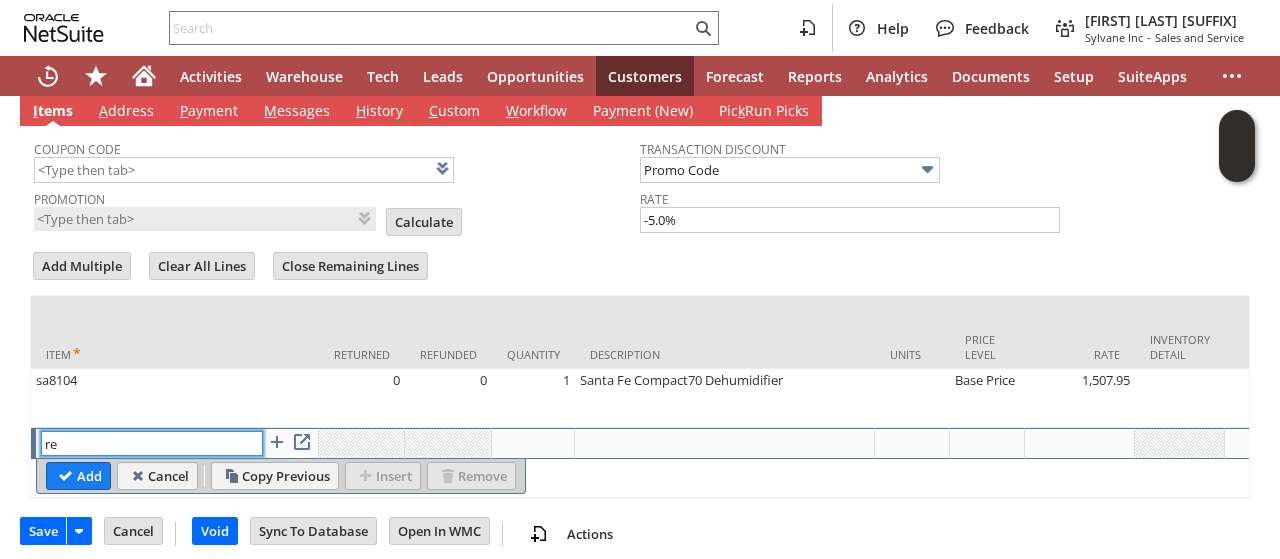 type on "r" 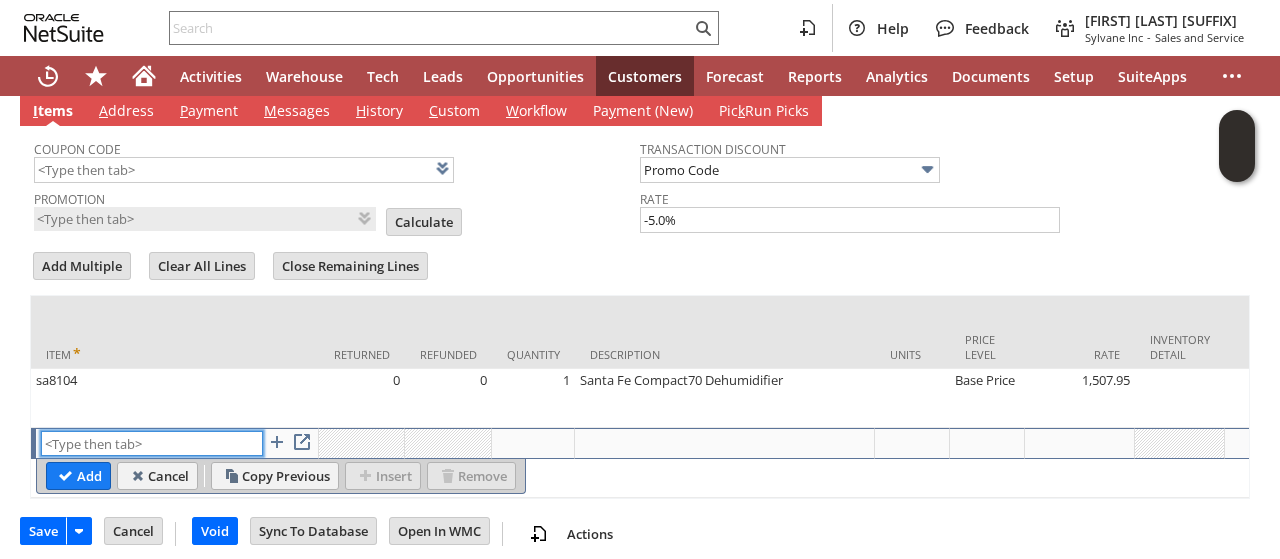 type on "e" 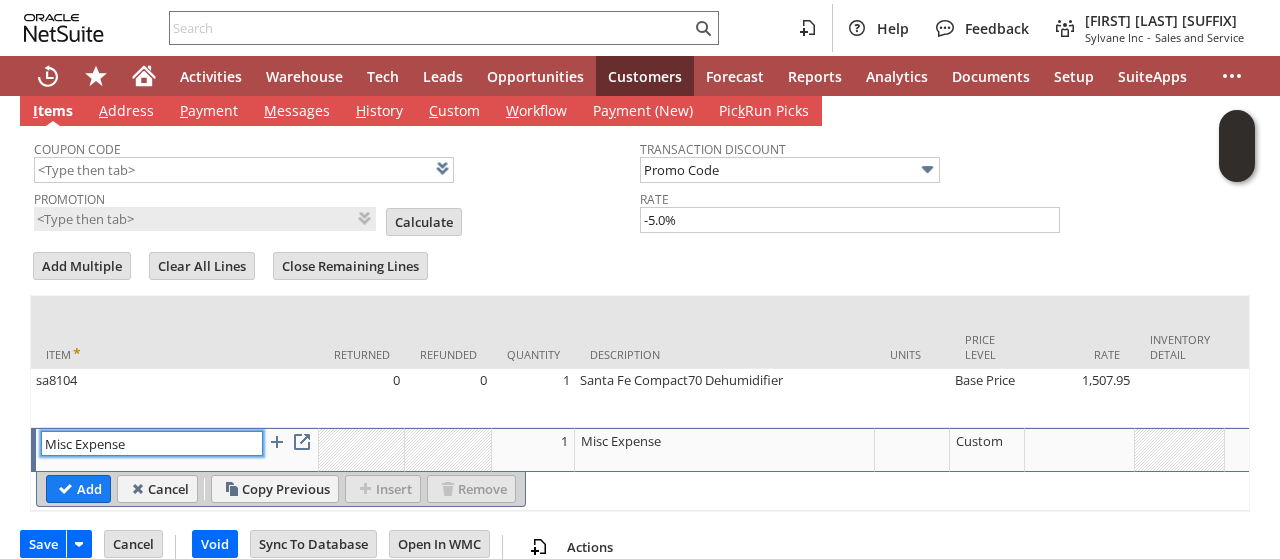 click on "Misc Expense" at bounding box center (152, 443) 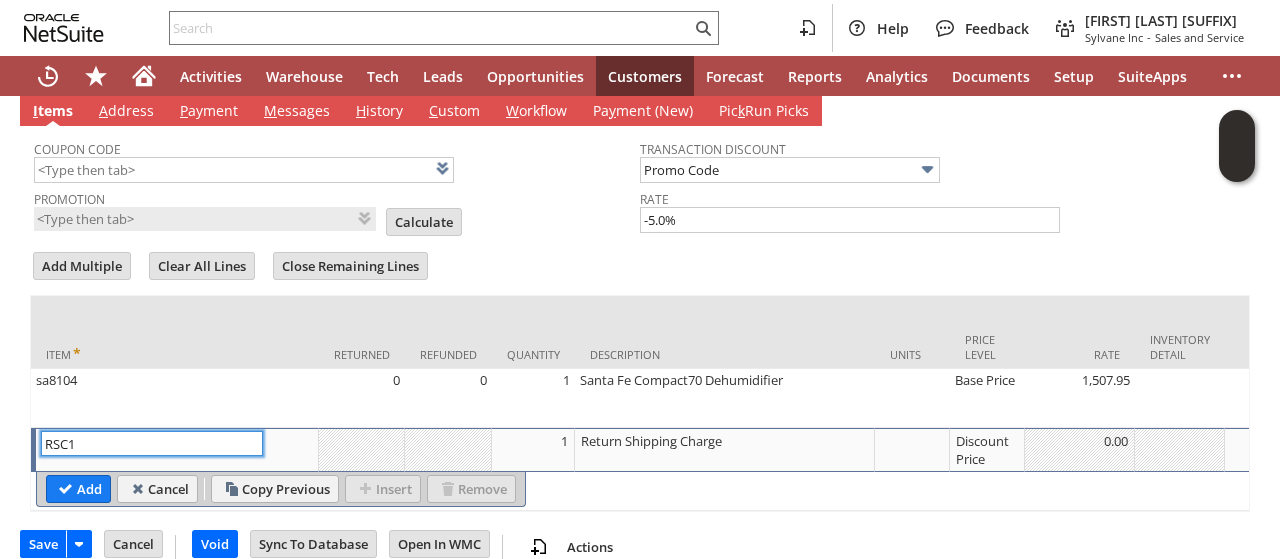 type on "RSC1" 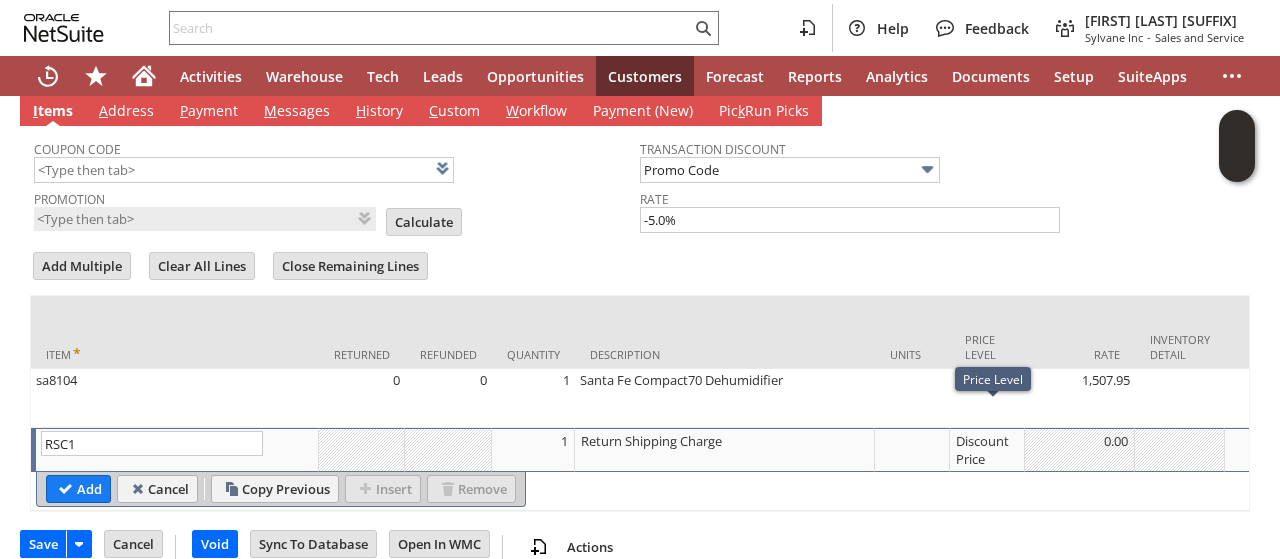 click on "Discount Price" at bounding box center [987, 450] 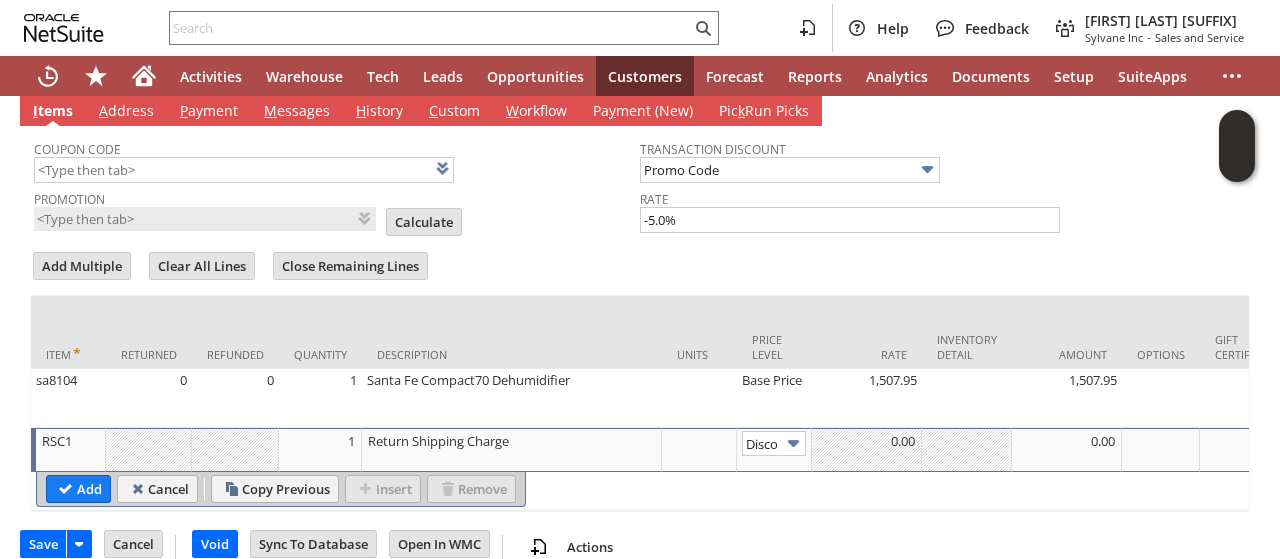 scroll, scrollTop: 0, scrollLeft: 31, axis: horizontal 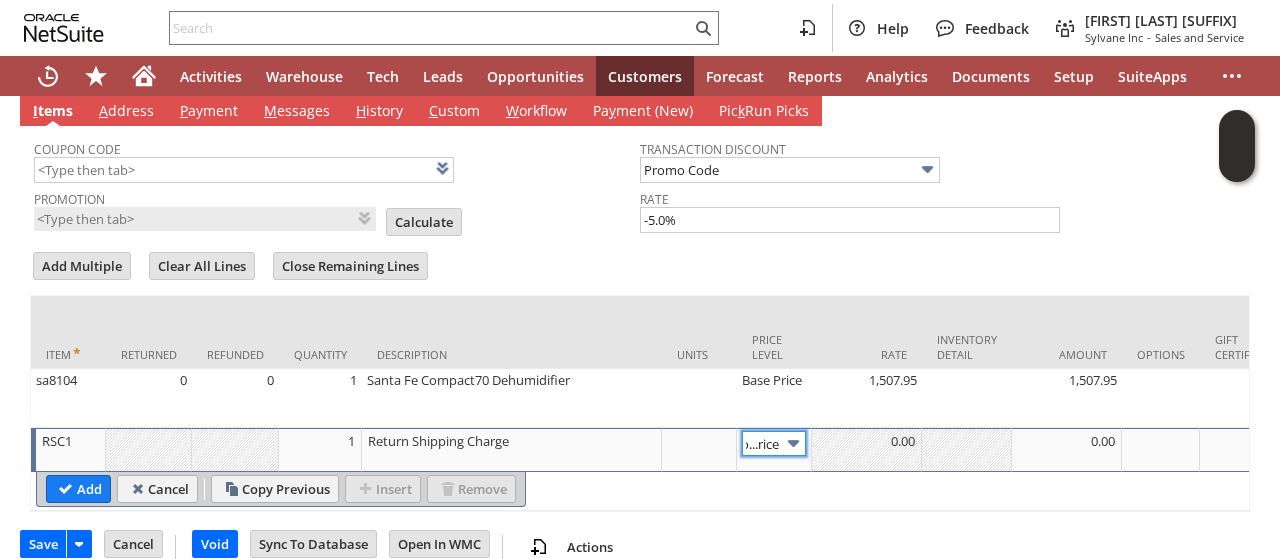 click at bounding box center [793, 443] 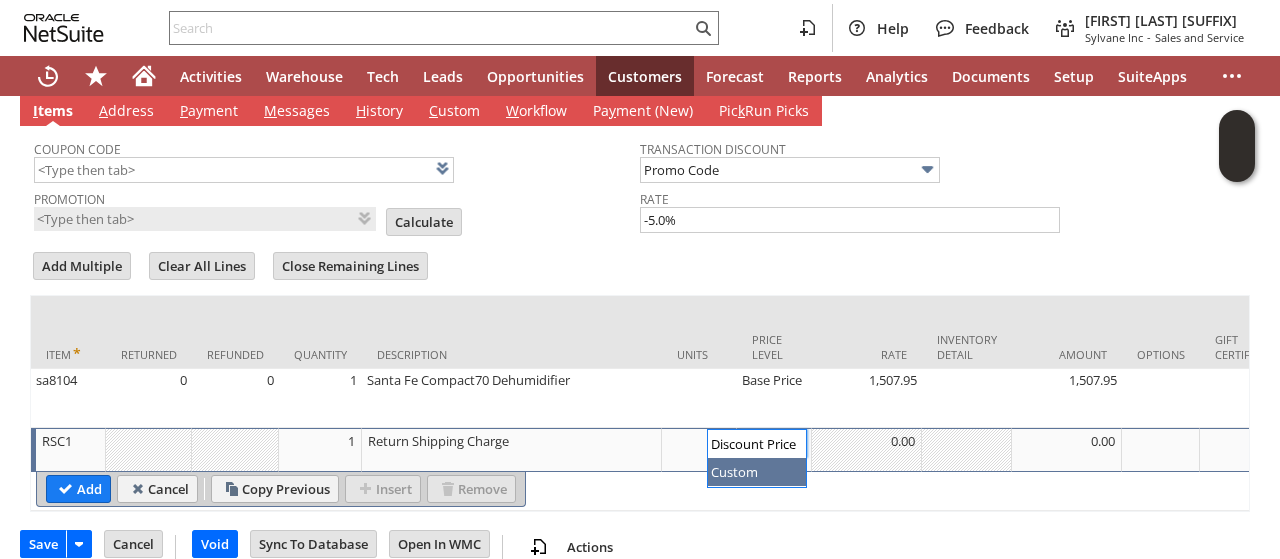 drag, startPoint x: 772, startPoint y: 483, endPoint x: 798, endPoint y: 457, distance: 36.769554 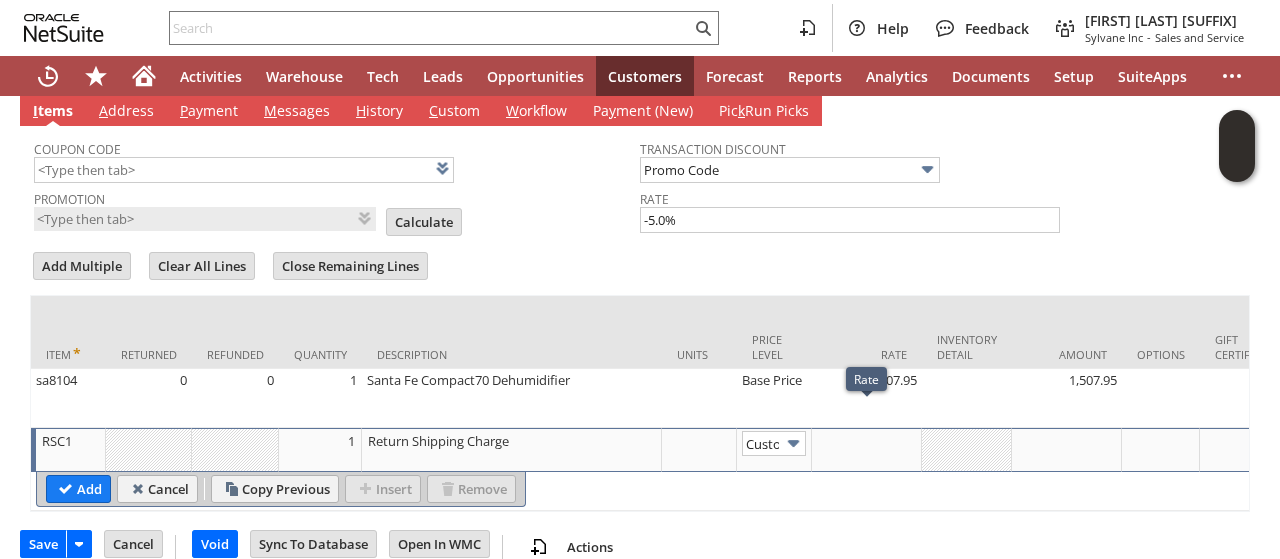 click at bounding box center (867, 450) 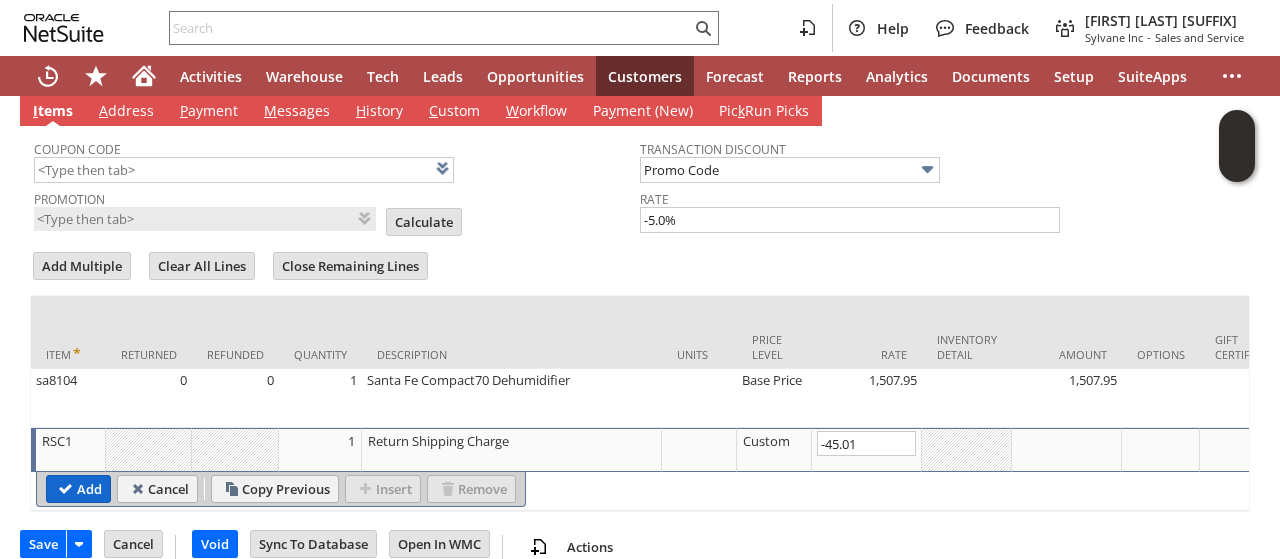 type on "-45.01" 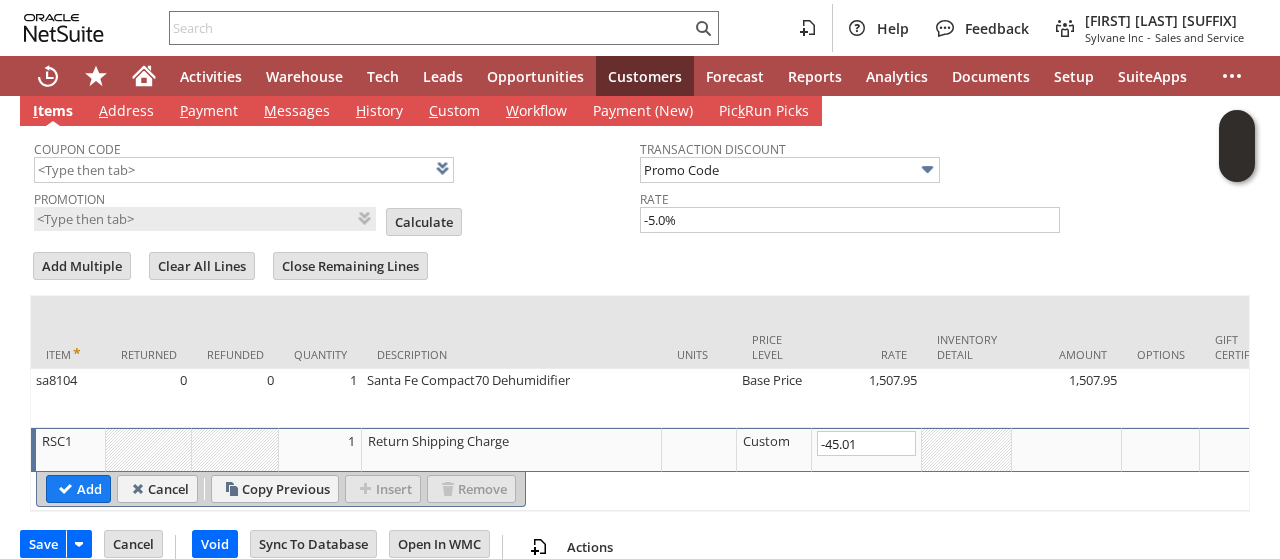 type 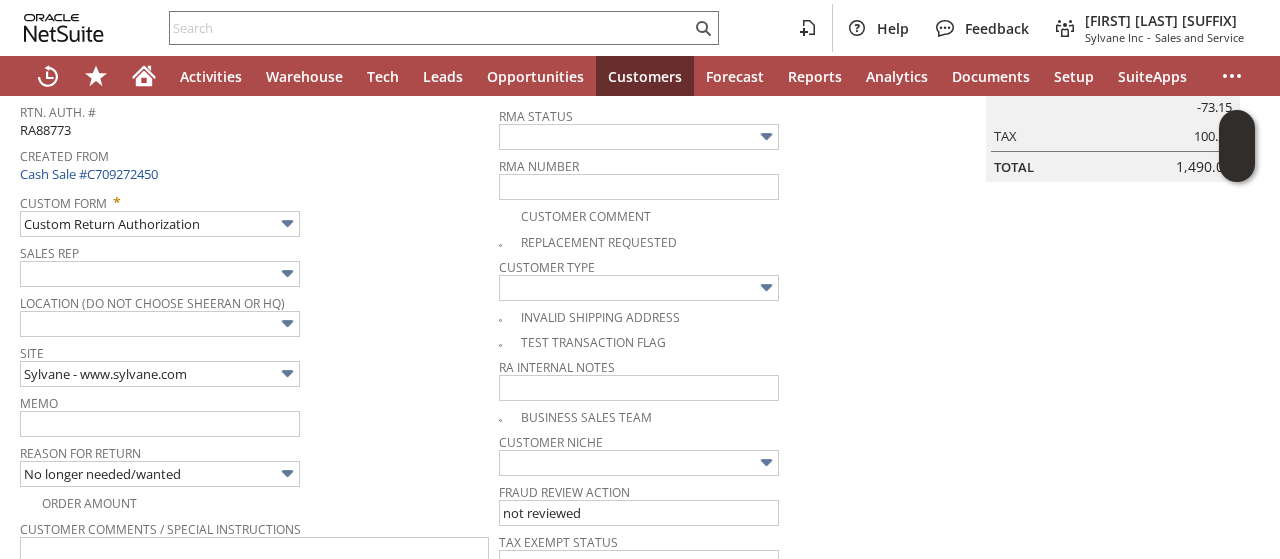 scroll, scrollTop: 0, scrollLeft: 0, axis: both 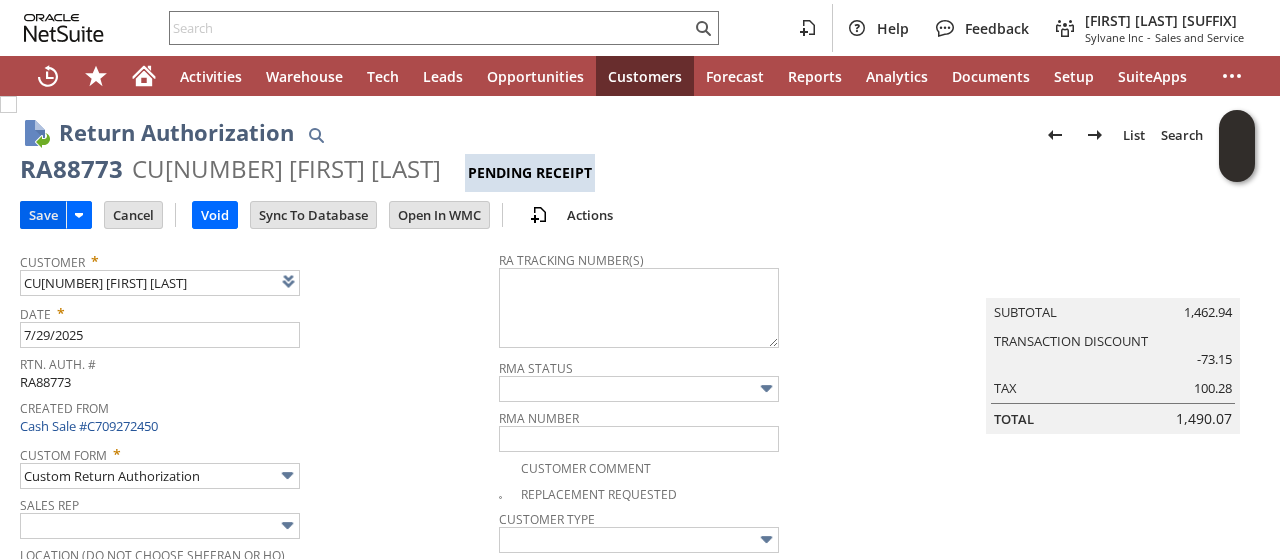 drag, startPoint x: 36, startPoint y: 217, endPoint x: 151, endPoint y: 227, distance: 115.43397 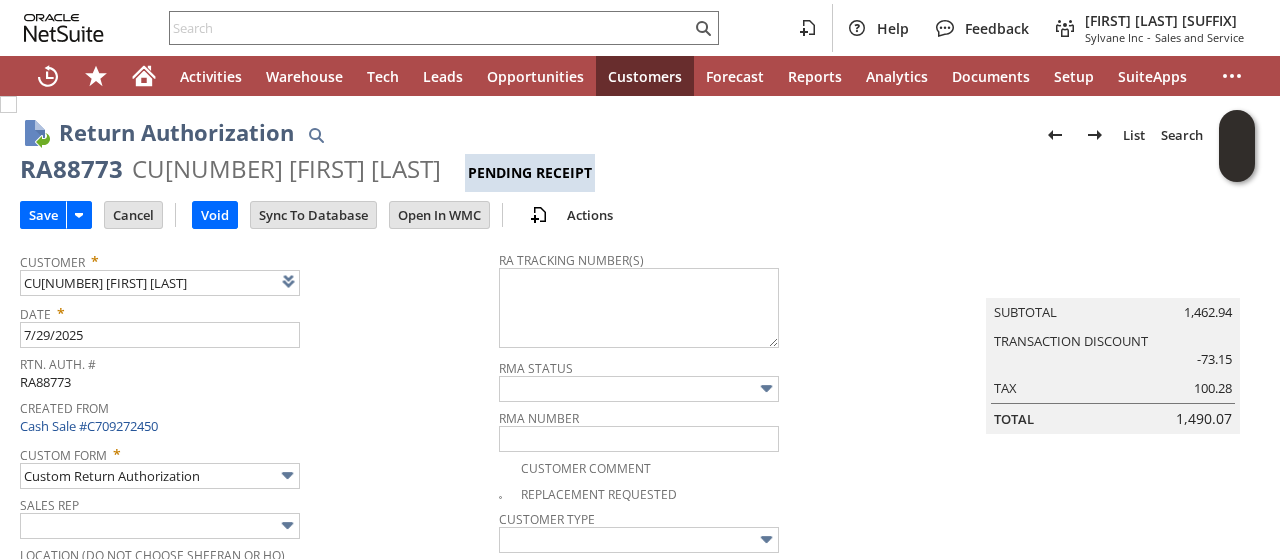 click on "Save" at bounding box center (43, 215) 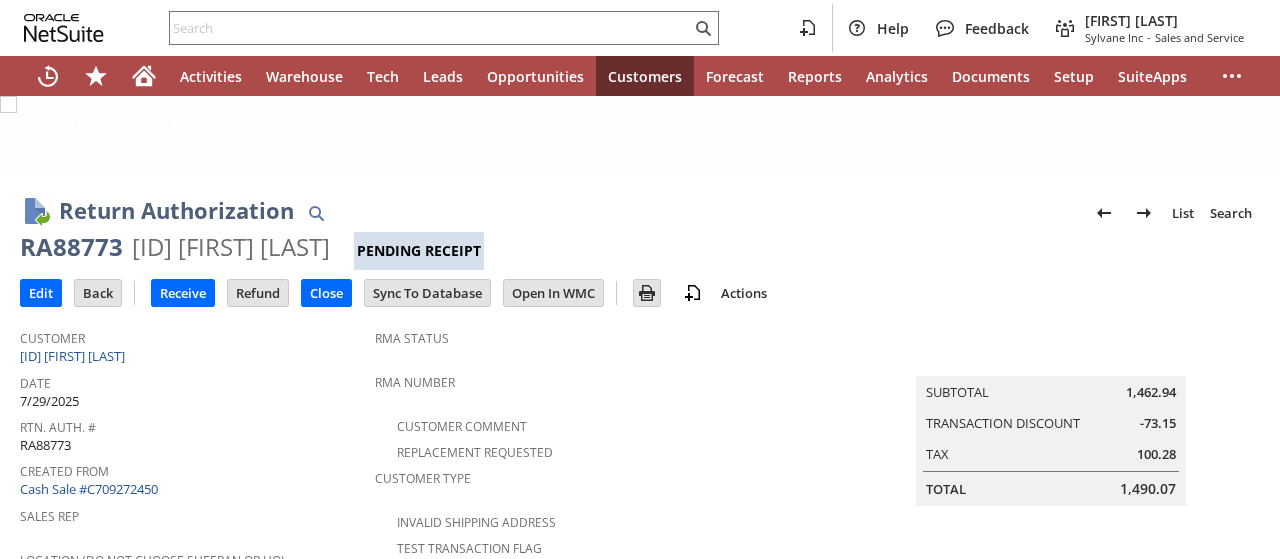 scroll, scrollTop: 0, scrollLeft: 0, axis: both 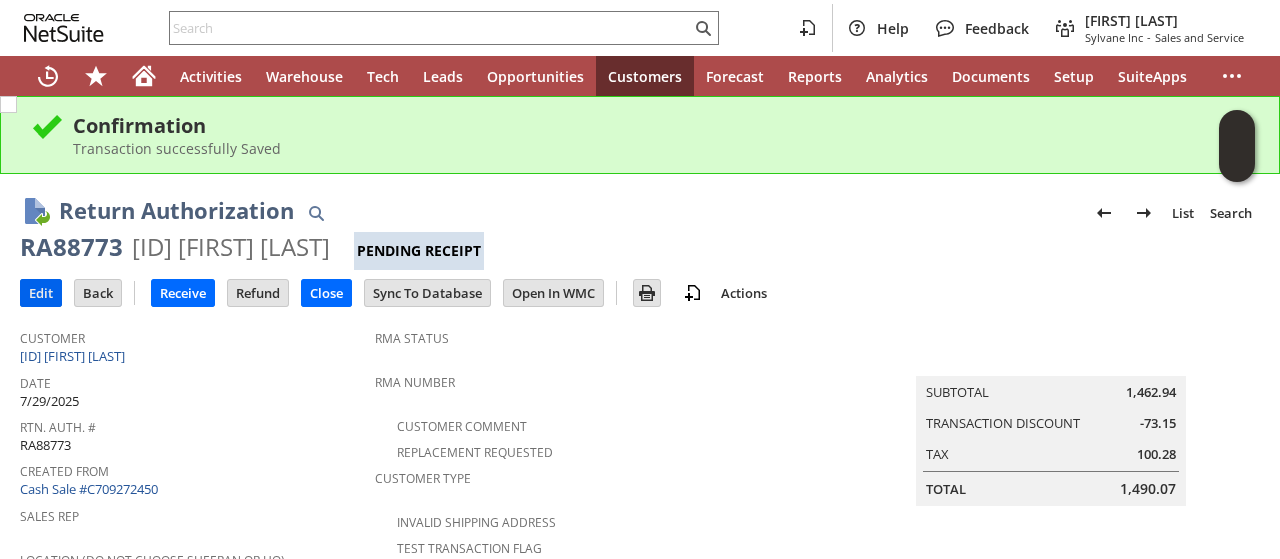 click on "Edit" at bounding box center (41, 293) 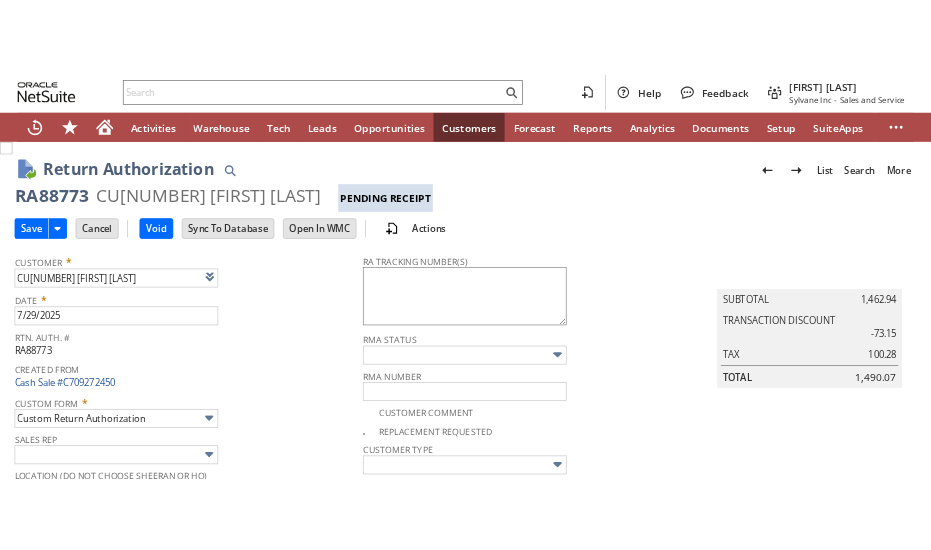 scroll, scrollTop: 0, scrollLeft: 0, axis: both 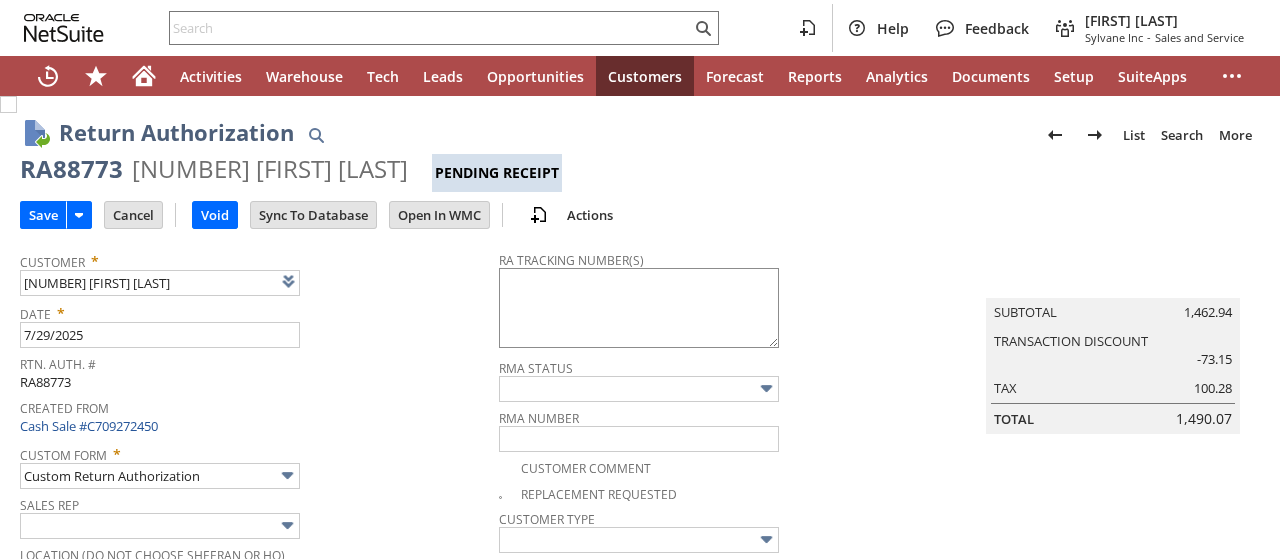 type on "Add" 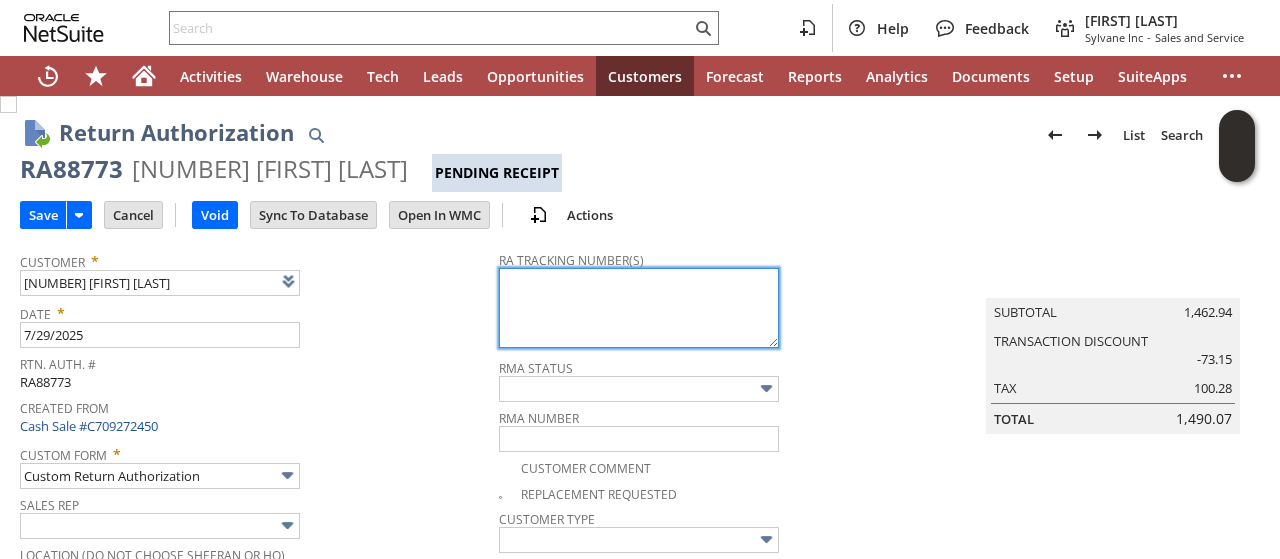 click 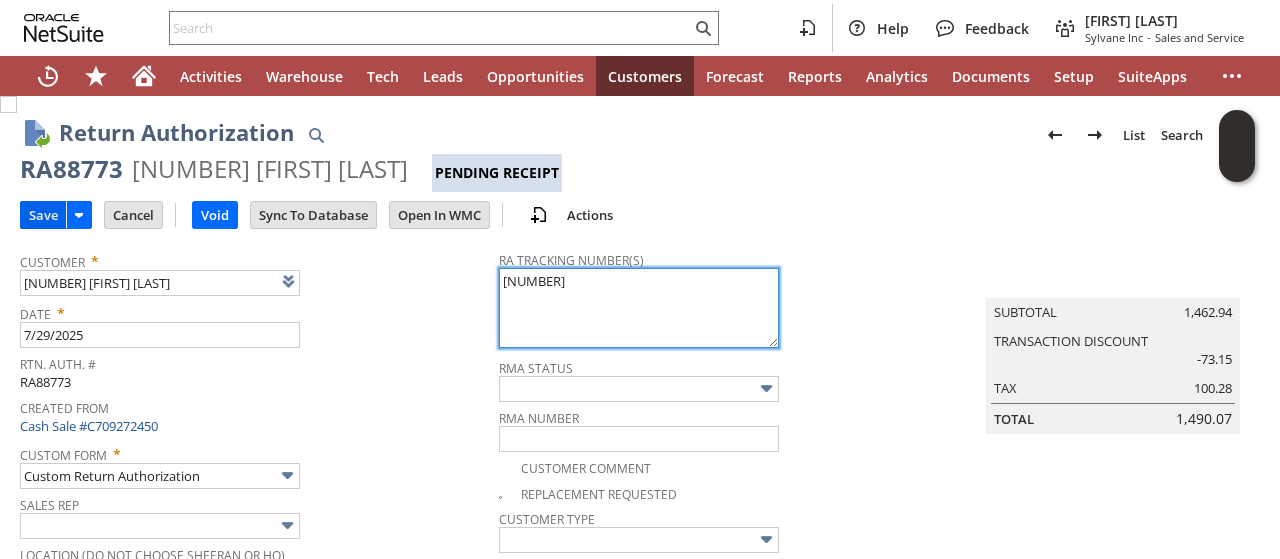type on "[PHONE]" 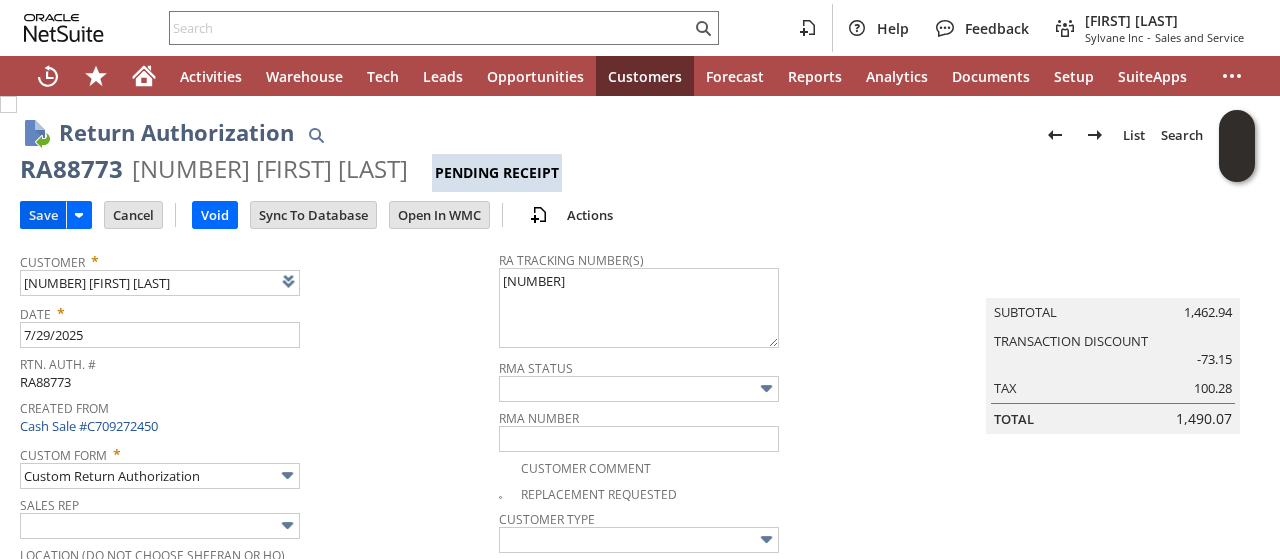 drag, startPoint x: 47, startPoint y: 215, endPoint x: 47, endPoint y: 204, distance: 11 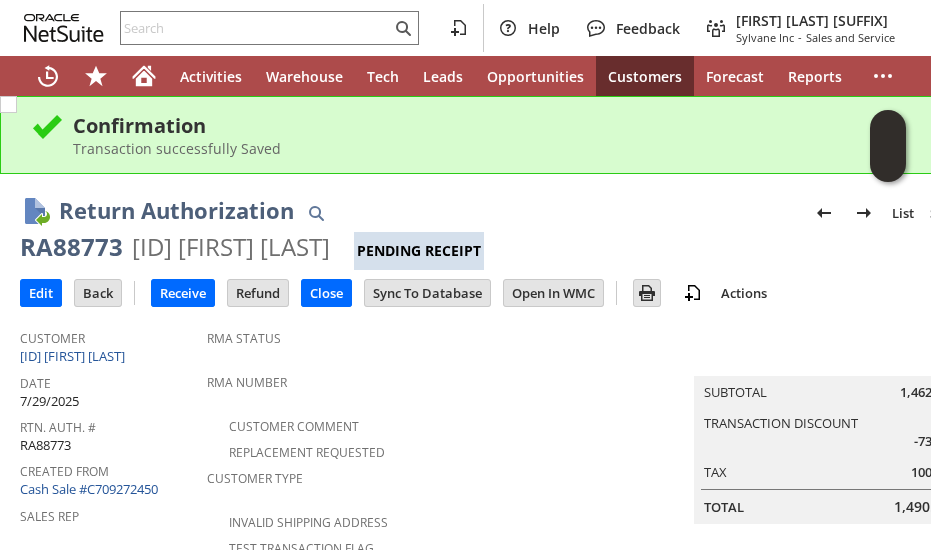 scroll, scrollTop: 0, scrollLeft: 0, axis: both 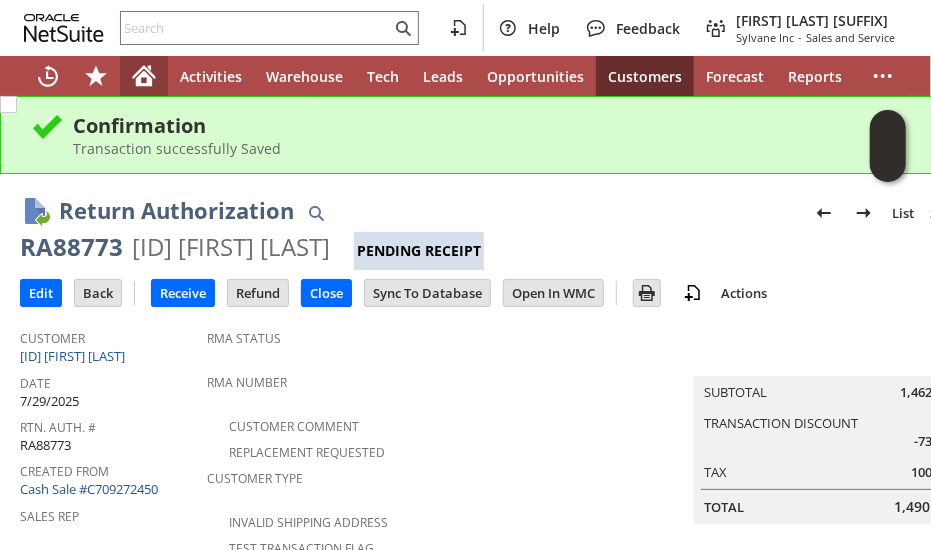 click 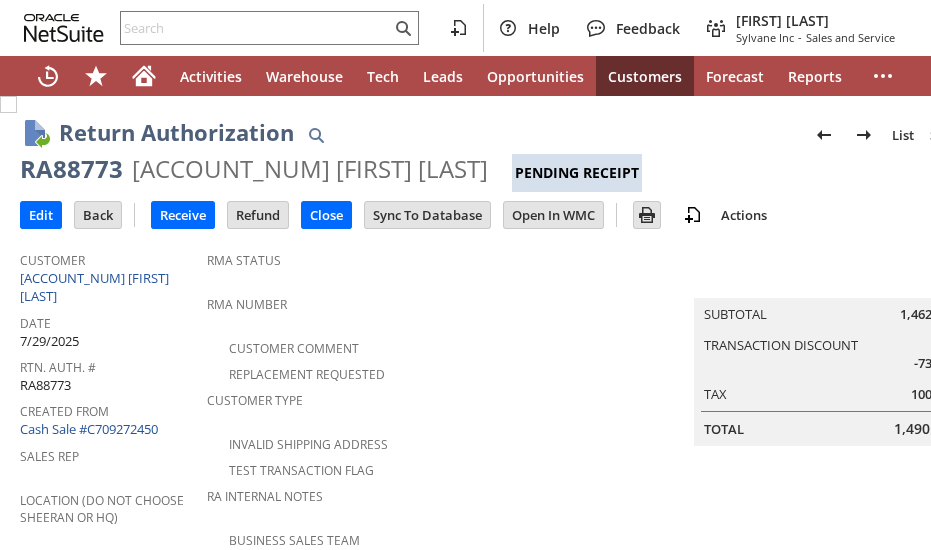 scroll, scrollTop: 0, scrollLeft: 0, axis: both 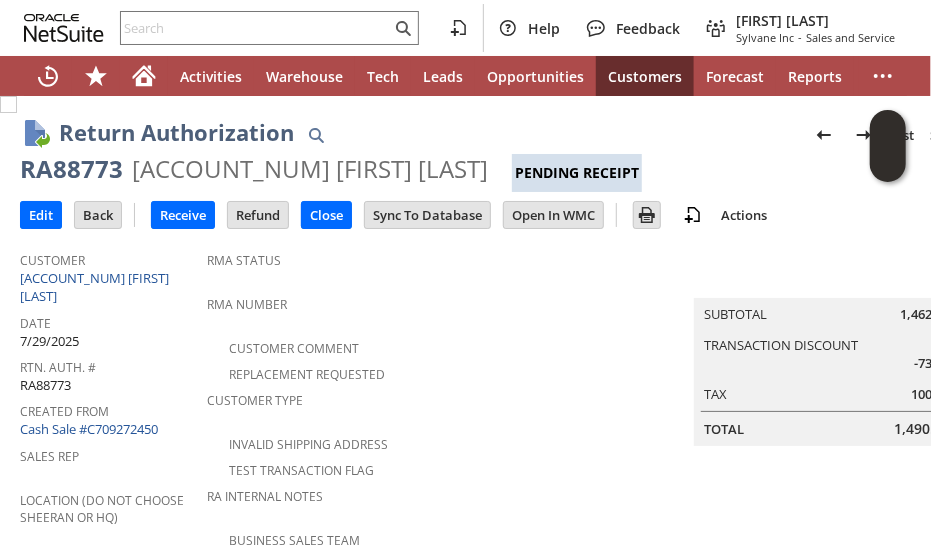 click on "RMA Number" at bounding box center (455, 311) 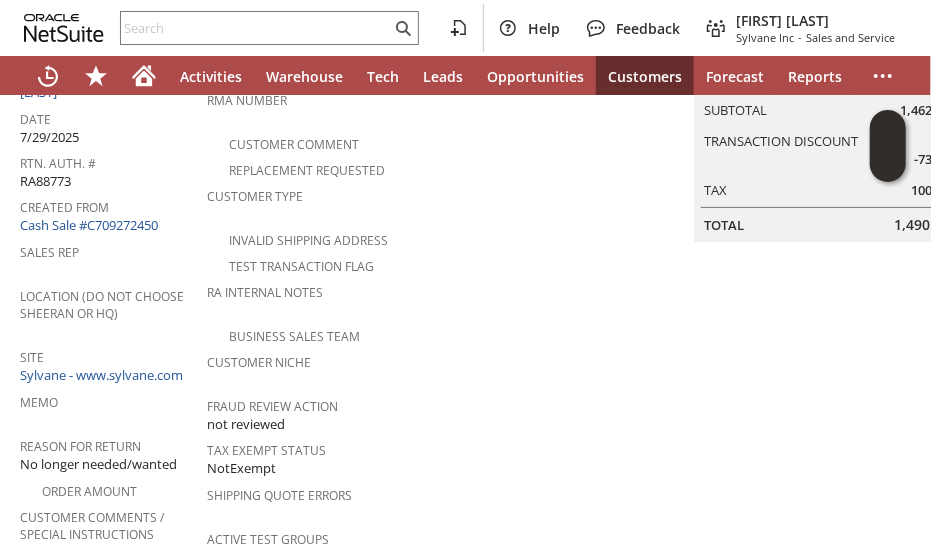 scroll, scrollTop: 100, scrollLeft: 0, axis: vertical 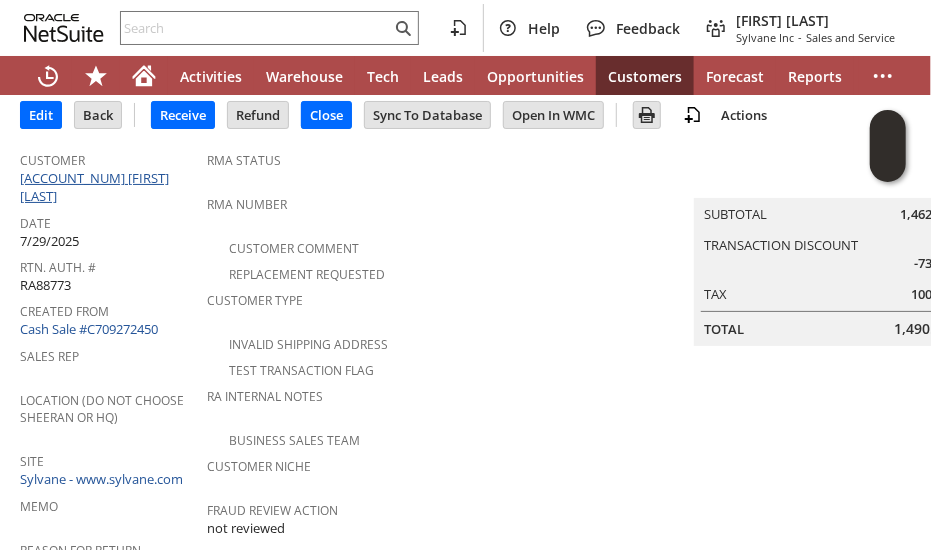 click on "[ACCOUNT_NUM] [FIRST] [LAST]" at bounding box center [94, 187] 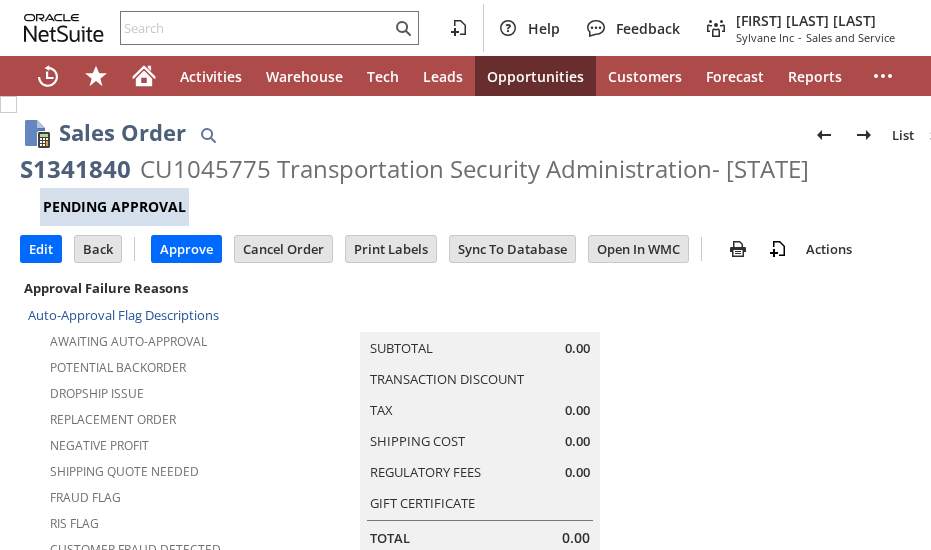scroll, scrollTop: 0, scrollLeft: 0, axis: both 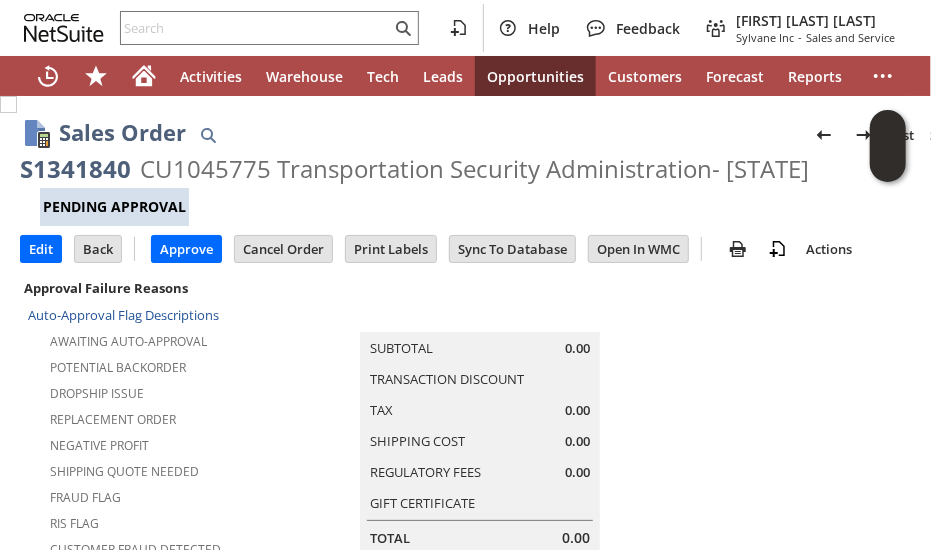 click on "S1341840" at bounding box center [75, 169] 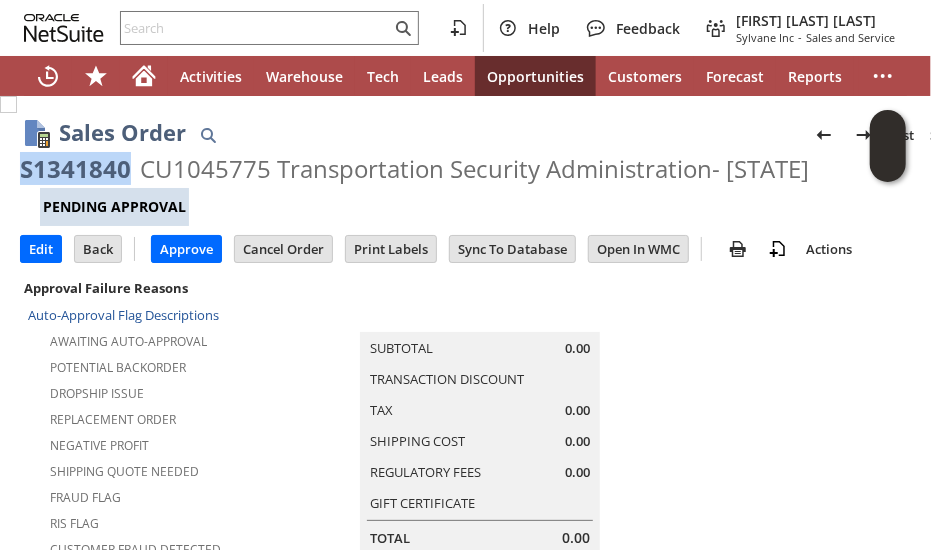 click on "S1341840" at bounding box center (75, 169) 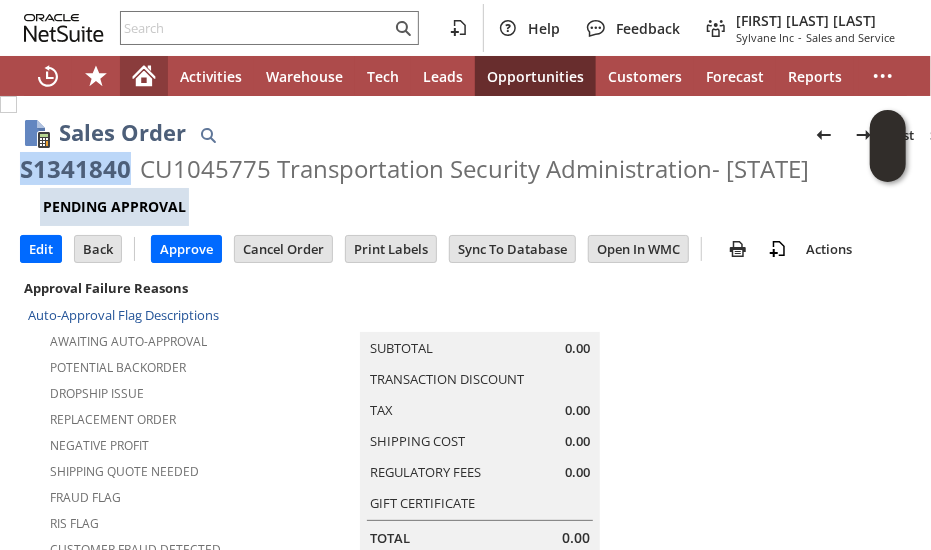 click 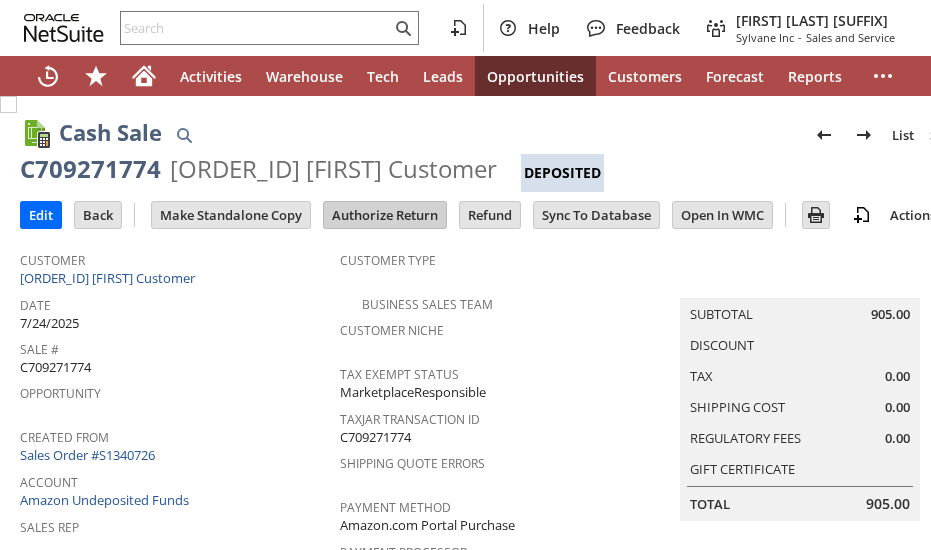 scroll, scrollTop: 0, scrollLeft: 0, axis: both 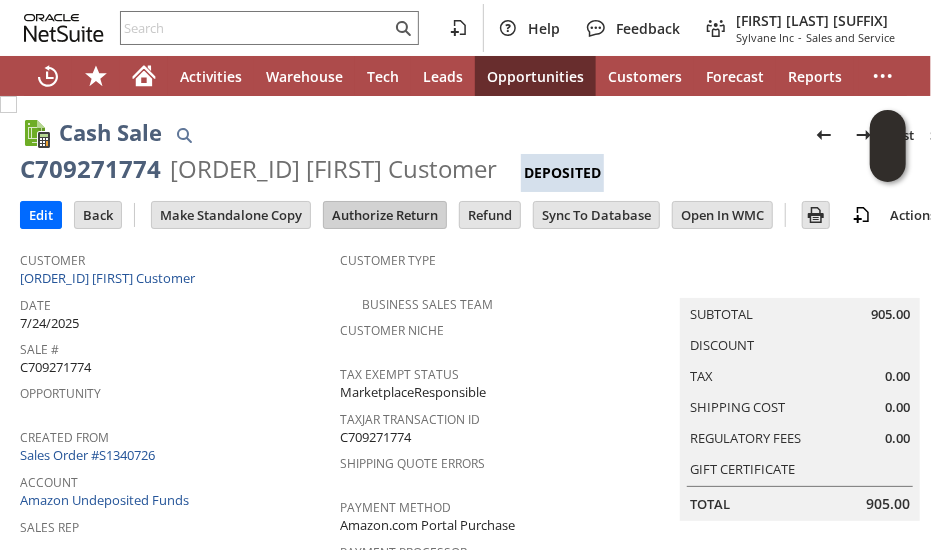click on "Authorize Return" at bounding box center [385, 215] 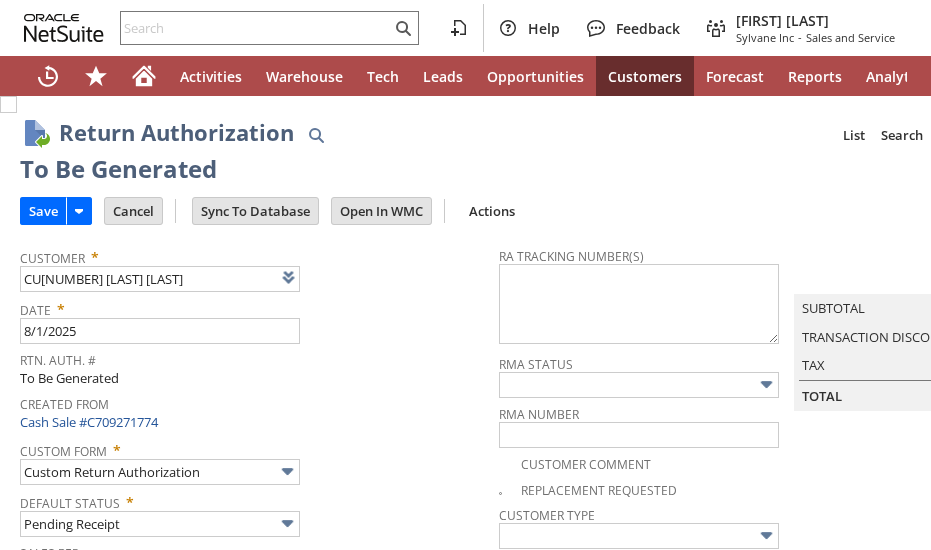 scroll, scrollTop: 0, scrollLeft: 0, axis: both 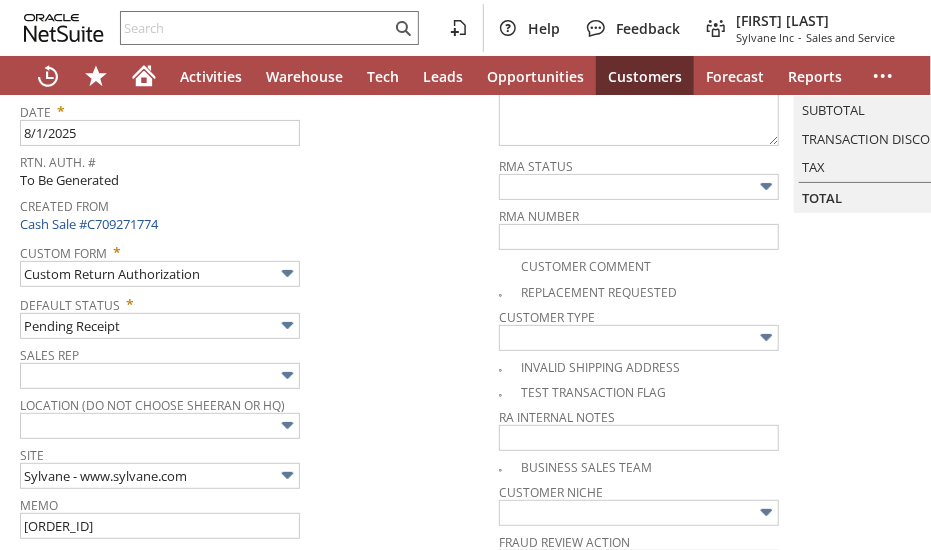 type 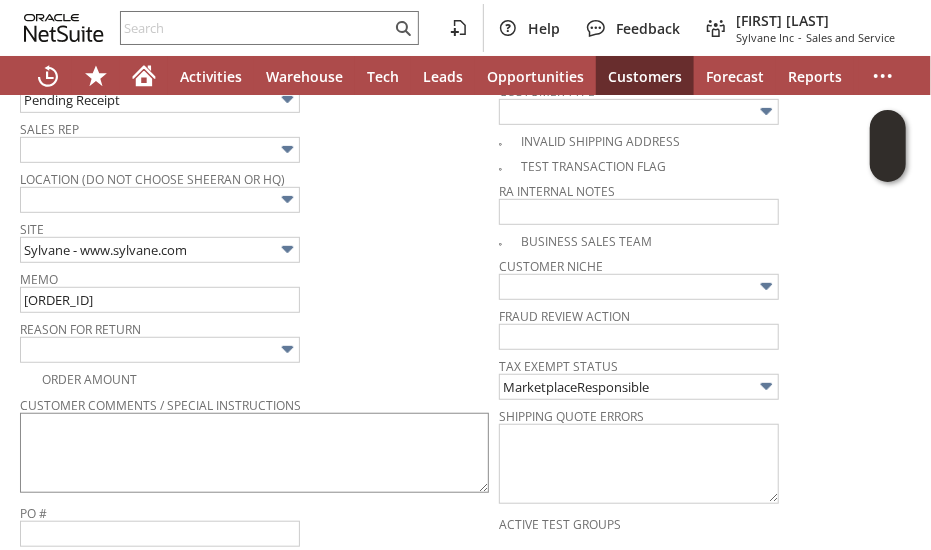 scroll, scrollTop: 327, scrollLeft: 0, axis: vertical 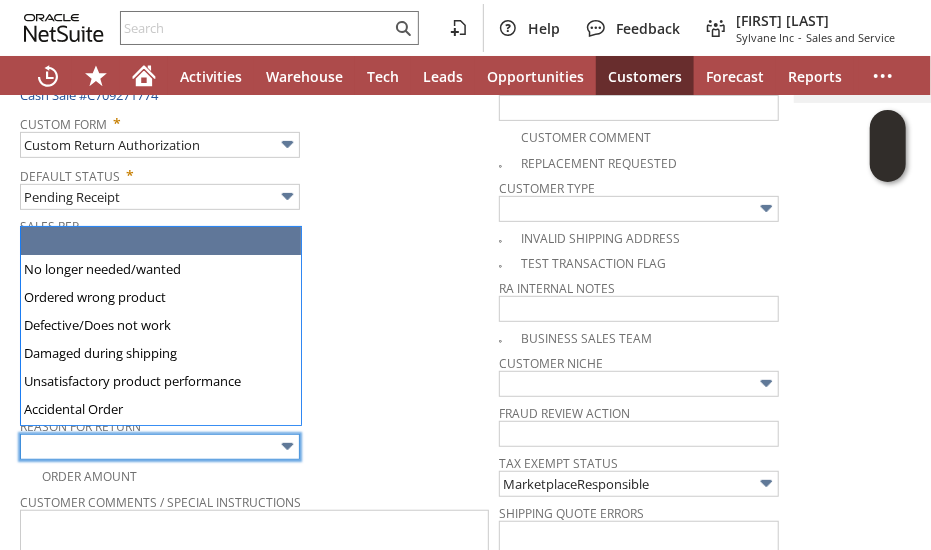 click at bounding box center (160, 447) 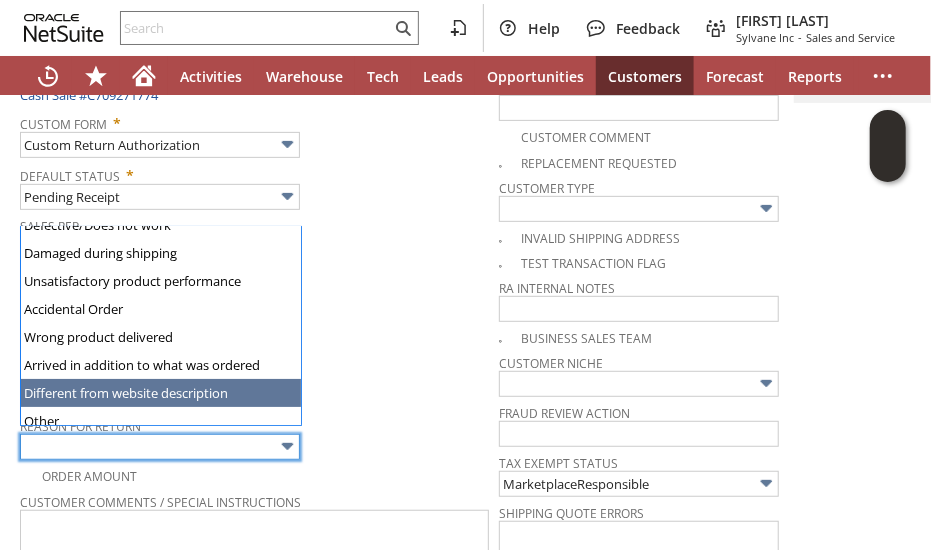 scroll, scrollTop: 138, scrollLeft: 0, axis: vertical 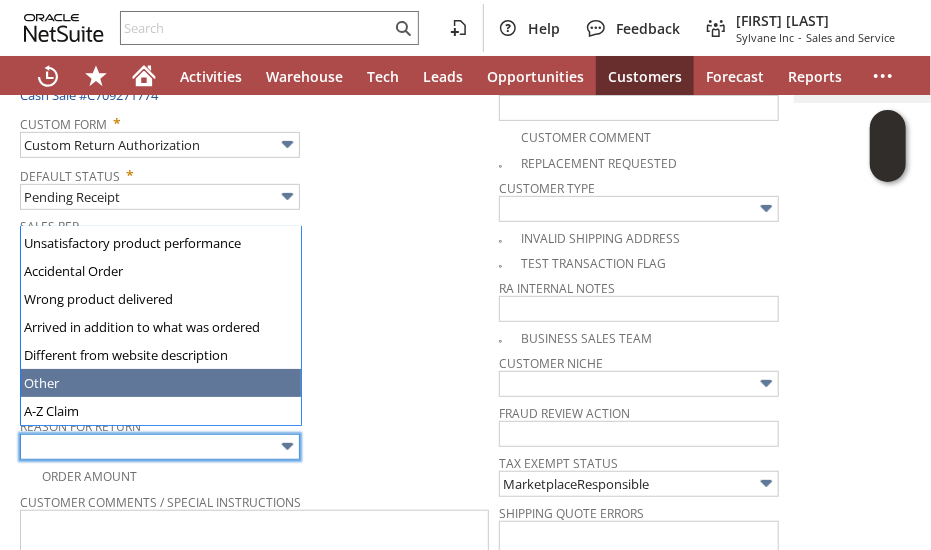 type on "Other" 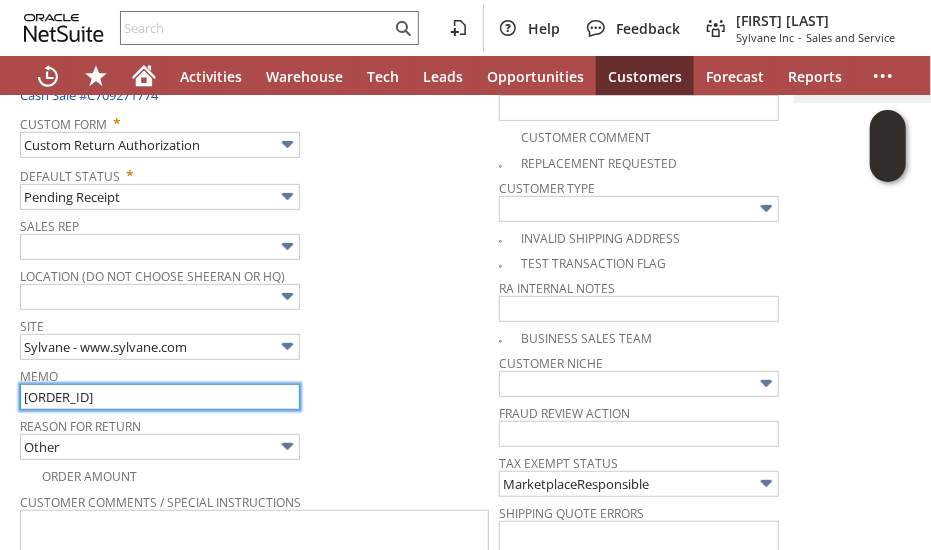click on "114-8137584-1135407" at bounding box center (160, 397) 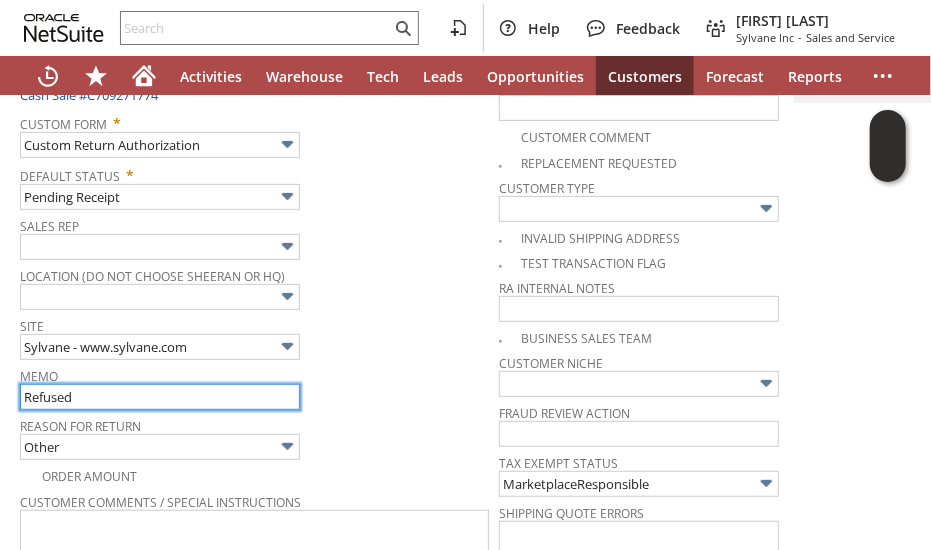 type on "Refused by customer." 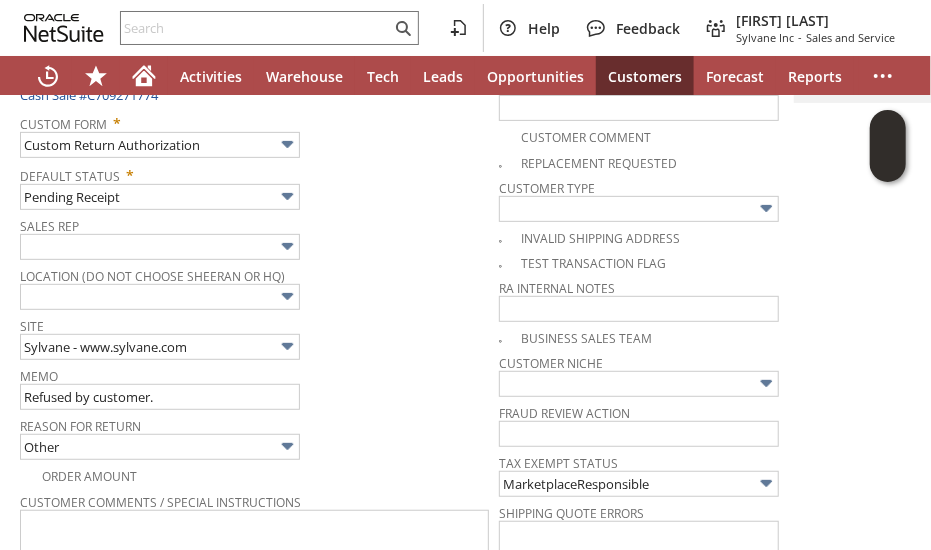 click on "Memo
Refused by customer." at bounding box center (254, 386) 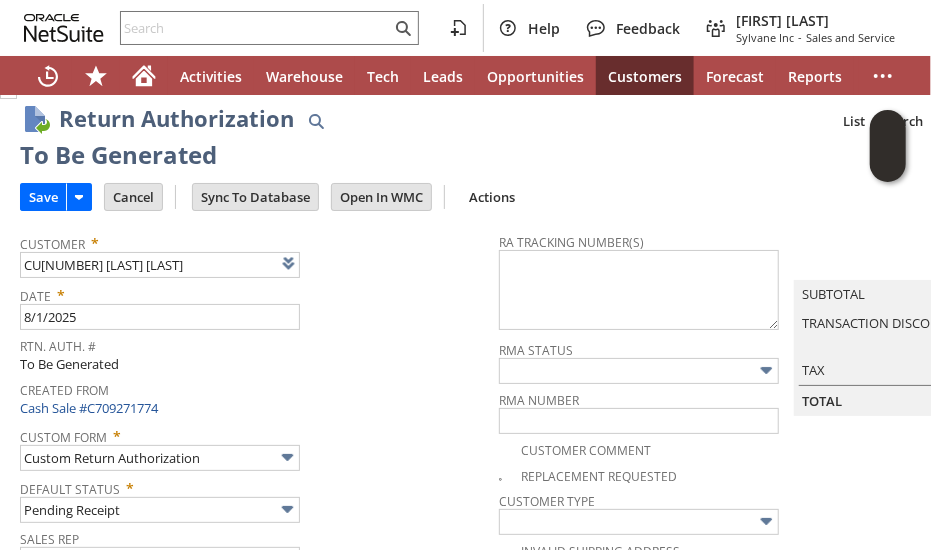 scroll, scrollTop: 0, scrollLeft: 0, axis: both 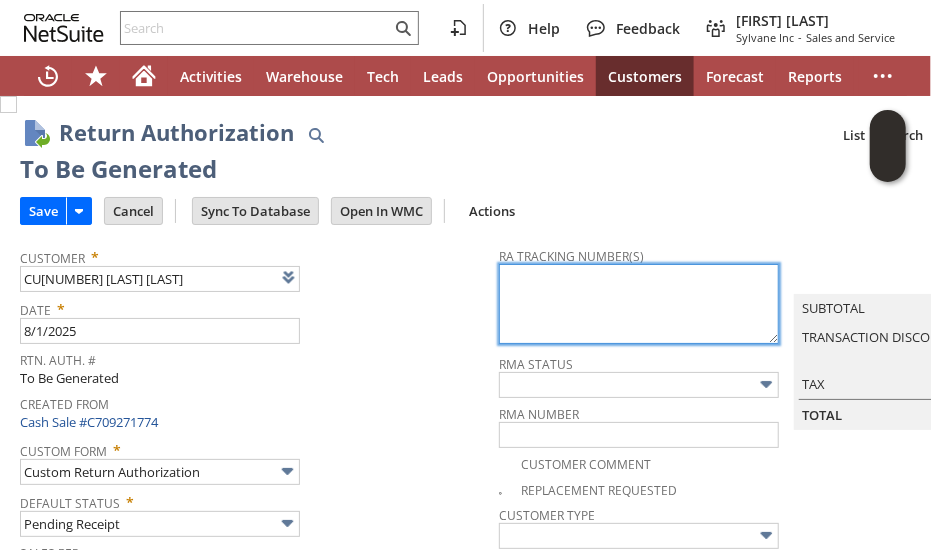 click at bounding box center [639, 304] 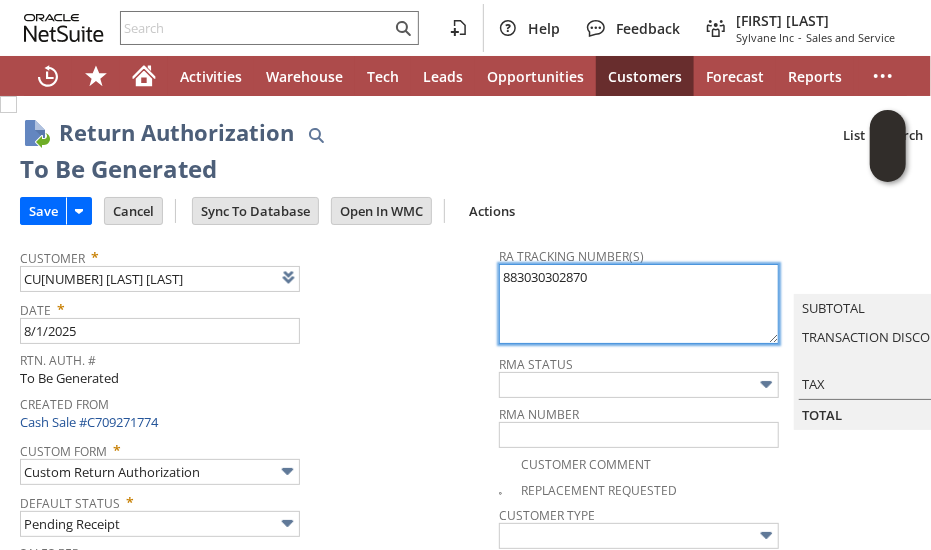 type on "883030302870" 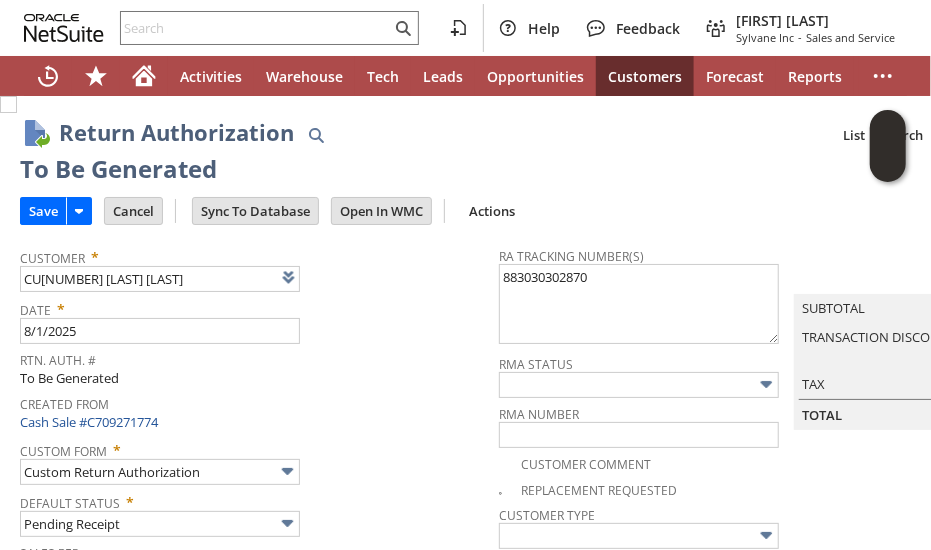 click on "Customer
*
CU1228803 Patsy Customer
List  Search" at bounding box center [254, 267] 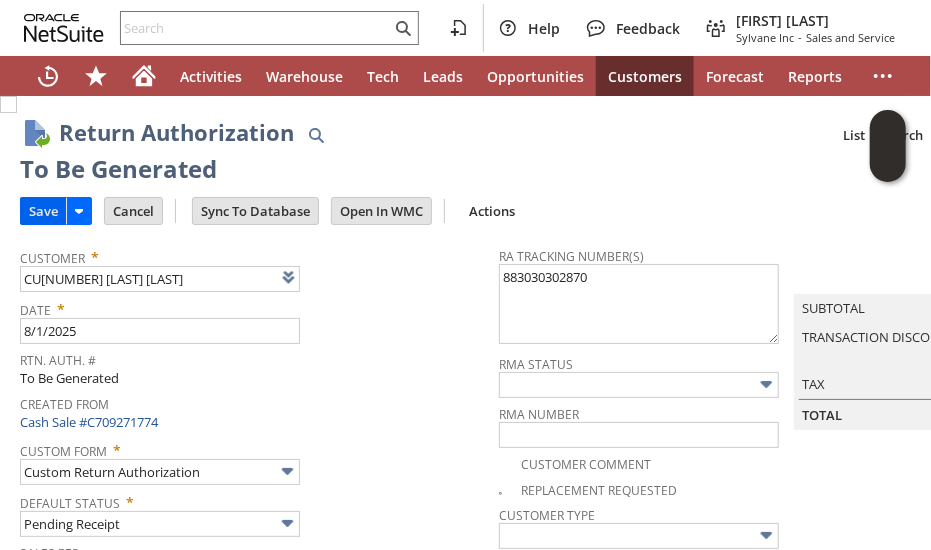 click on "Save" at bounding box center (43, 211) 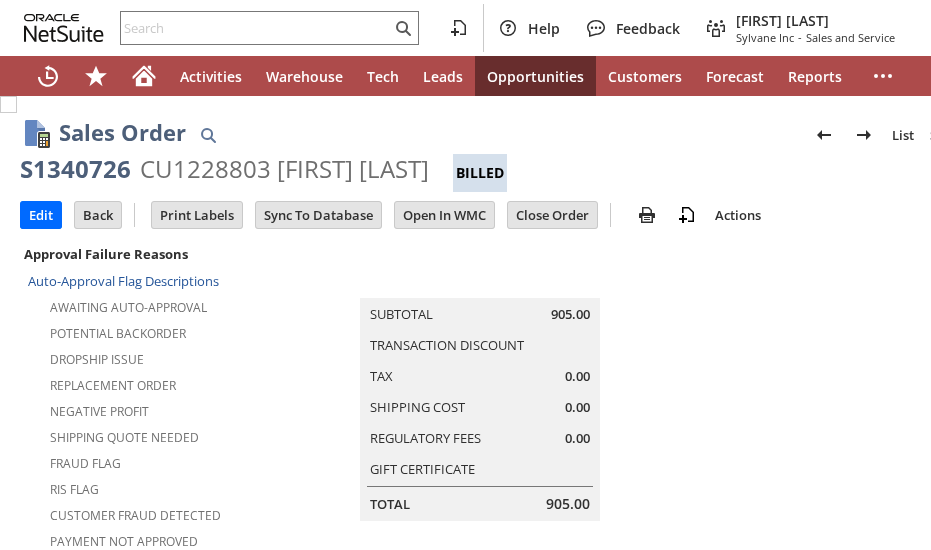 scroll, scrollTop: 0, scrollLeft: 0, axis: both 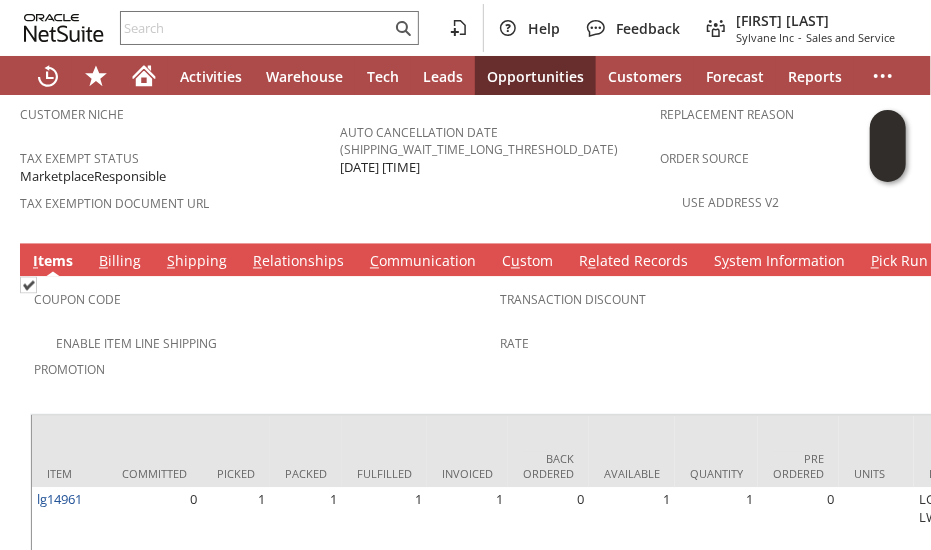 click on "S hipping" at bounding box center (197, 263) 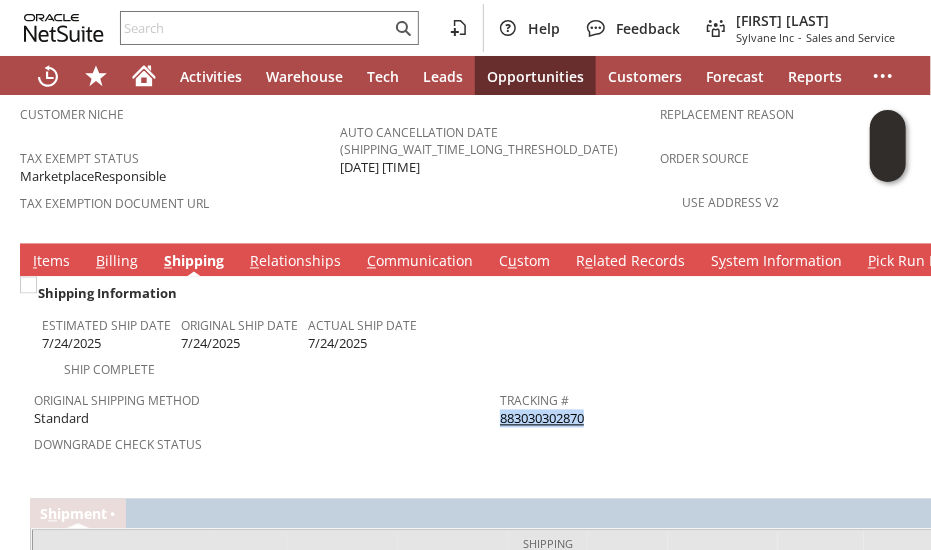 drag, startPoint x: 594, startPoint y: 347, endPoint x: 502, endPoint y: 350, distance: 92.0489 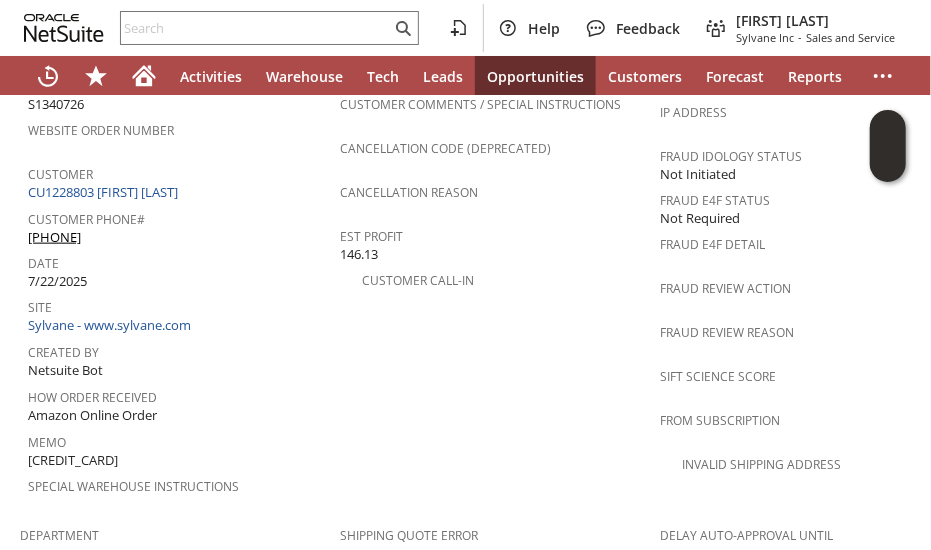 scroll, scrollTop: 827, scrollLeft: 0, axis: vertical 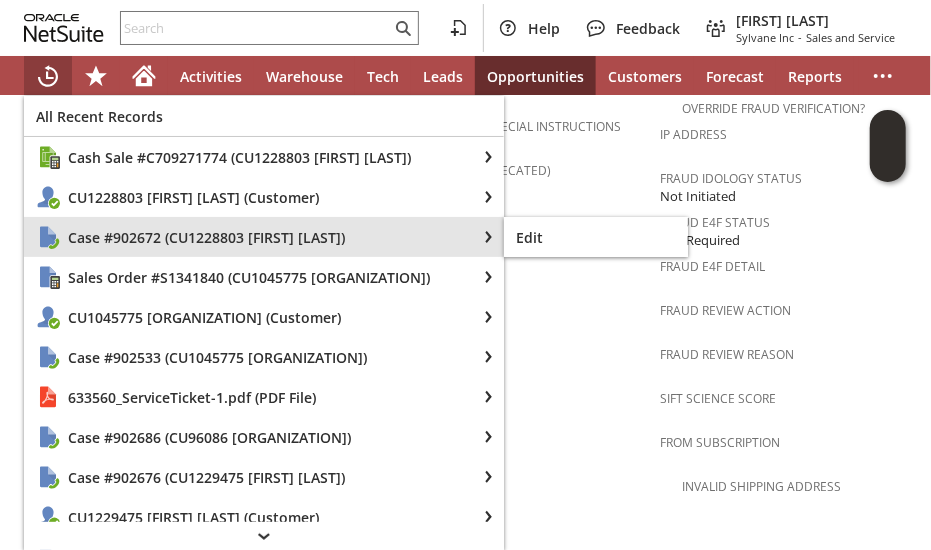 click on "Case #902672 (CU1228803 Patsy Customer)" at bounding box center [266, 237] 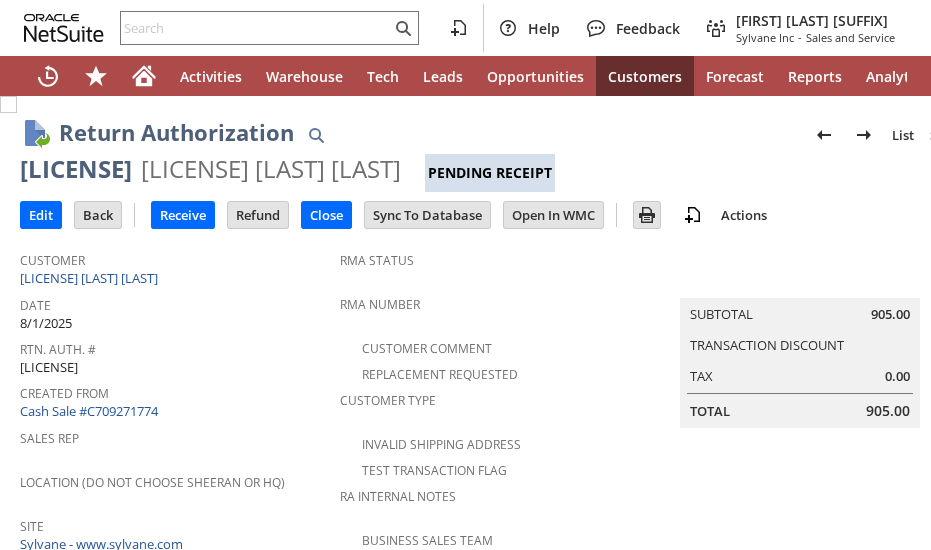scroll, scrollTop: 0, scrollLeft: 0, axis: both 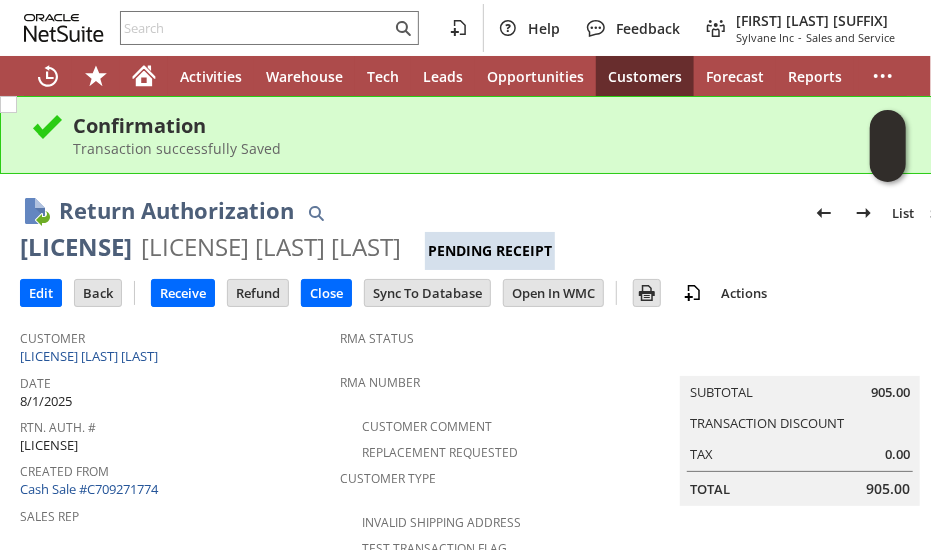 click on "RA88822" at bounding box center (76, 247) 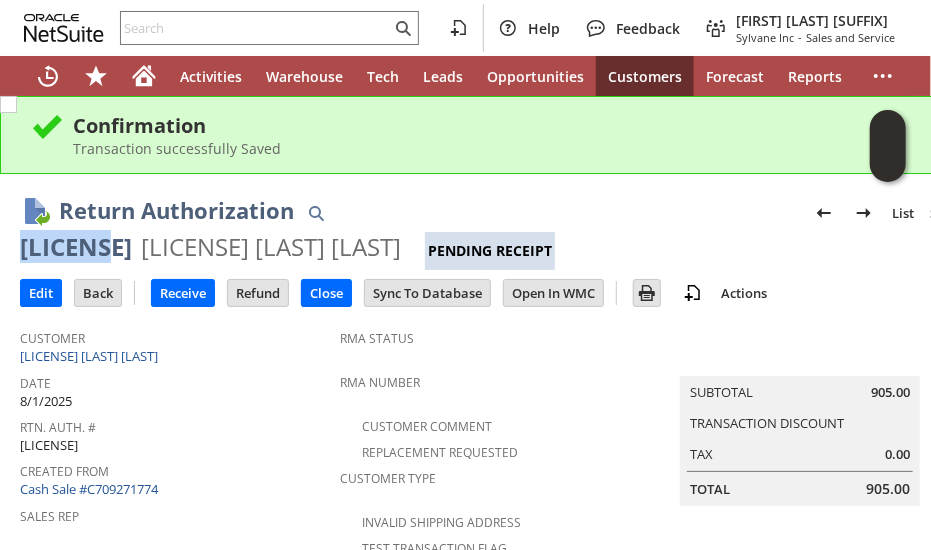 click on "RA88822" at bounding box center [76, 247] 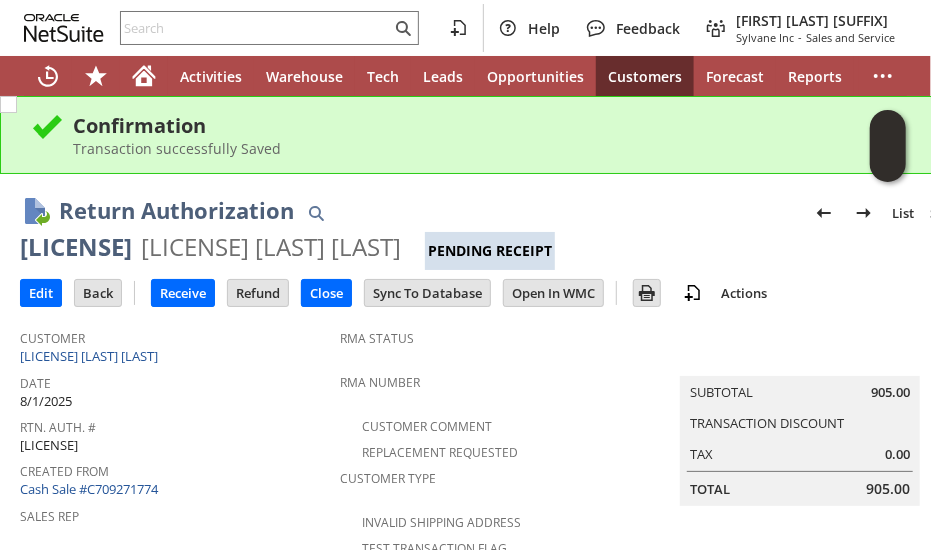 drag, startPoint x: 799, startPoint y: 155, endPoint x: 300, endPoint y: 50, distance: 509.92746 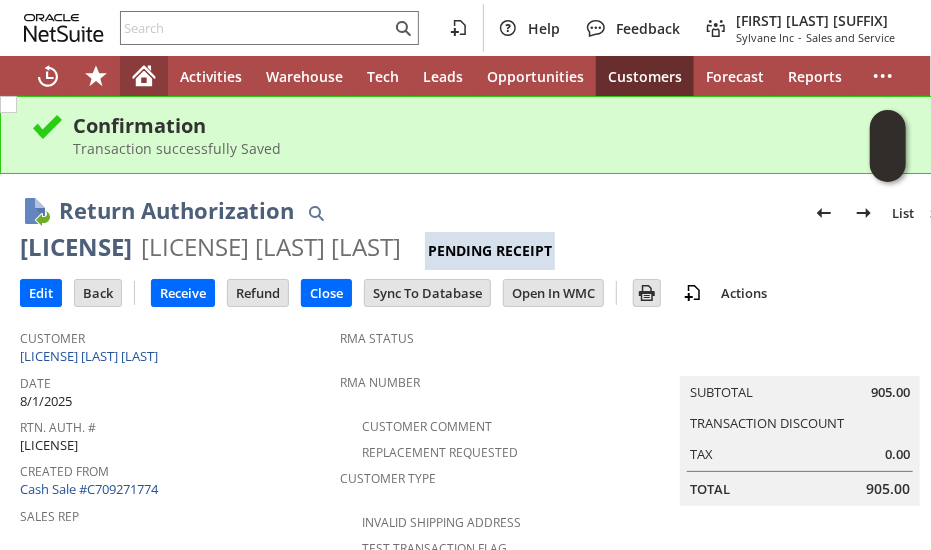 click 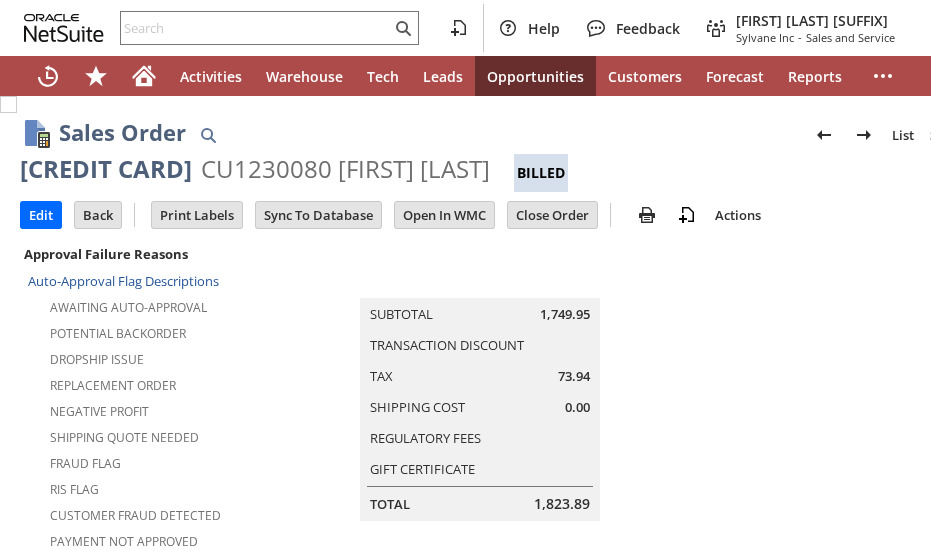 scroll, scrollTop: 0, scrollLeft: 0, axis: both 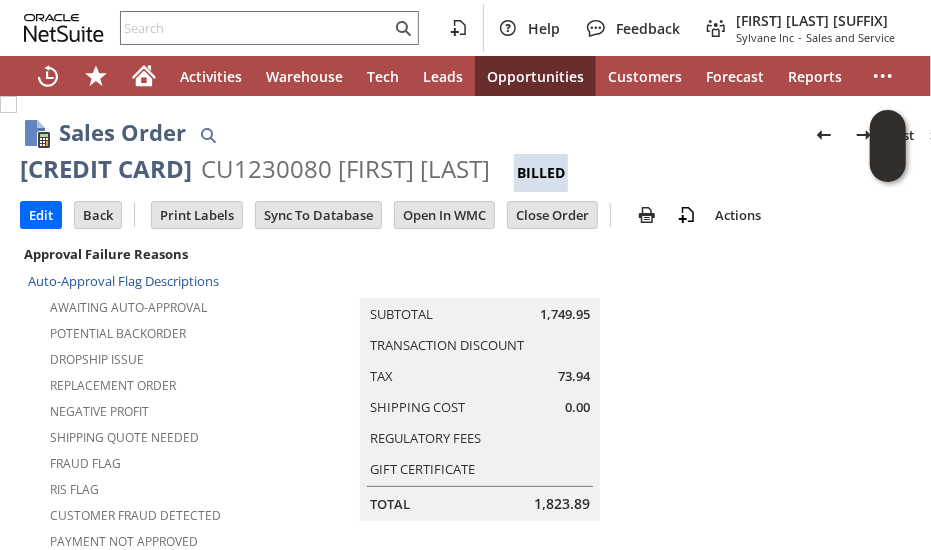 click on "CU1230080 Kim Bollinger" at bounding box center [345, 169] 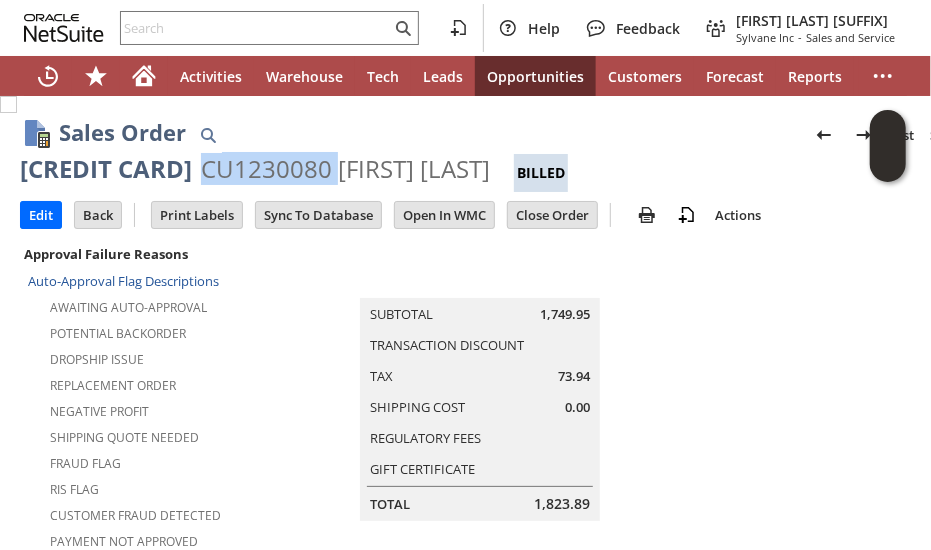 click on "CU1230080 Kim Bollinger" at bounding box center [345, 169] 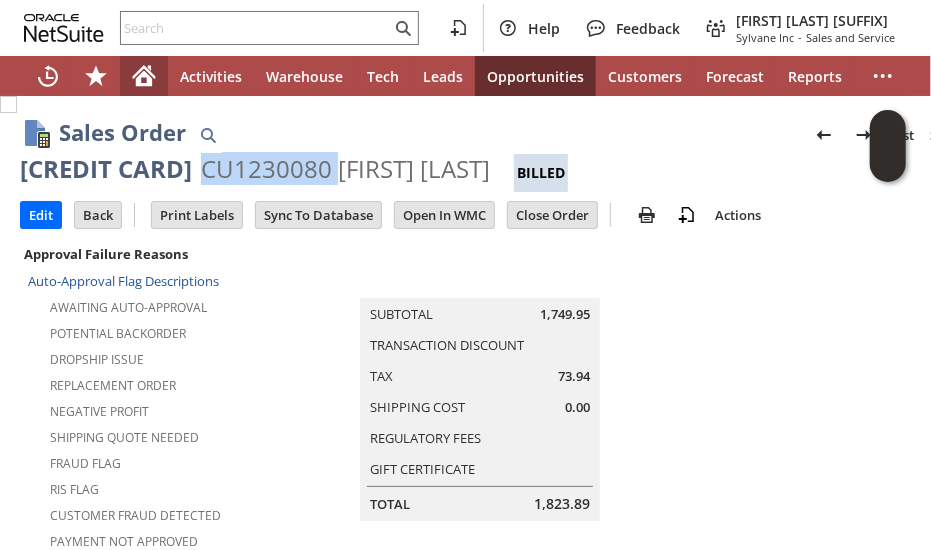 click 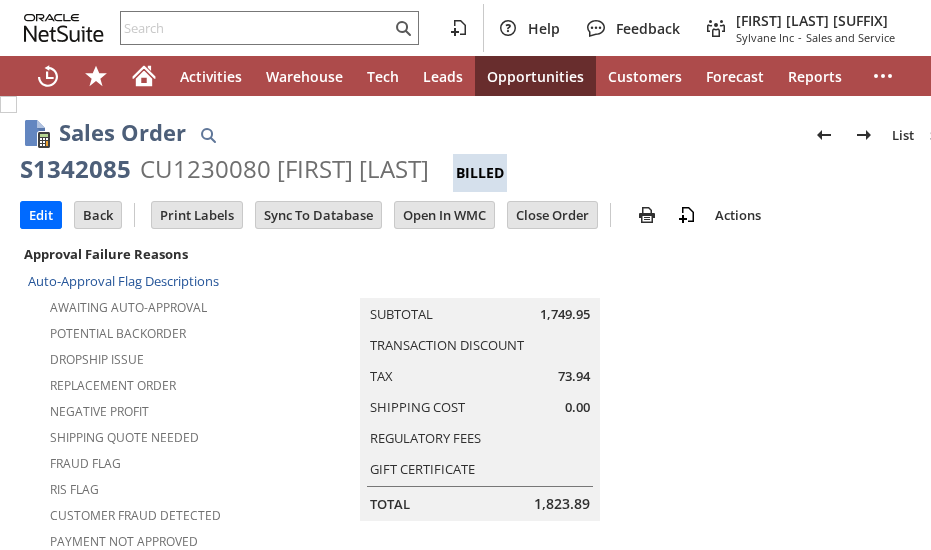 click on "CU1230080 [FIRST] [LAST]" at bounding box center (284, 169) 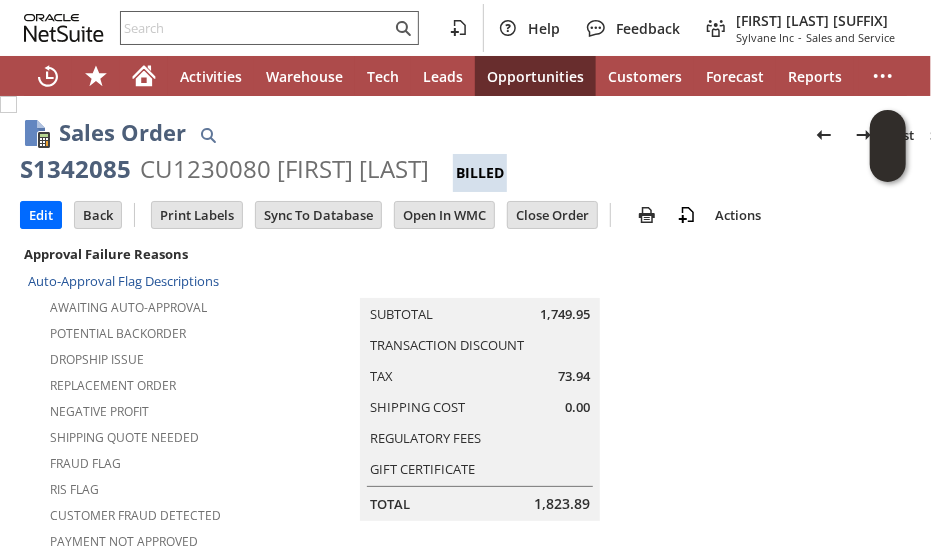 click at bounding box center [256, 28] 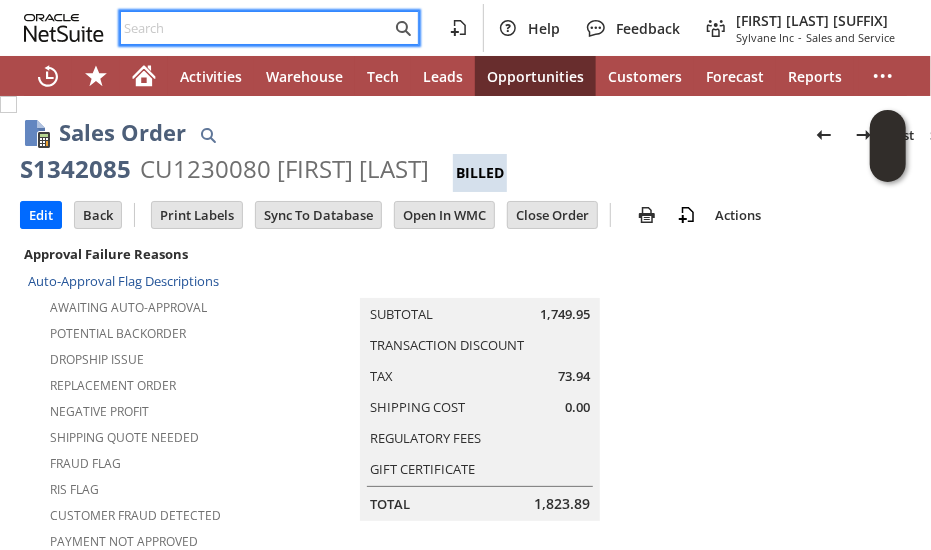 paste on "3212586863" 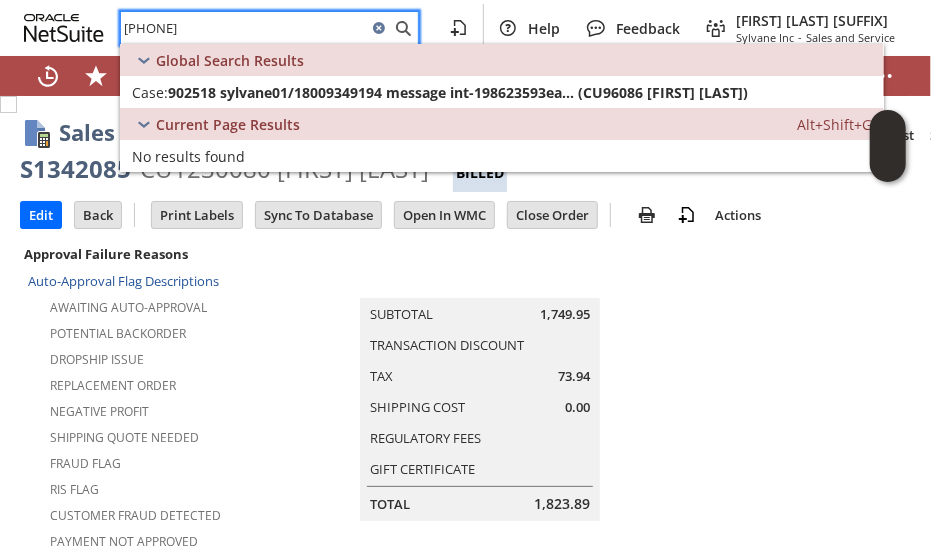 click on "3212586863" at bounding box center (244, 28) 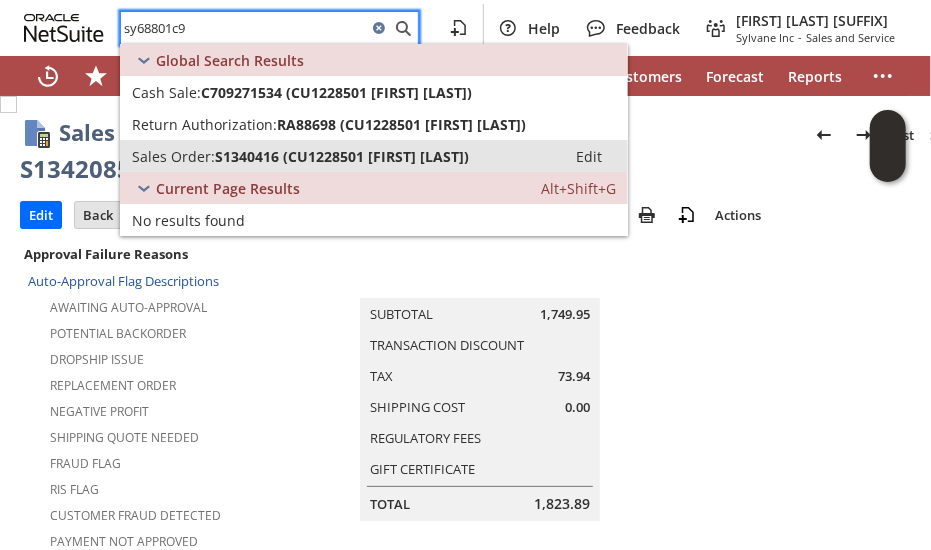 type on "sy68801c9" 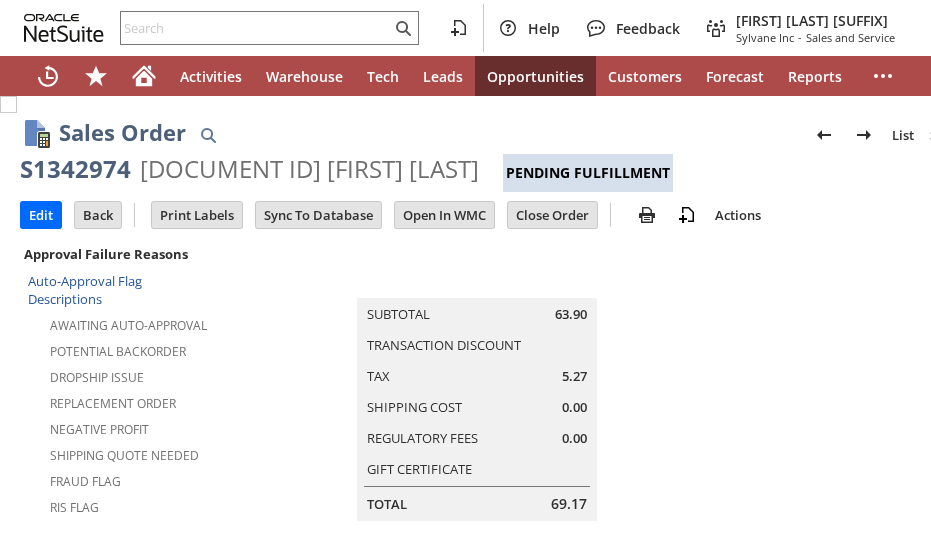 scroll, scrollTop: 0, scrollLeft: 0, axis: both 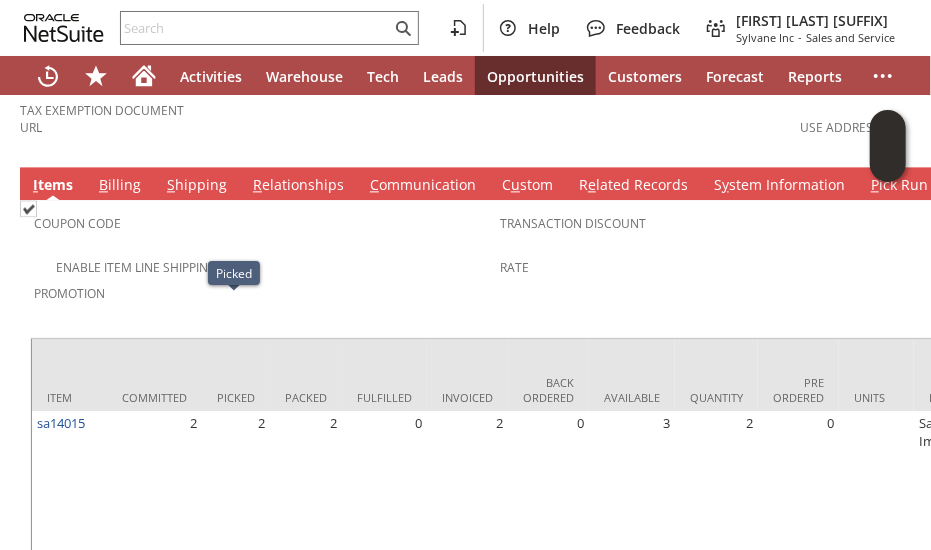 click on "Promotion" at bounding box center [262, 290] 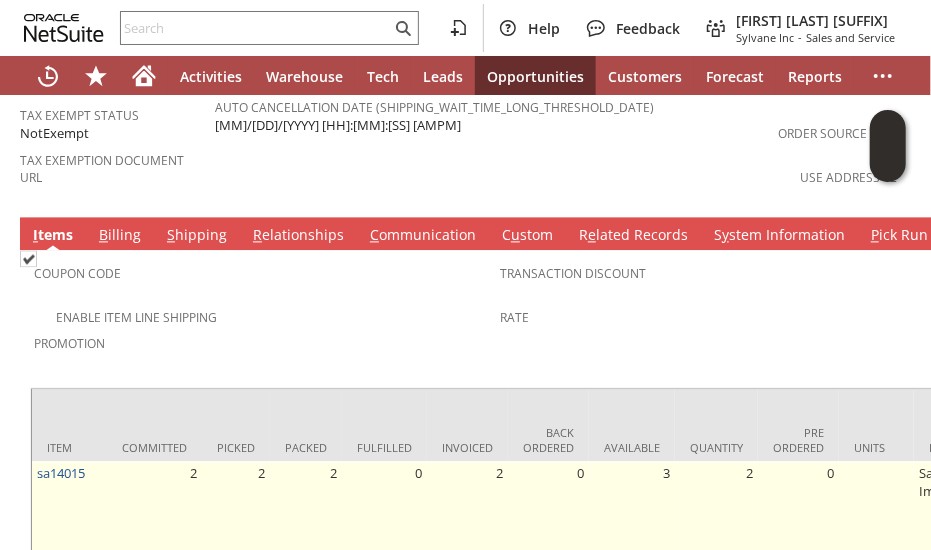 scroll, scrollTop: 1636, scrollLeft: 0, axis: vertical 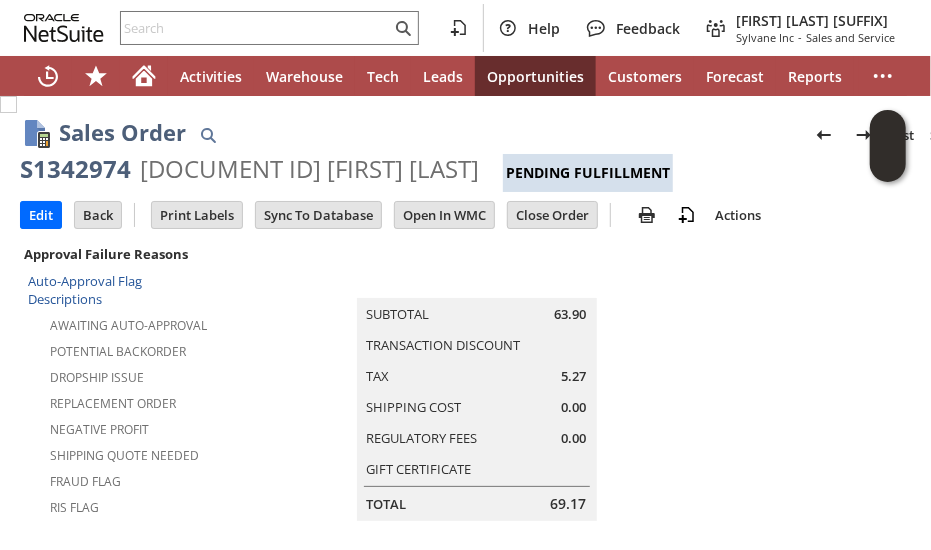 click on "S1342974" at bounding box center [75, 169] 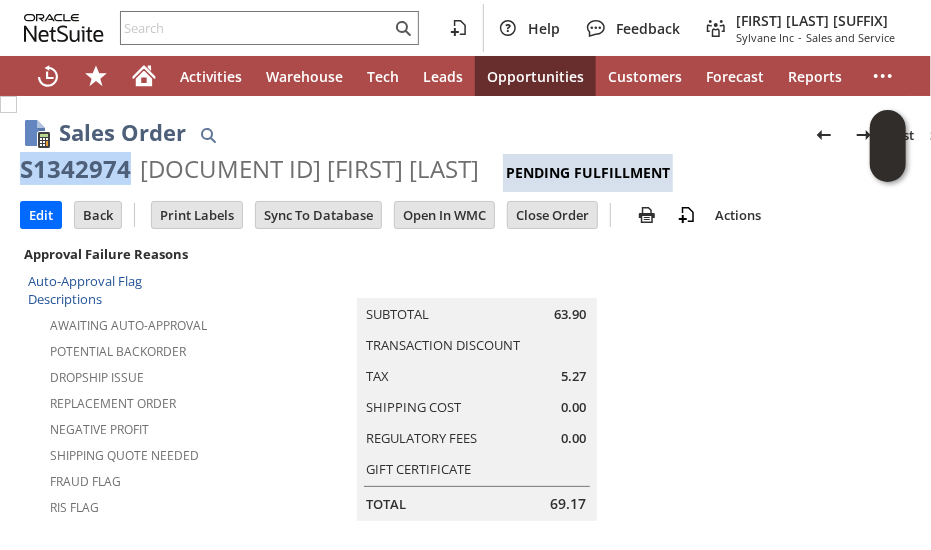 click on "S1342974" at bounding box center [75, 169] 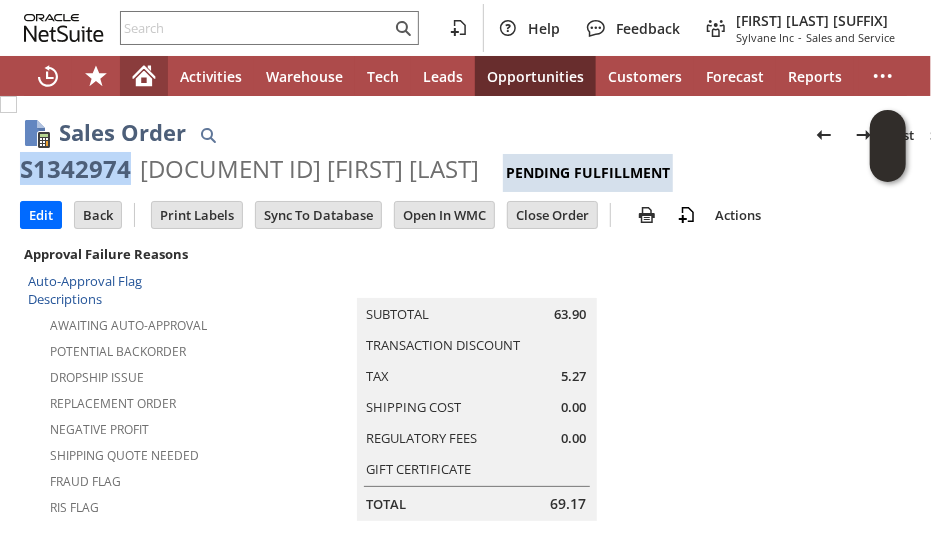 click 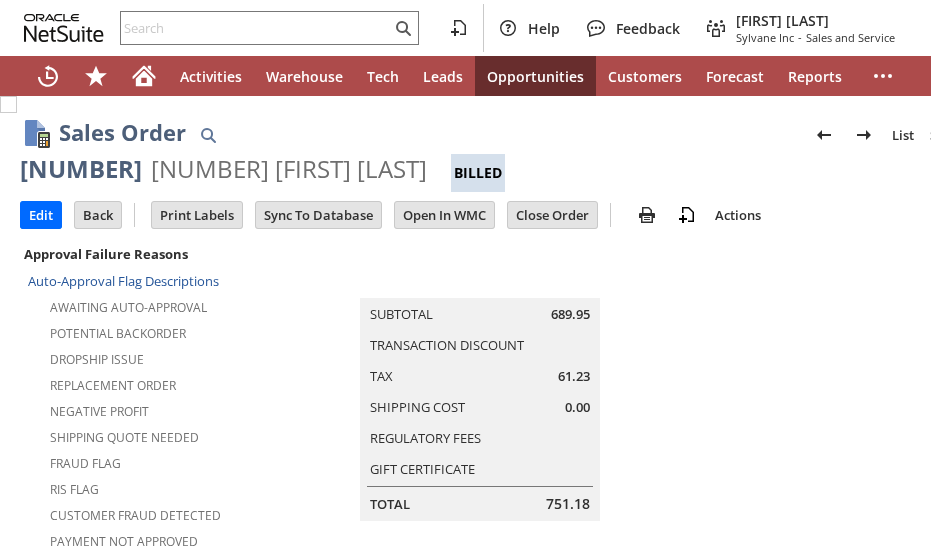 scroll, scrollTop: 0, scrollLeft: 0, axis: both 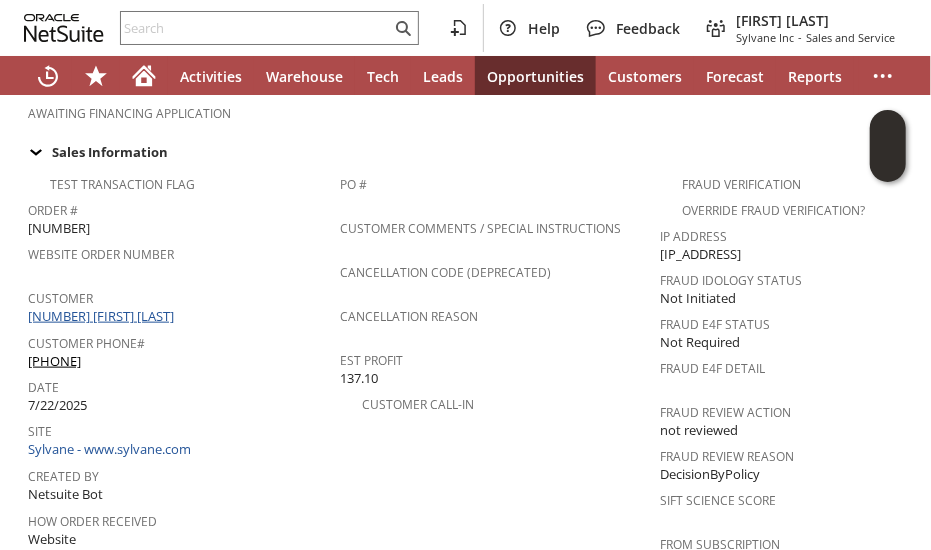 click on "CU1228501 Margaret Gardner" at bounding box center [103, 316] 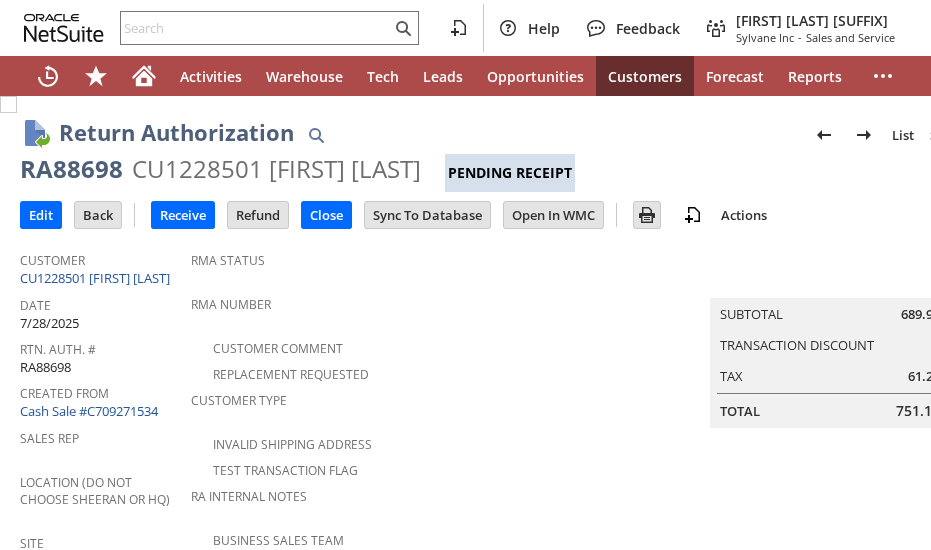 scroll, scrollTop: 0, scrollLeft: 0, axis: both 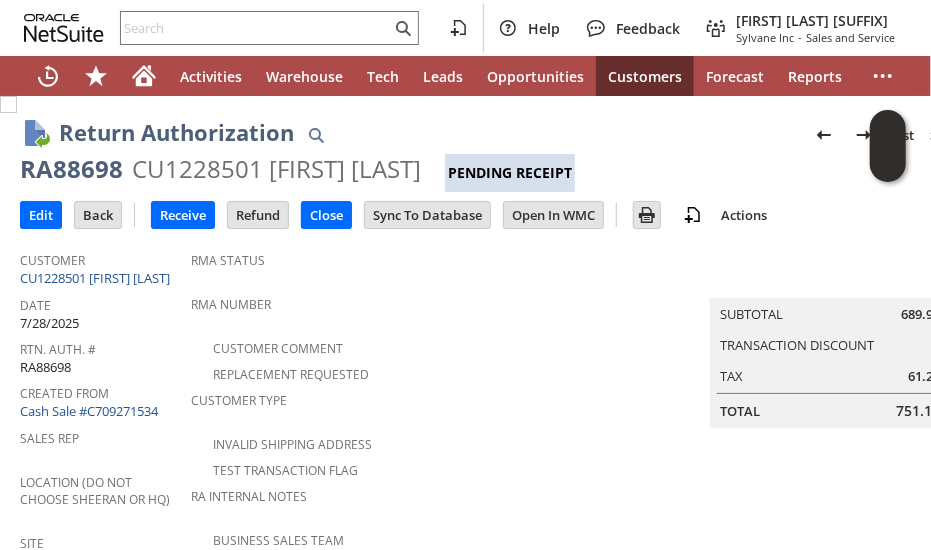 click on "CU1228501 Margaret Gardner" at bounding box center [276, 169] 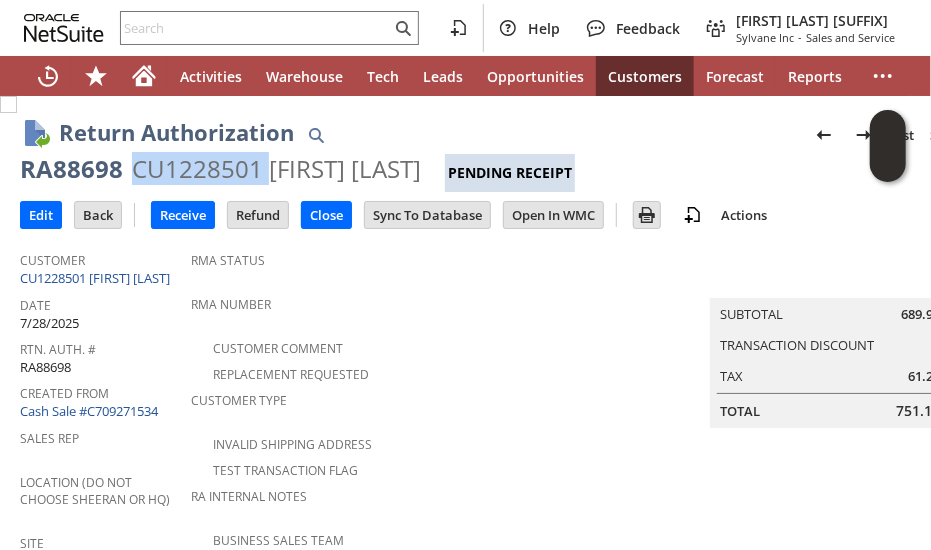 click on "CU1228501 Margaret Gardner" at bounding box center [276, 169] 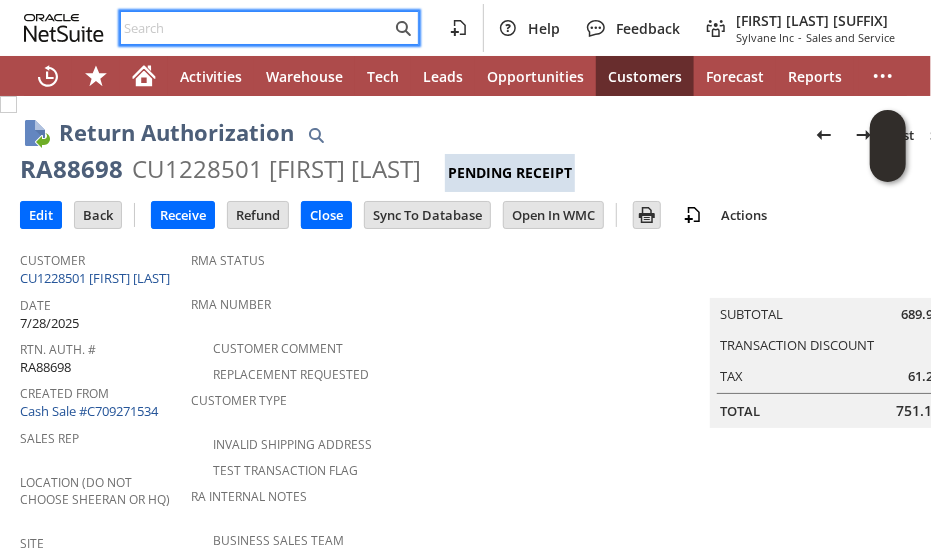 click at bounding box center (256, 28) 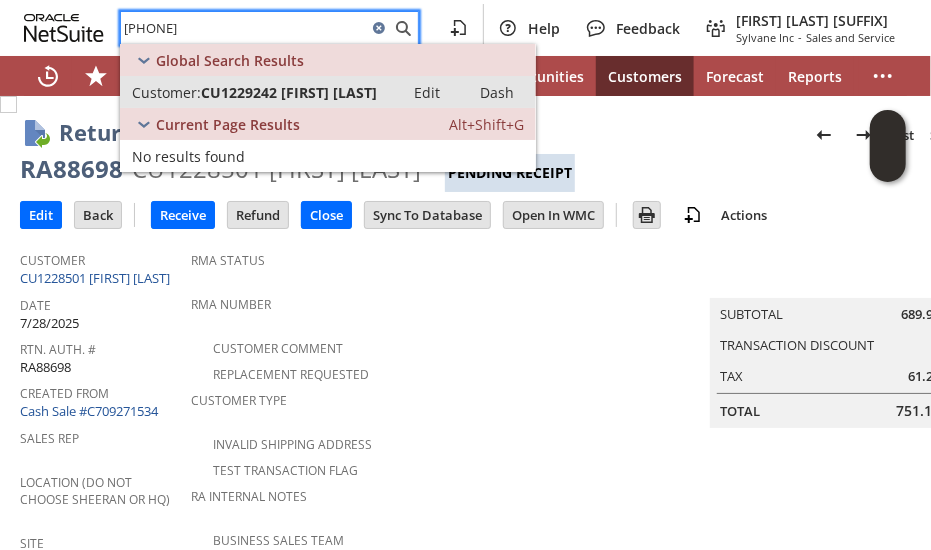 type on "3147323942" 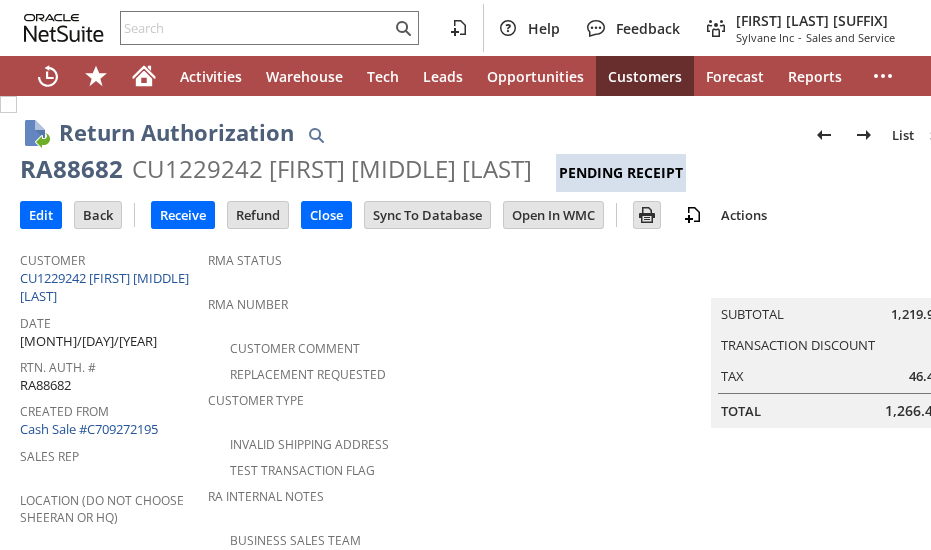 scroll, scrollTop: 0, scrollLeft: 0, axis: both 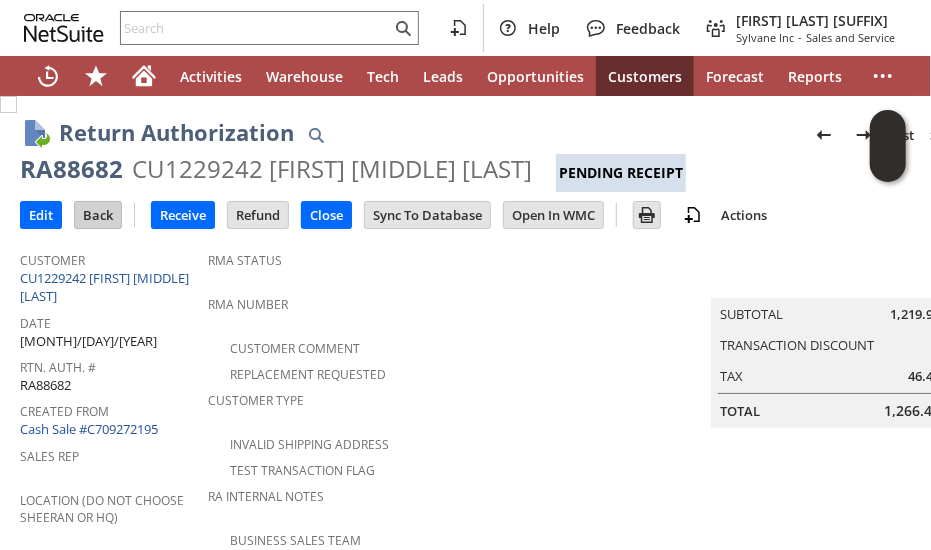 click on "Back" at bounding box center (98, 215) 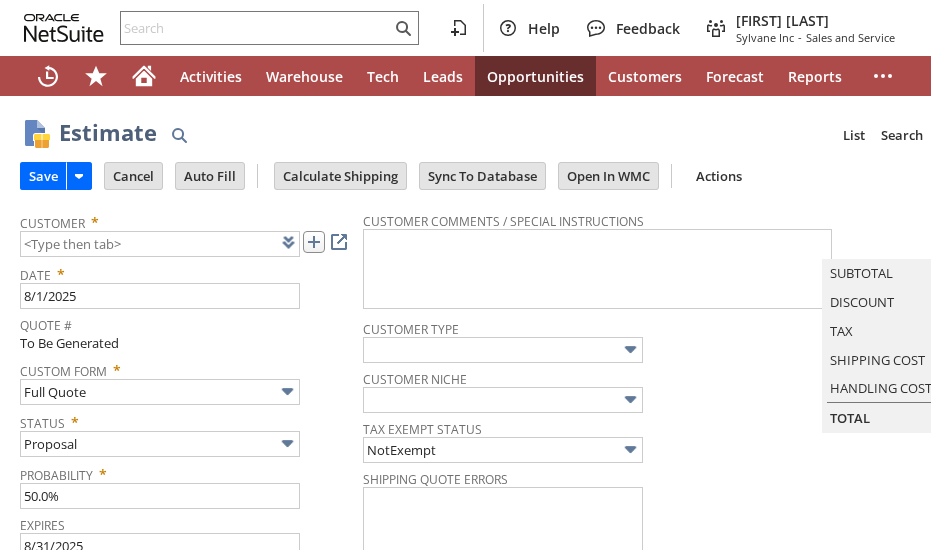 scroll, scrollTop: 0, scrollLeft: 0, axis: both 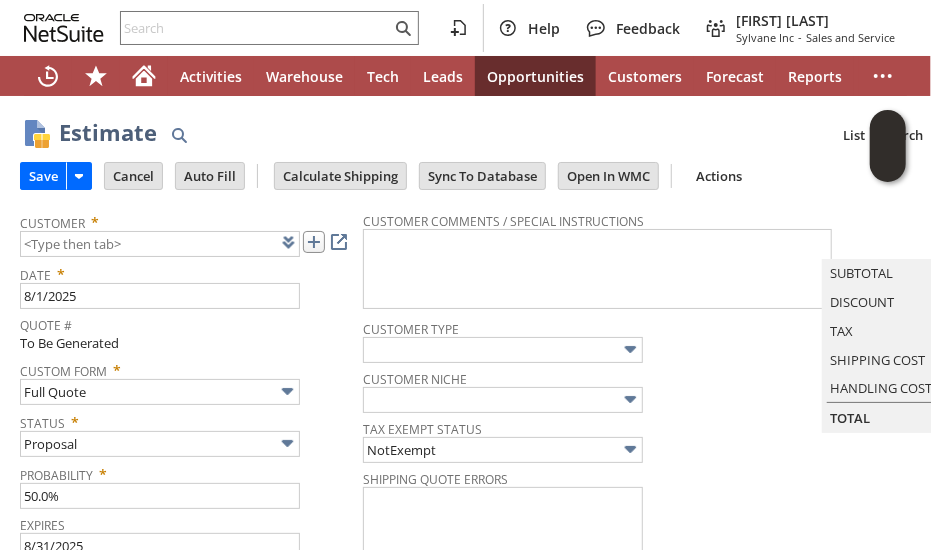 click at bounding box center [314, 242] 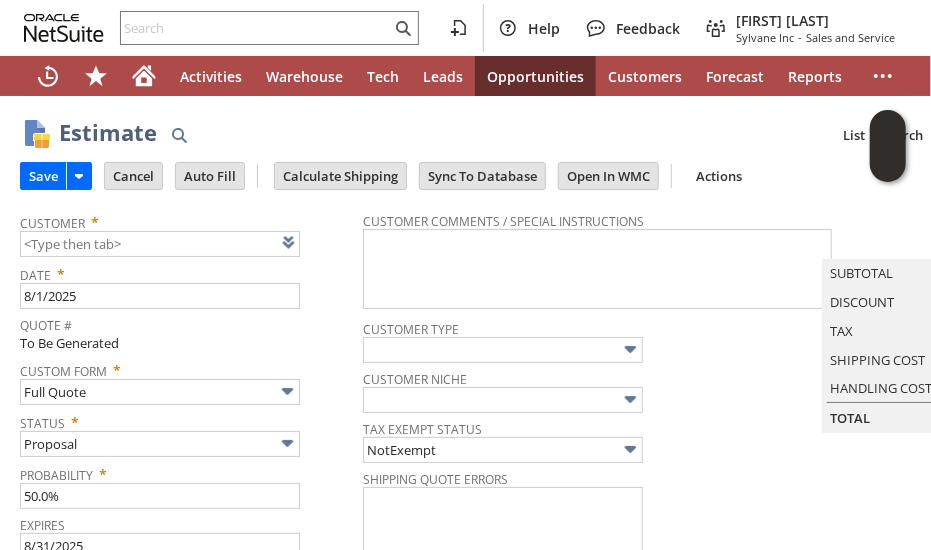 click on "Estimate
List
Search
More
Add To Shortcuts" at bounding box center [519, 134] 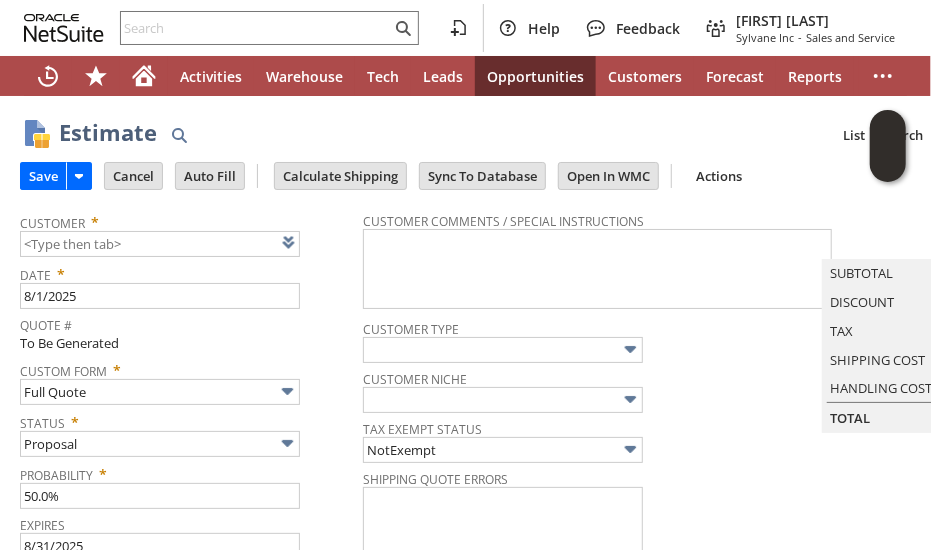 type on "CU1231120 Material Systems, Inc." 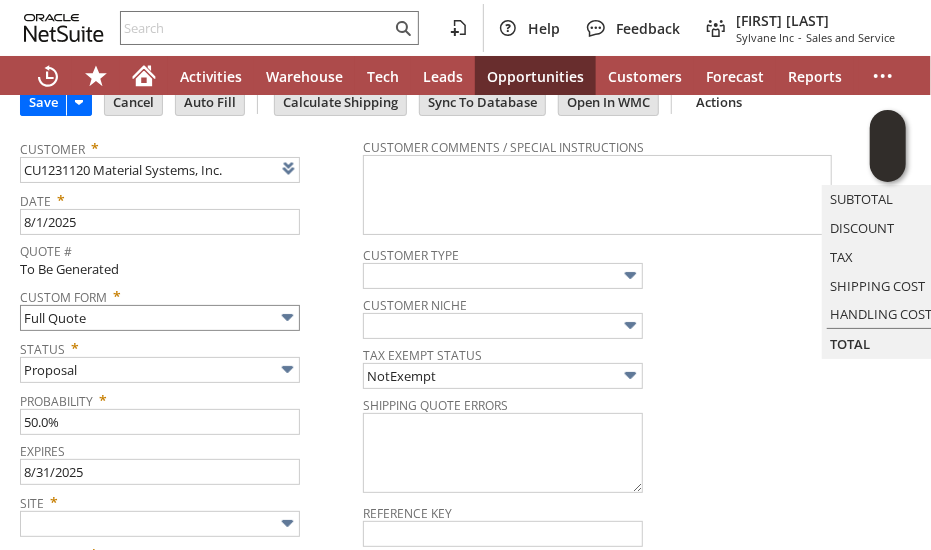 scroll, scrollTop: 100, scrollLeft: 0, axis: vertical 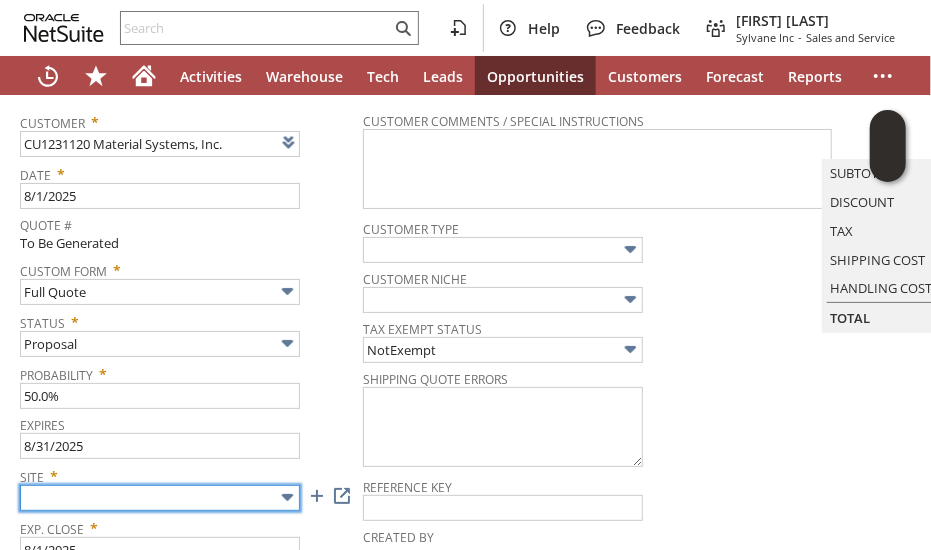 click at bounding box center (160, 498) 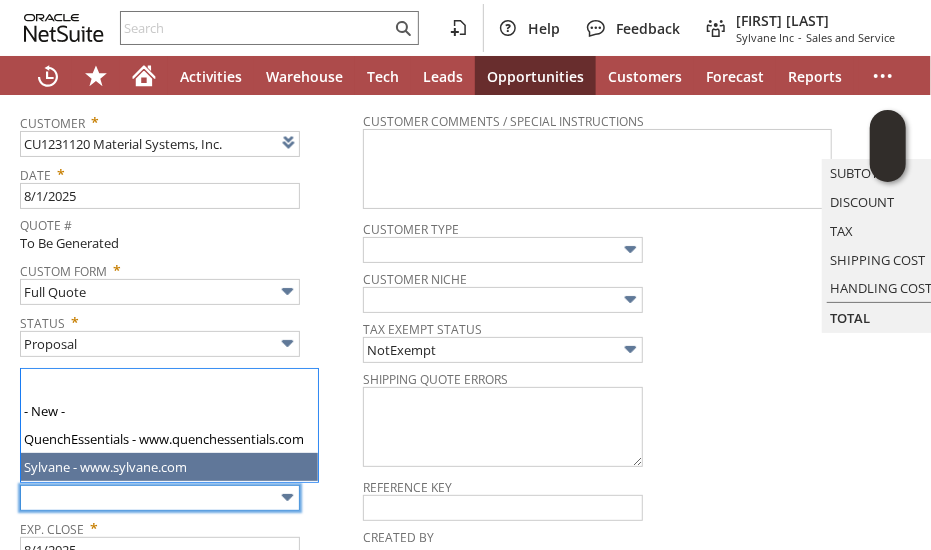 drag, startPoint x: 153, startPoint y: 474, endPoint x: 346, endPoint y: 449, distance: 194.61244 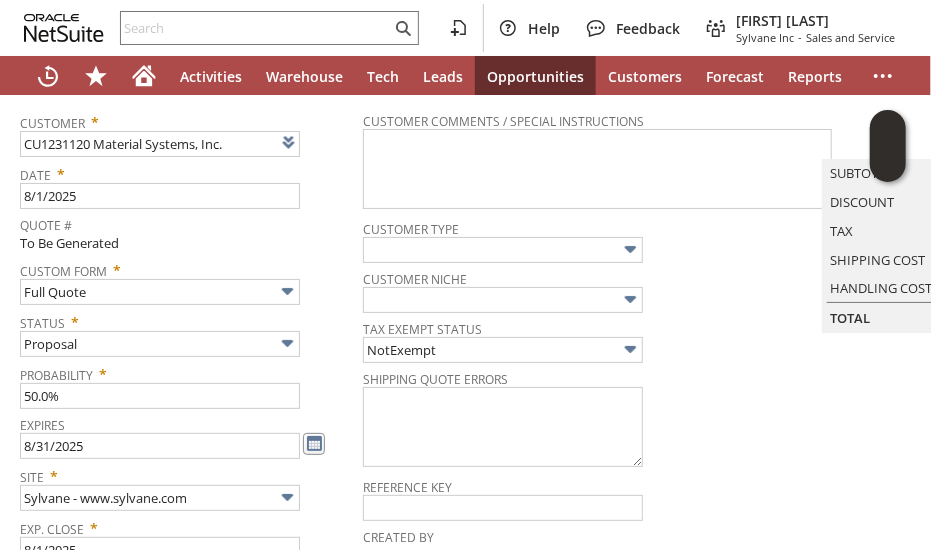 click at bounding box center (314, 444) 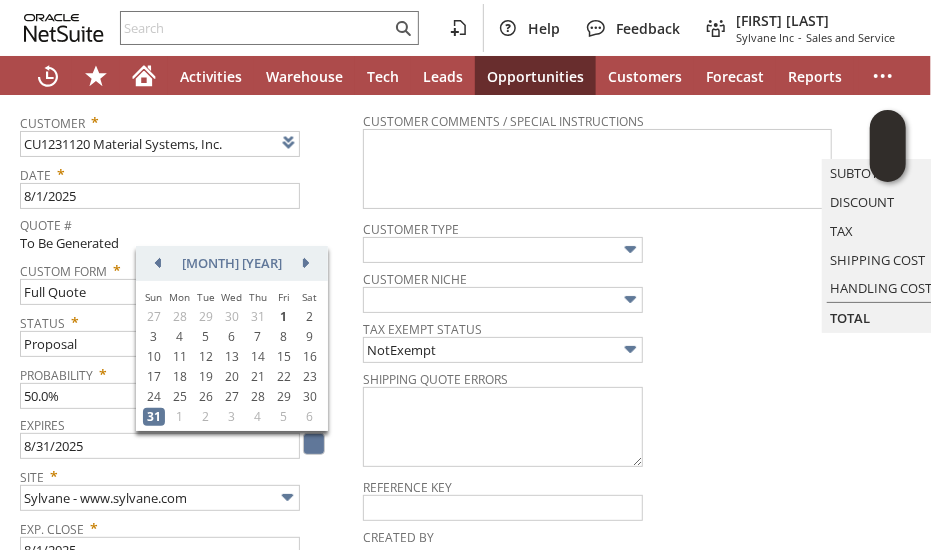 click on "Quote #" at bounding box center (186, 222) 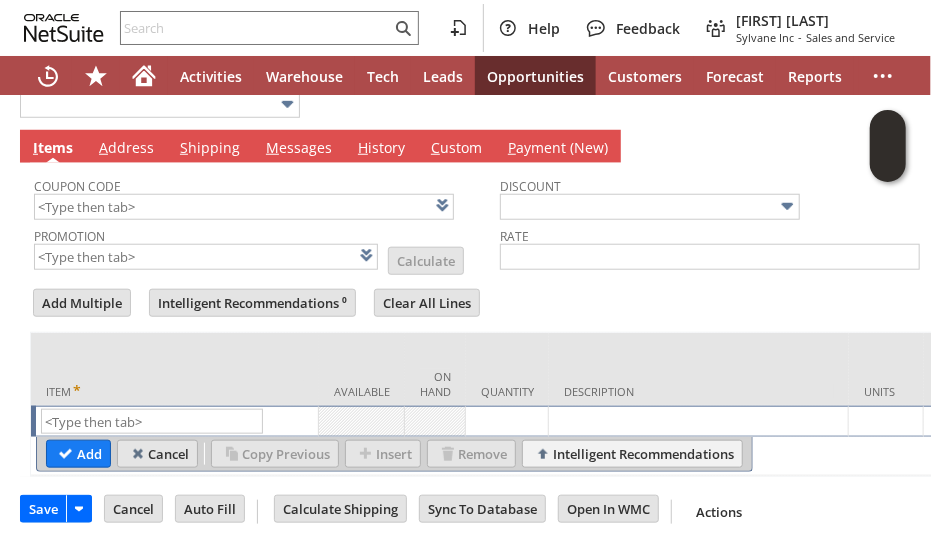 scroll, scrollTop: 666, scrollLeft: 0, axis: vertical 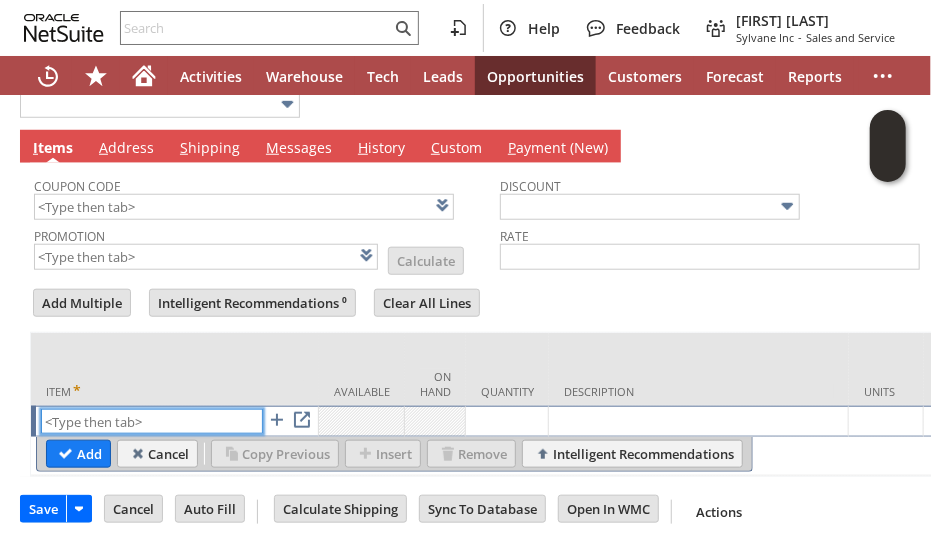 click at bounding box center (152, 421) 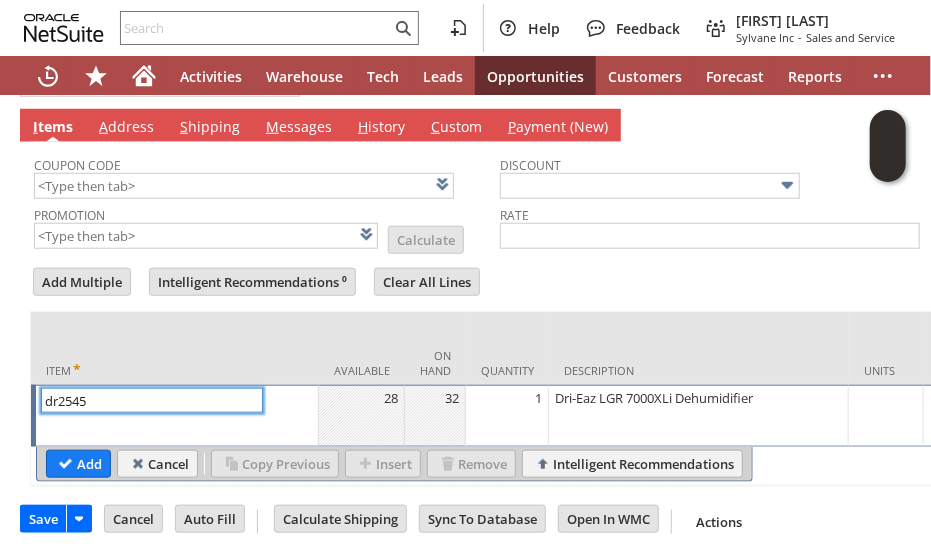 type on "1" 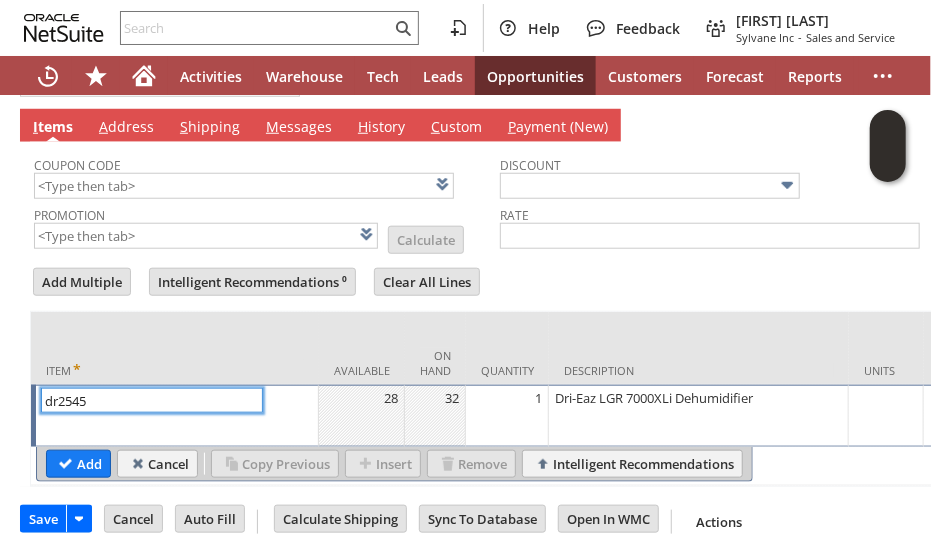 type on "dr2545" 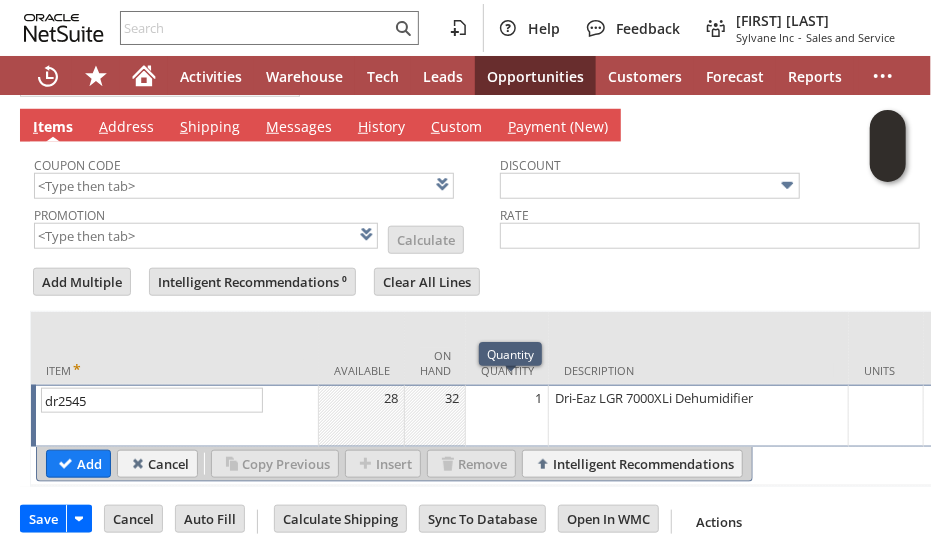 click on "1" at bounding box center [507, 398] 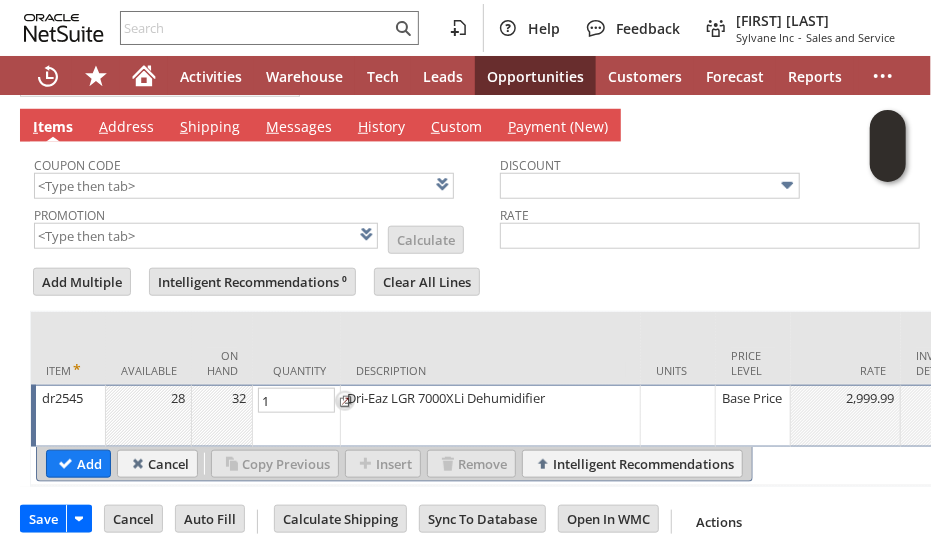 type on "2" 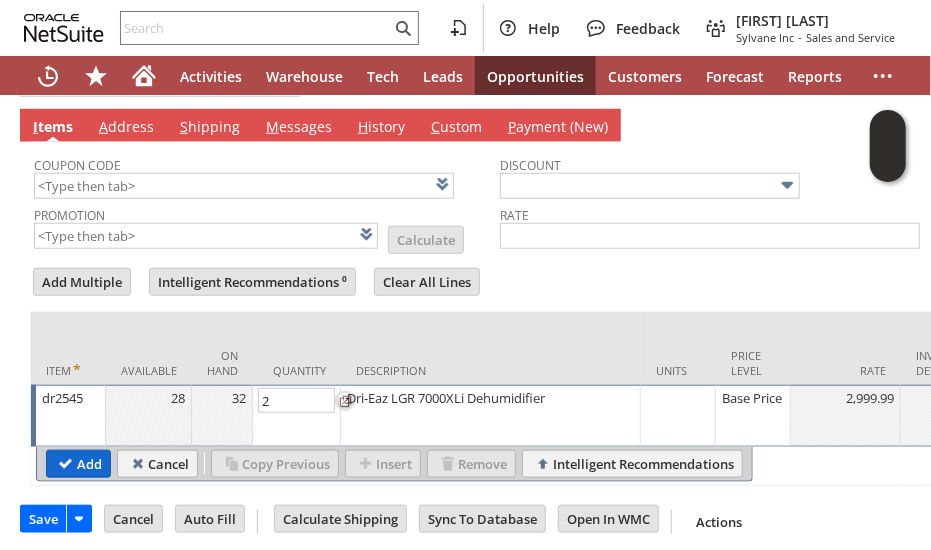 click on "Add" at bounding box center [78, 464] 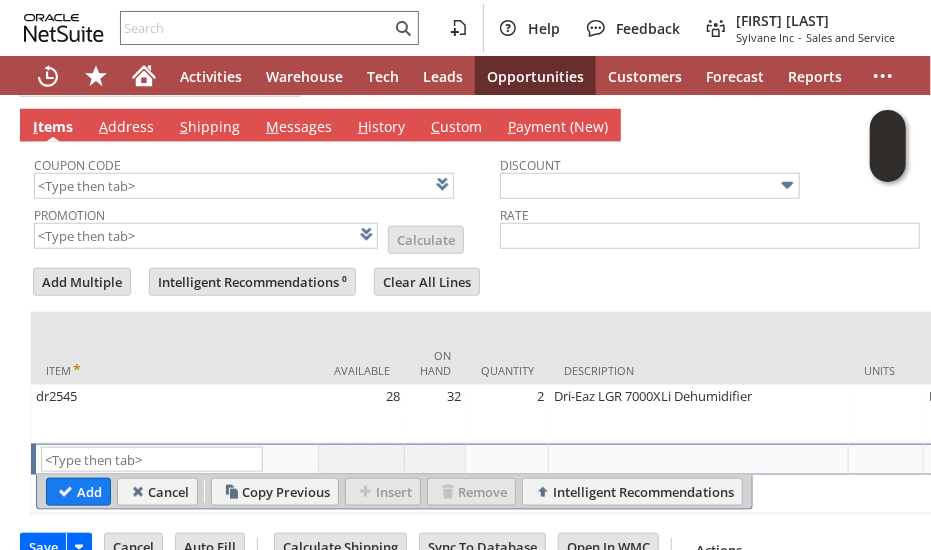 type on "Intelligent Recommendations¹⁰" 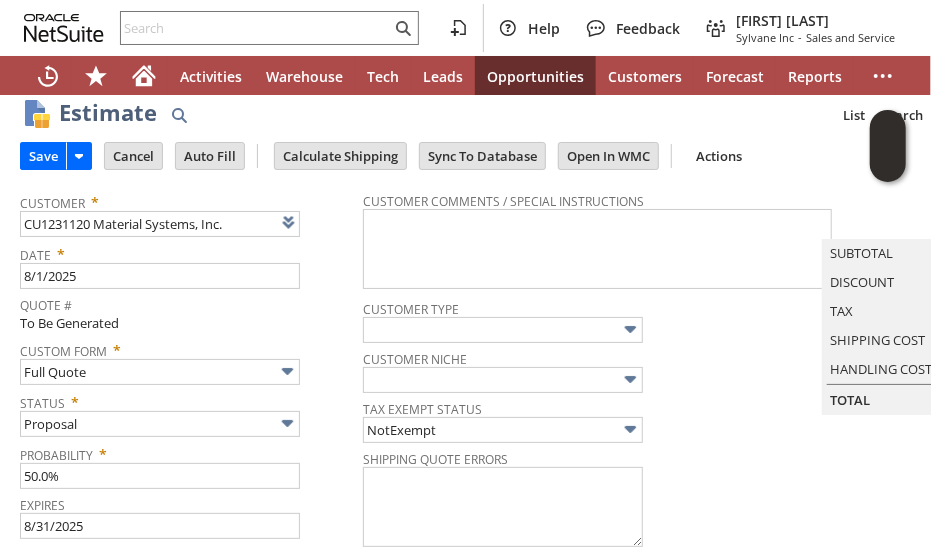 scroll, scrollTop: 0, scrollLeft: 0, axis: both 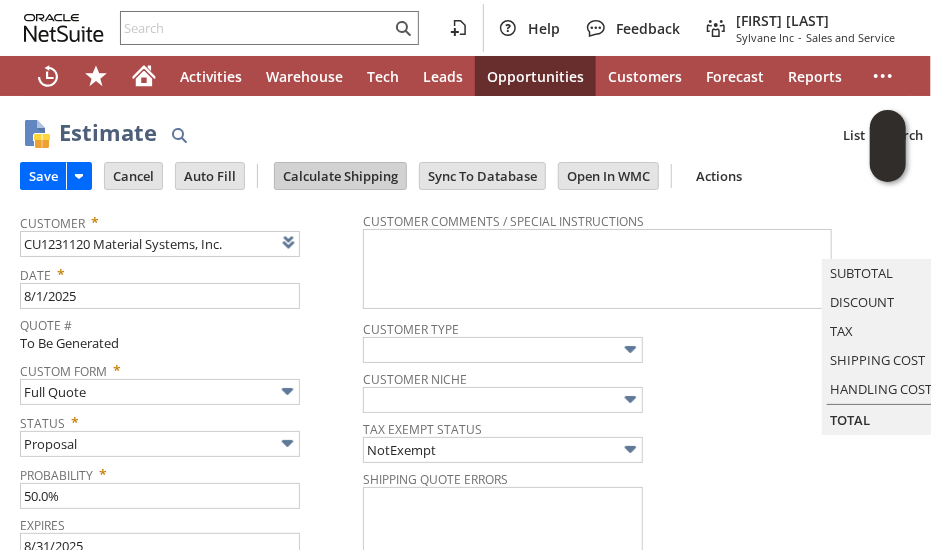 click on "Calculate Shipping" at bounding box center [340, 176] 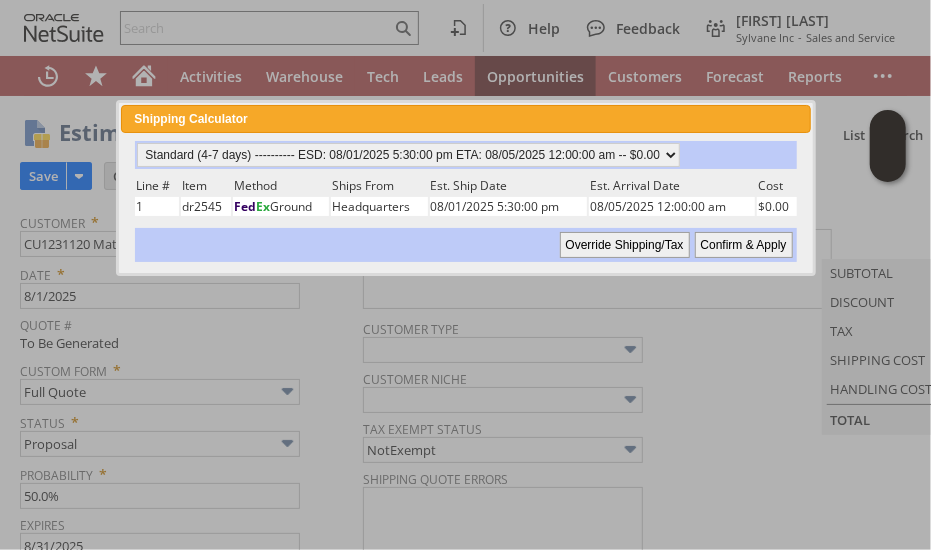 click on "Confirm & Apply" at bounding box center [744, 245] 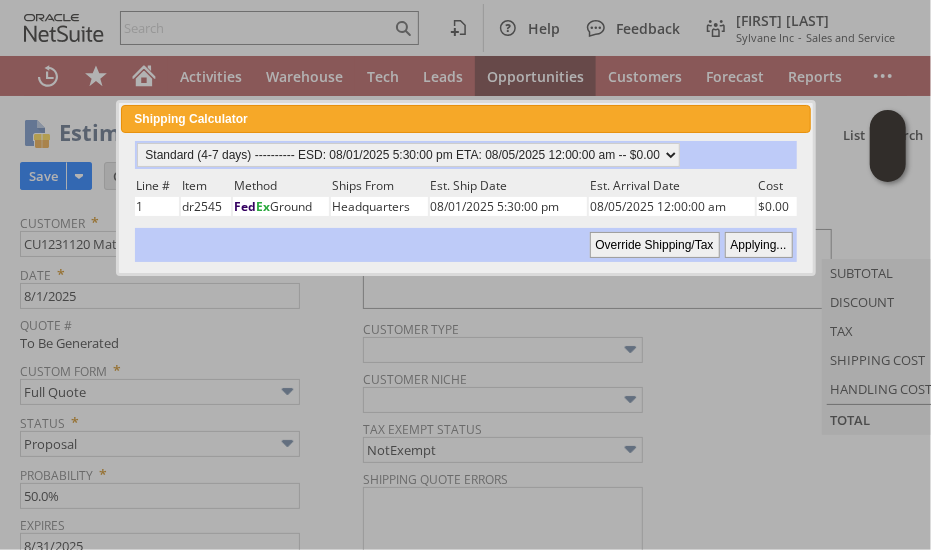 type 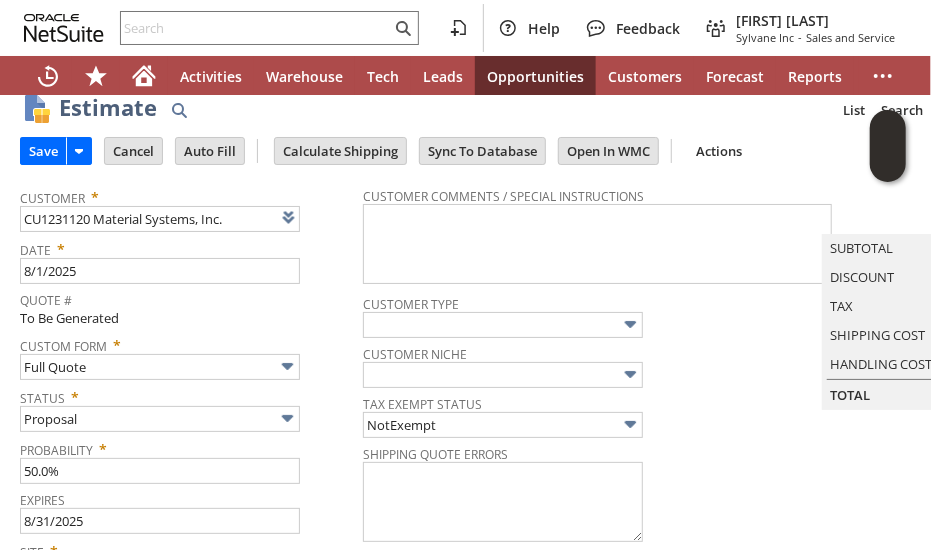 scroll, scrollTop: 24, scrollLeft: 0, axis: vertical 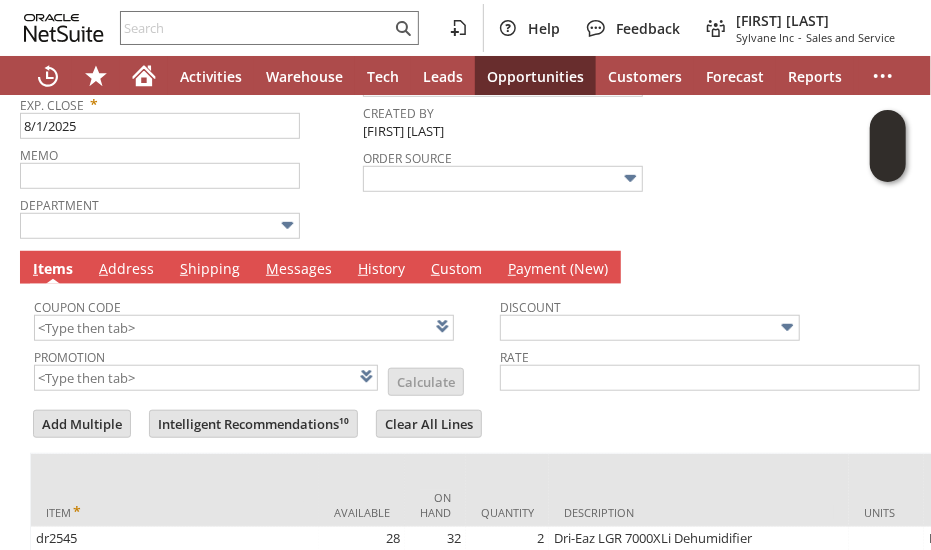 click on "M essages" at bounding box center [299, 270] 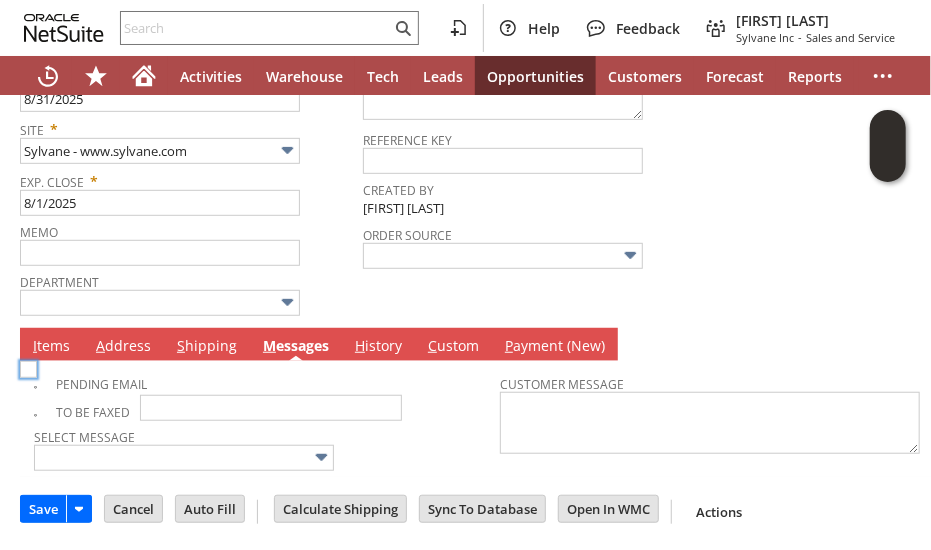 scroll, scrollTop: 454, scrollLeft: 0, axis: vertical 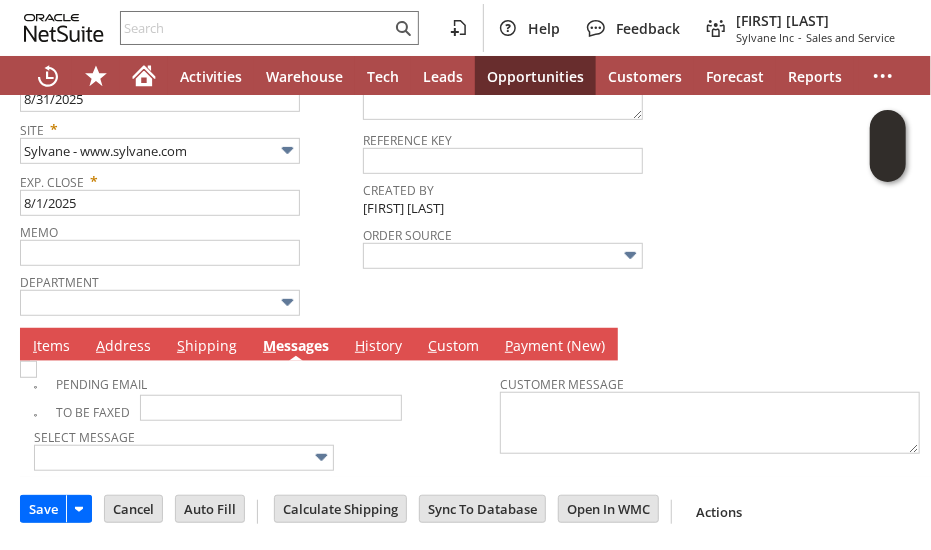 click at bounding box center (28, 369) 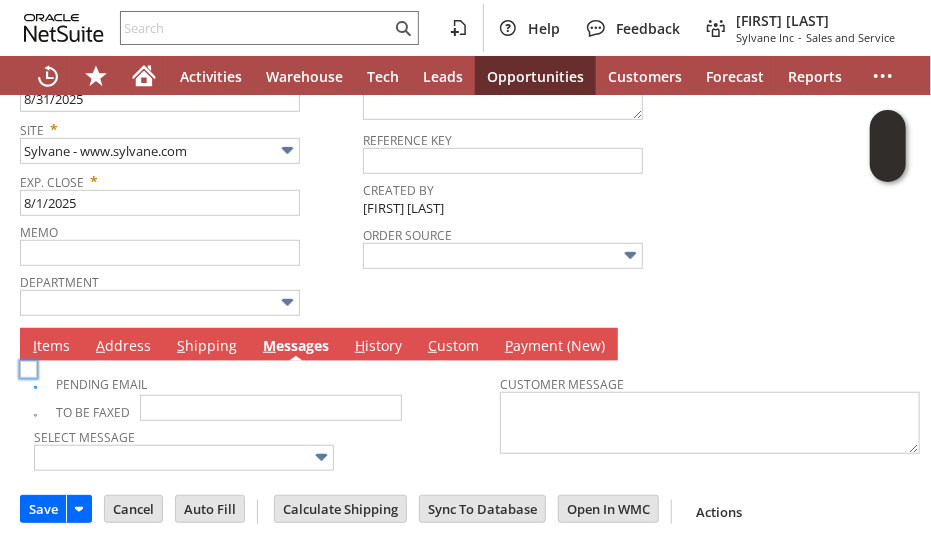 checkbox on "true" 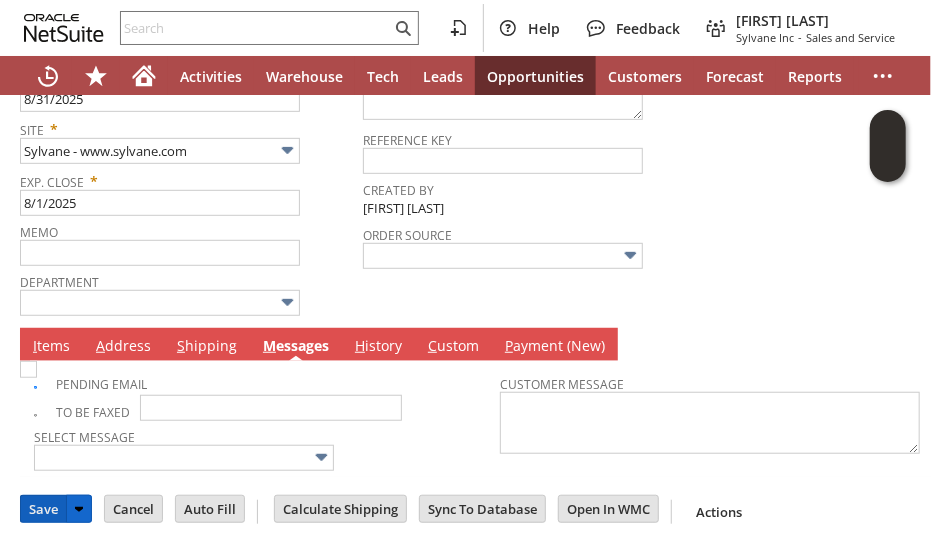 click on "Save" at bounding box center [43, 509] 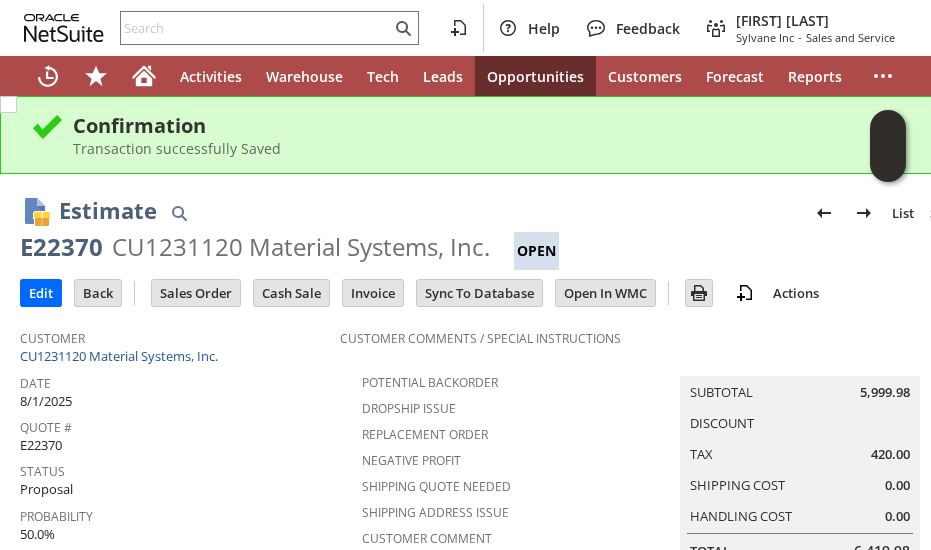 scroll, scrollTop: 0, scrollLeft: 0, axis: both 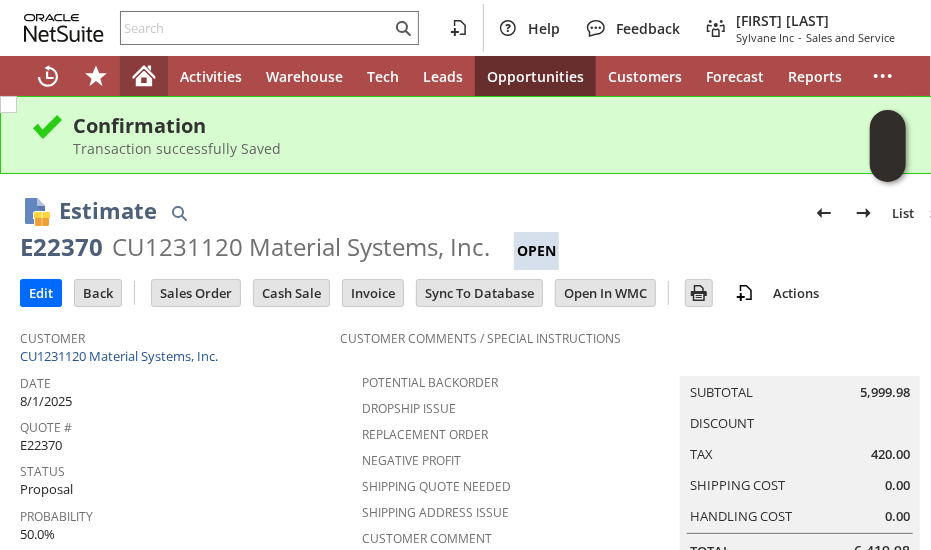 click 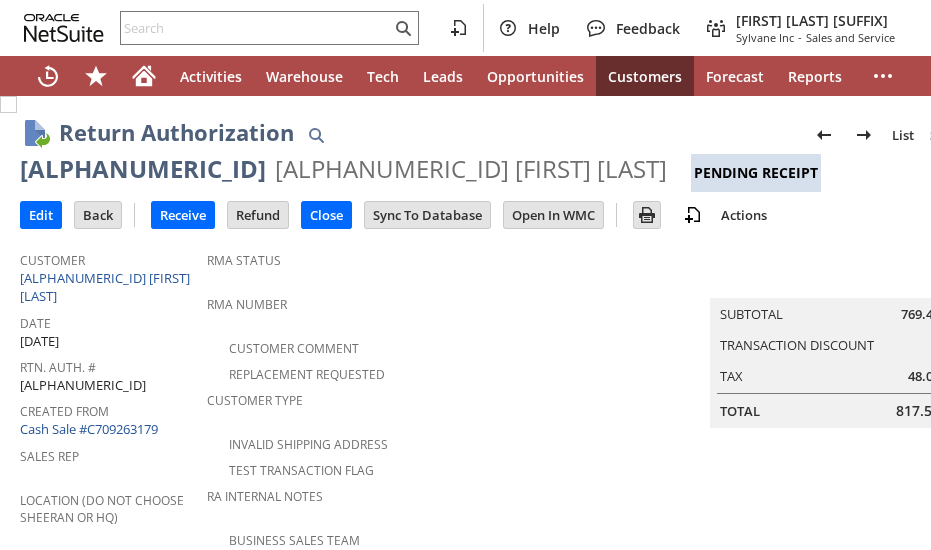scroll, scrollTop: 0, scrollLeft: 0, axis: both 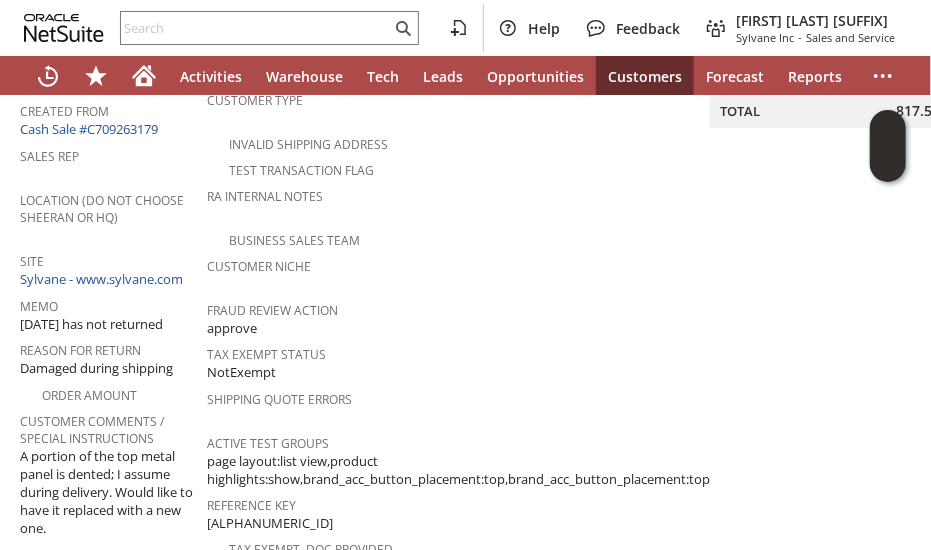 click on "Memo
7/28 has not returned" at bounding box center (108, 313) 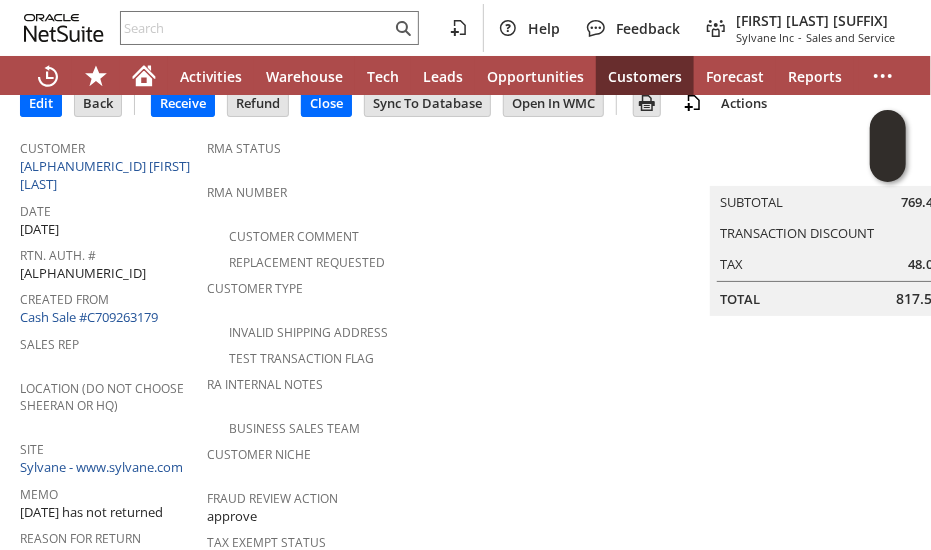 scroll, scrollTop: 74, scrollLeft: 0, axis: vertical 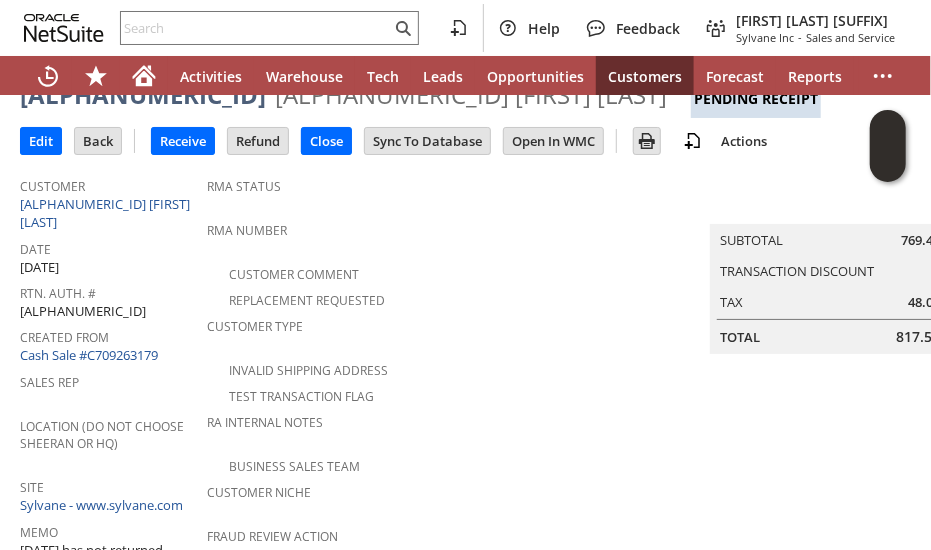 click on "Edit
Back
New
Receive
Refund
Close" at bounding box center [500, 142] 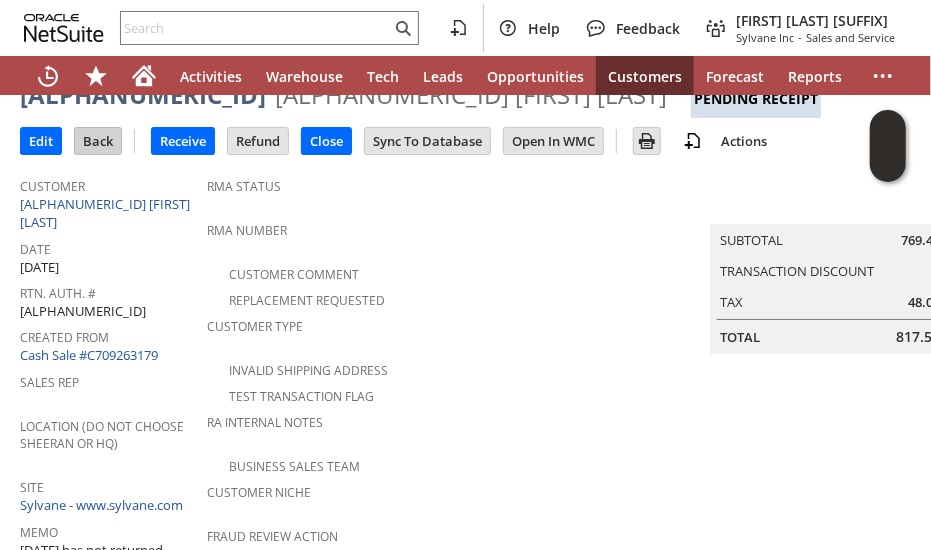 click on "Back" at bounding box center (98, 141) 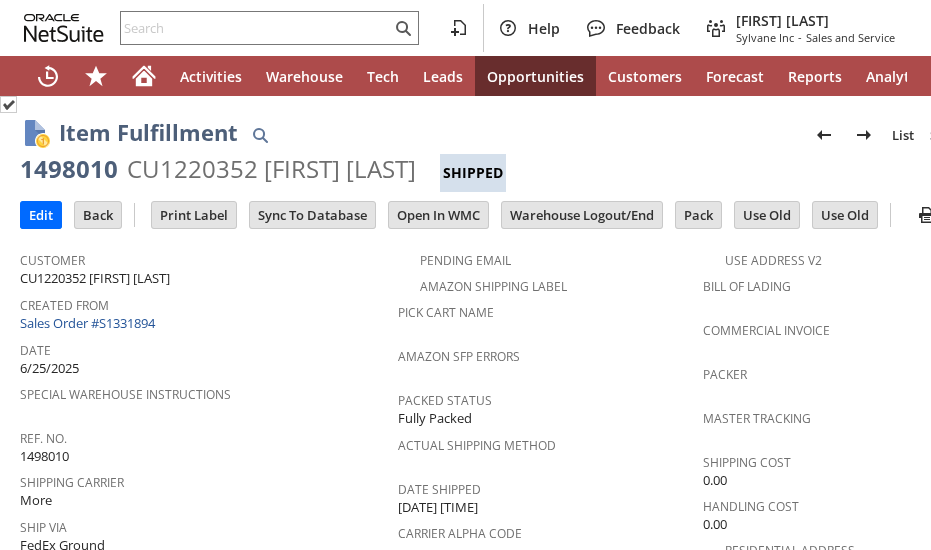 scroll, scrollTop: 0, scrollLeft: 0, axis: both 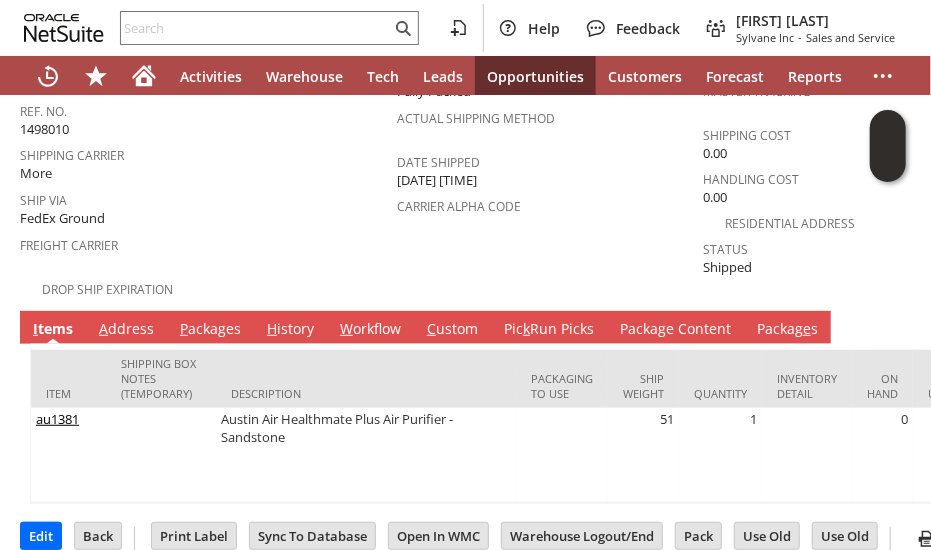 click on "P ackages" at bounding box center [210, 330] 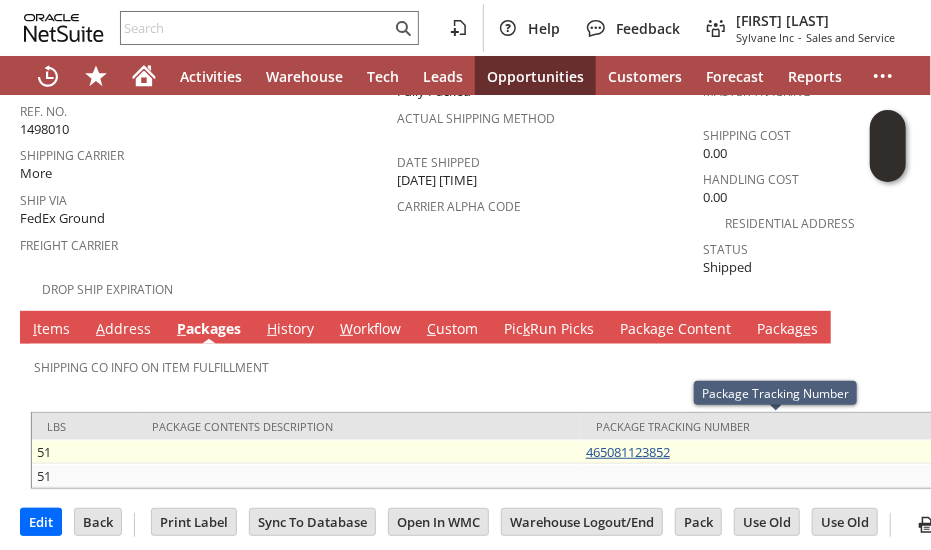 click on "465081123852" at bounding box center [628, 452] 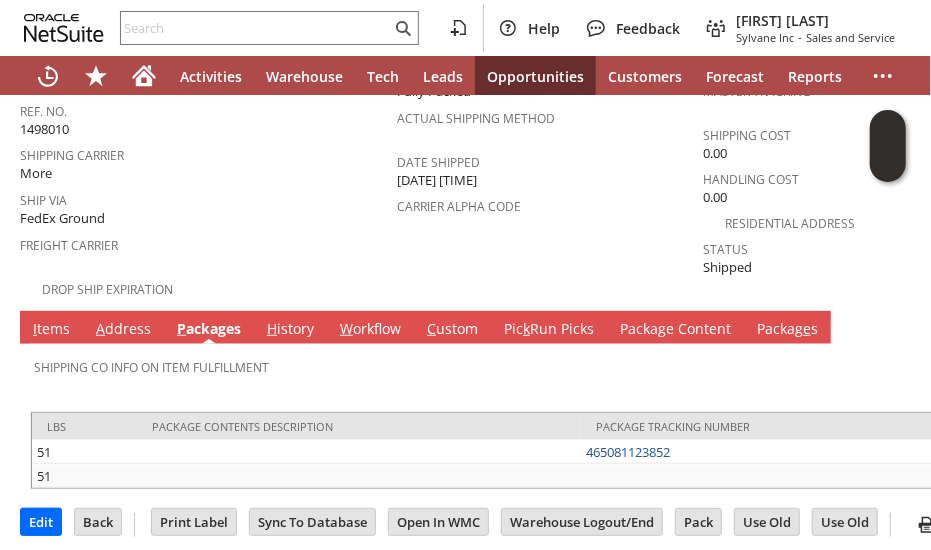 drag, startPoint x: 618, startPoint y: 211, endPoint x: 582, endPoint y: 21, distance: 193.38045 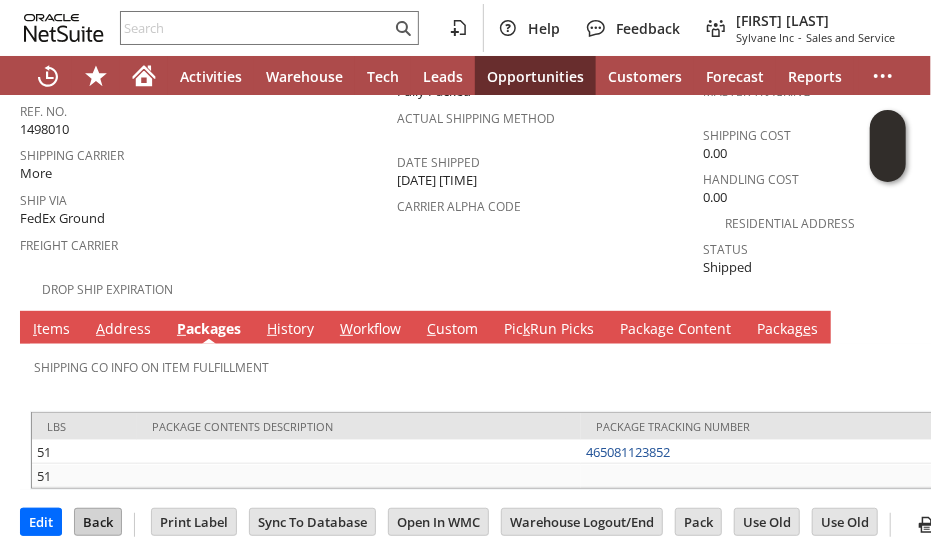 click on "Back" at bounding box center [98, 522] 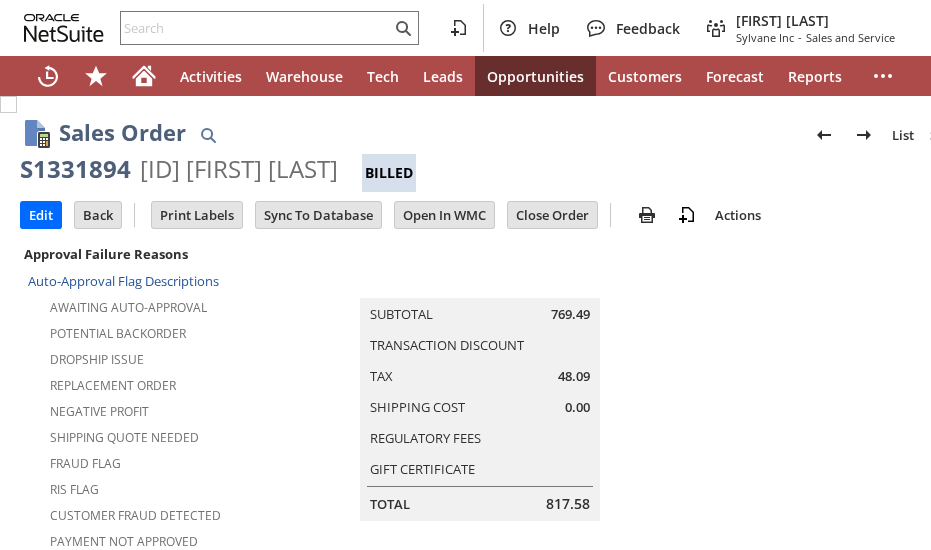 scroll, scrollTop: 0, scrollLeft: 0, axis: both 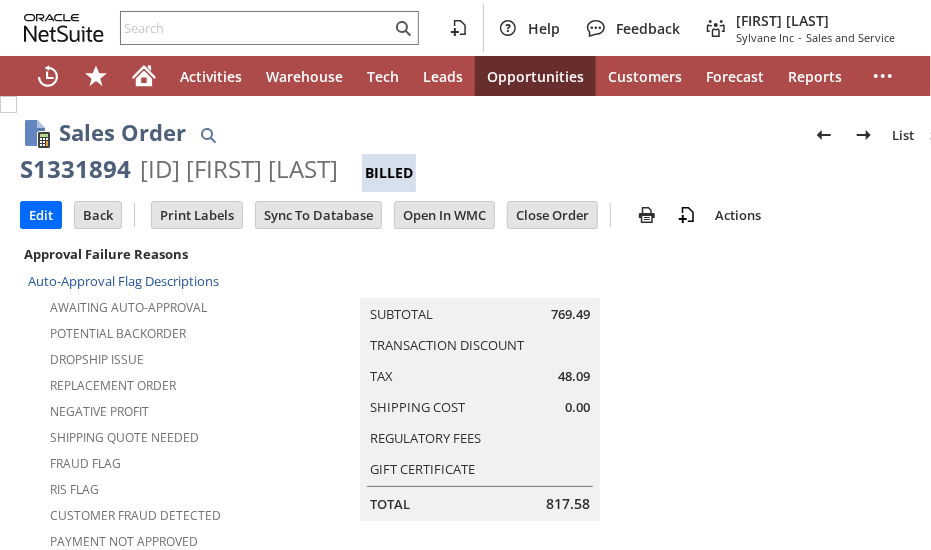 click on "S1331894" at bounding box center (75, 169) 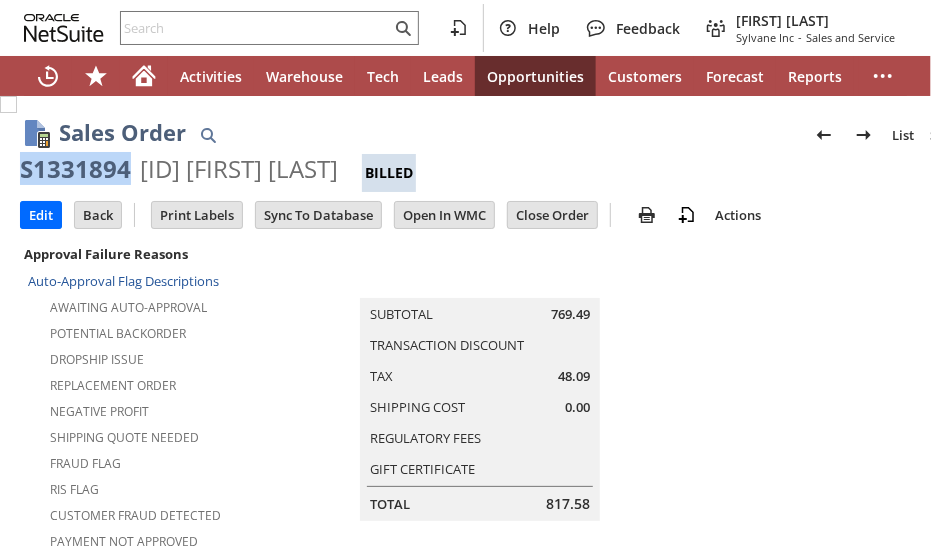 click on "S1331894" at bounding box center [75, 169] 